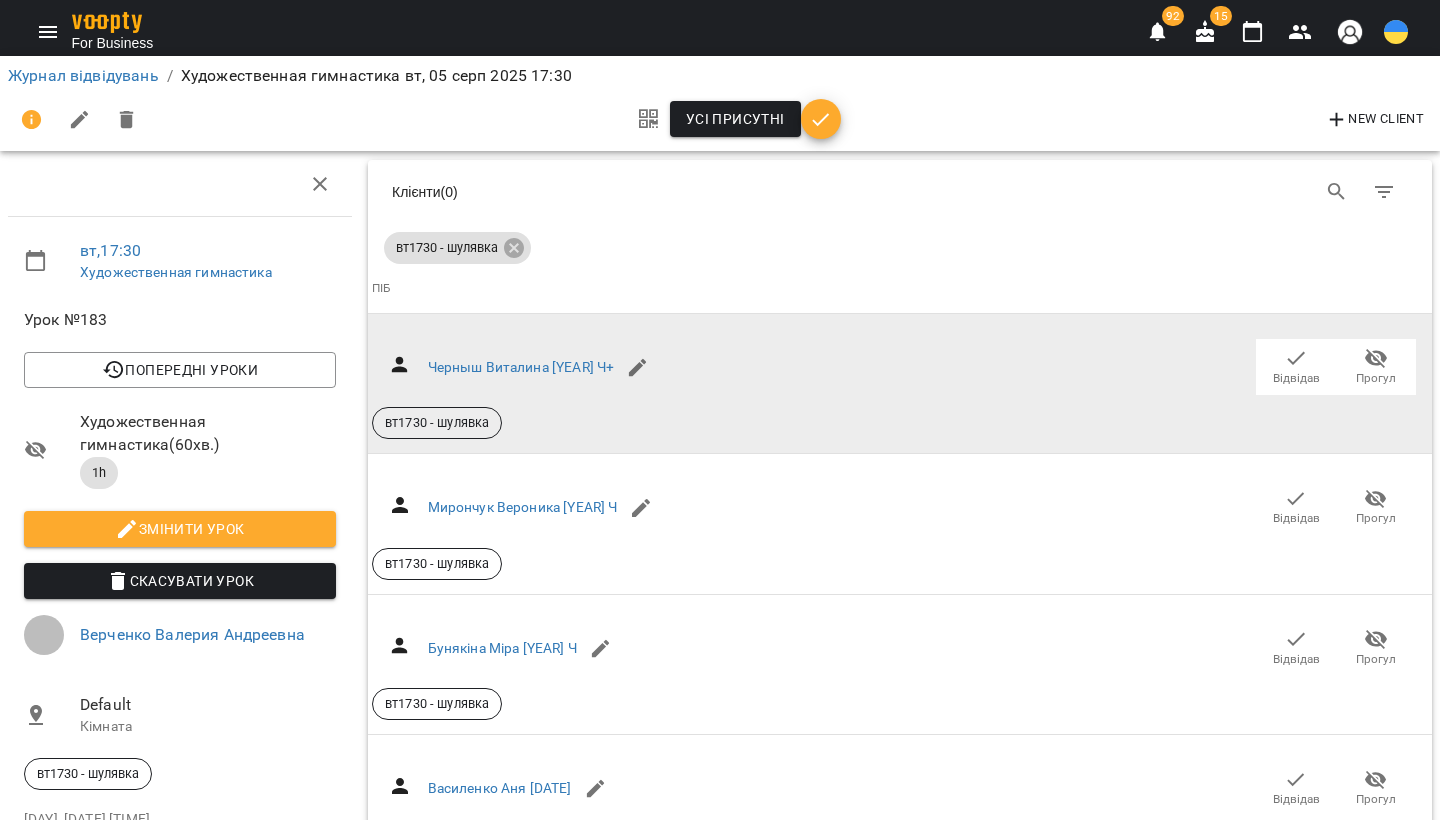 scroll, scrollTop: 0, scrollLeft: 0, axis: both 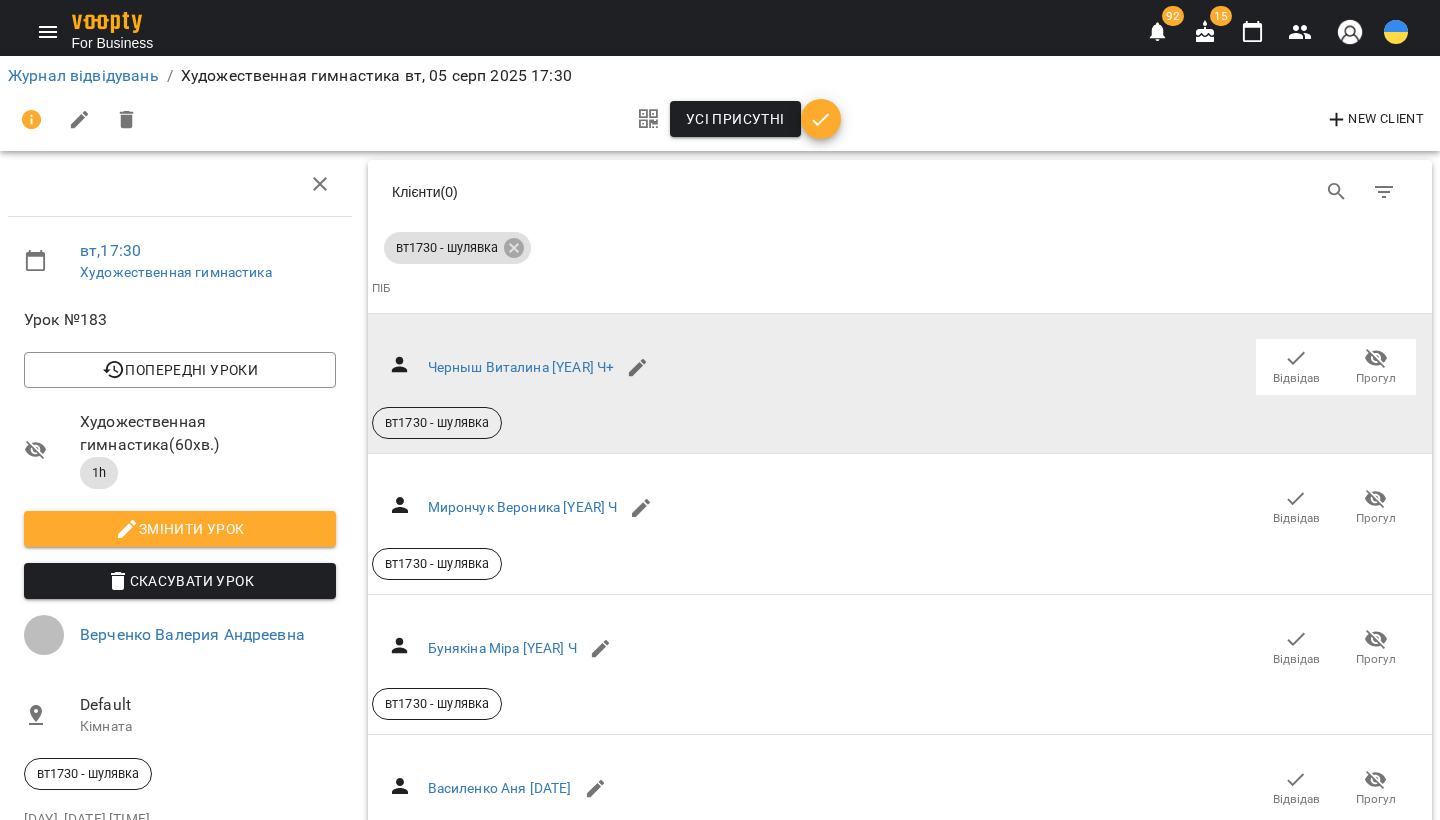 click on "Відвідав" at bounding box center (1296, 366) 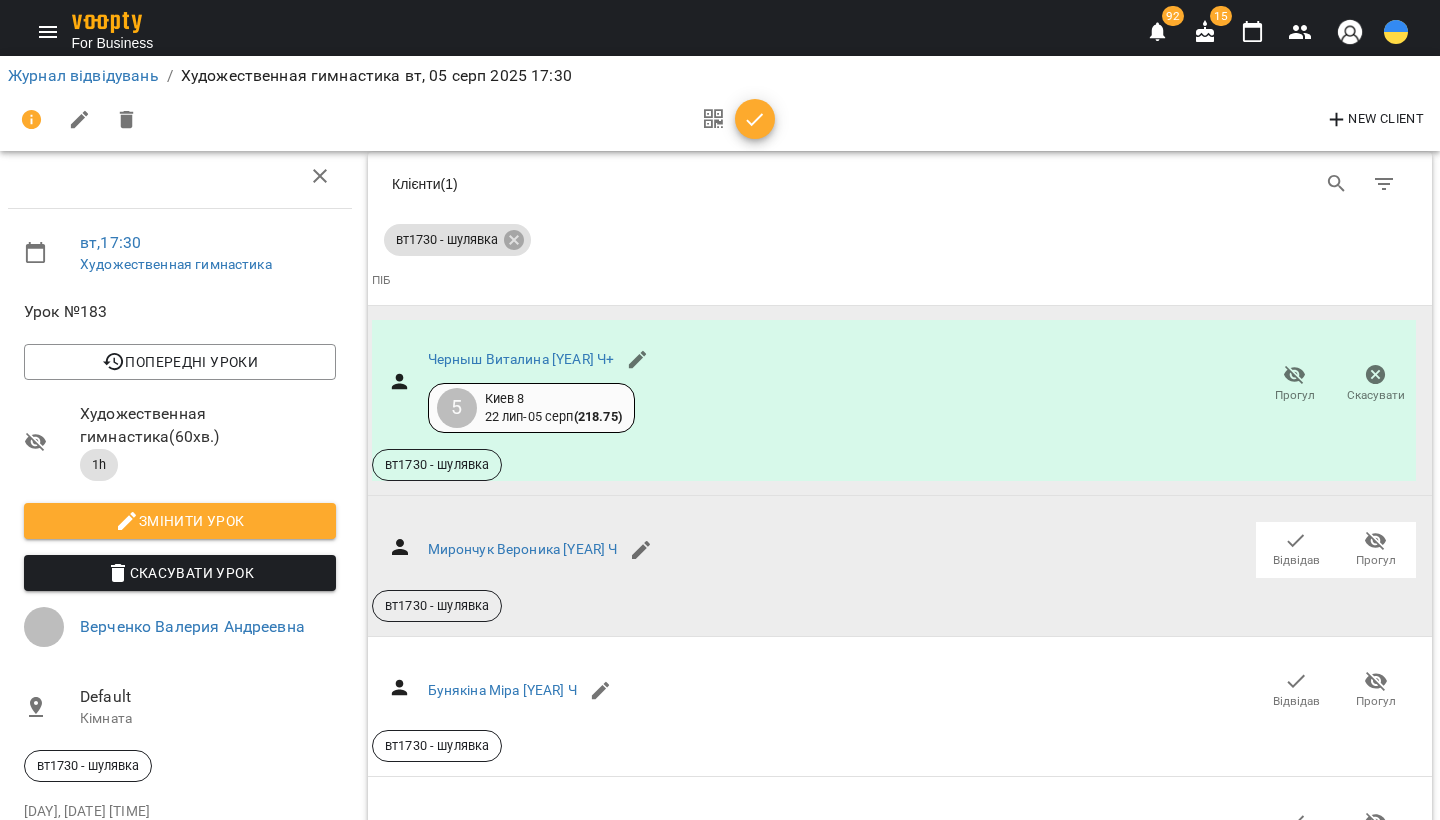 scroll, scrollTop: 425, scrollLeft: 0, axis: vertical 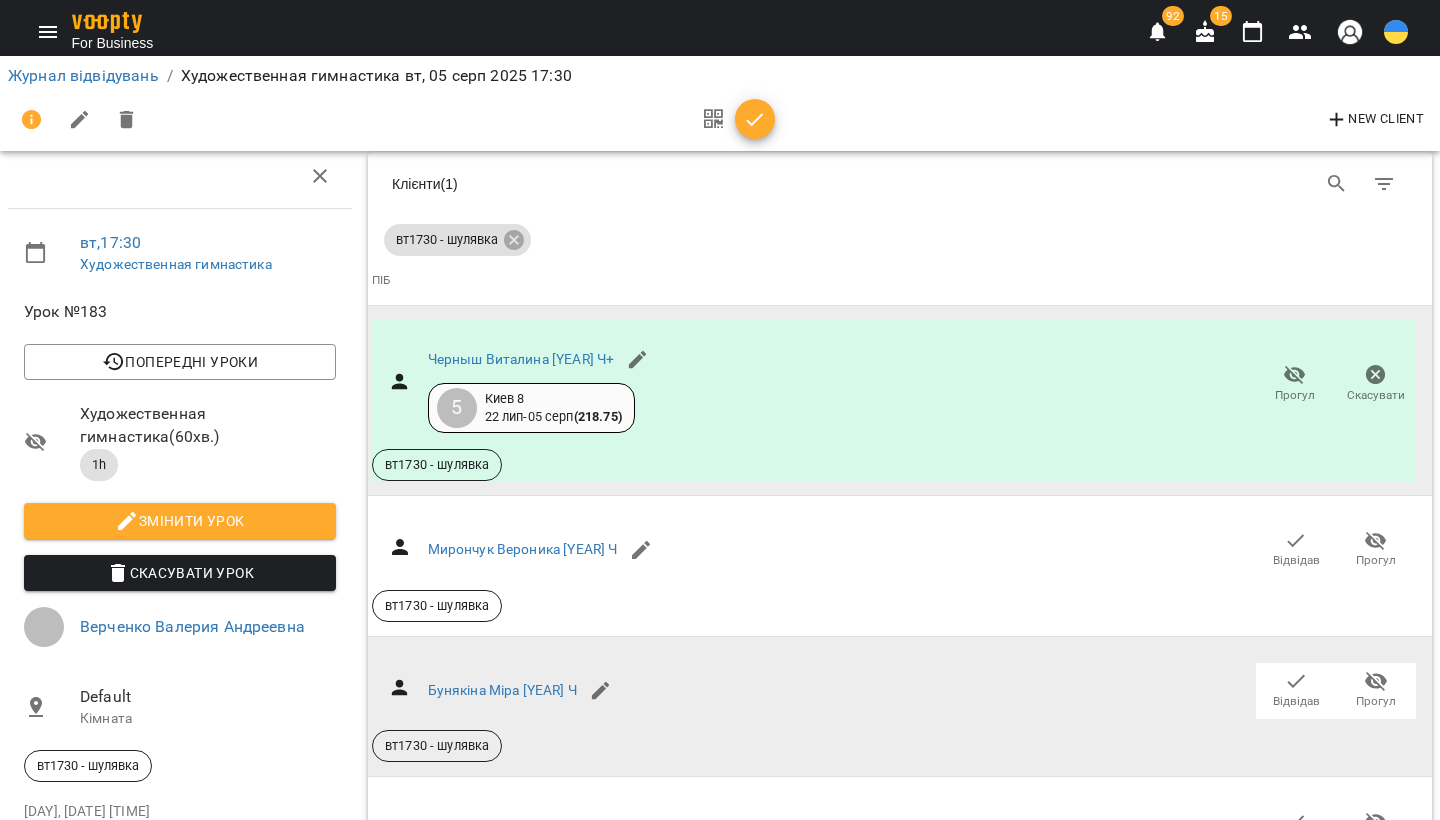 click on "Відвідав" at bounding box center [1296, 701] 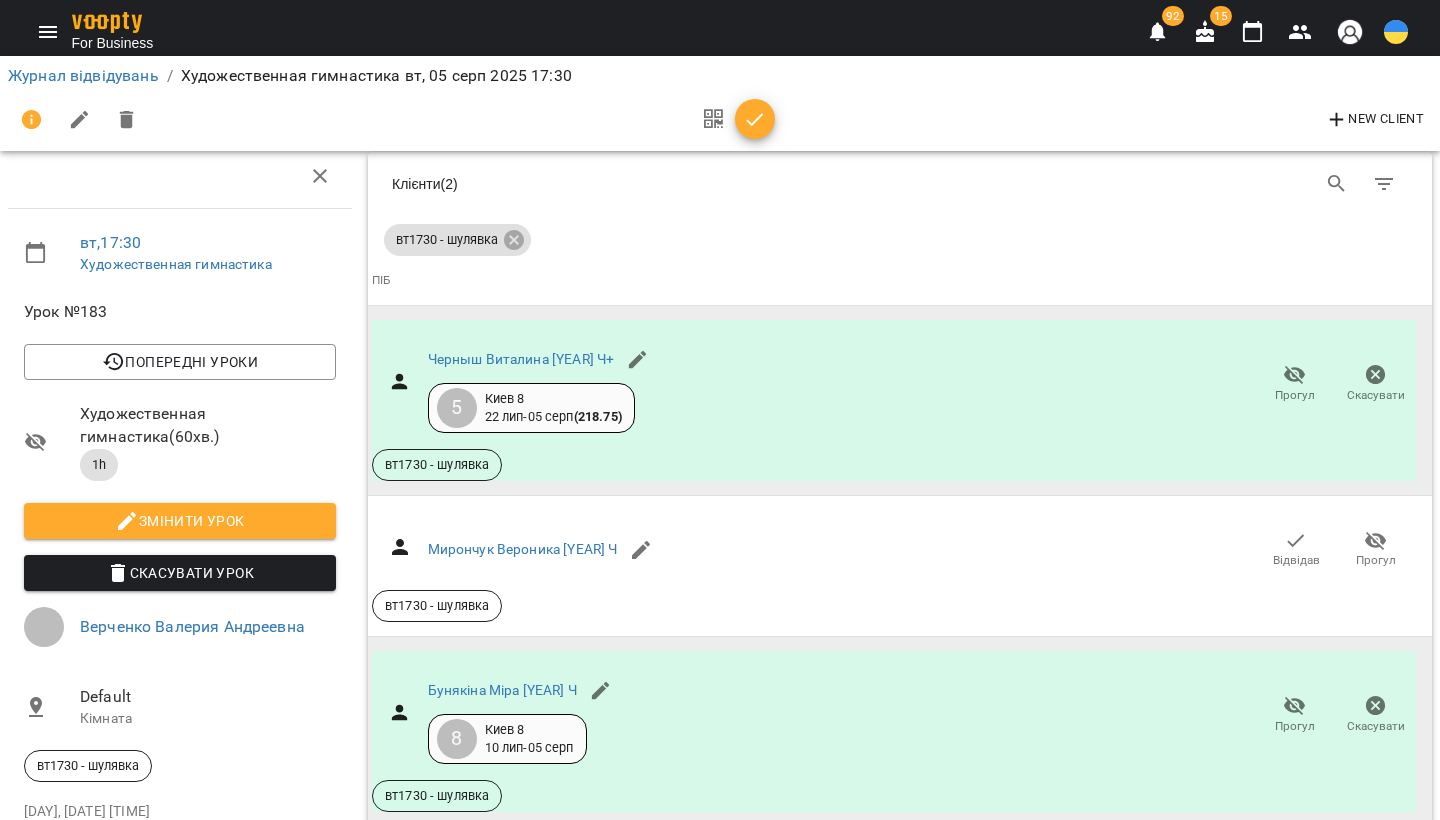 scroll, scrollTop: 1028, scrollLeft: 0, axis: vertical 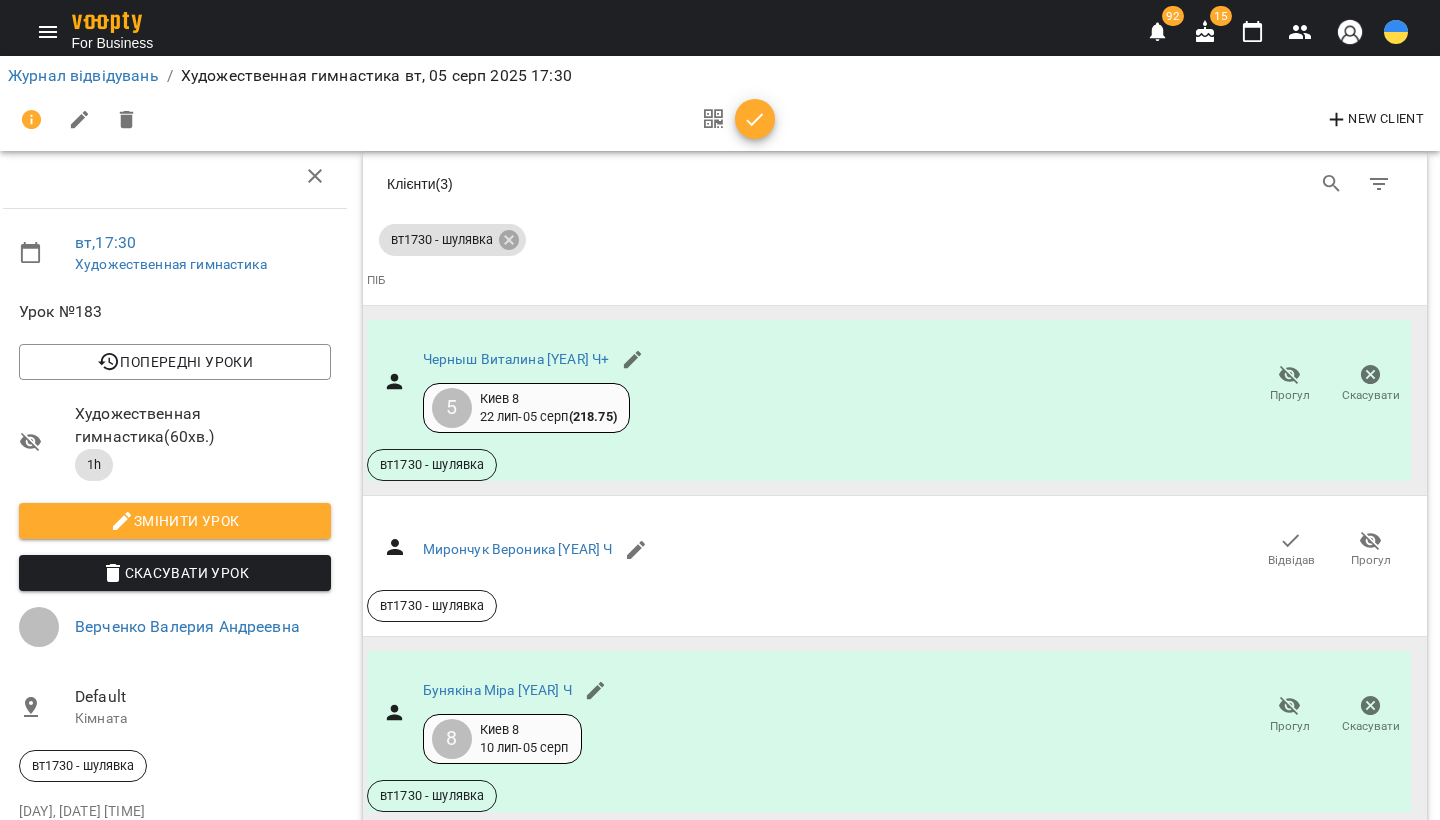 click on "Відвідав" at bounding box center [1291, 880] 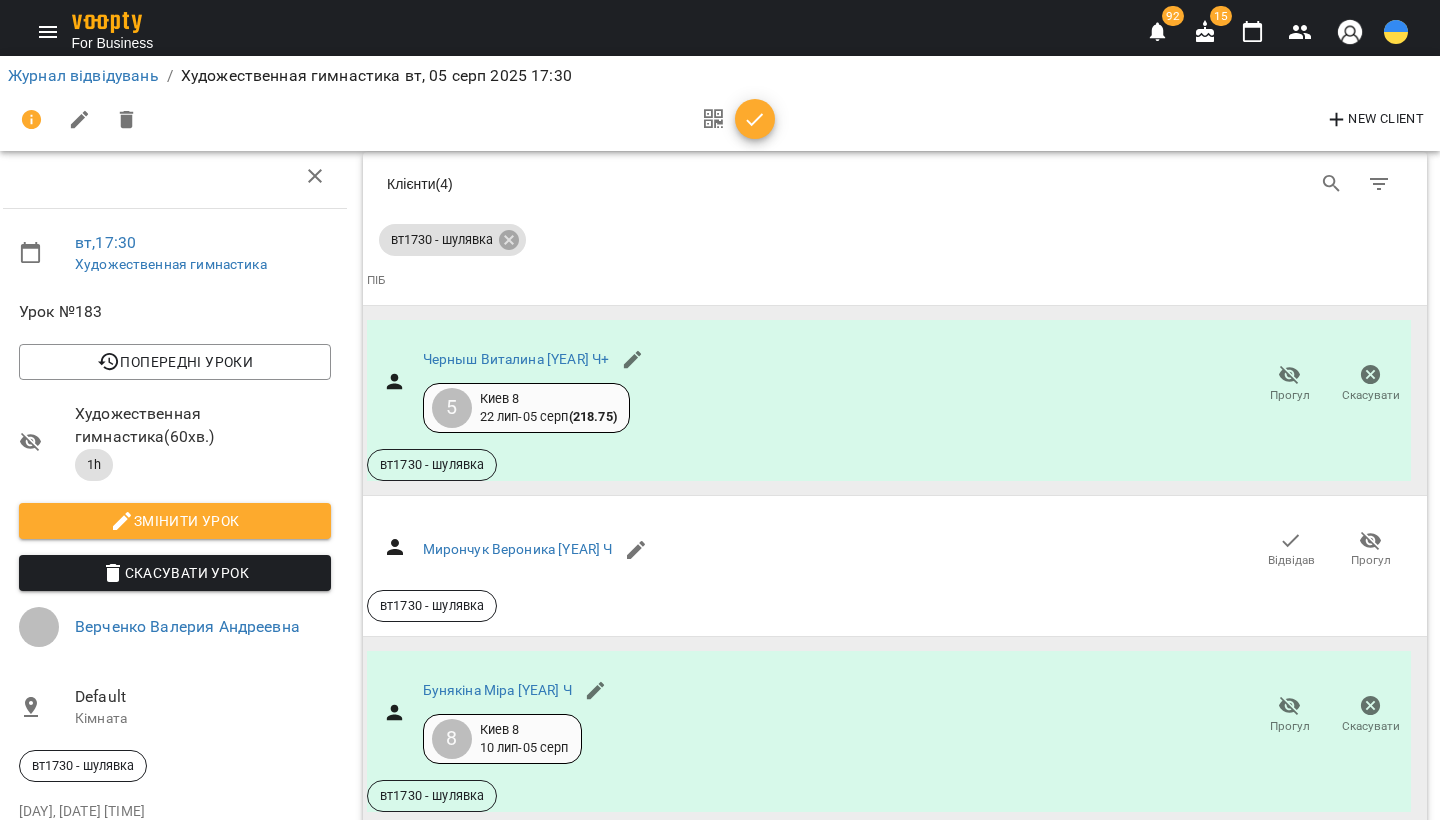 scroll, scrollTop: 763, scrollLeft: 6, axis: both 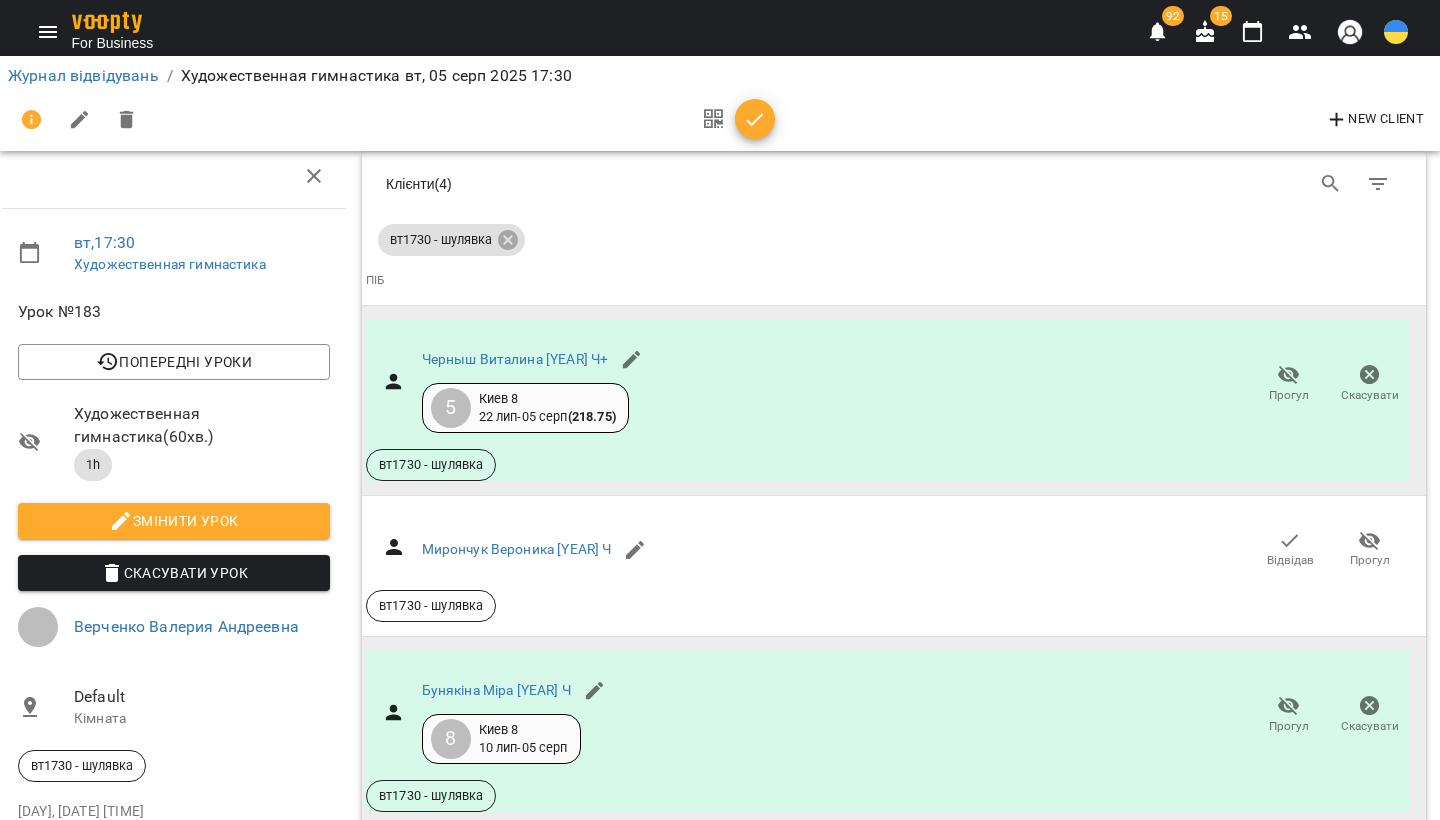 click on "Відвідав" at bounding box center (1290, 1173) 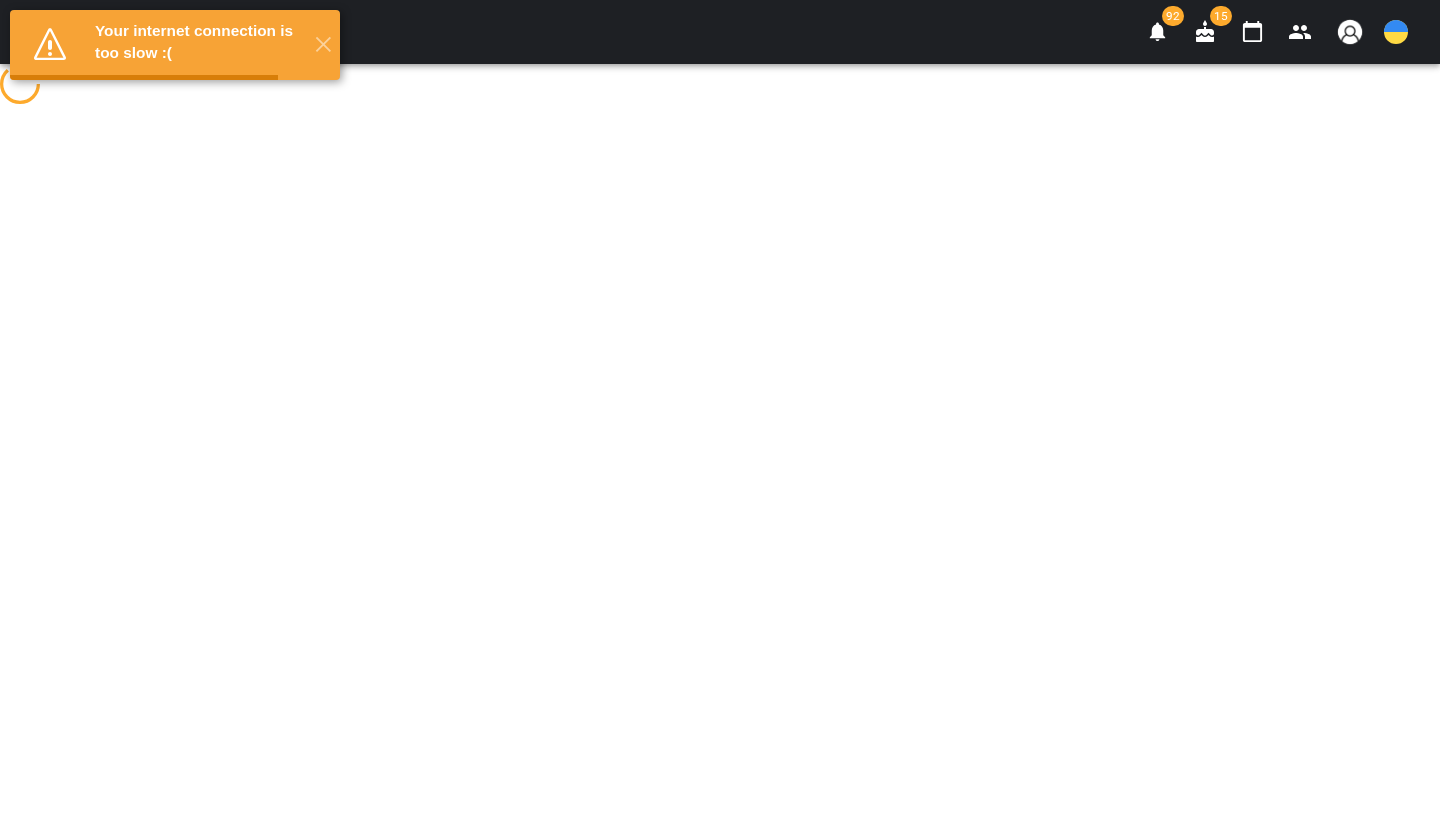 scroll, scrollTop: 0, scrollLeft: 0, axis: both 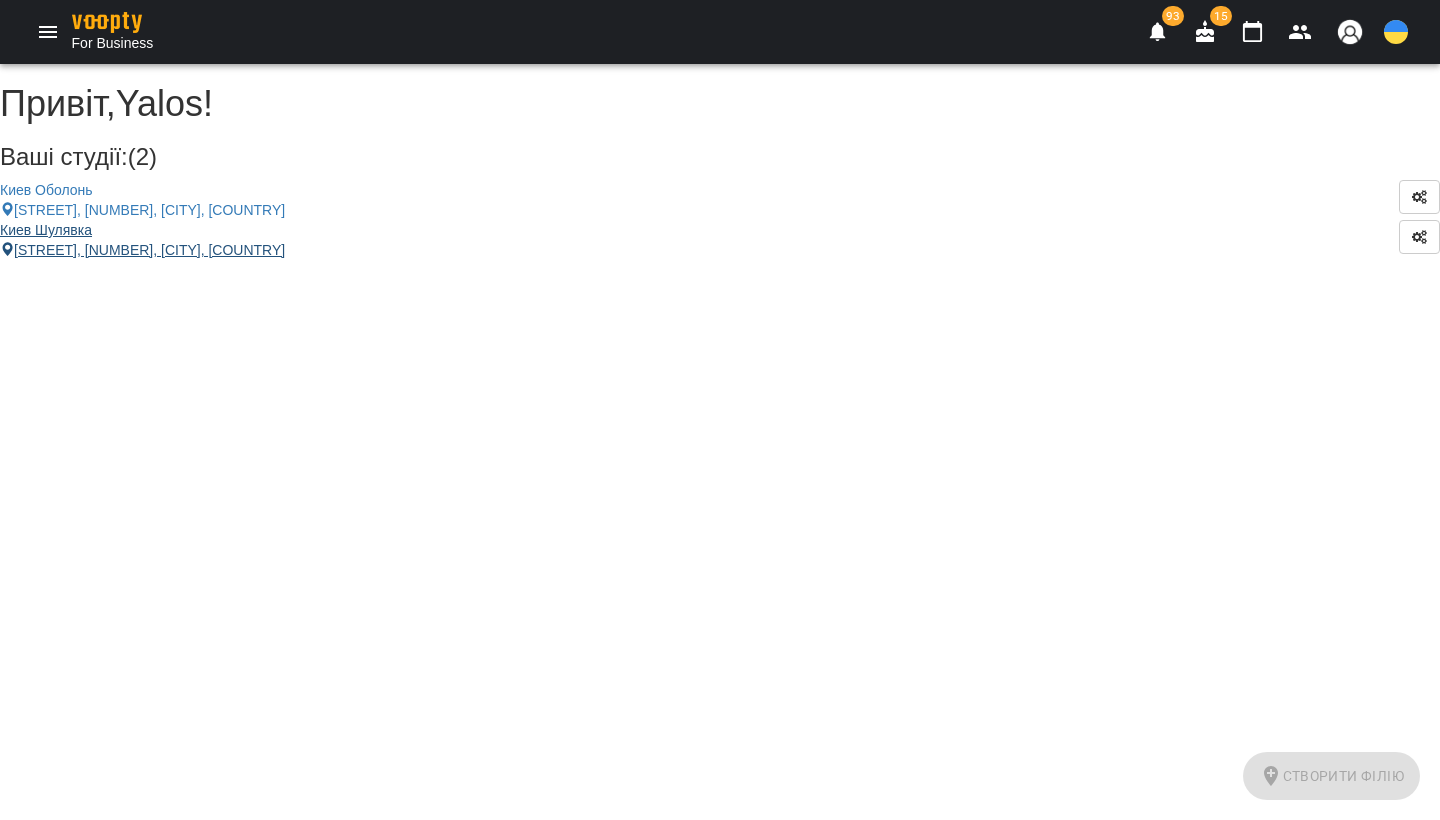 click on "Киев Шулявка" at bounding box center [720, 230] 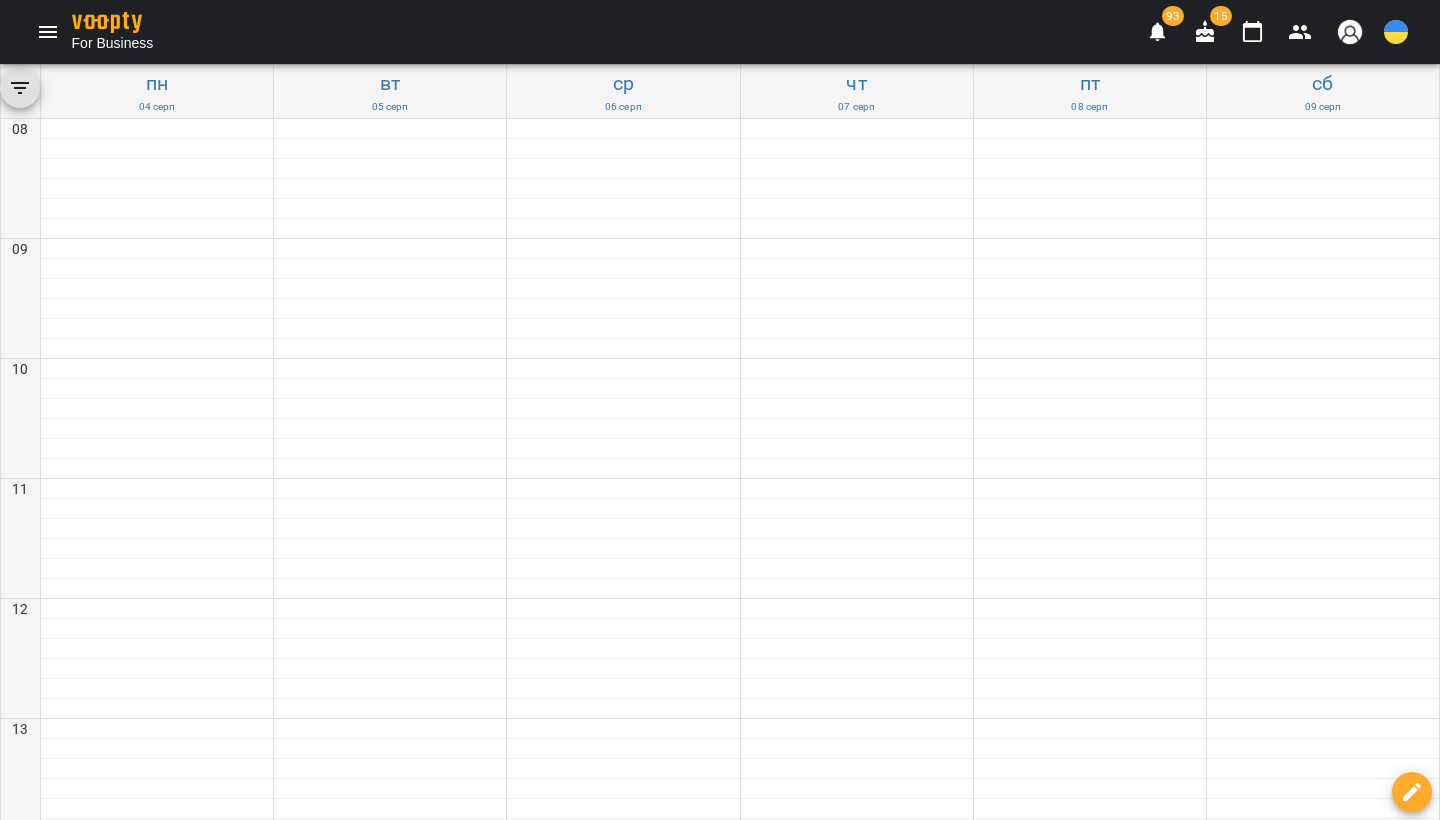 scroll, scrollTop: 797, scrollLeft: 0, axis: vertical 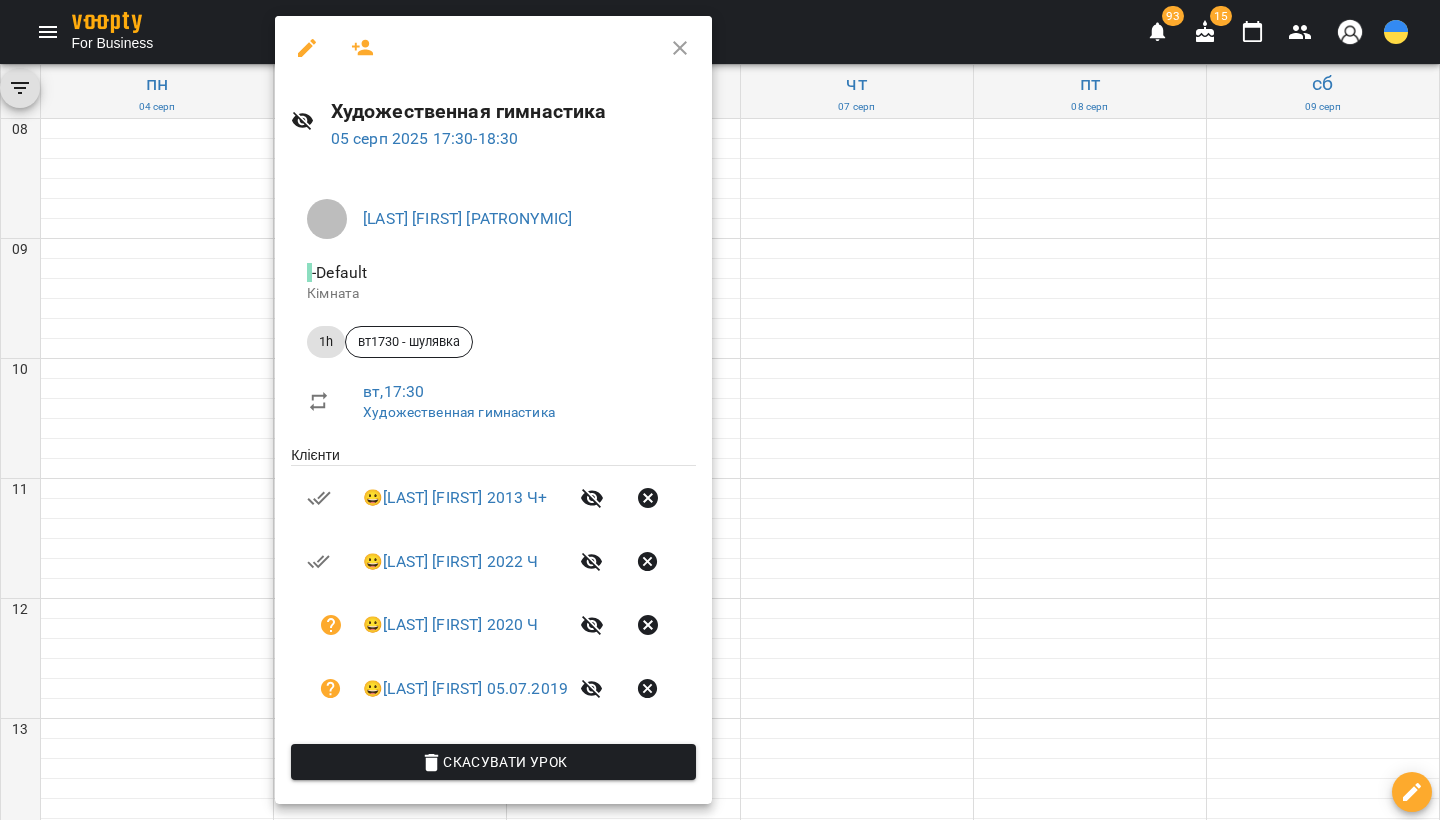 click 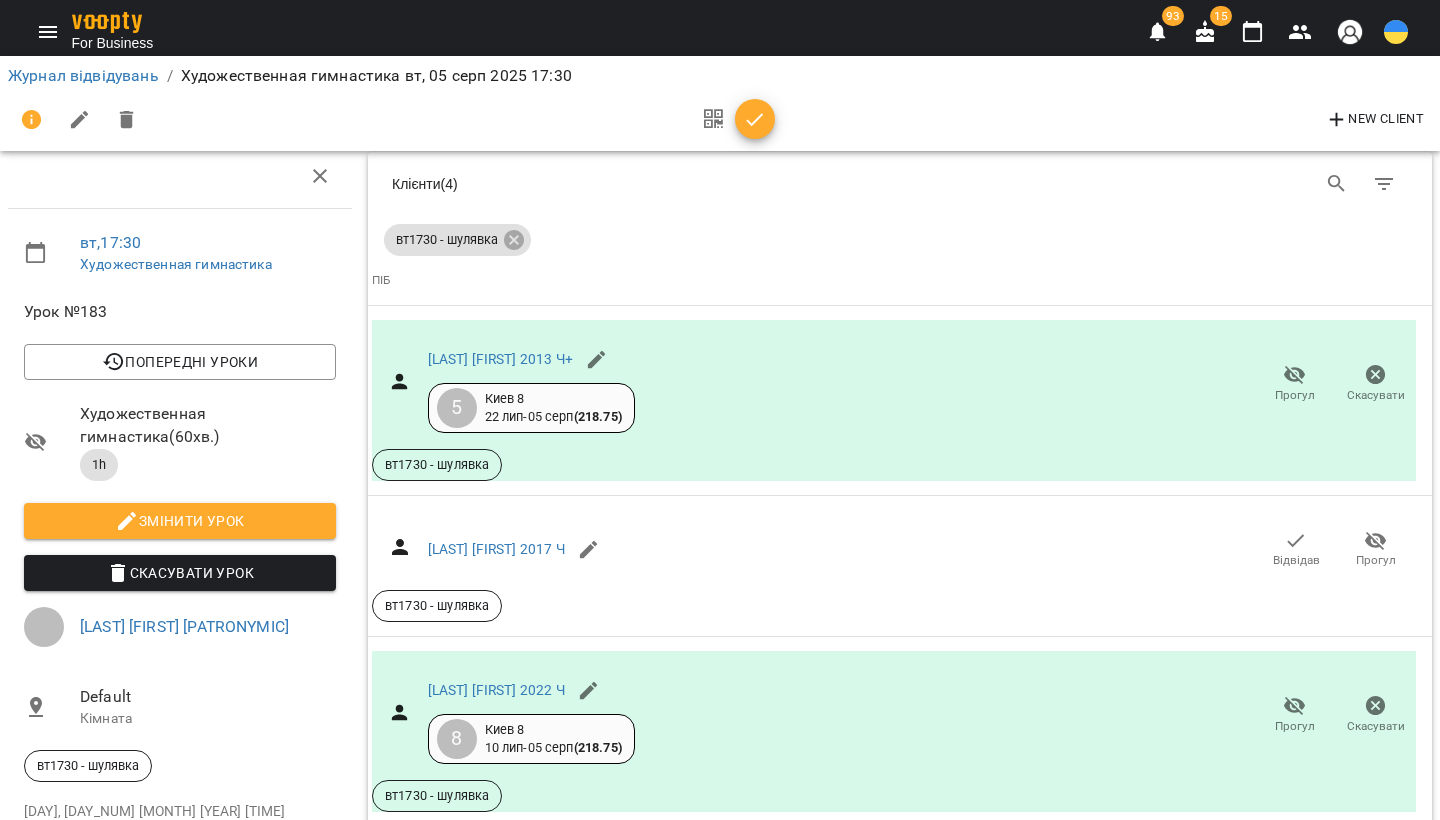 scroll, scrollTop: 728, scrollLeft: 0, axis: vertical 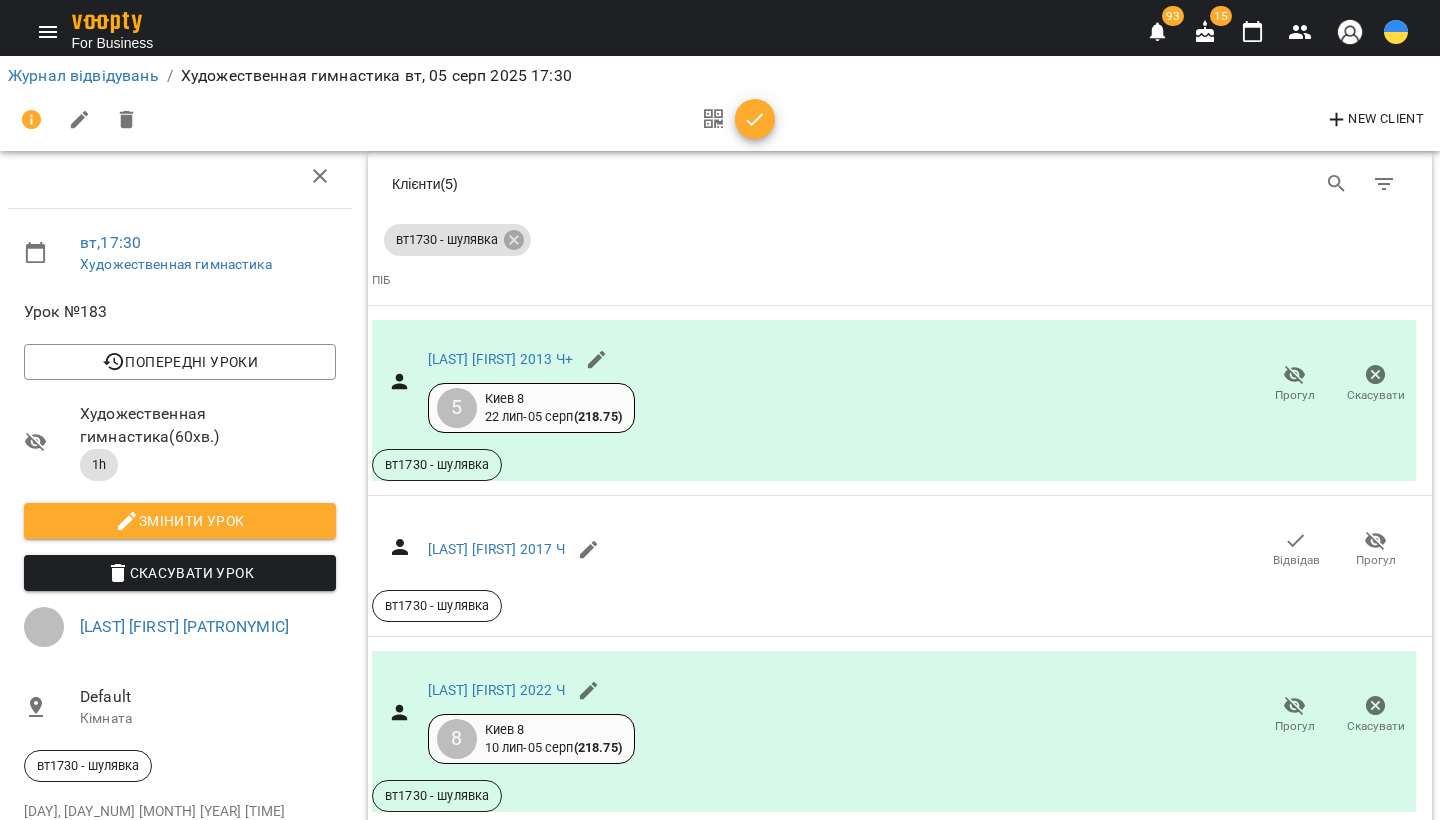 click on "Відвідав" at bounding box center (1296, 1363) 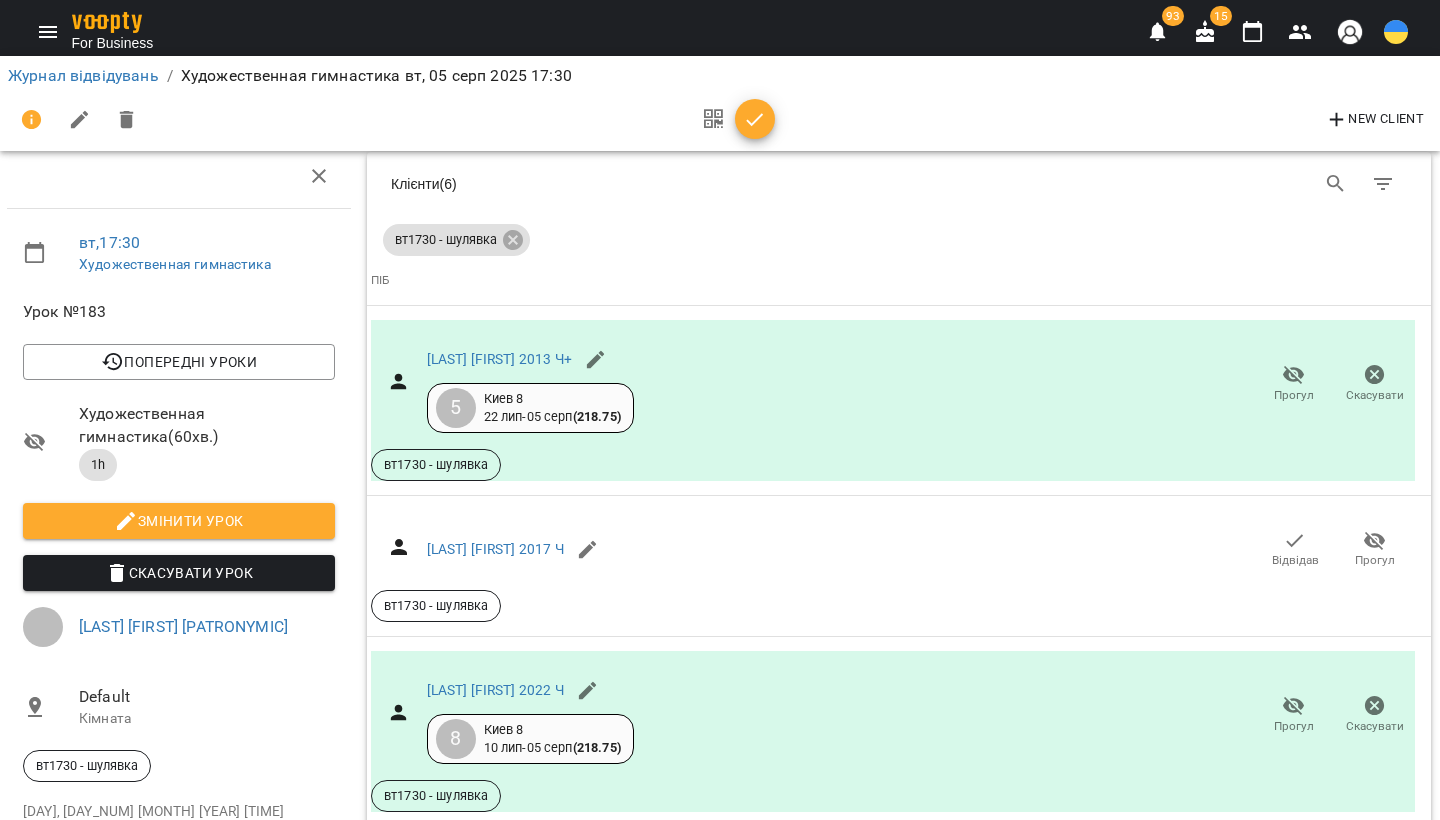 scroll, scrollTop: 1920, scrollLeft: 2, axis: both 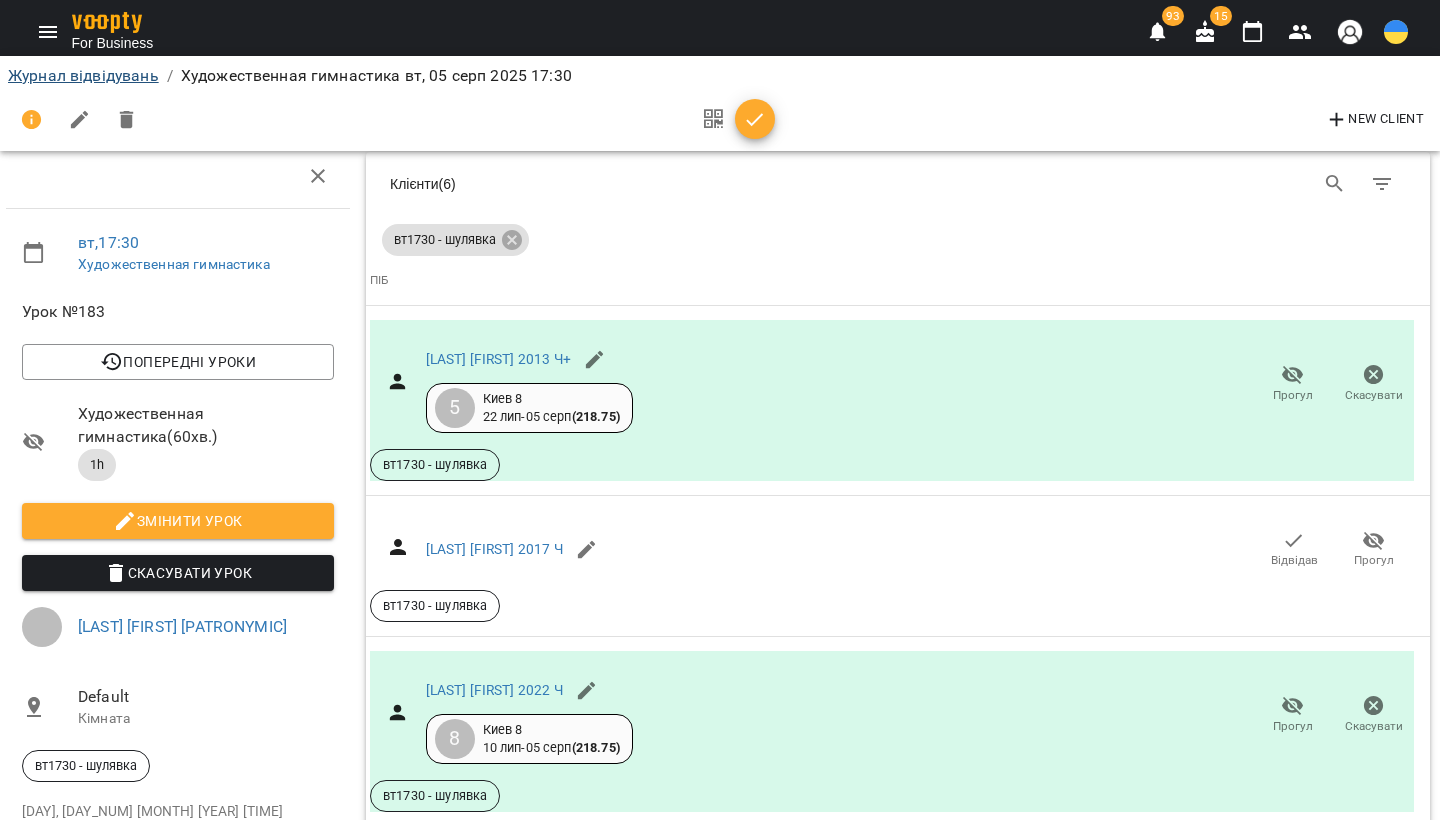 click on "Журнал відвідувань" at bounding box center (83, 75) 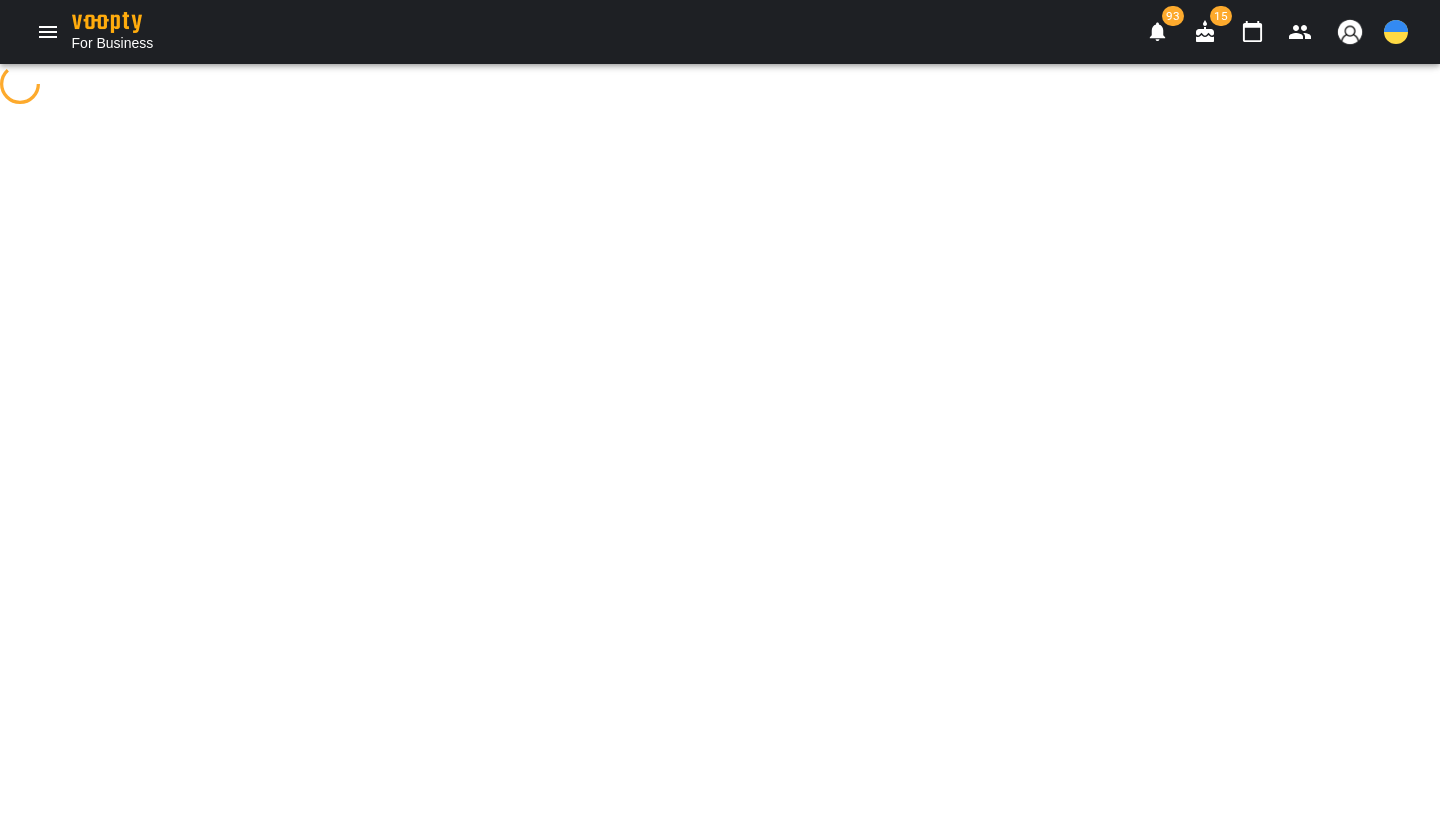 scroll, scrollTop: 0, scrollLeft: 0, axis: both 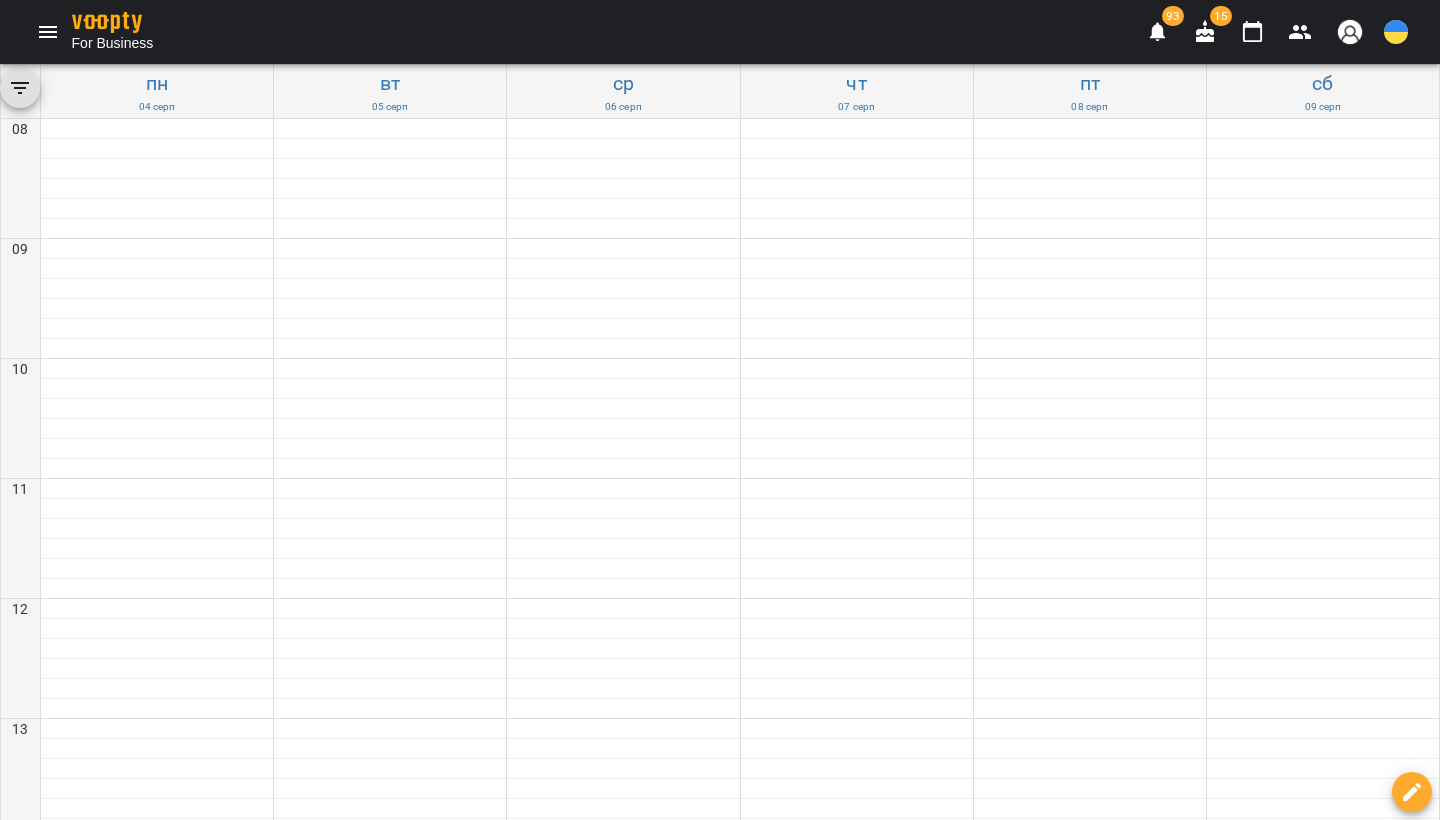 click 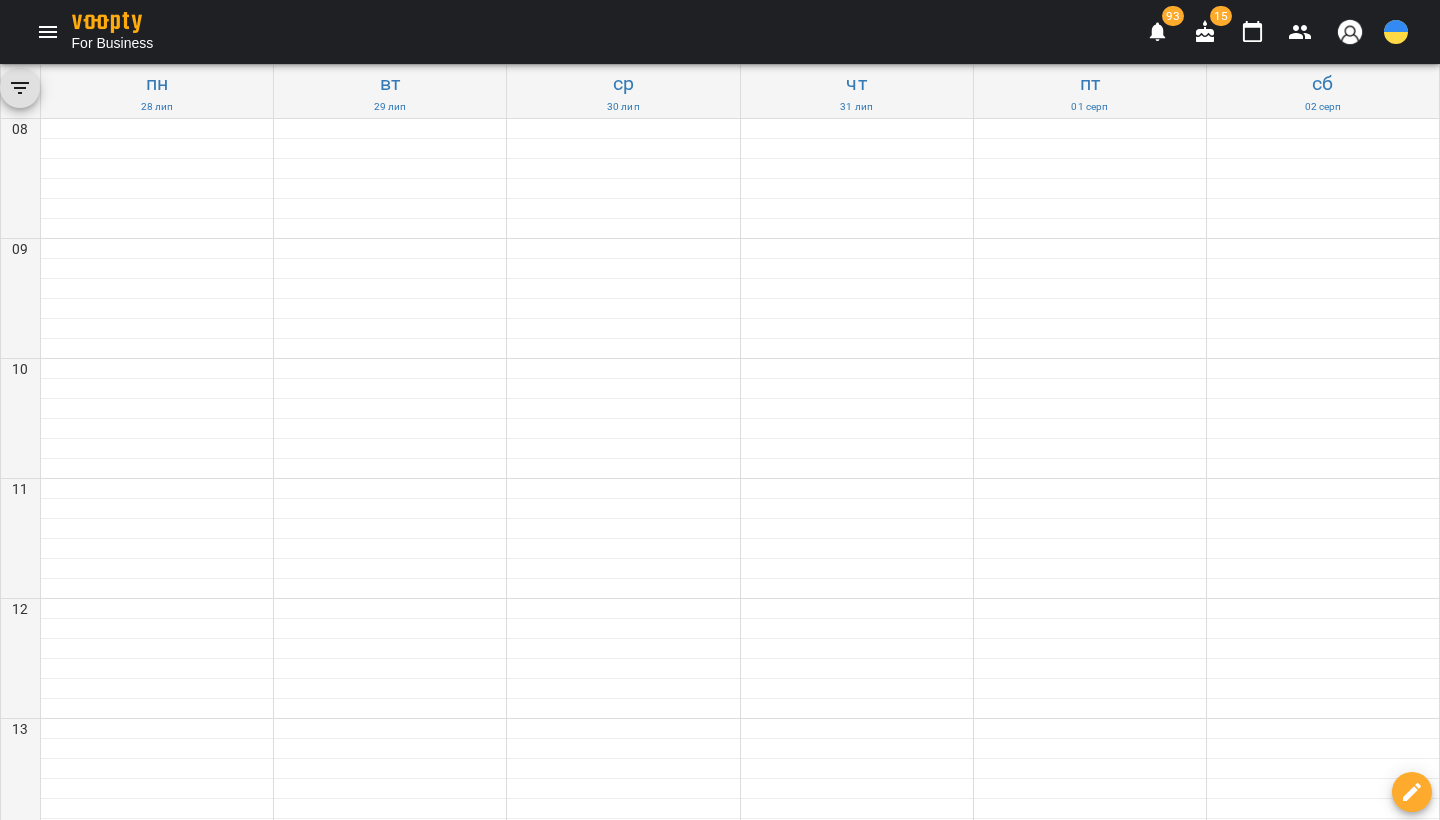 click on "1h(вт1730 - шулявка)" at bounding box center (857, 1326) 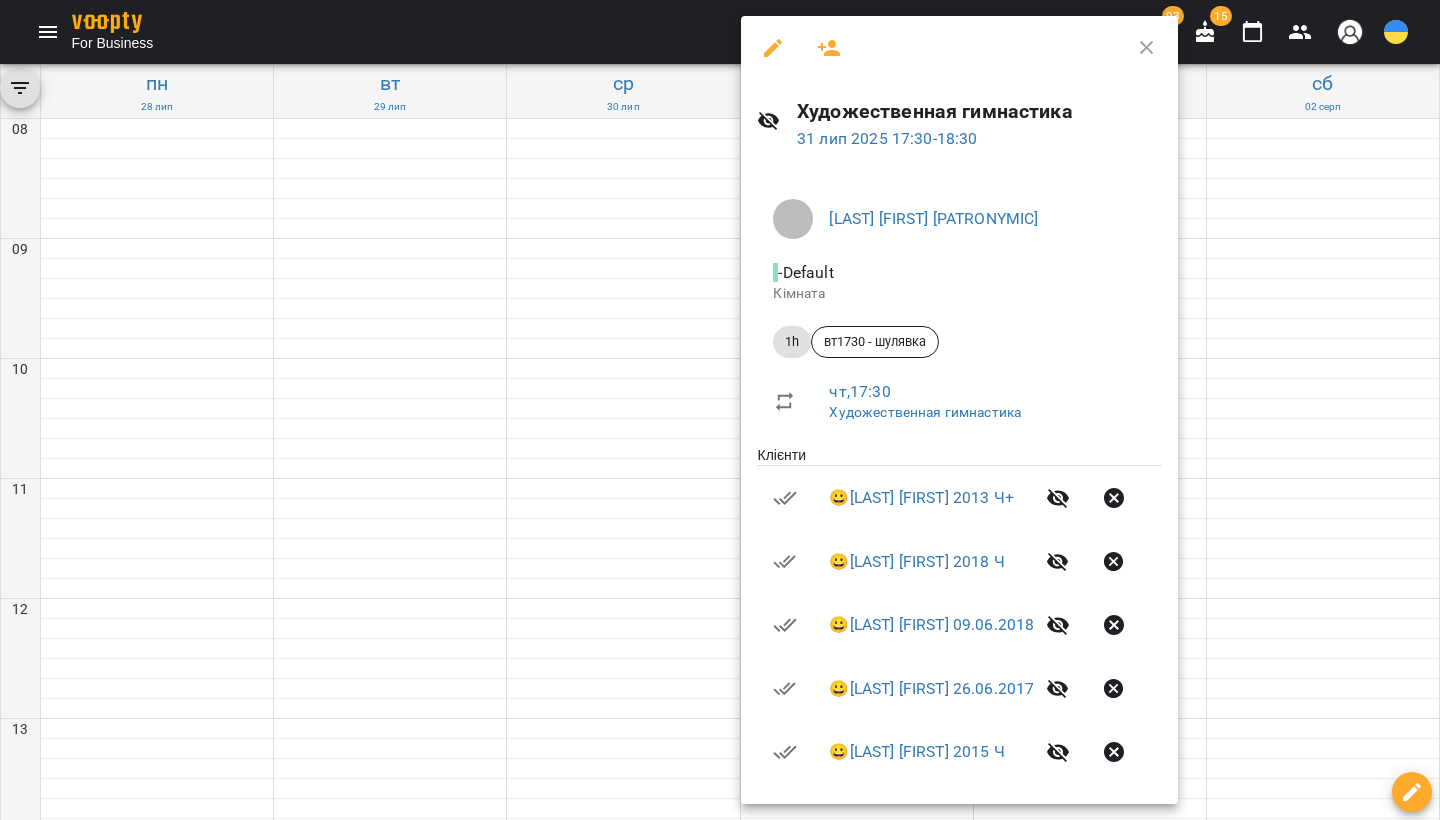 click 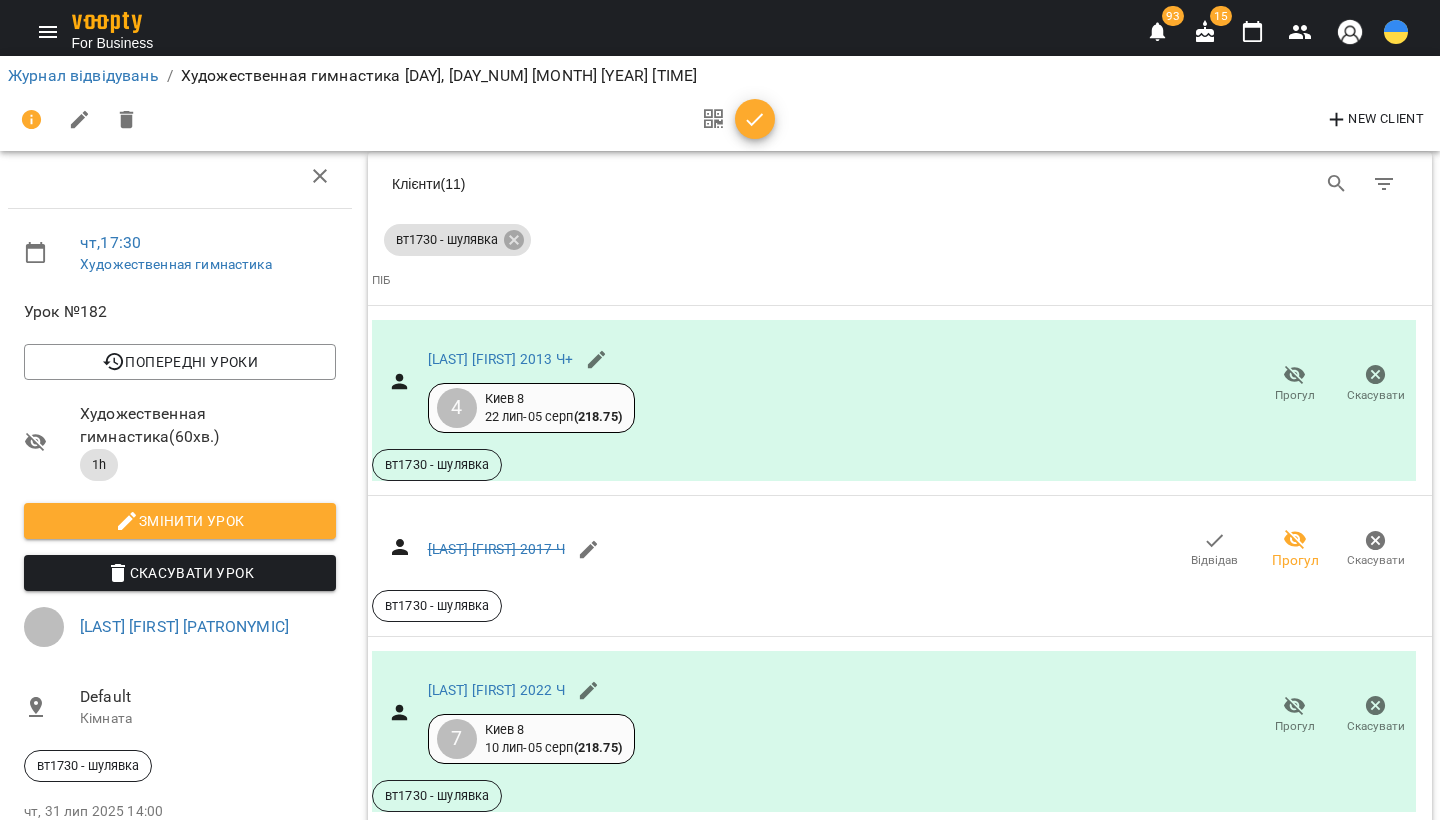 scroll, scrollTop: 1008, scrollLeft: 0, axis: vertical 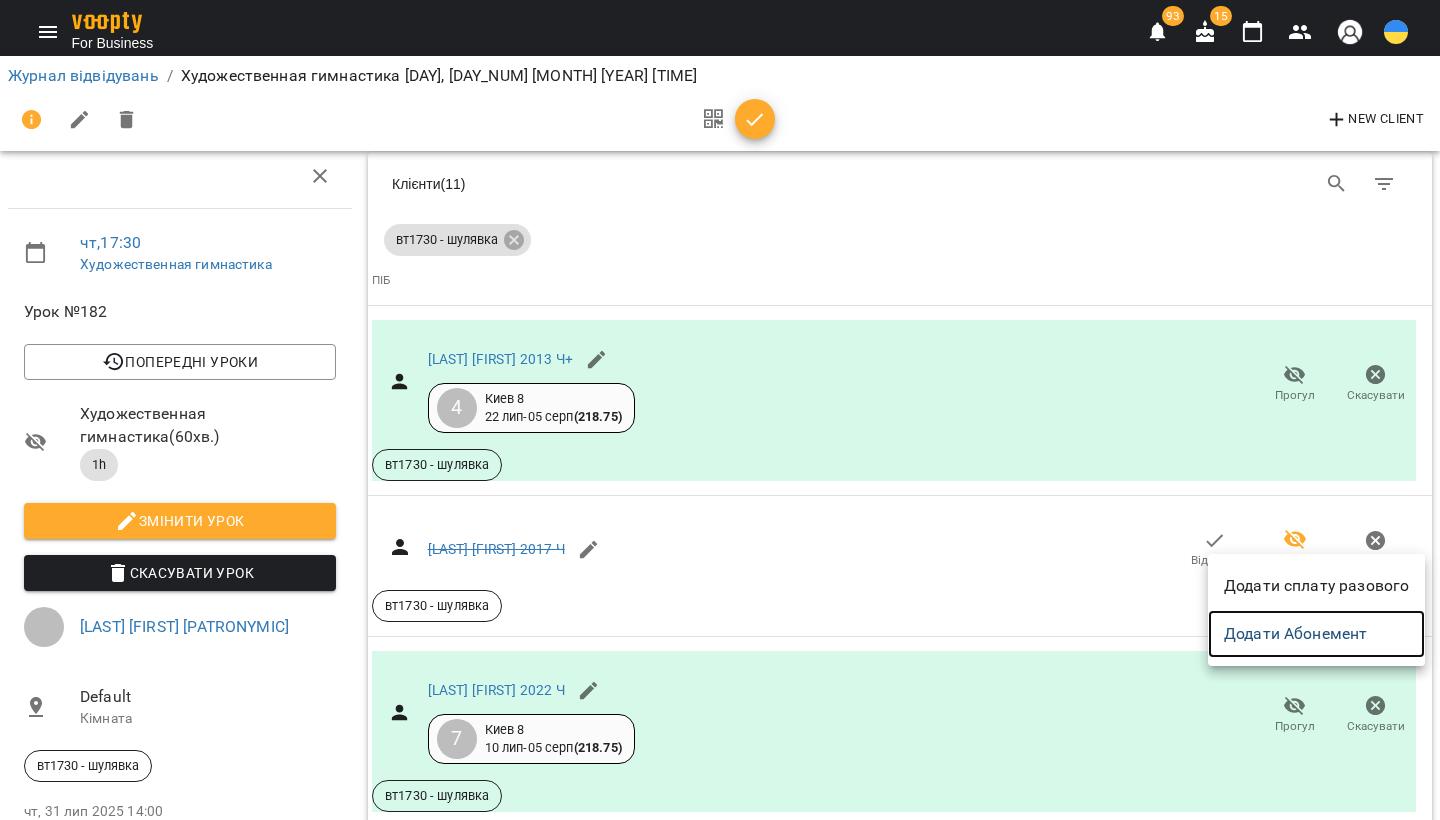 click on "Додати Абонемент" at bounding box center [1316, 634] 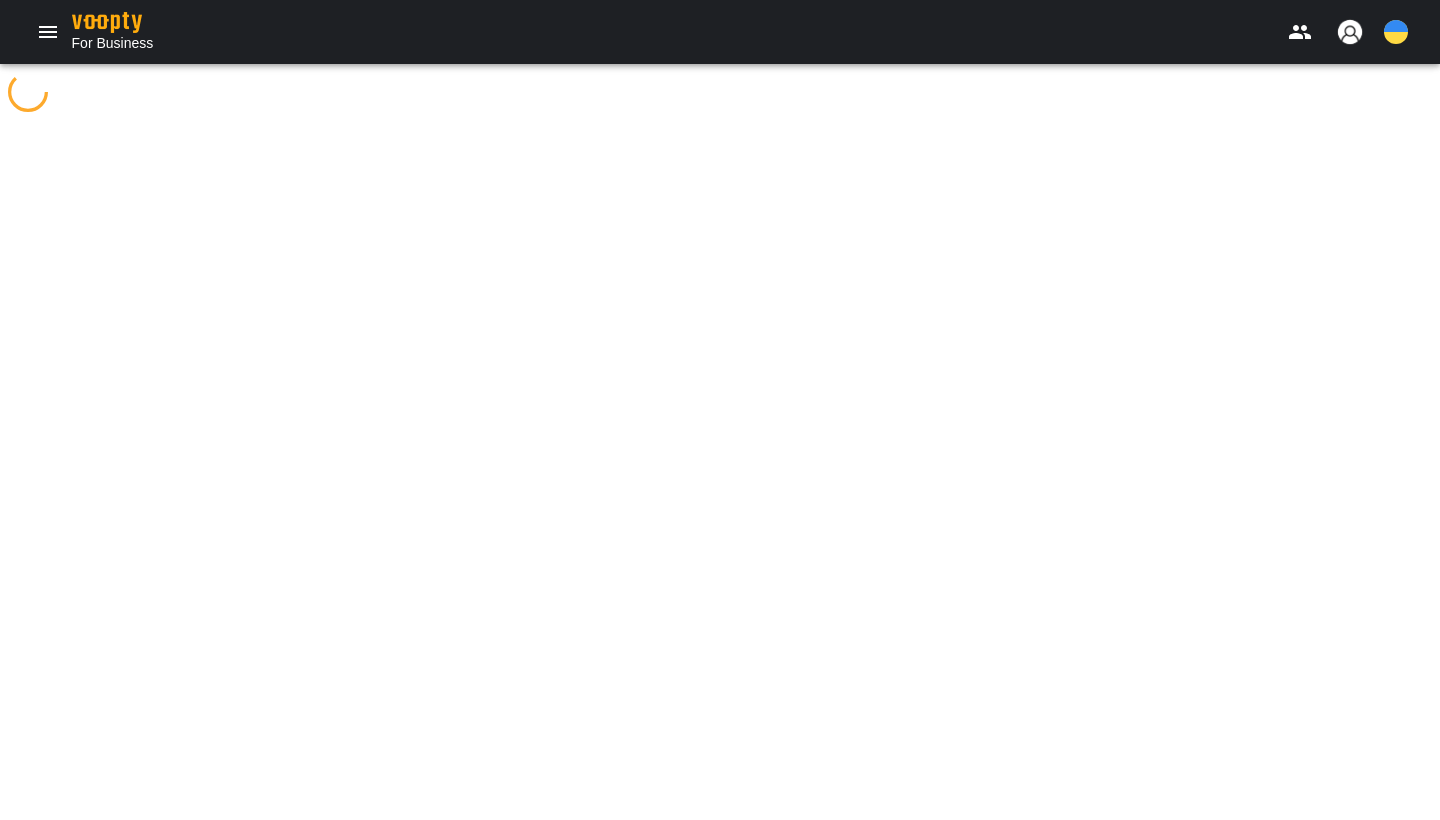 scroll, scrollTop: 0, scrollLeft: 0, axis: both 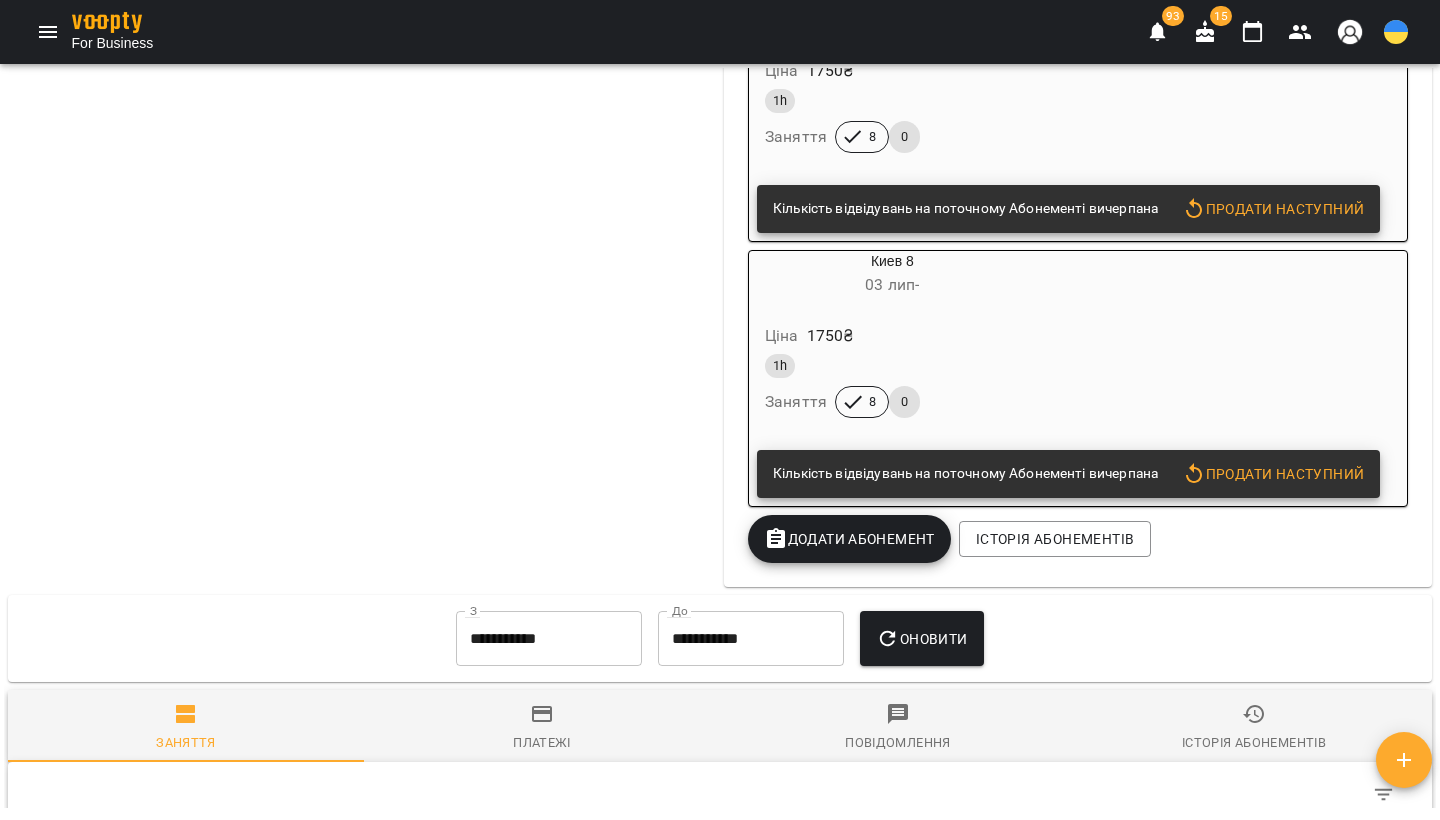 click on "Додати Абонемент" at bounding box center [849, 539] 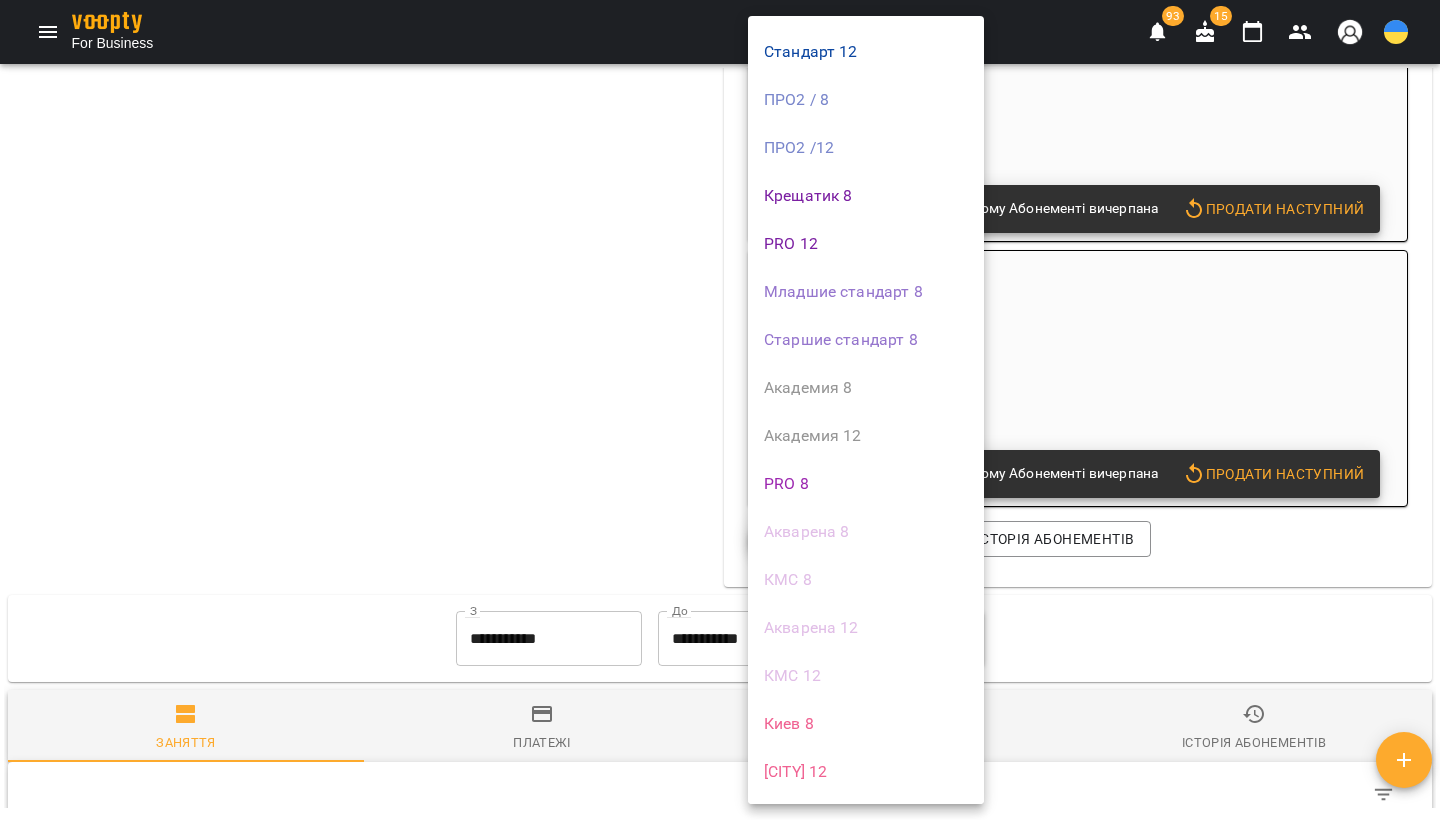 scroll, scrollTop: 122, scrollLeft: 0, axis: vertical 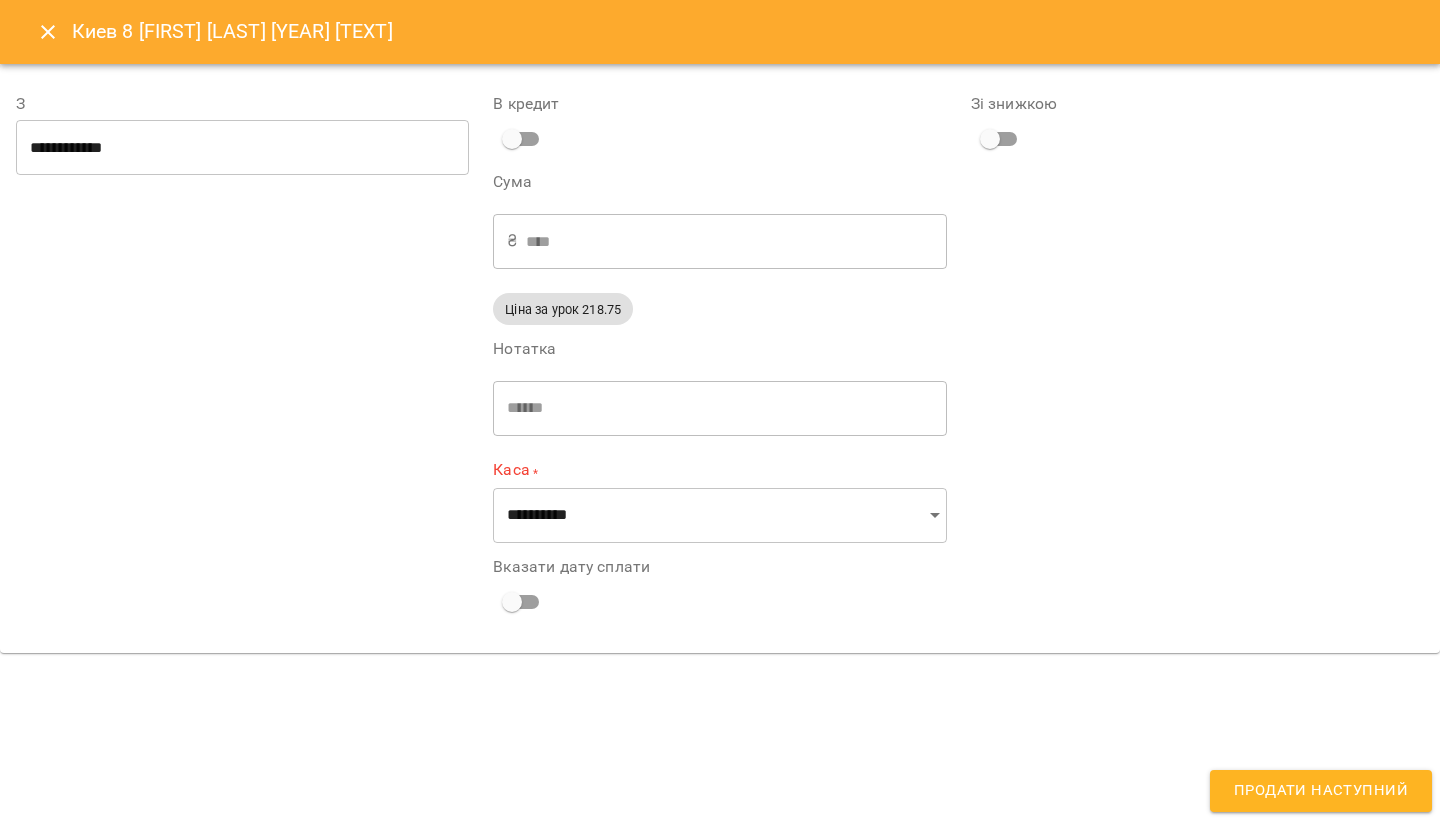 type on "**********" 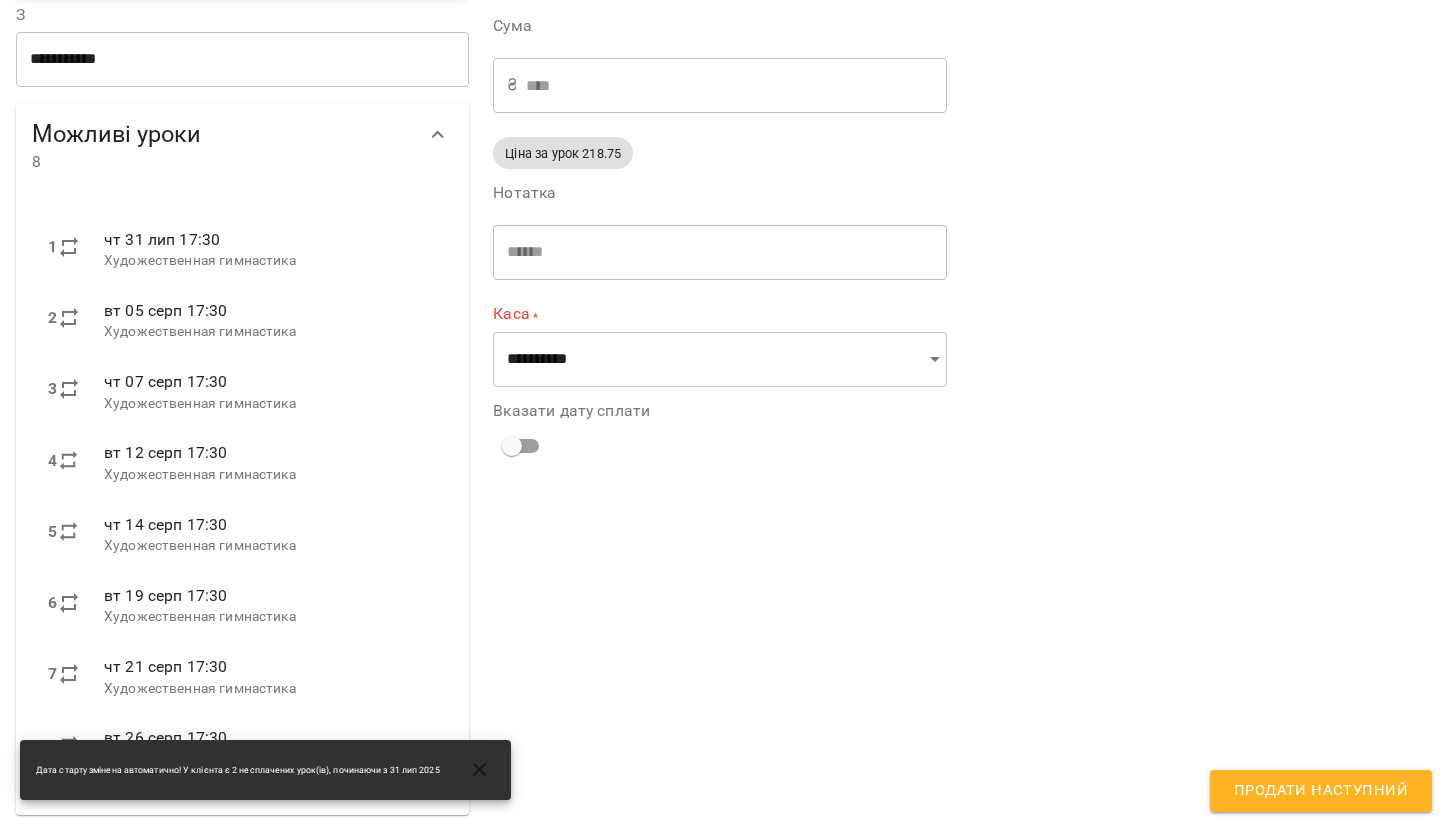 scroll, scrollTop: 155, scrollLeft: 0, axis: vertical 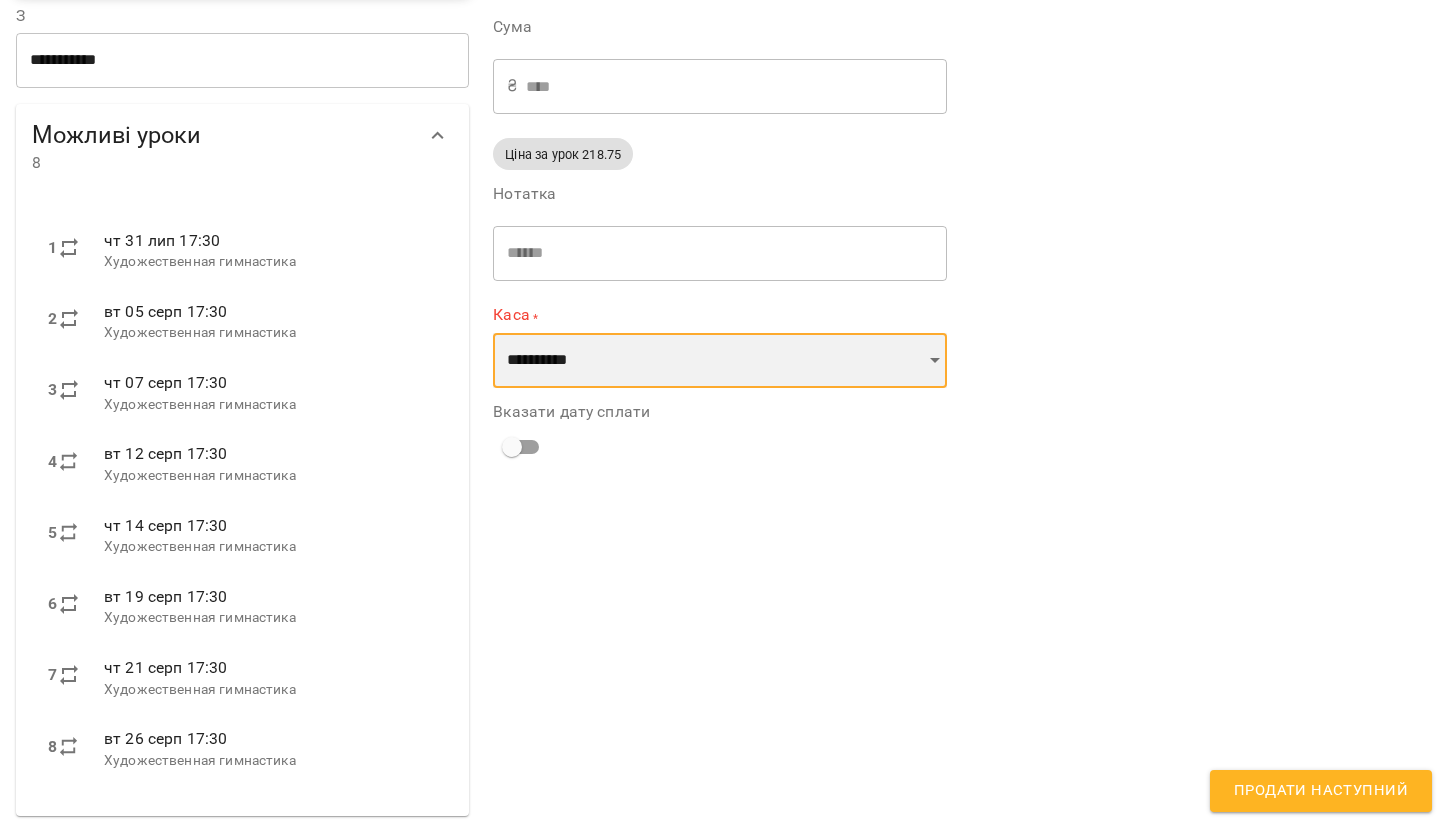 select on "**********" 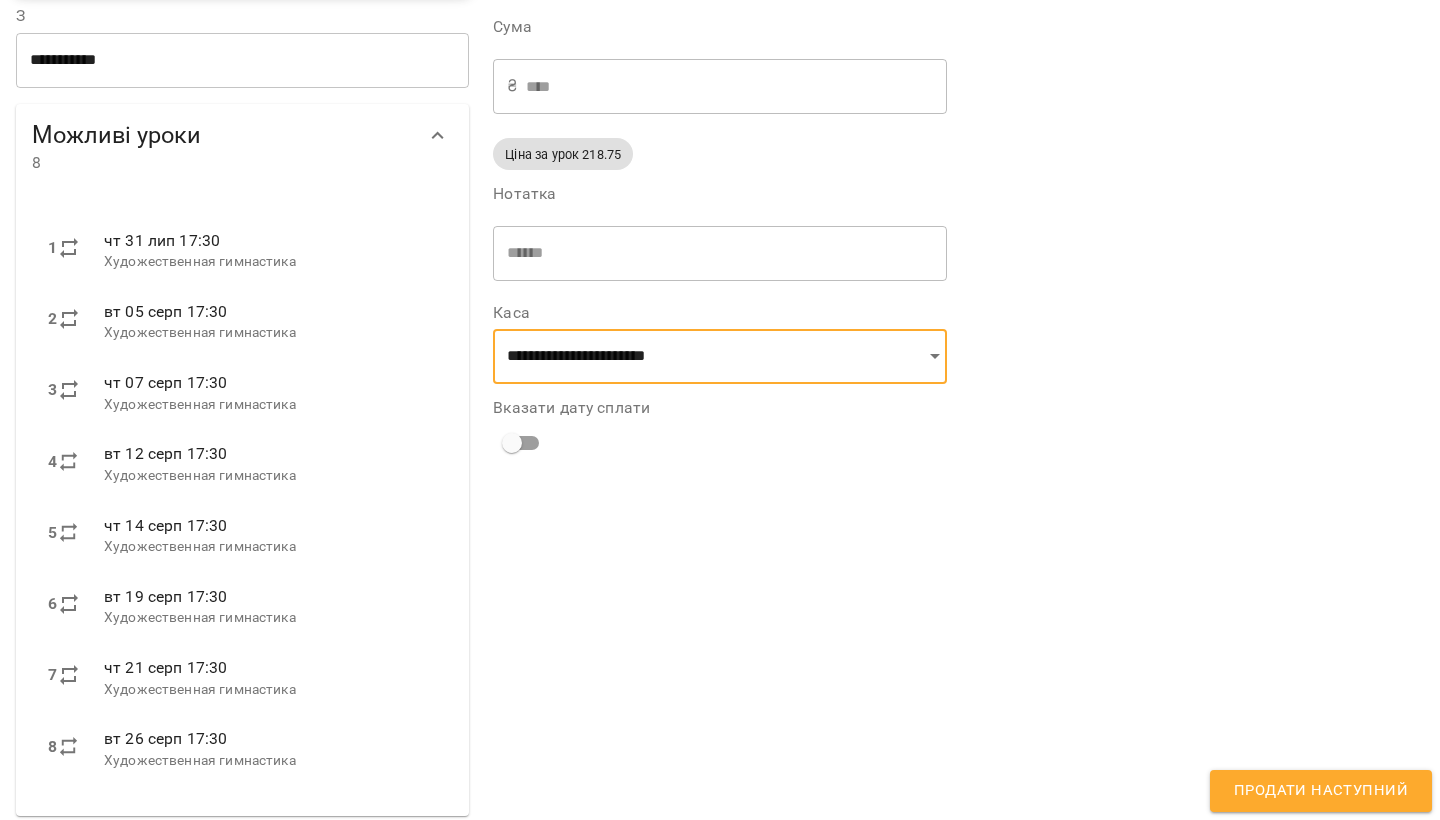 click on "Продати наступний" at bounding box center (1321, 791) 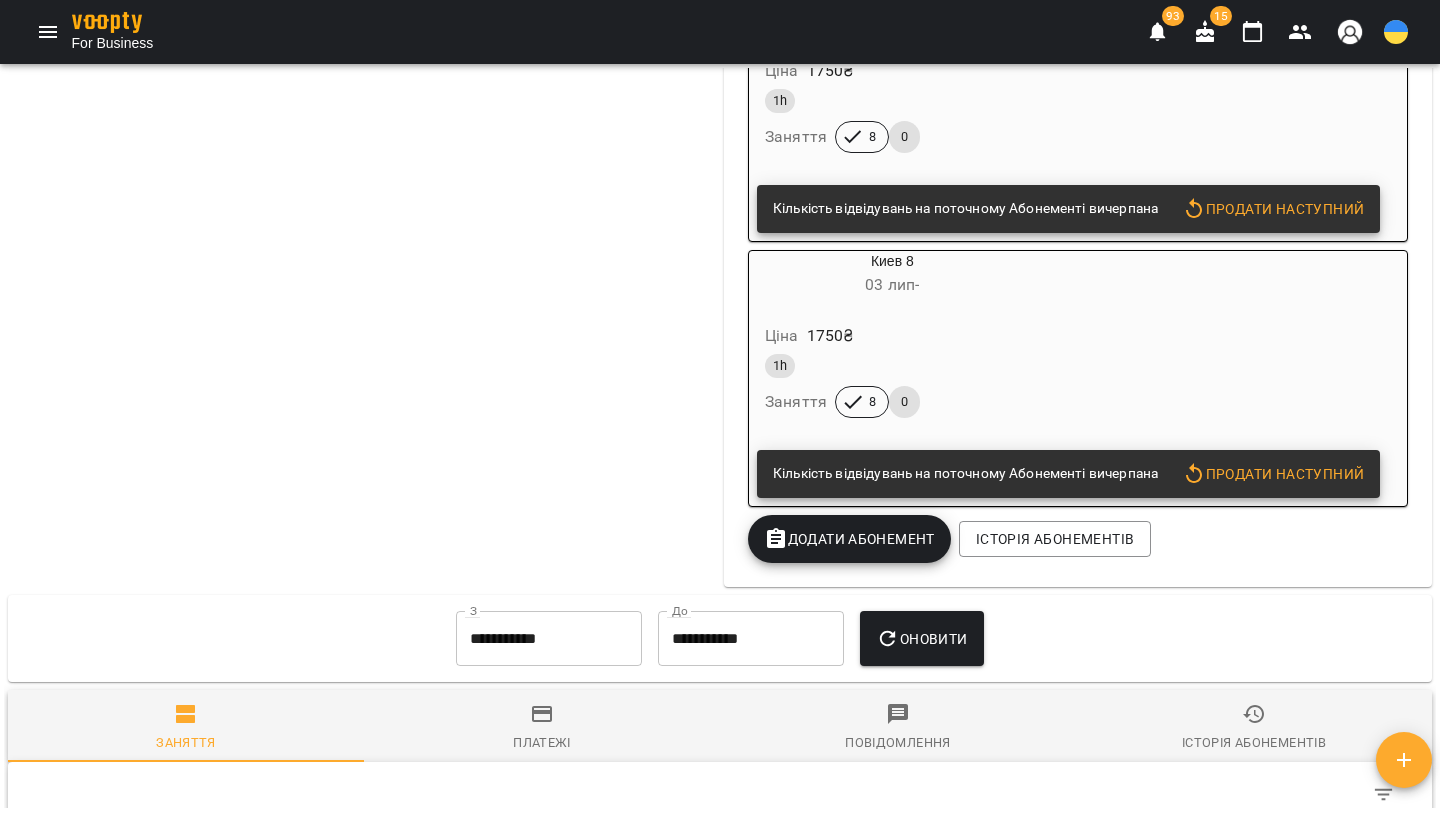 scroll, scrollTop: 1093, scrollLeft: 0, axis: vertical 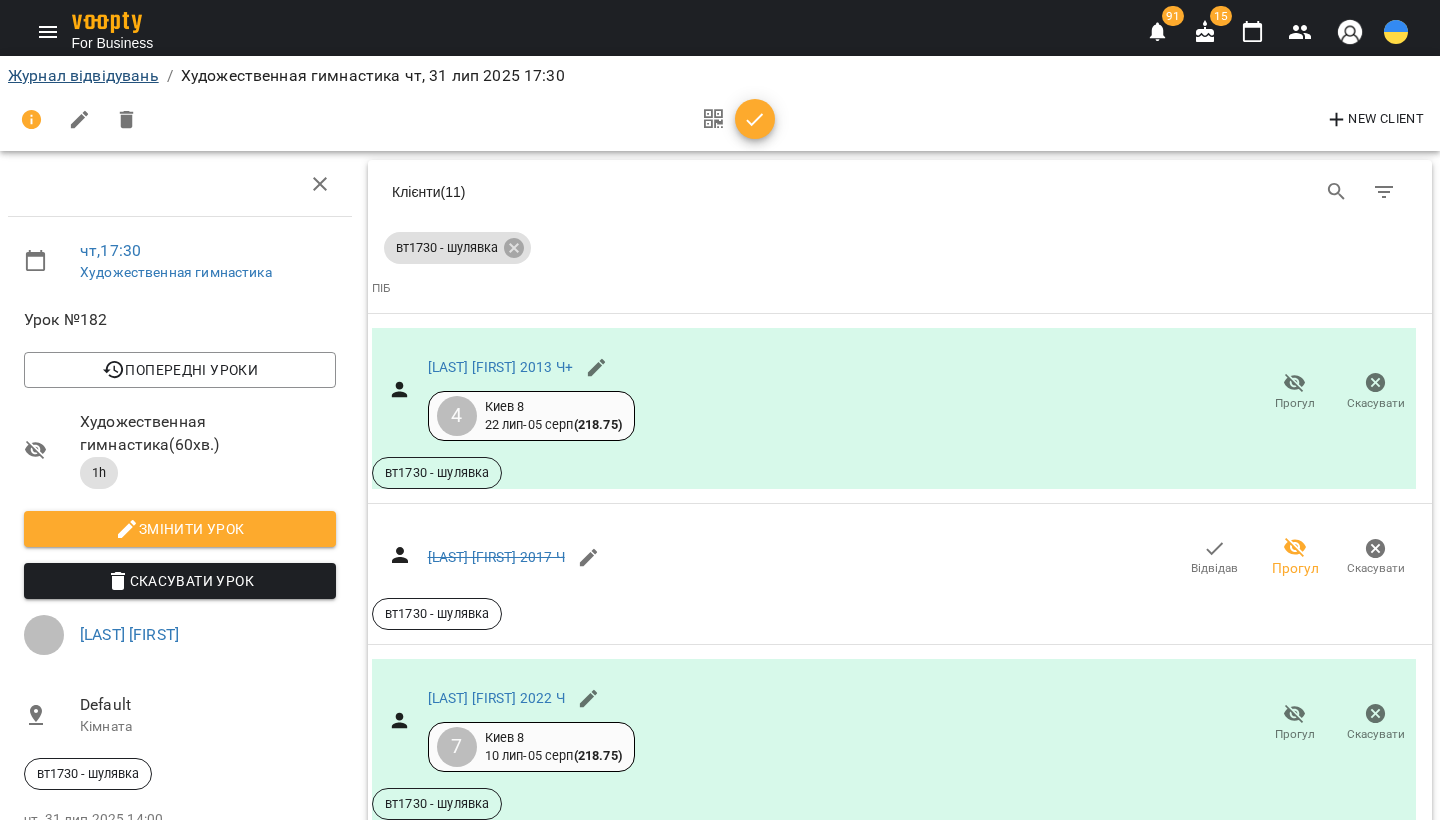 click on "Журнал відвідувань" at bounding box center (83, 75) 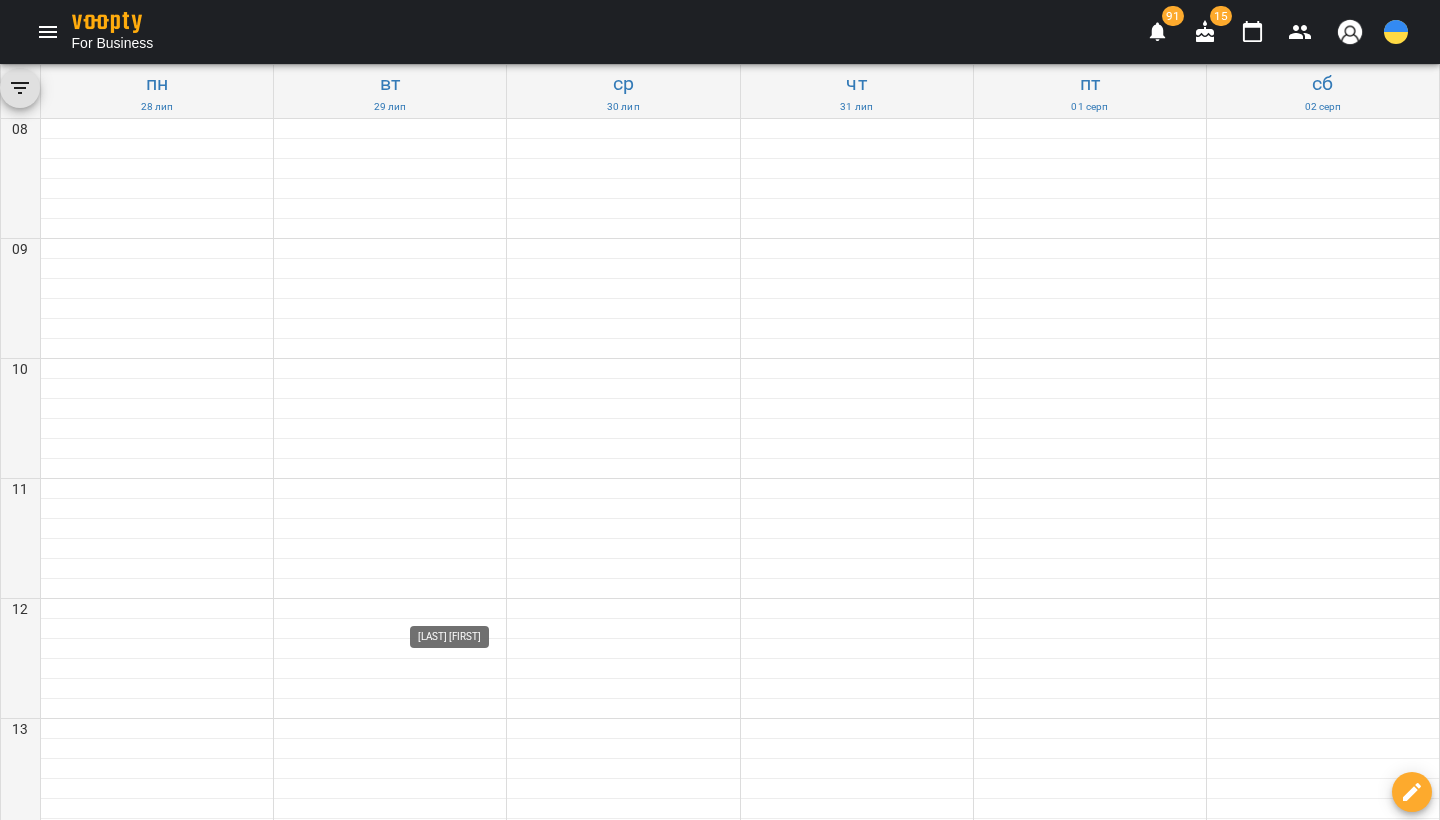 scroll, scrollTop: 797, scrollLeft: 0, axis: vertical 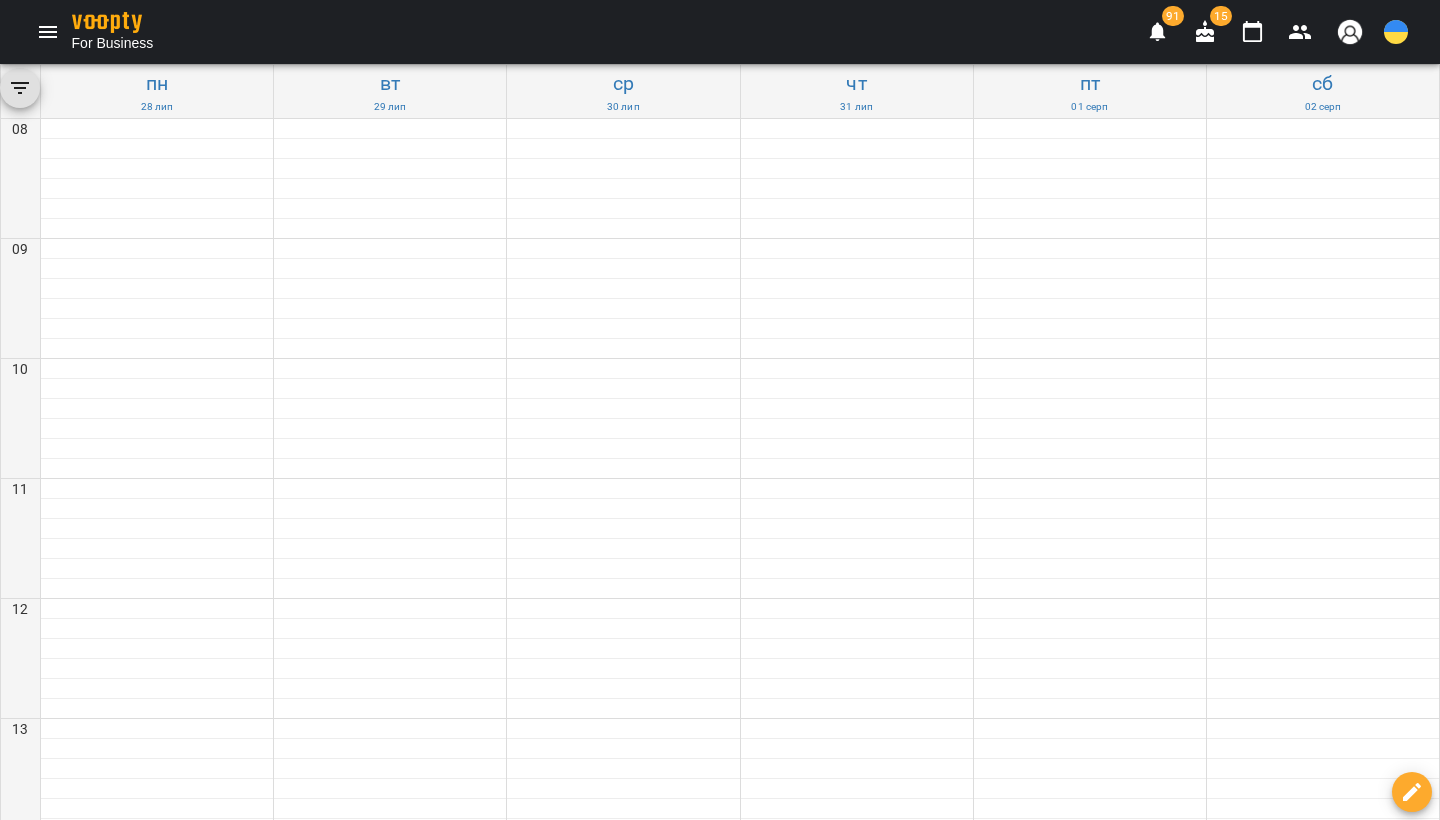 click 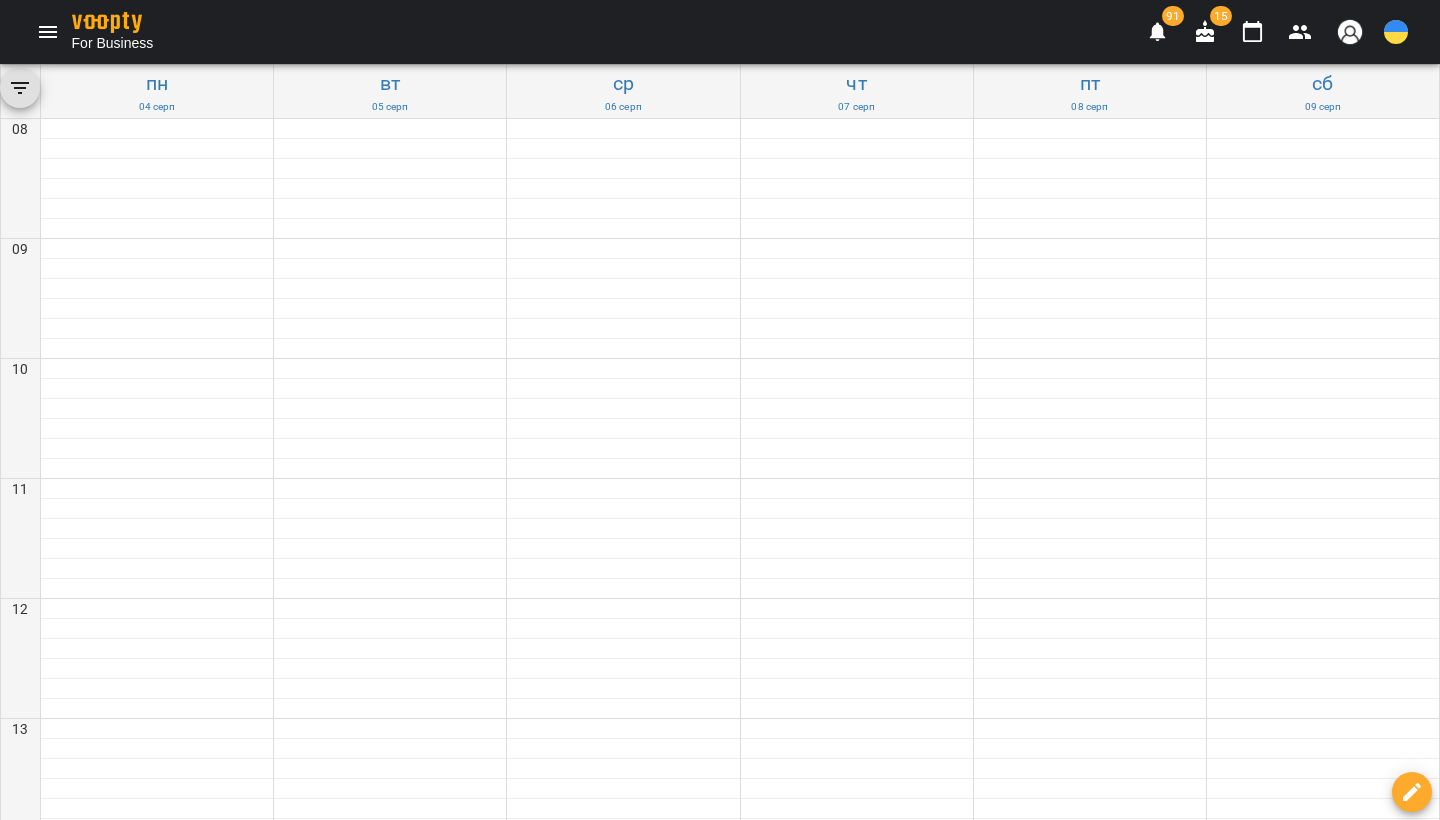 click on "1h(вт1730 - шулявка)" at bounding box center (390, 1326) 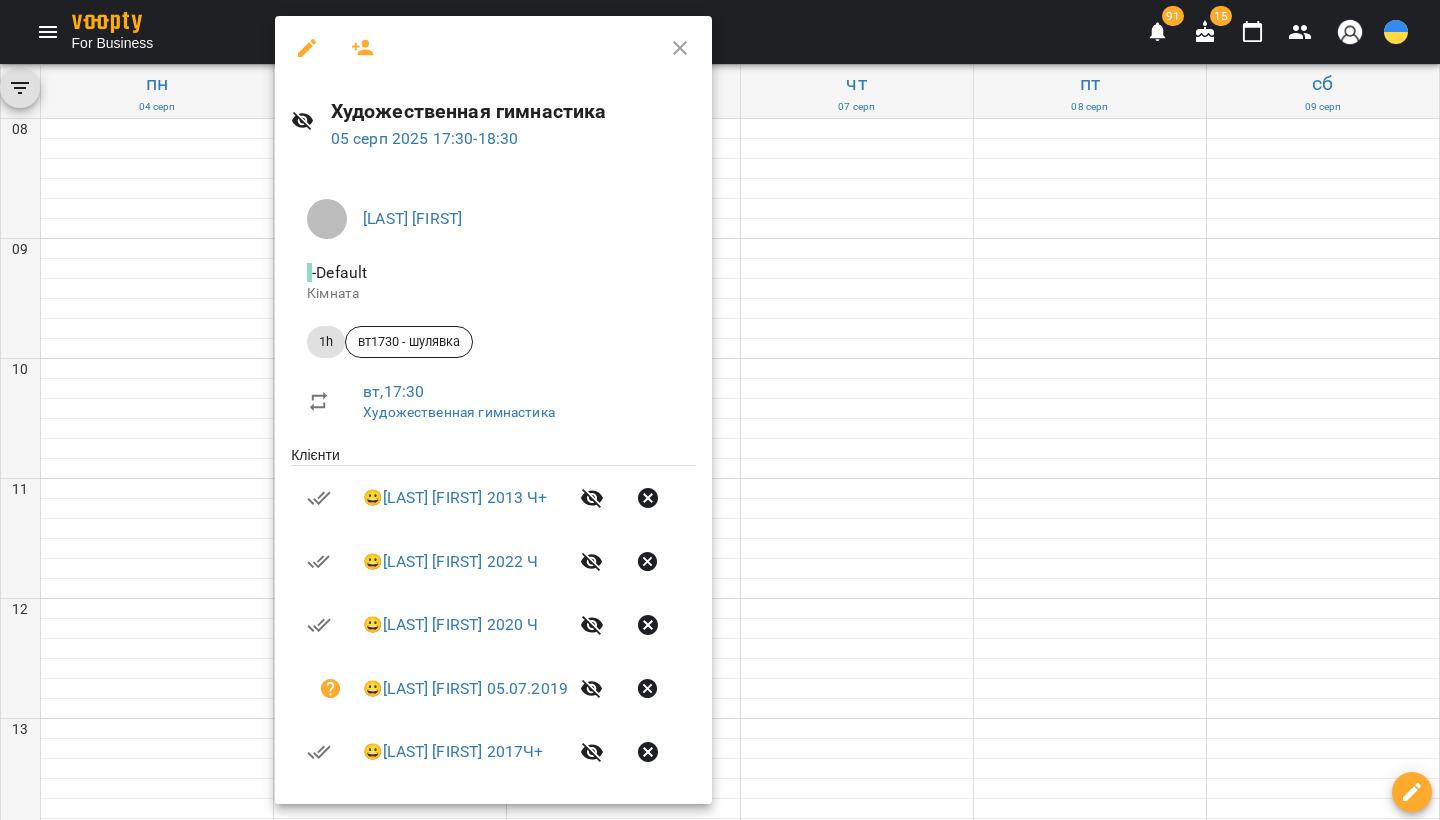 click at bounding box center [363, 48] 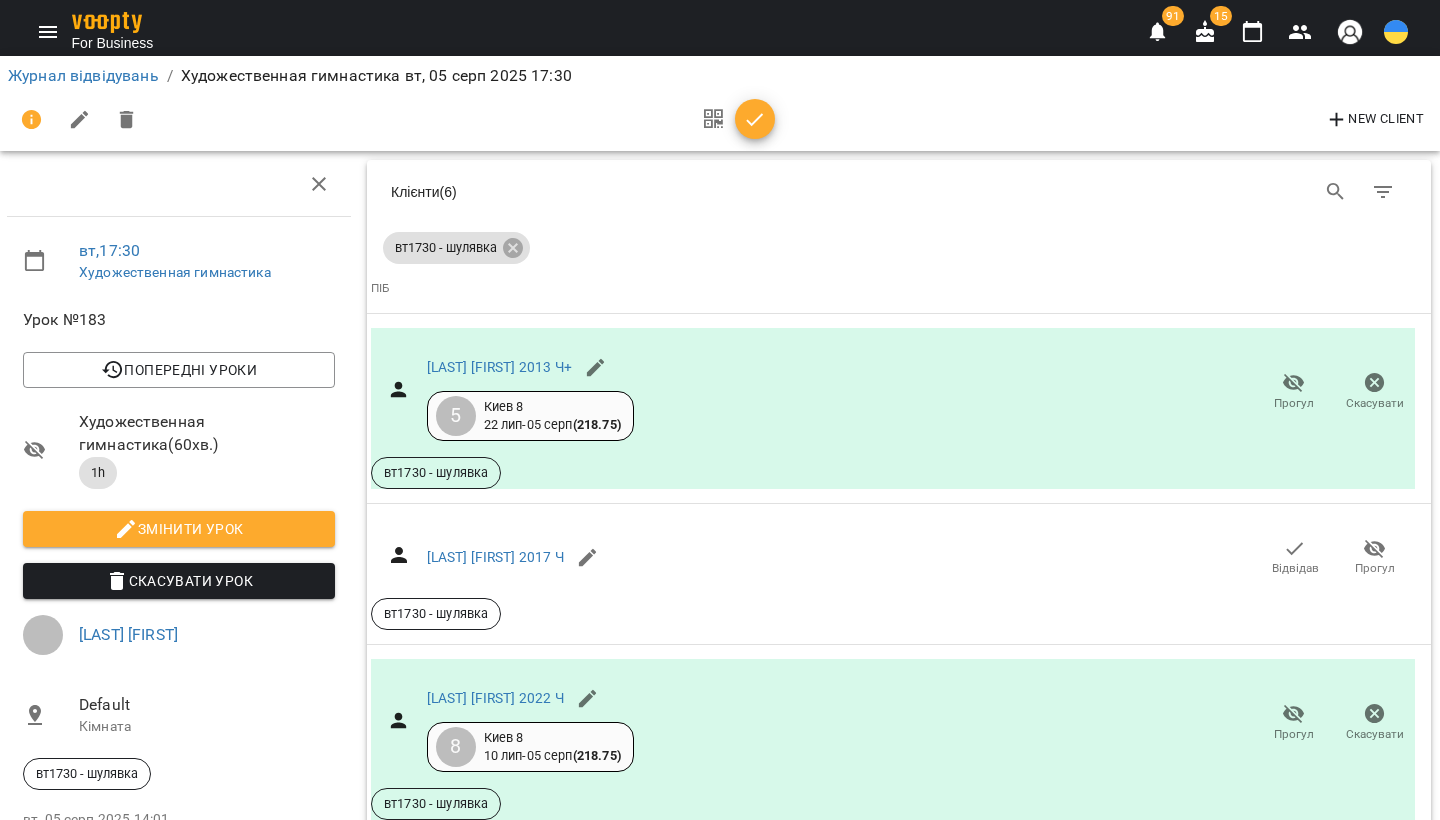 scroll, scrollTop: 0, scrollLeft: 1, axis: horizontal 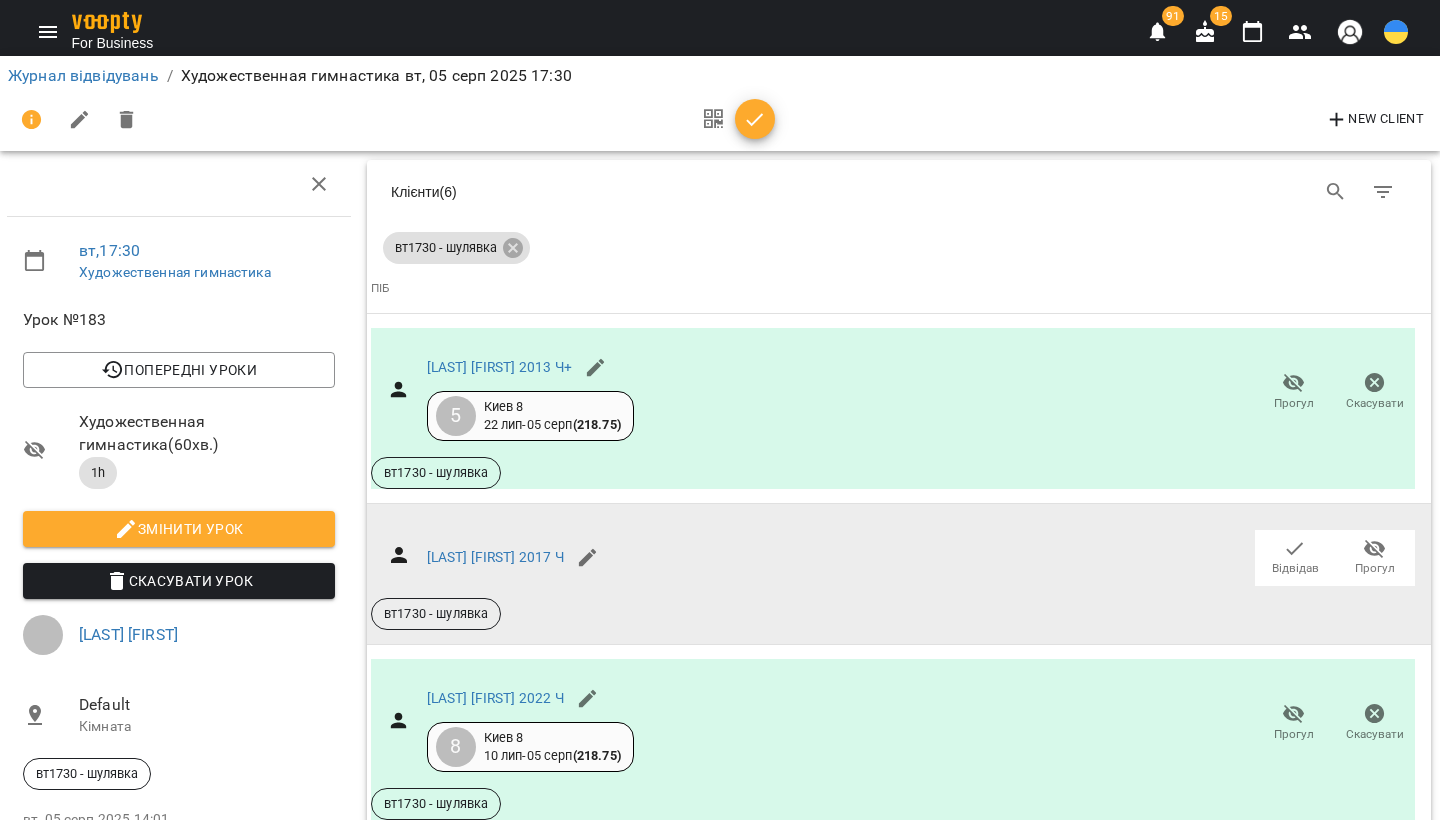 click 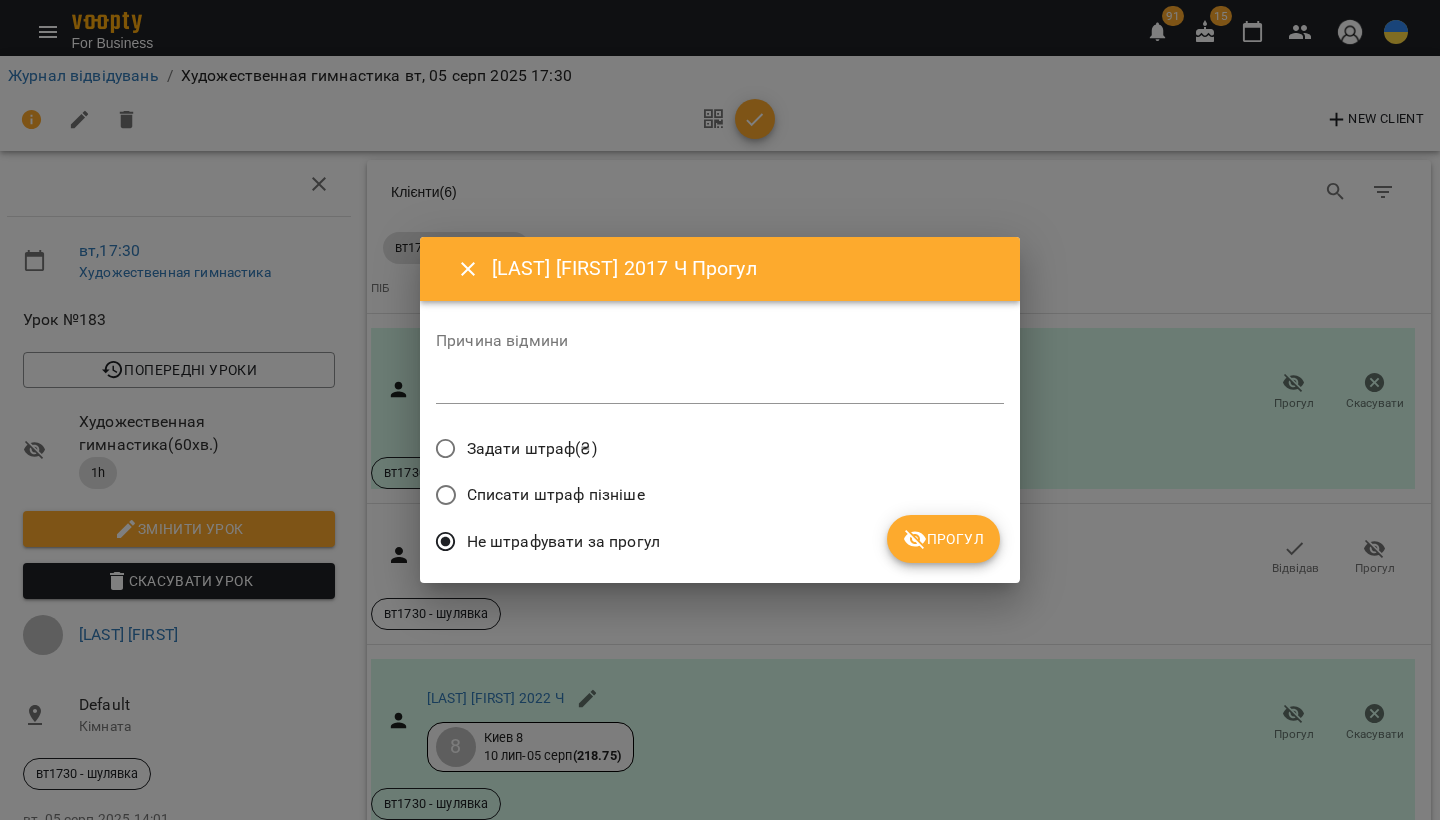 click on "Прогул" at bounding box center [943, 539] 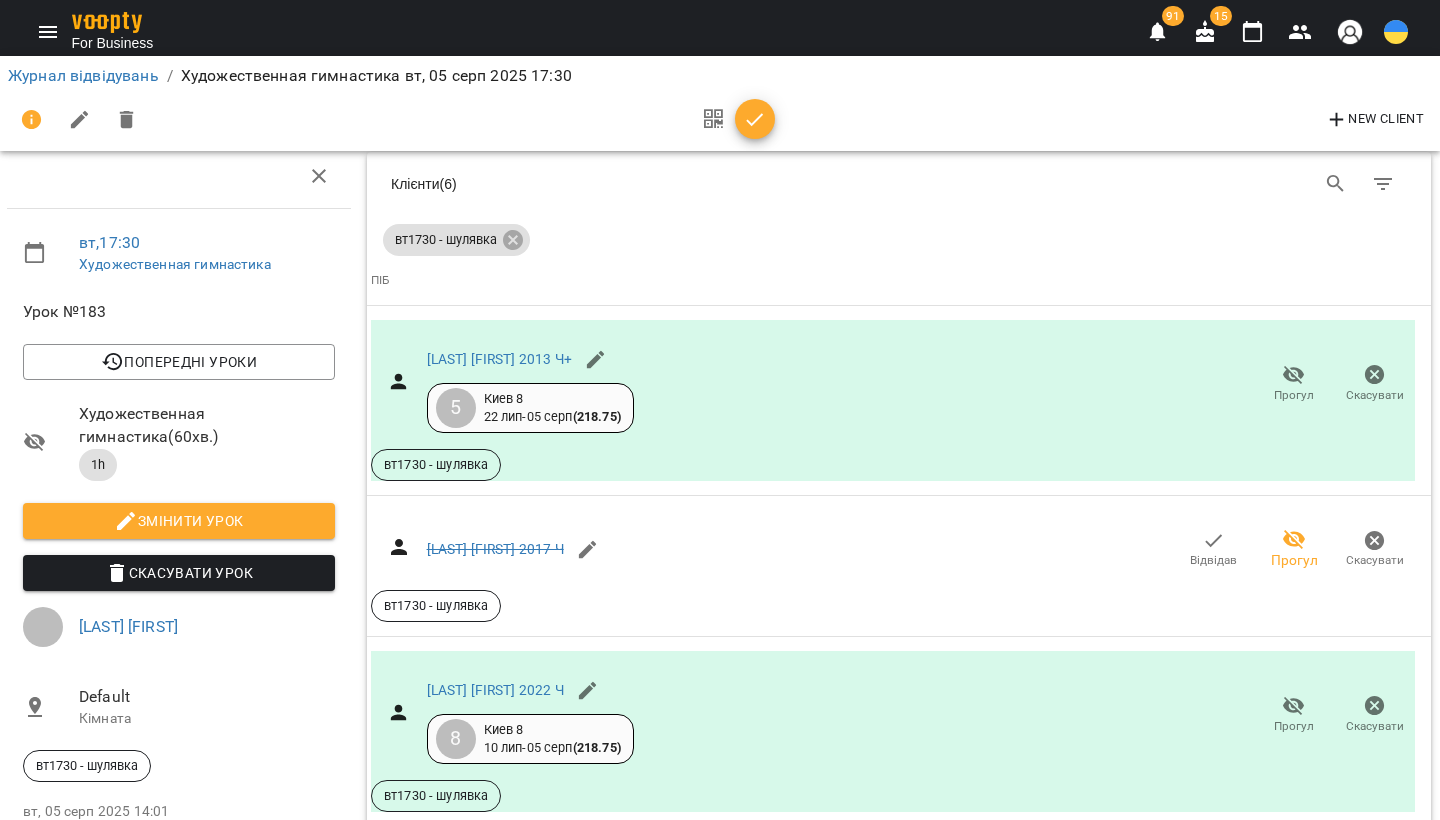 scroll, scrollTop: 541, scrollLeft: 2, axis: both 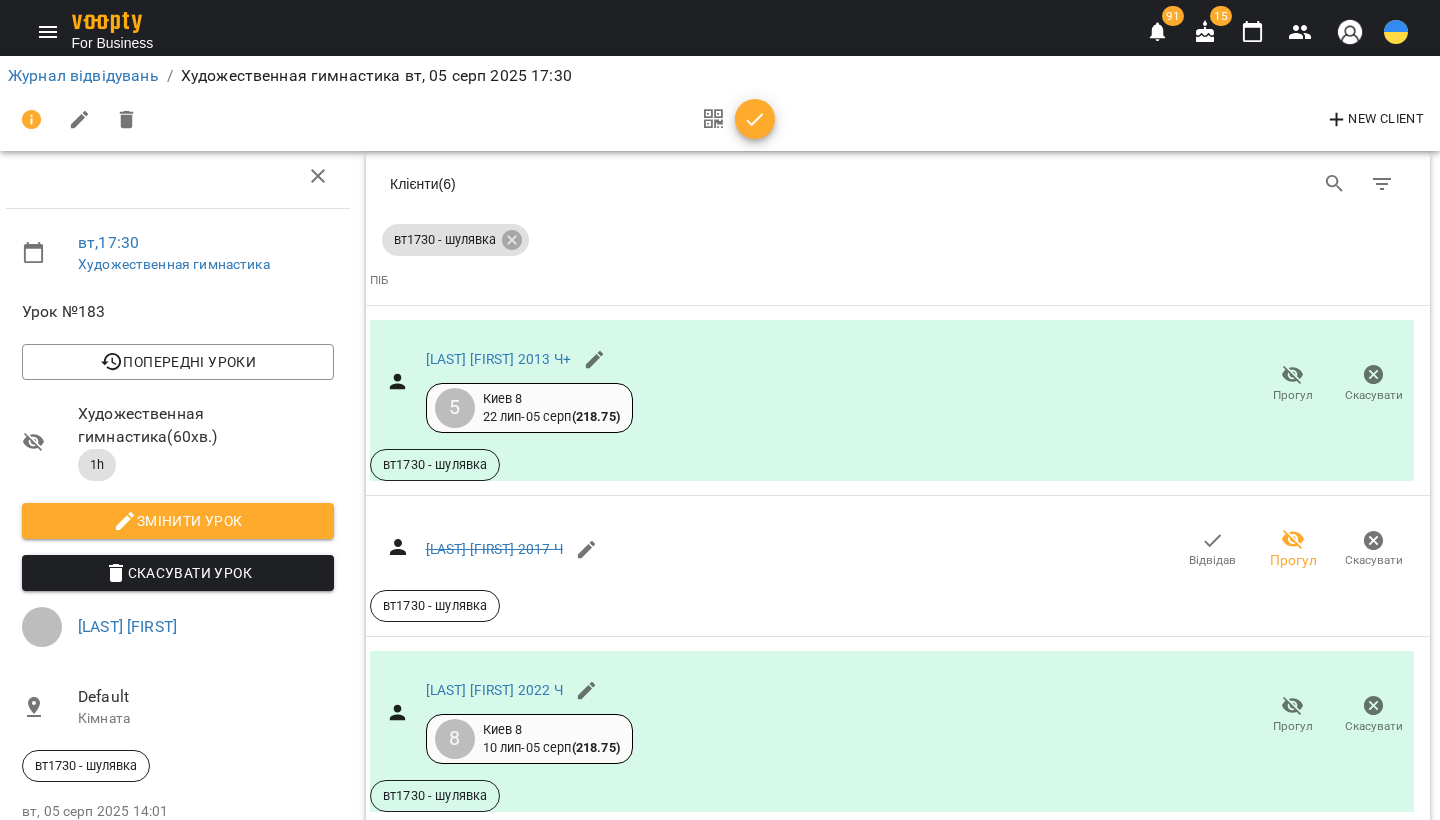 click 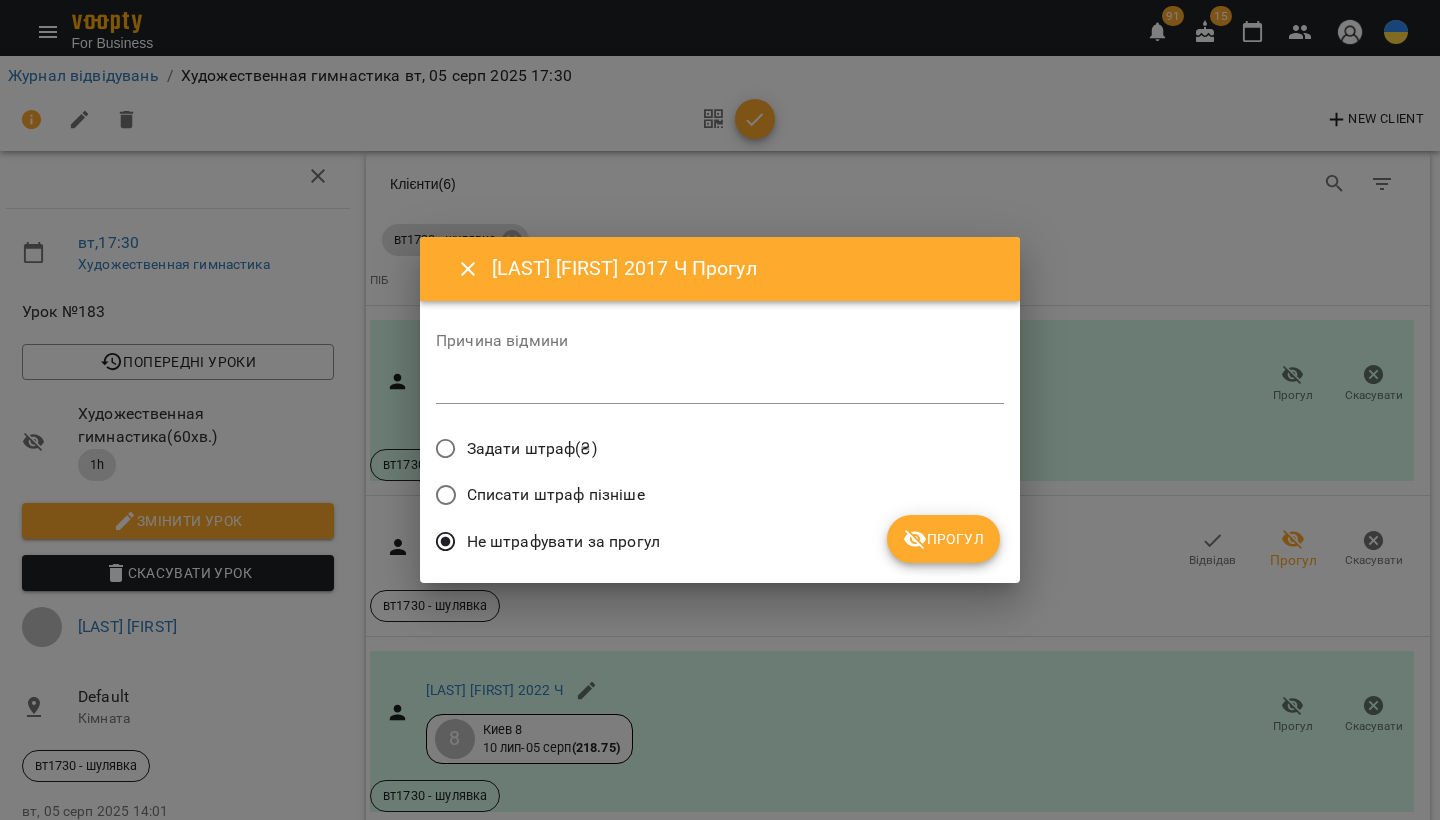 click 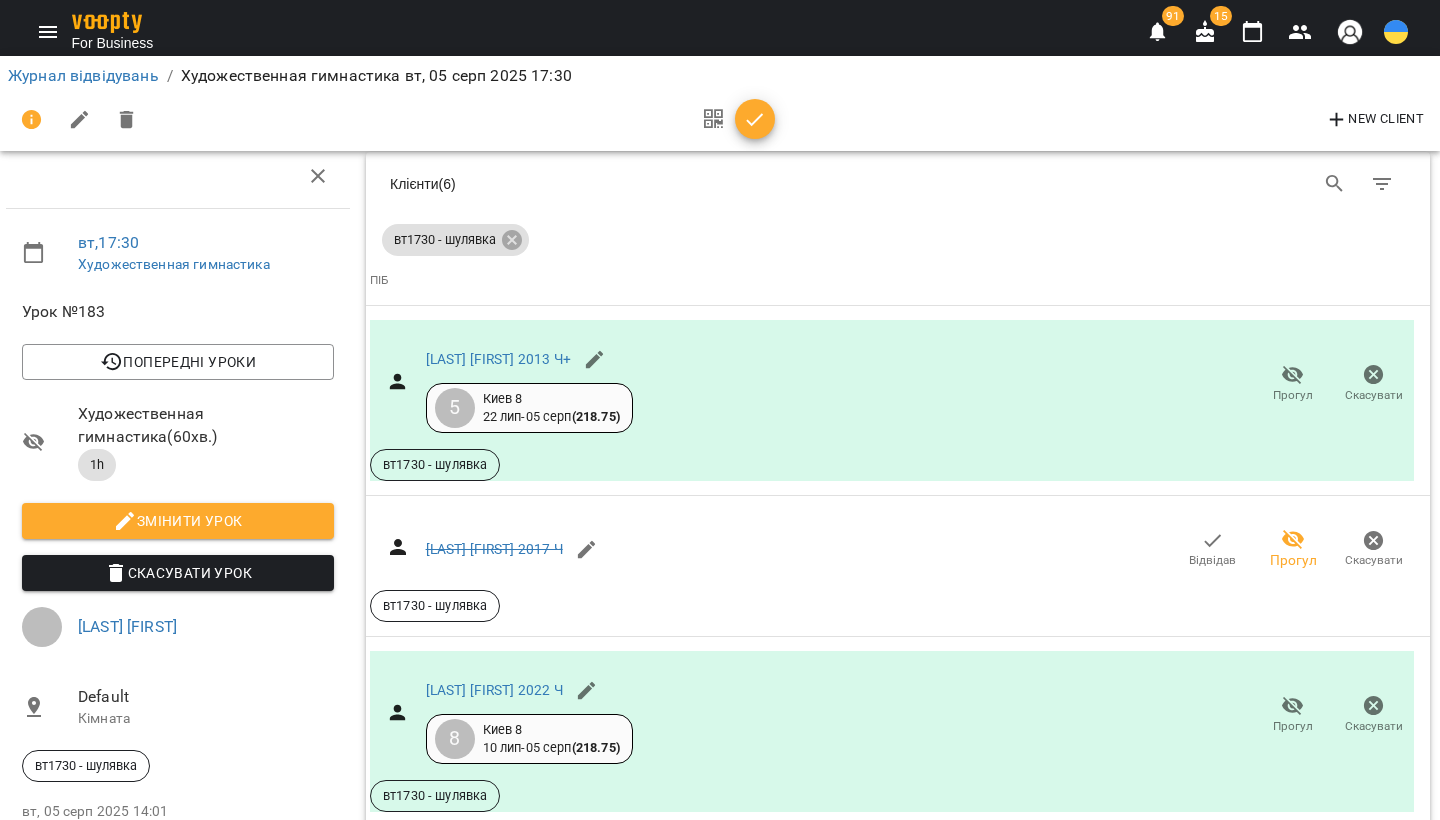 scroll, scrollTop: 1376, scrollLeft: 2, axis: both 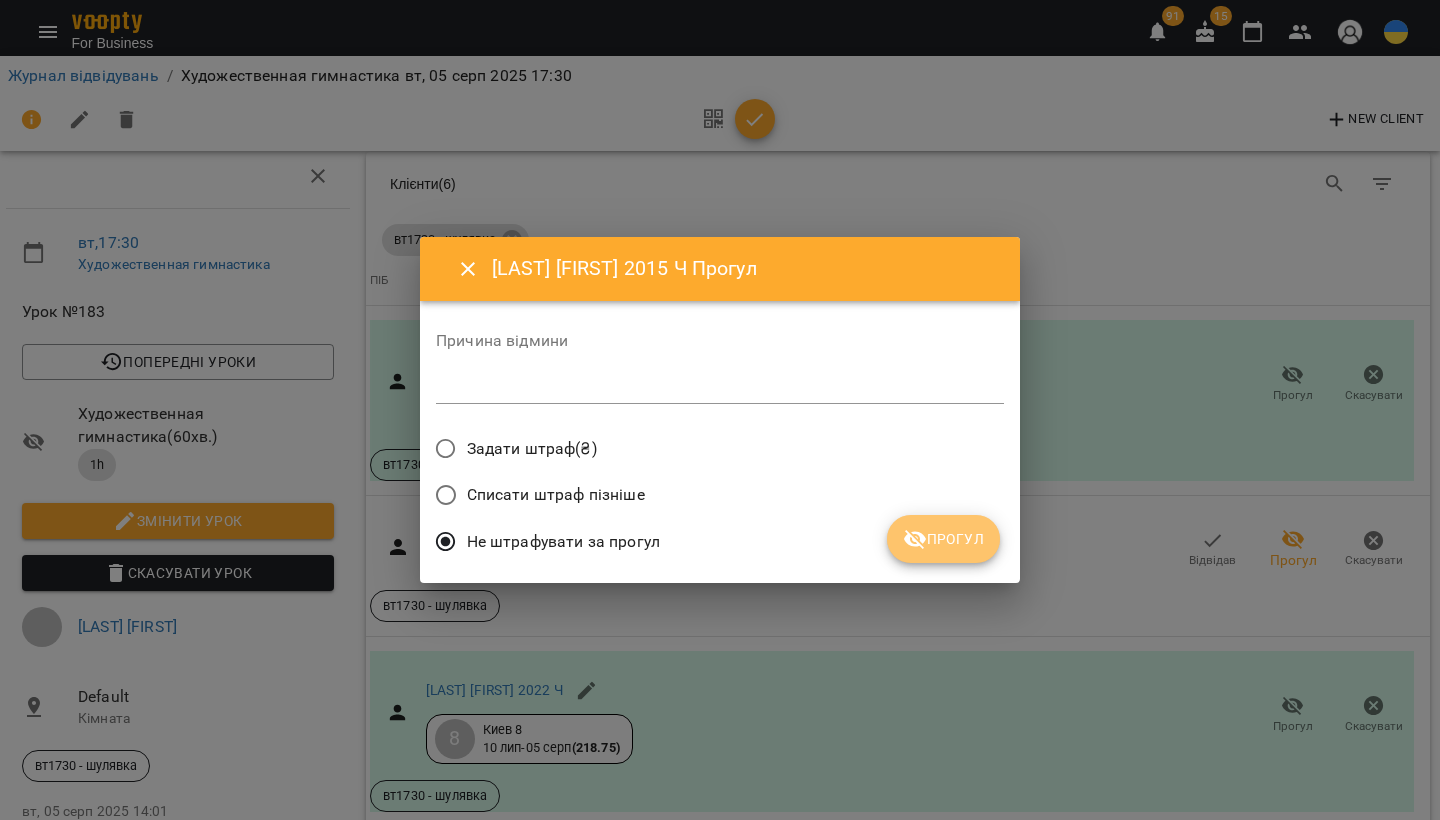 click on "Прогул" at bounding box center (943, 539) 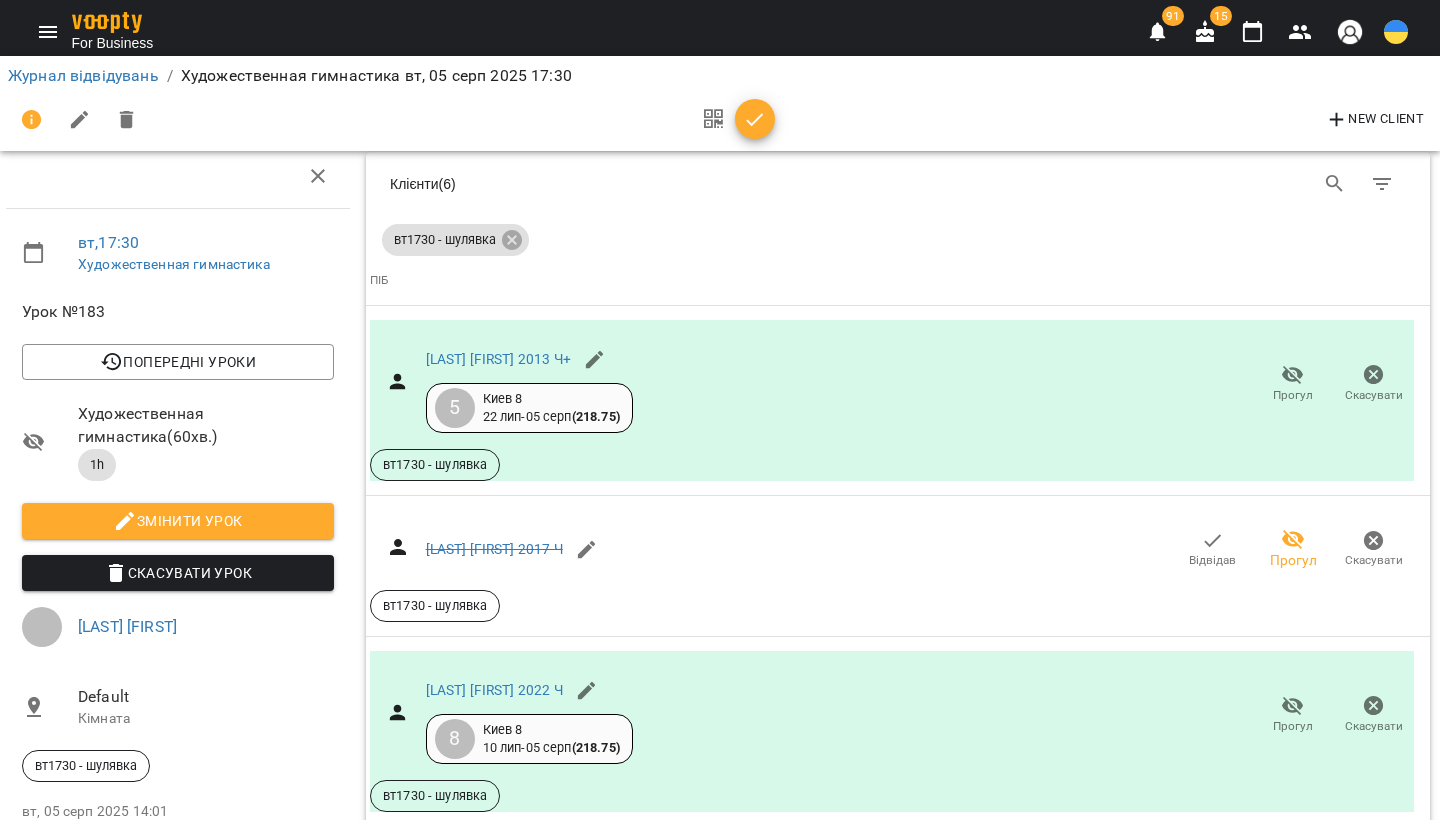 click on "Прогул" at bounding box center [1374, 1885] 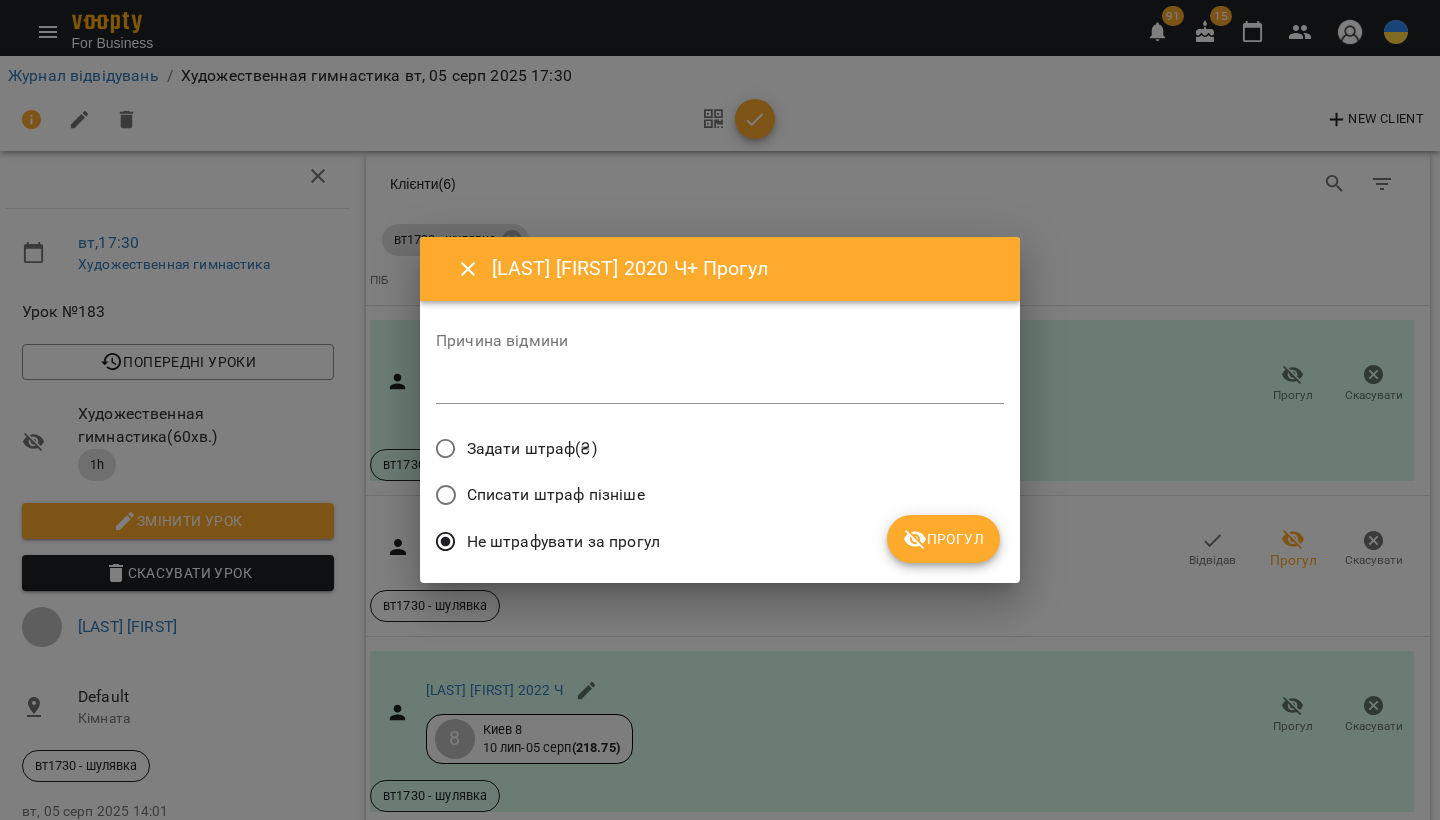 click on "Прогул" at bounding box center (943, 539) 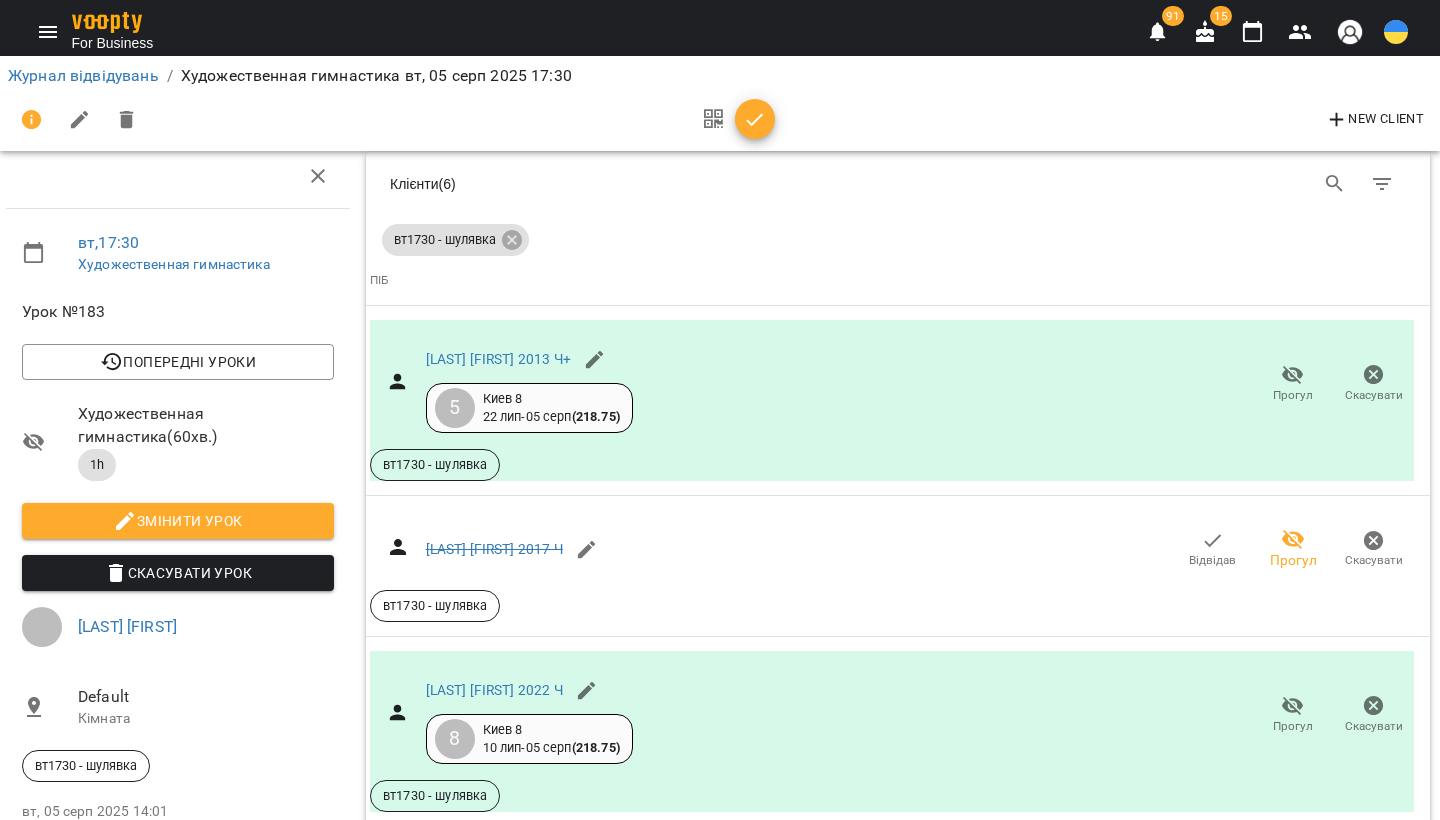 scroll, scrollTop: 1700, scrollLeft: 2, axis: both 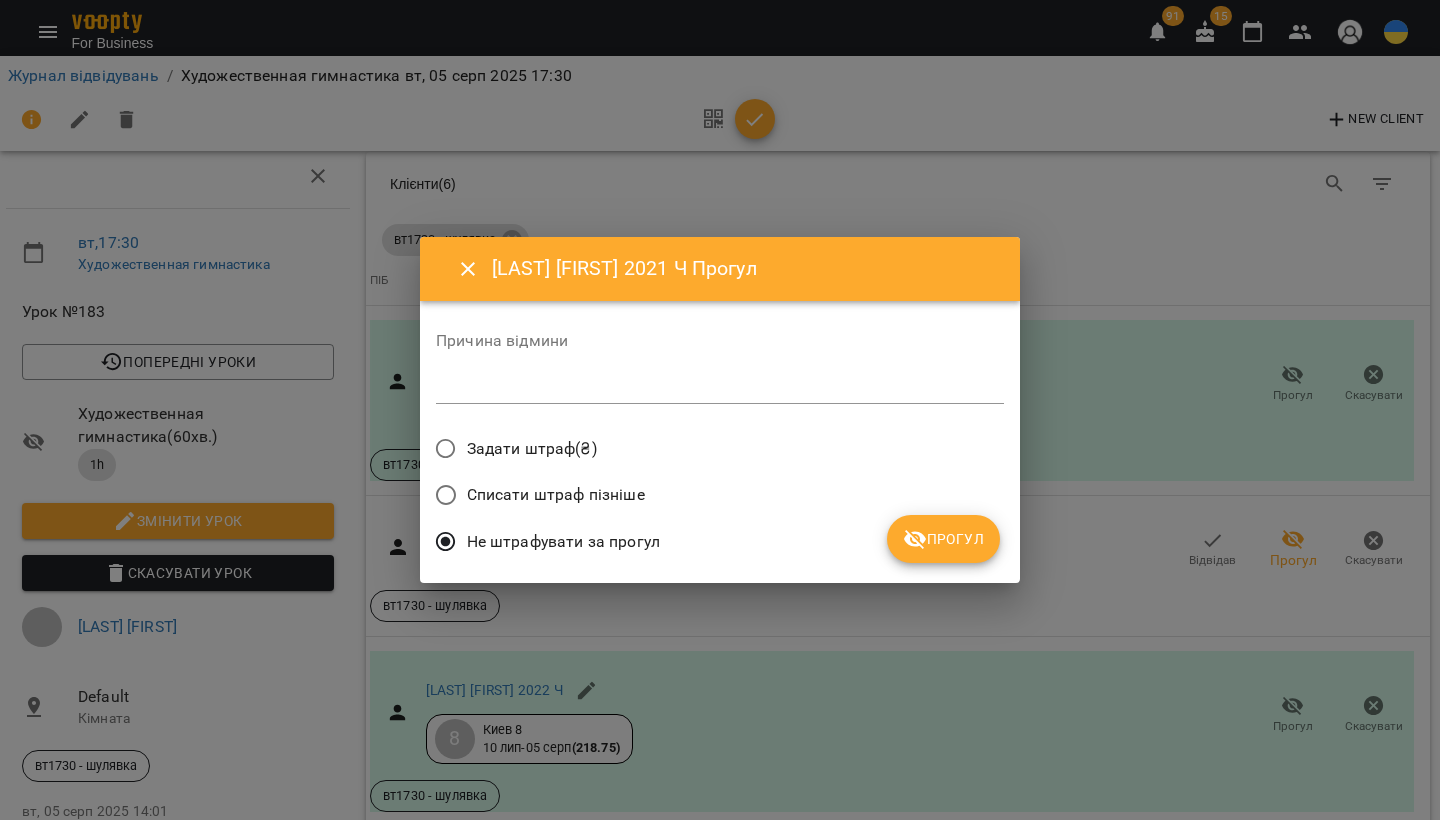 click on "Прогул" at bounding box center [943, 539] 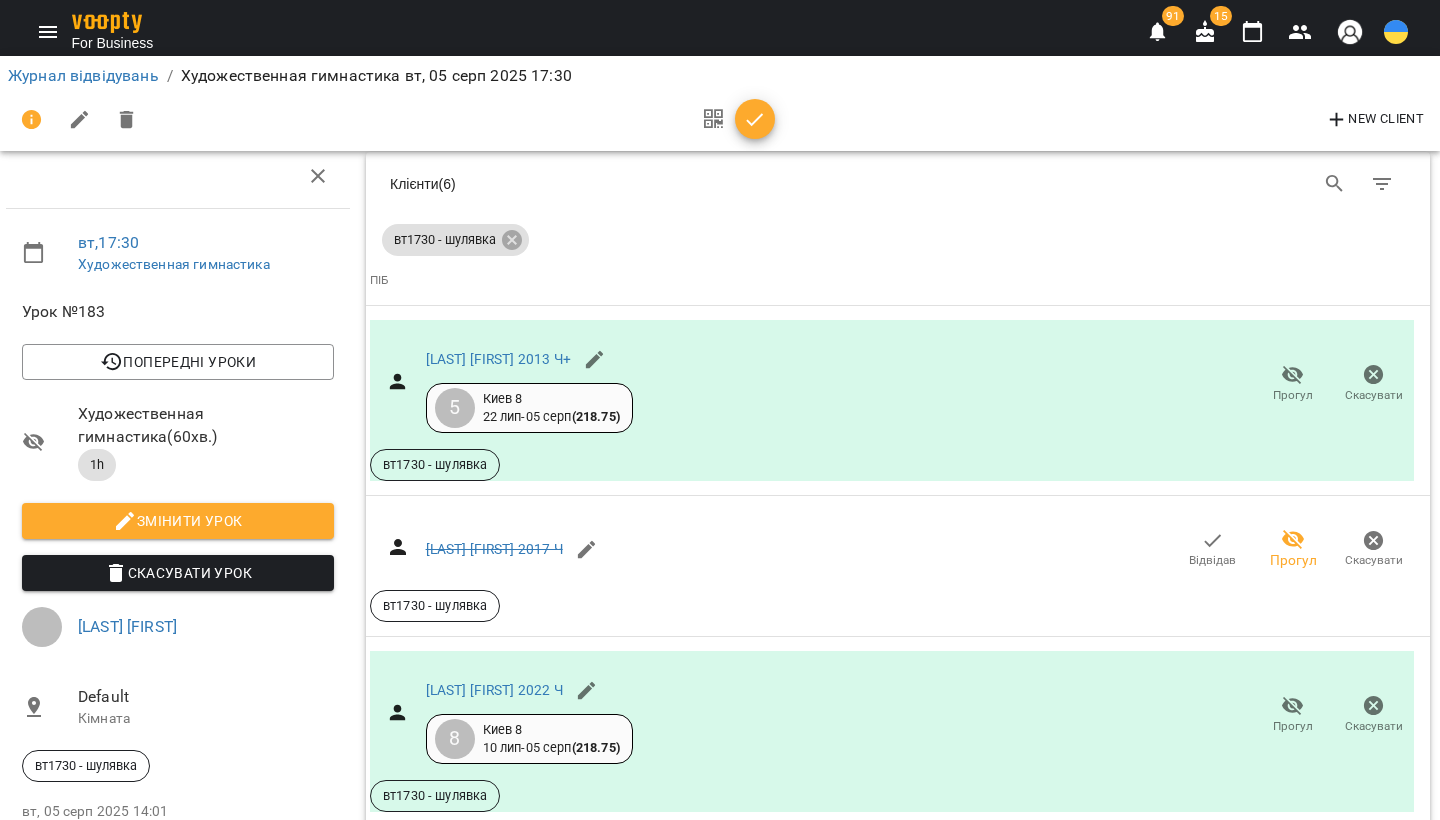 scroll, scrollTop: 1935, scrollLeft: 2, axis: both 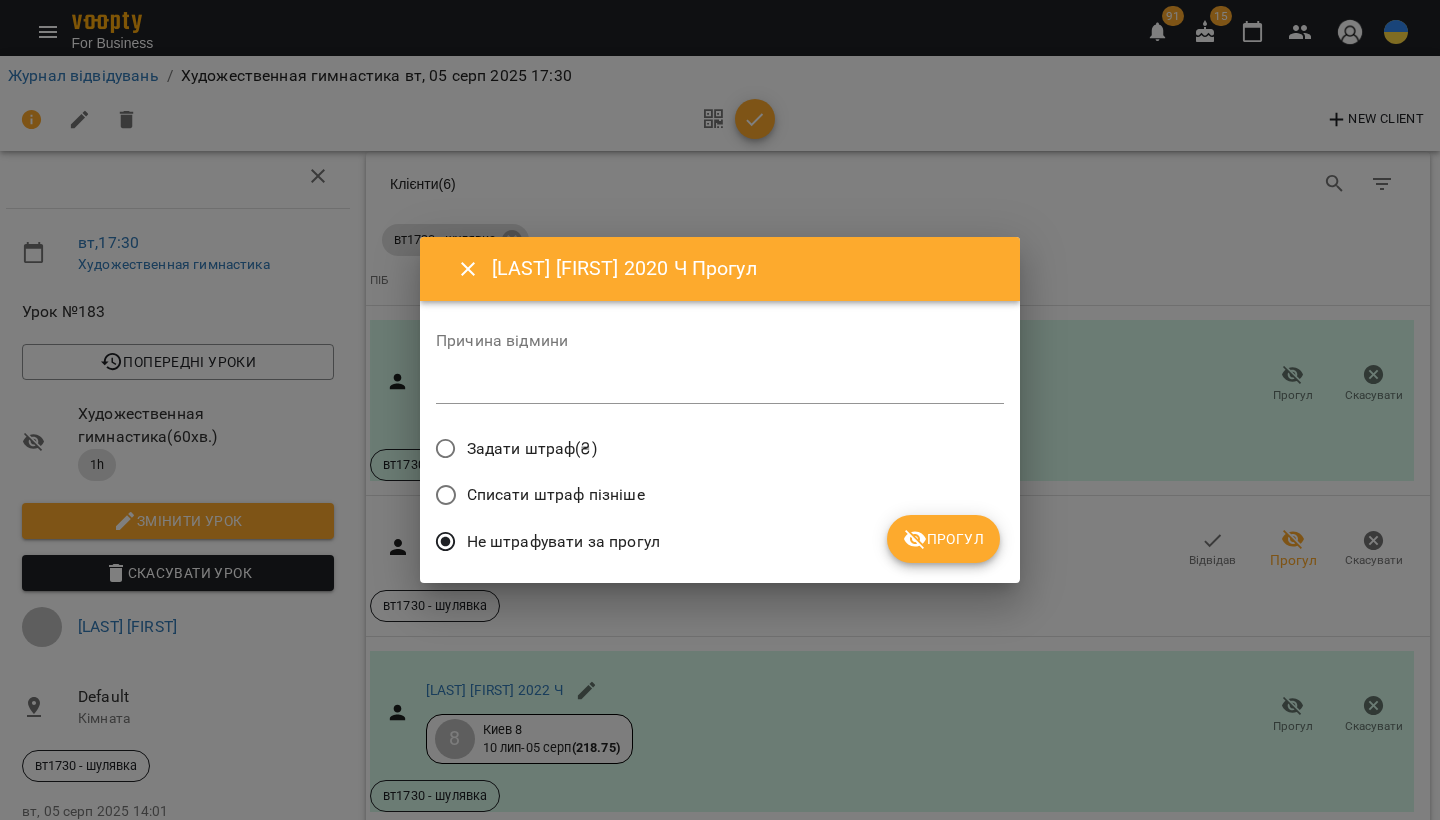 click on "Прогул" at bounding box center (943, 539) 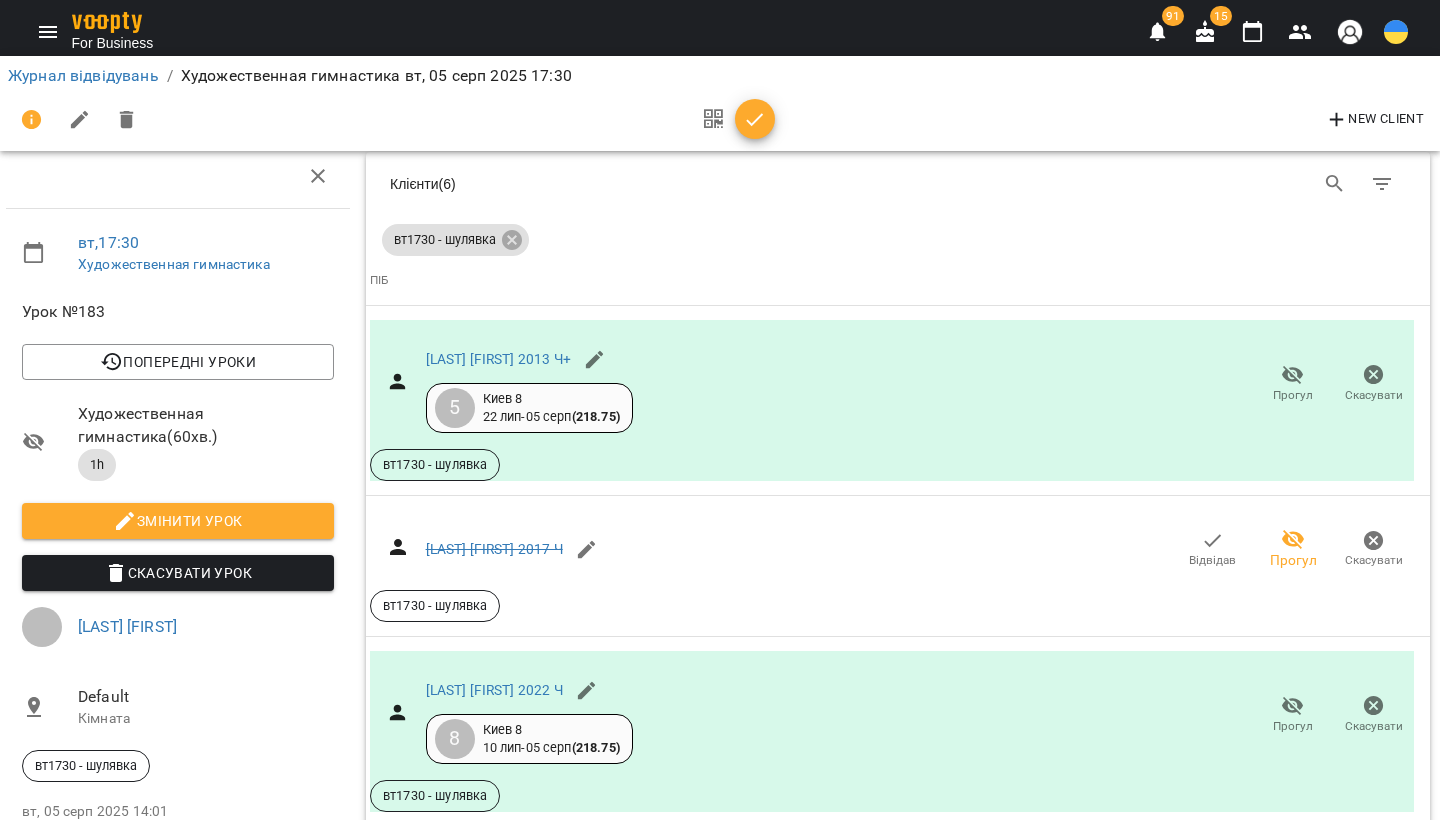 click 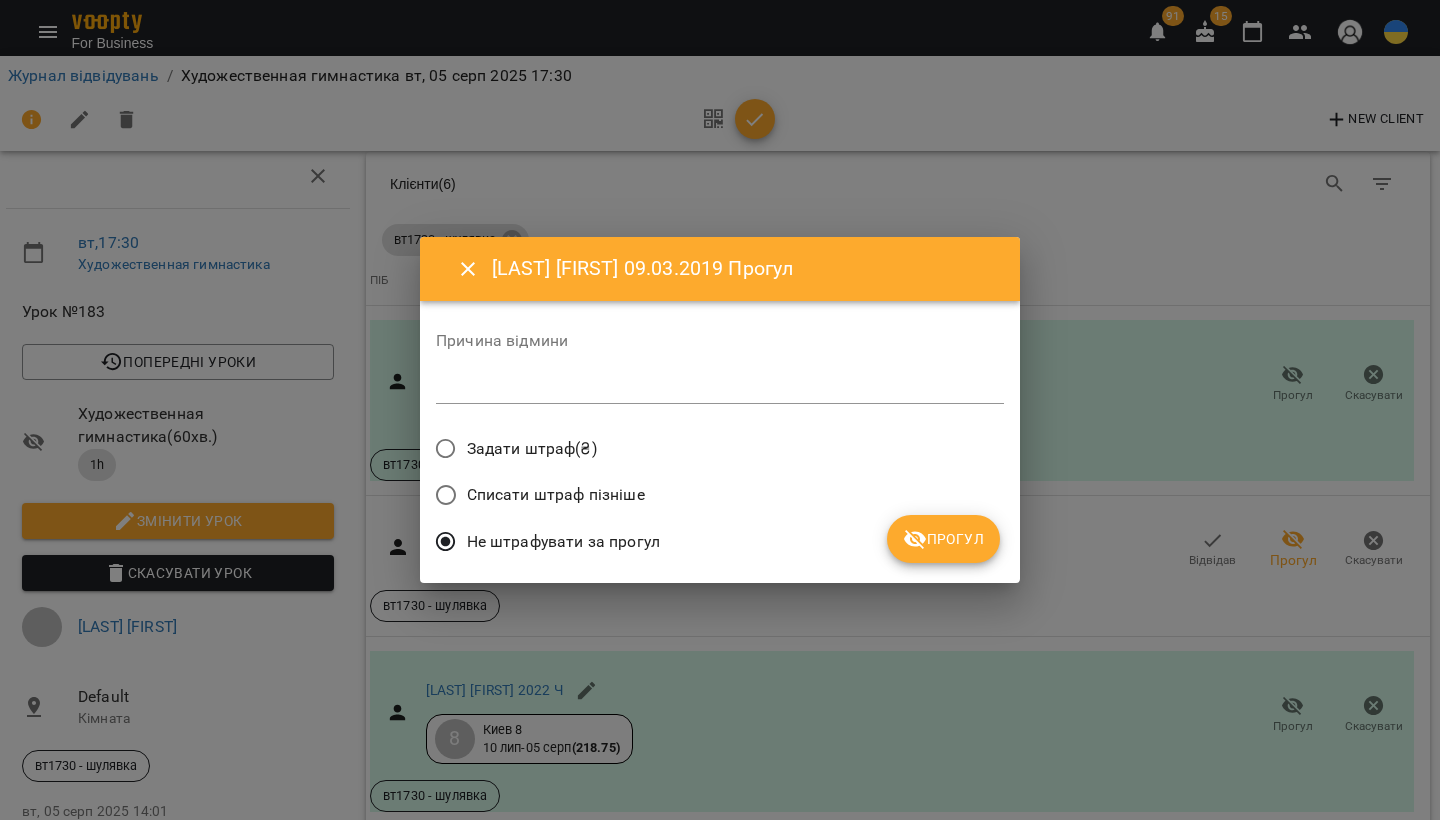 click on "Прогул" at bounding box center [943, 539] 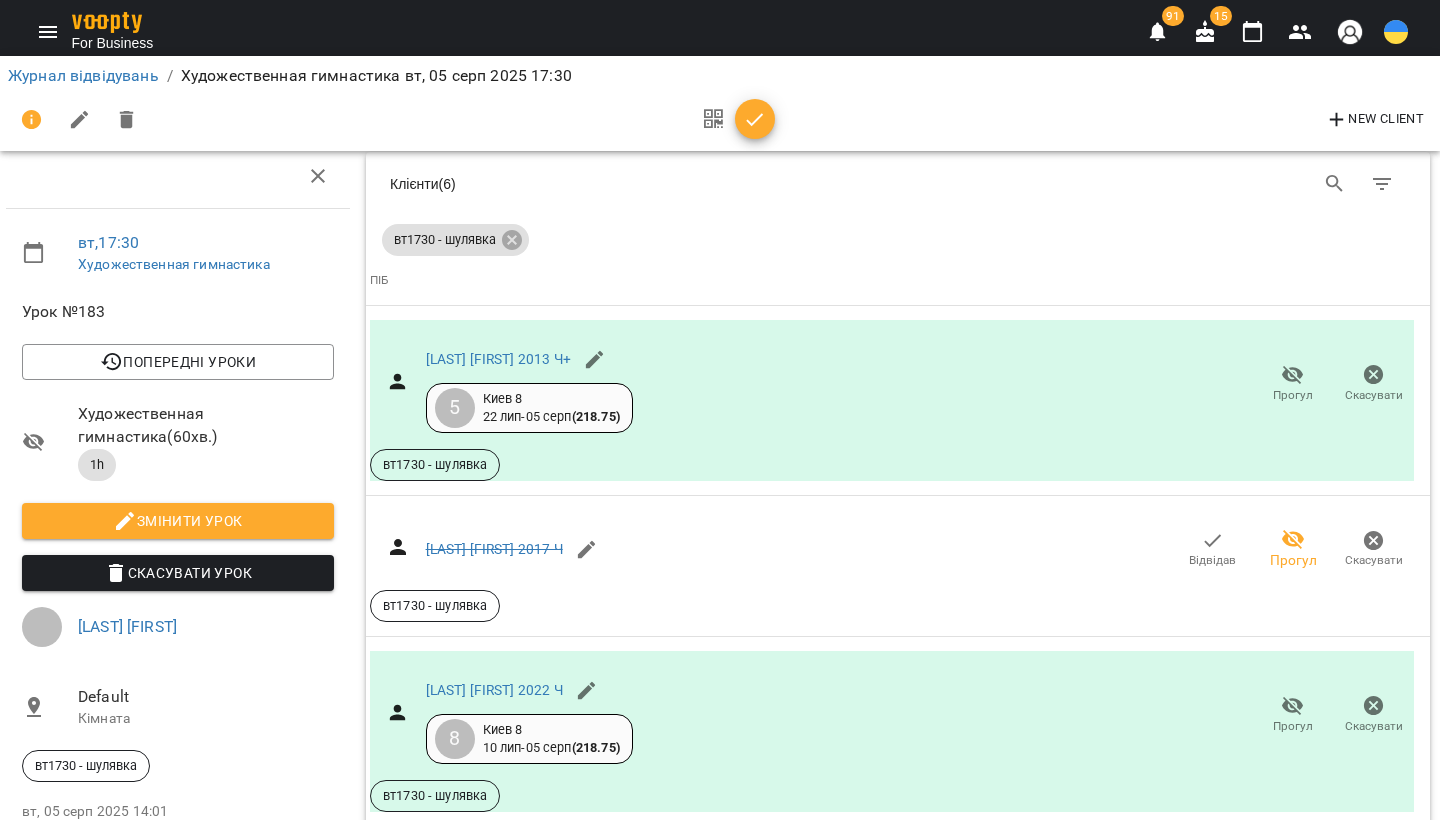 scroll, scrollTop: 2304, scrollLeft: 2, axis: both 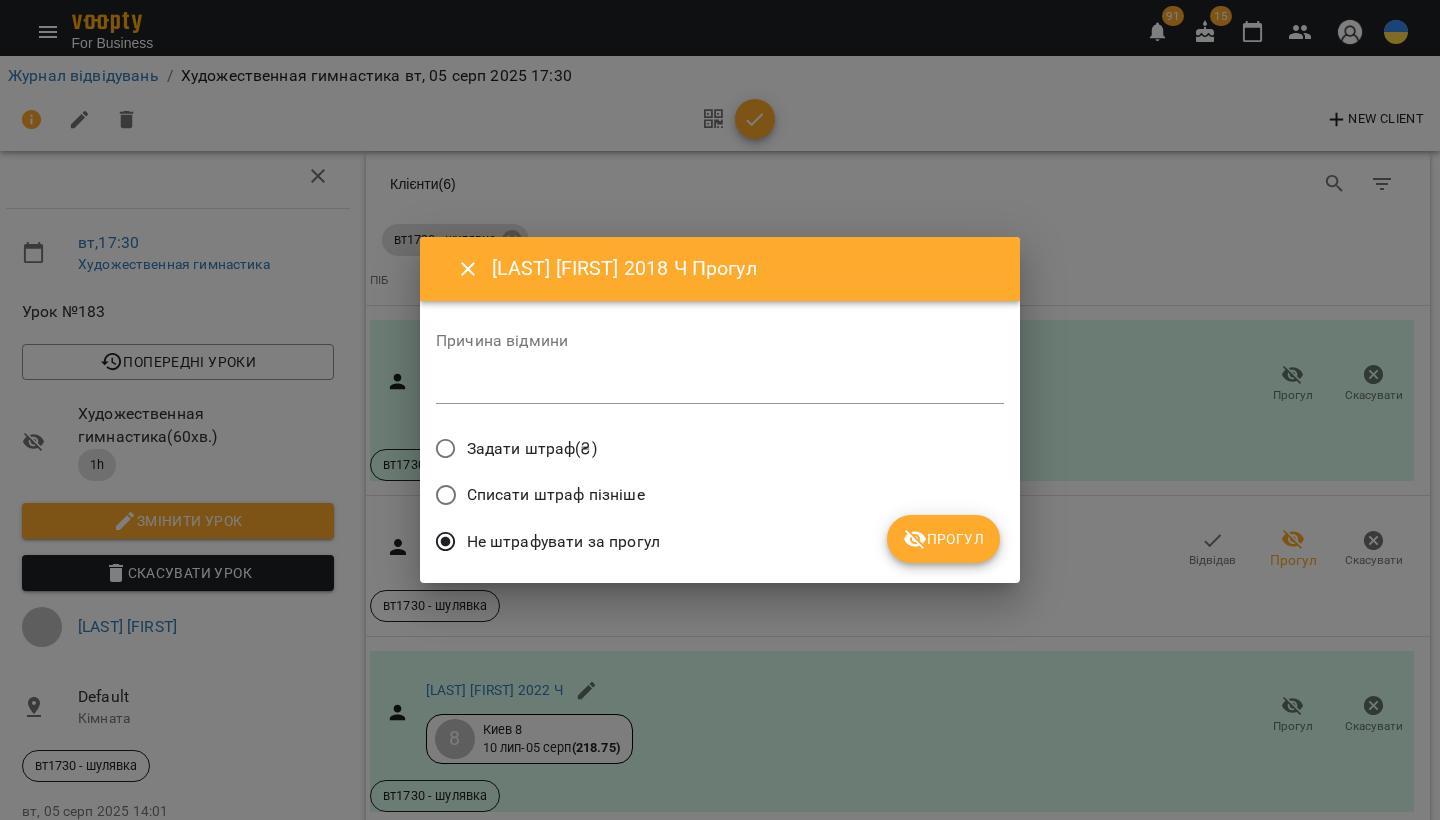 click on "Прогул" at bounding box center (943, 539) 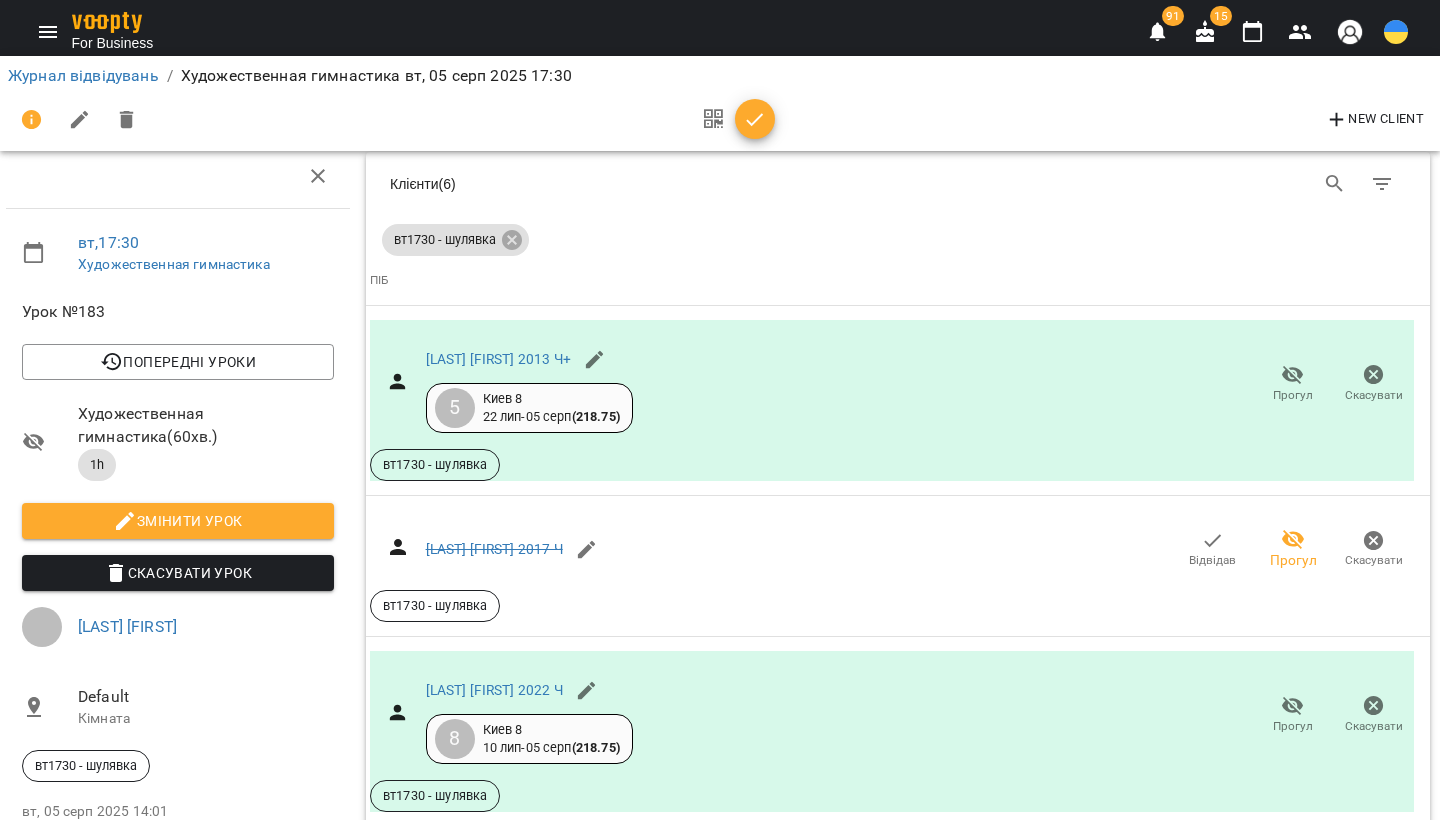 click 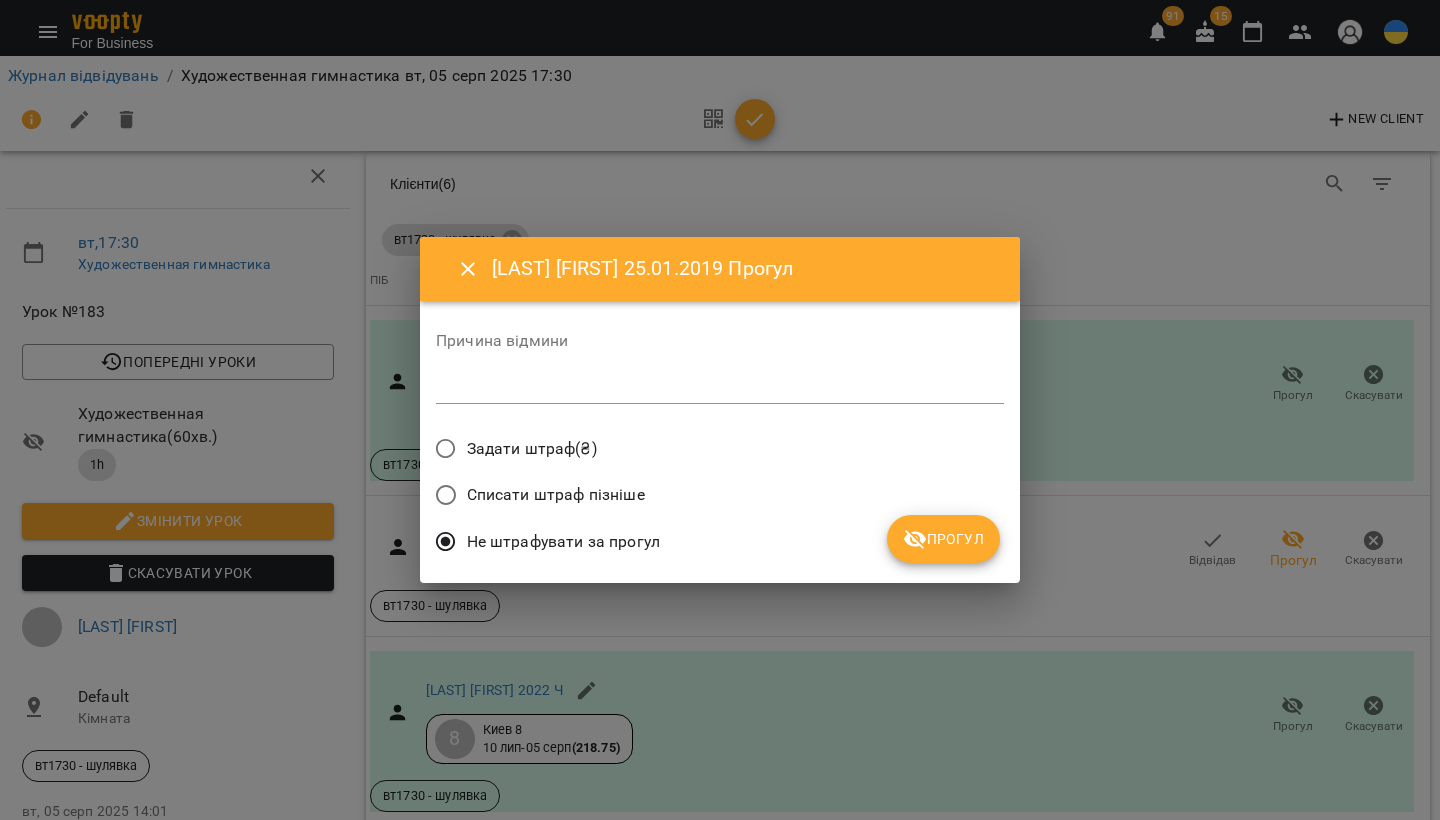 click on "Прогул" at bounding box center [943, 539] 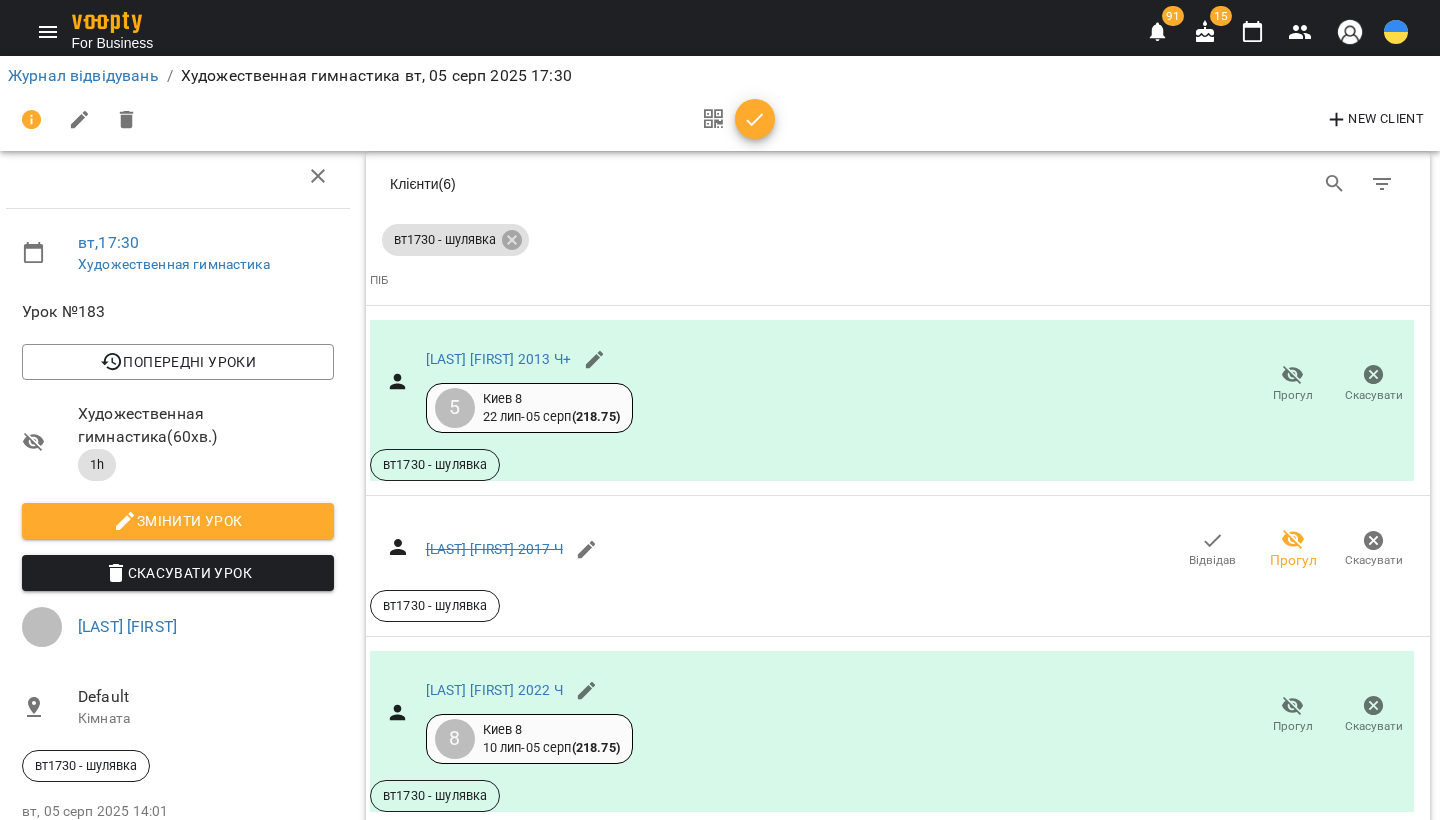scroll, scrollTop: 2487, scrollLeft: 2, axis: both 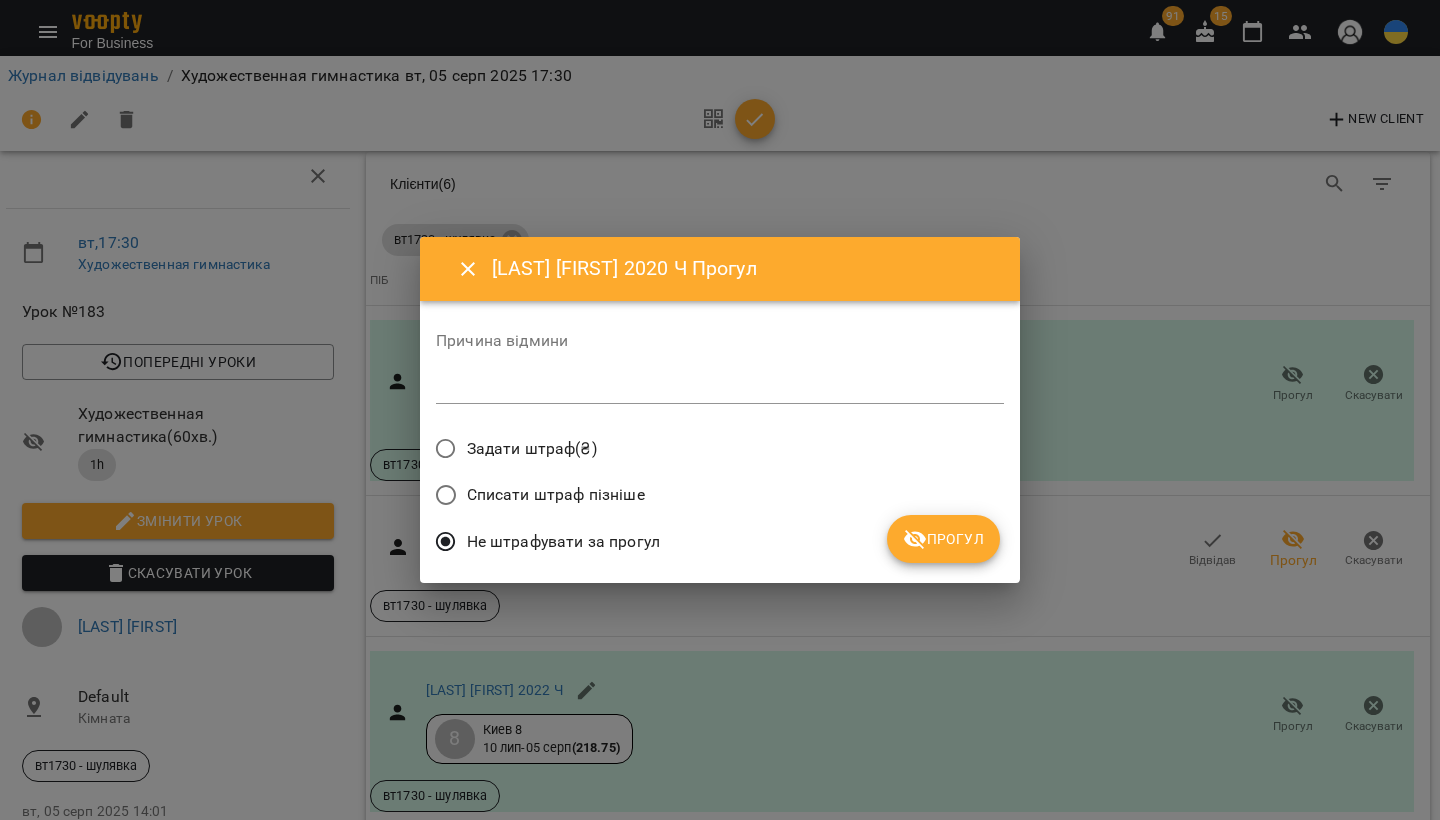 click on "Прогул" at bounding box center (943, 539) 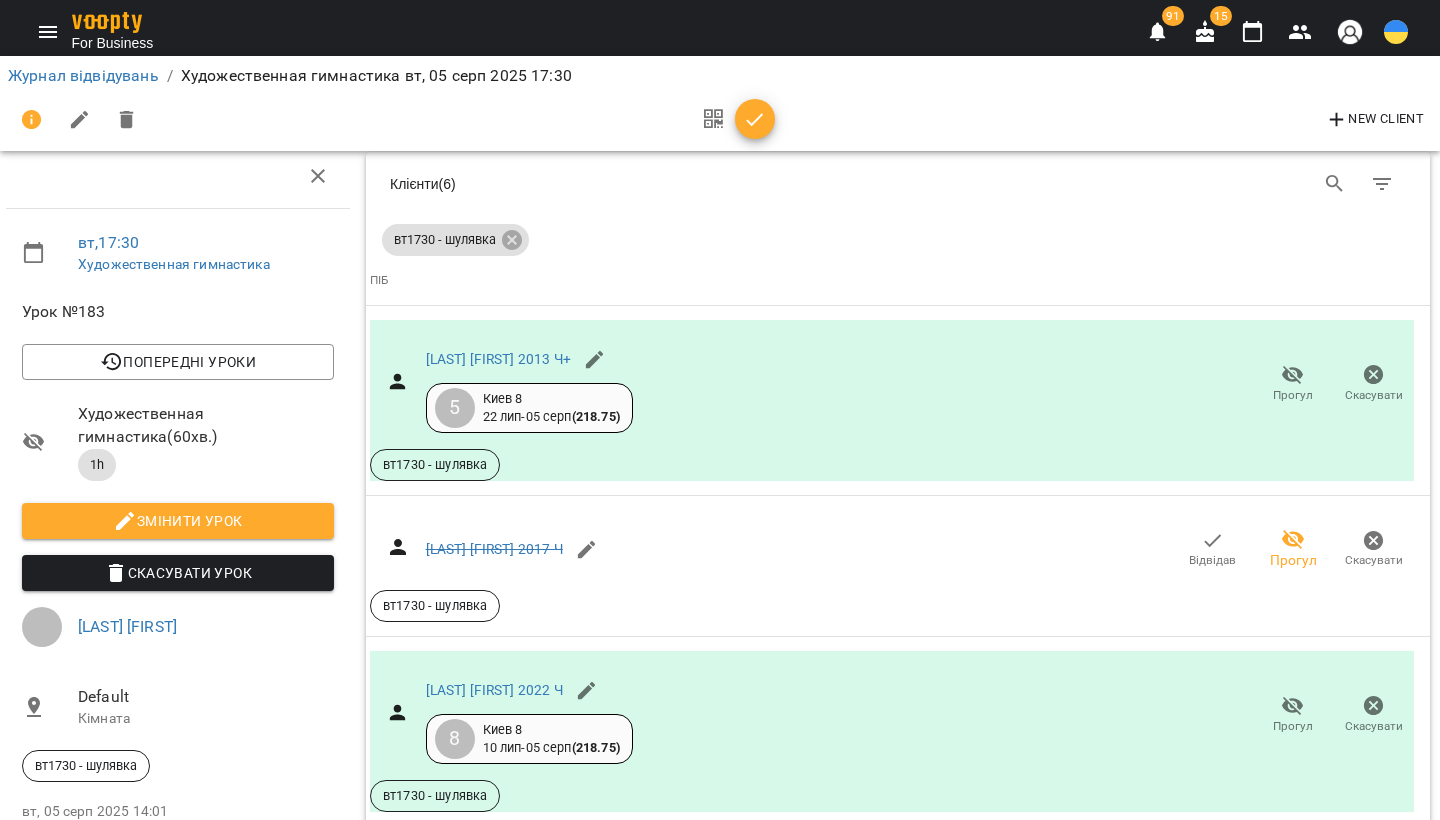 click 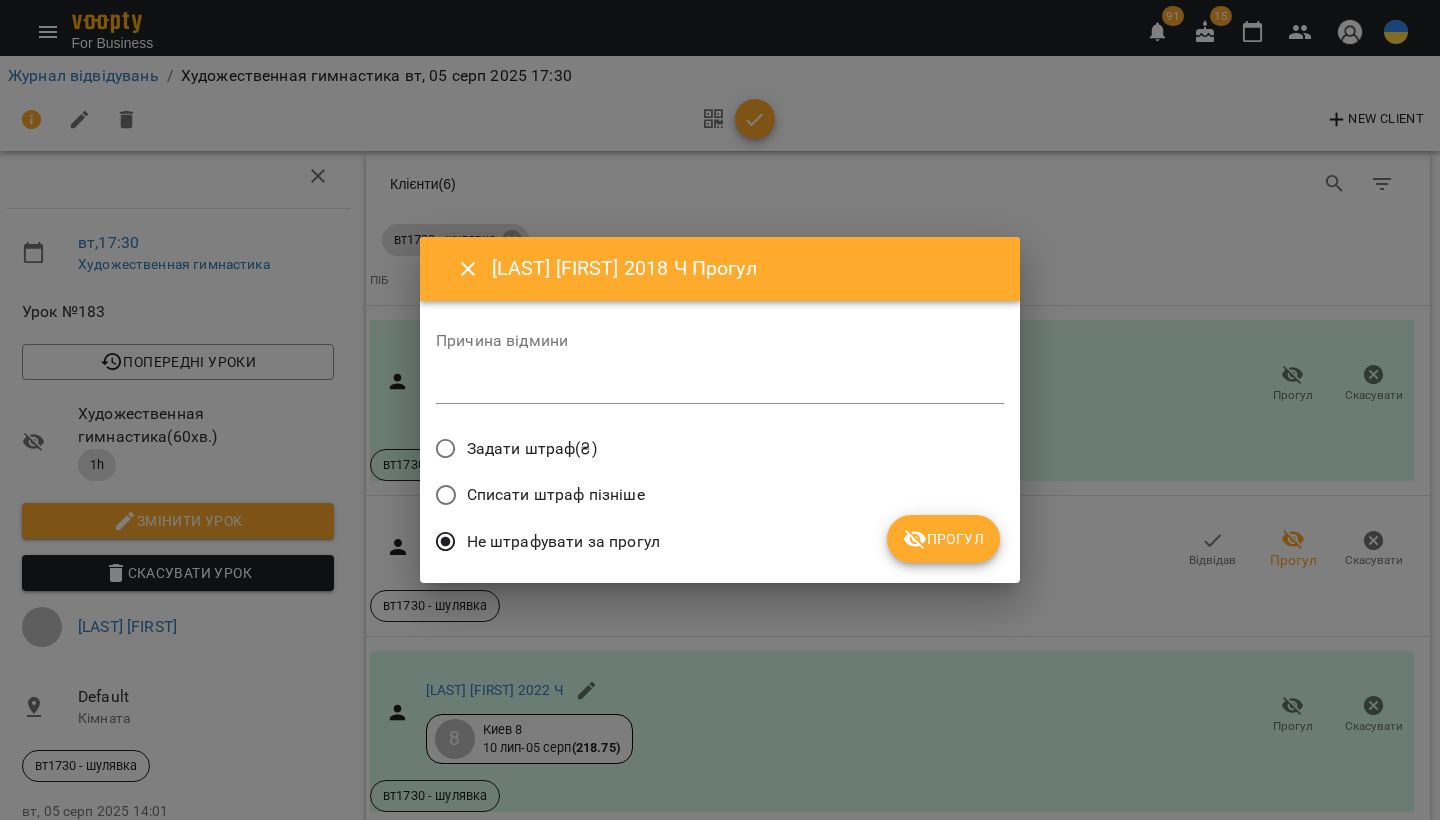 click on "Прогул" at bounding box center [943, 539] 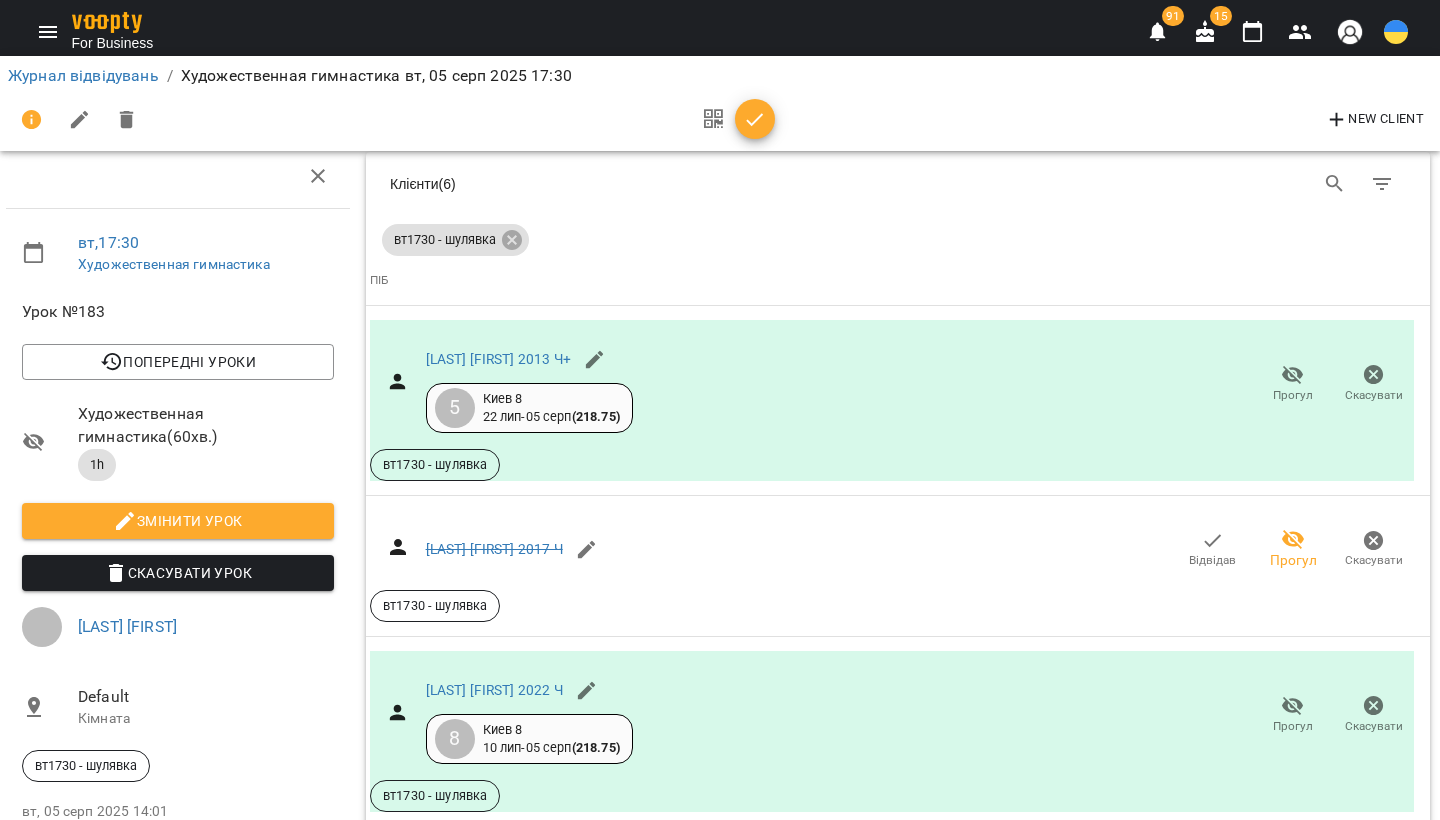 scroll, scrollTop: 1637, scrollLeft: 2, axis: both 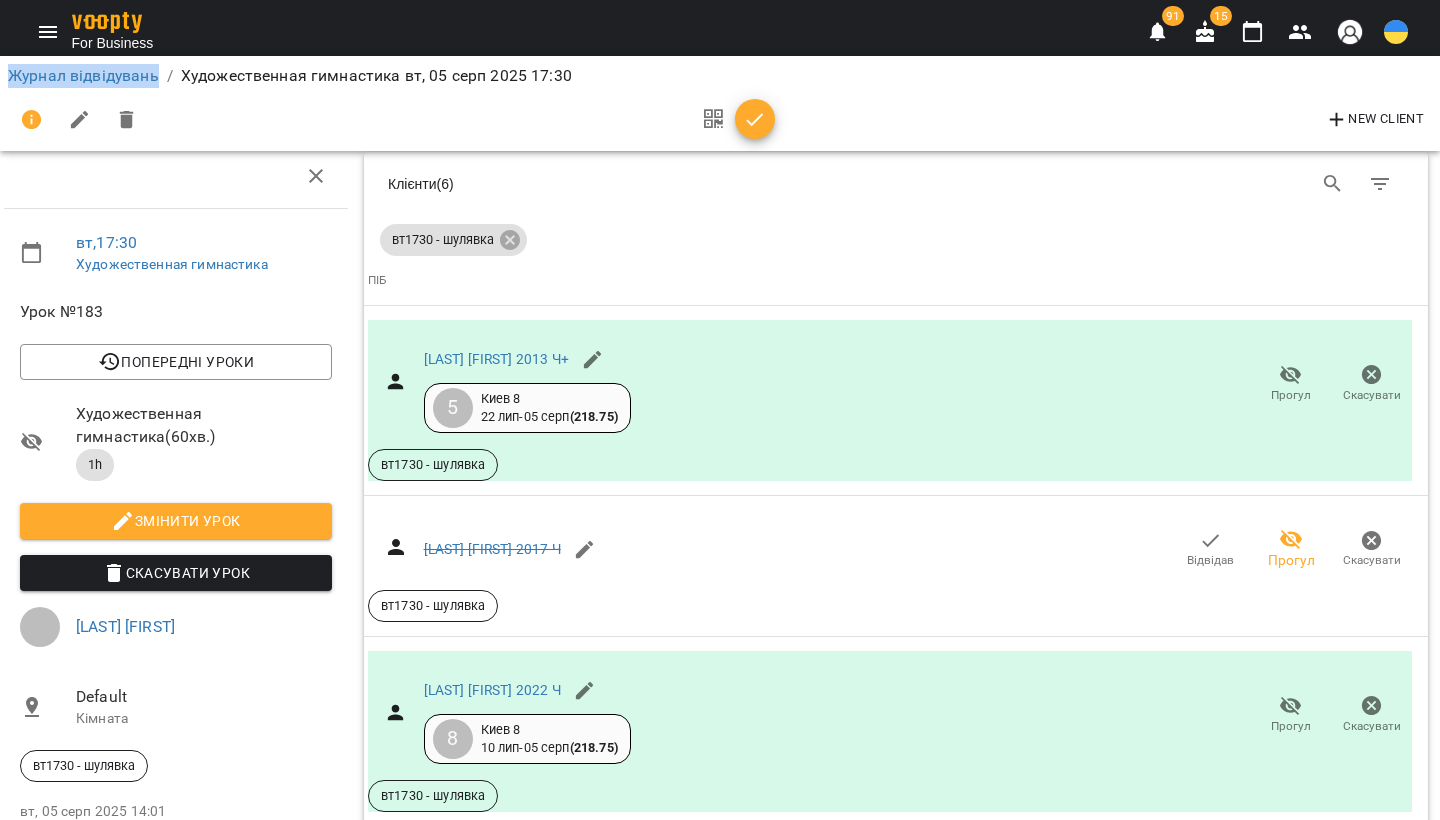 click on "вт ,  17:30 Художественная гимнастика Урок №183 Попередні уроки чт 31 лип 2025 17:30 вт 29 лип 2025 17:30 чт 24 лип 2025 17:30 вт 22 лип 2025 17:30 чт 17 лип 2025 17:30   Художественная гимнастика ( 60 хв. ) 1h Змінити урок Скасувати Урок Верченко Валерия Андреевна  Default Кімната вт1730 - шулявка вт, 05 серп 2025 14:01 Створити розсилку" at bounding box center (176, 1713) 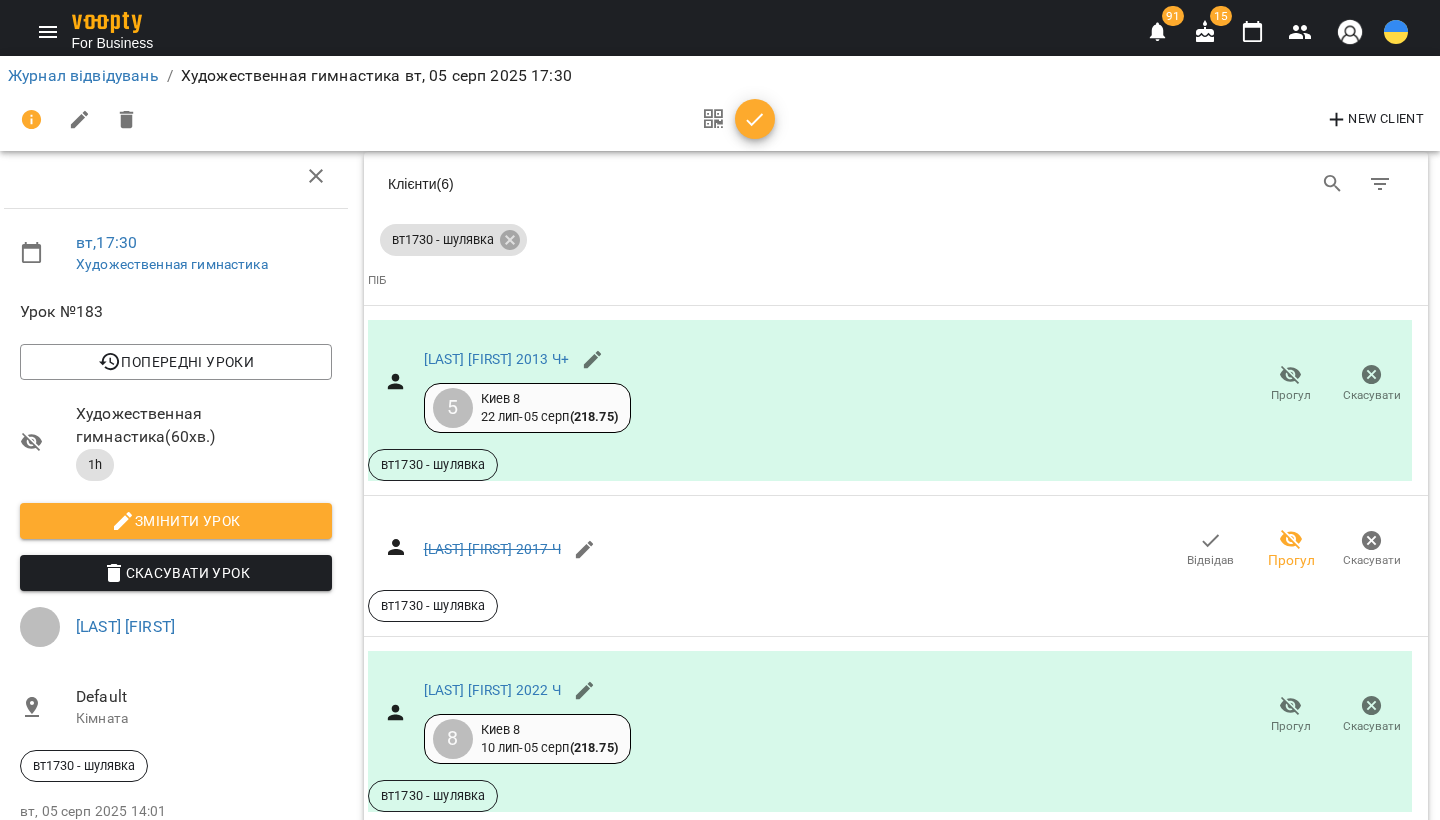 scroll, scrollTop: 1760, scrollLeft: 4, axis: both 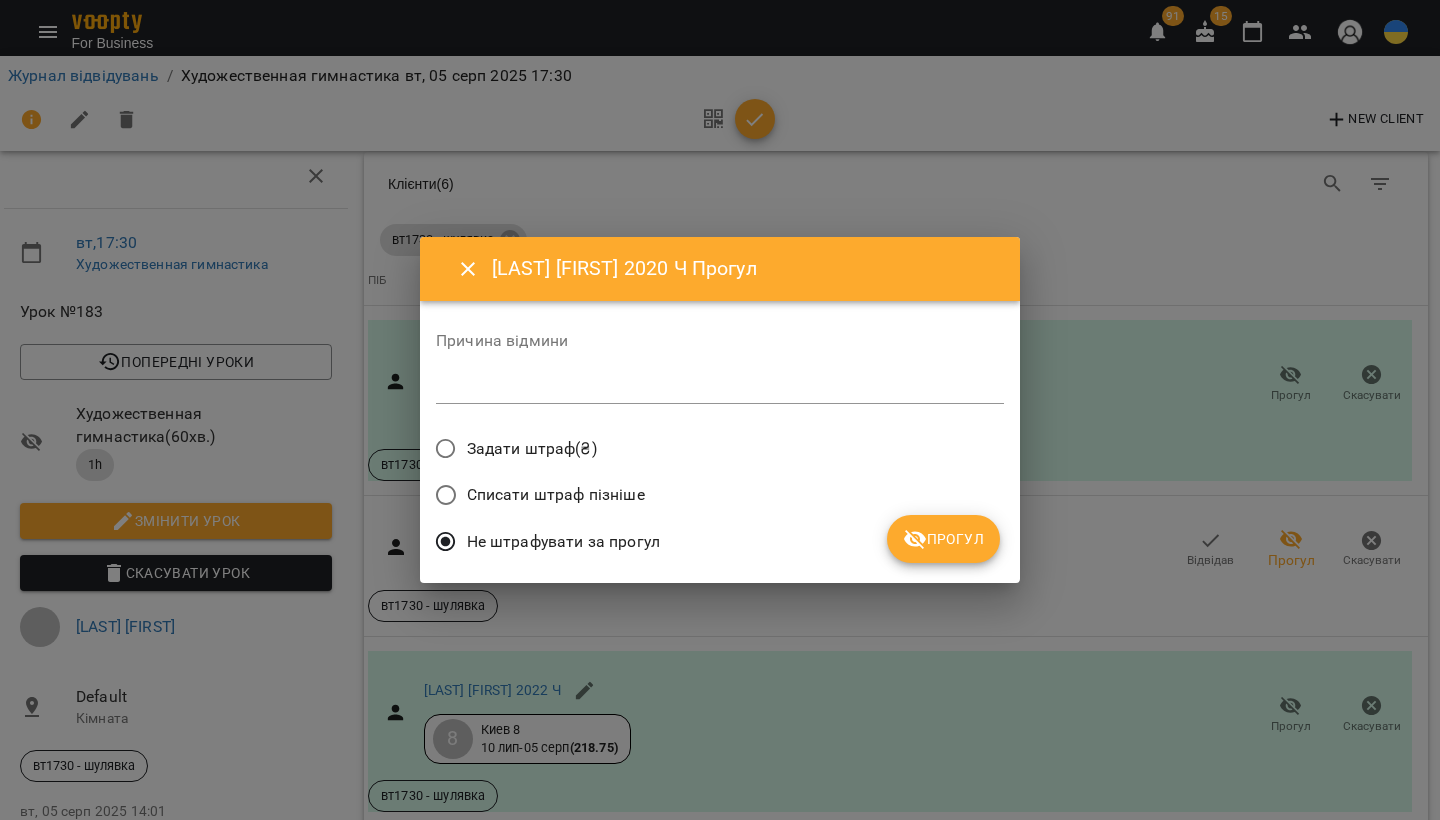 click on "Прогул" at bounding box center (943, 539) 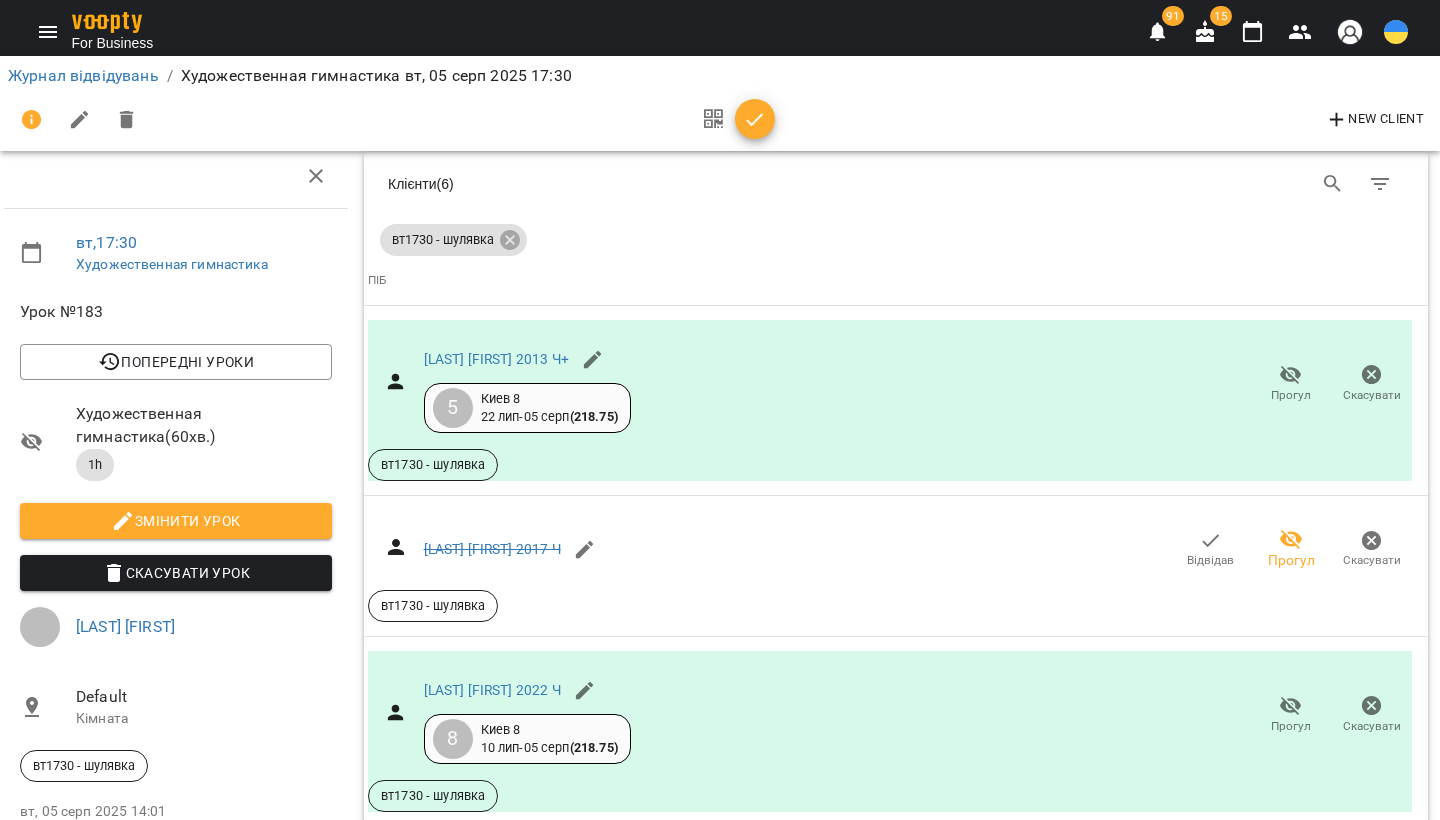 click 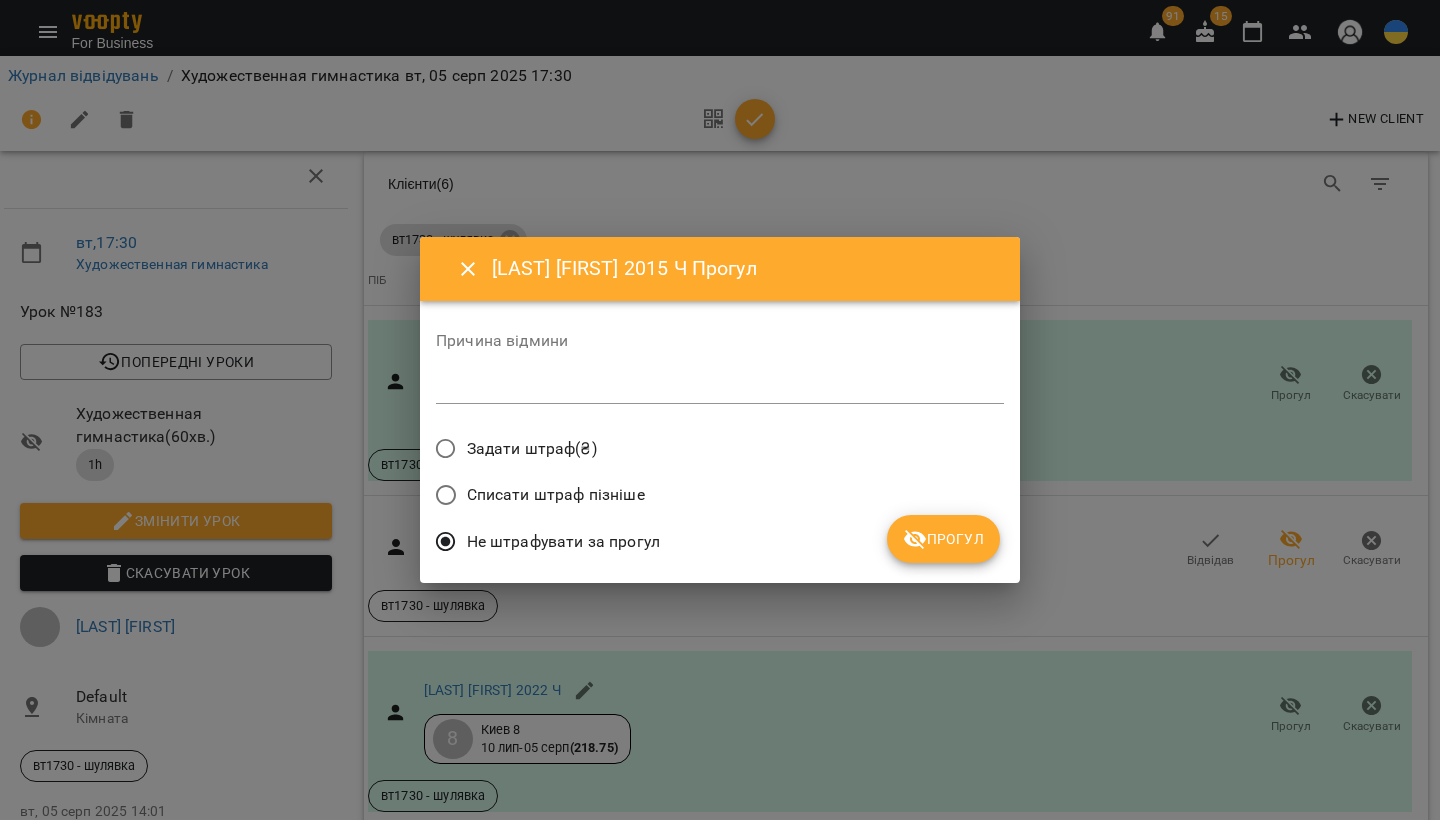 click 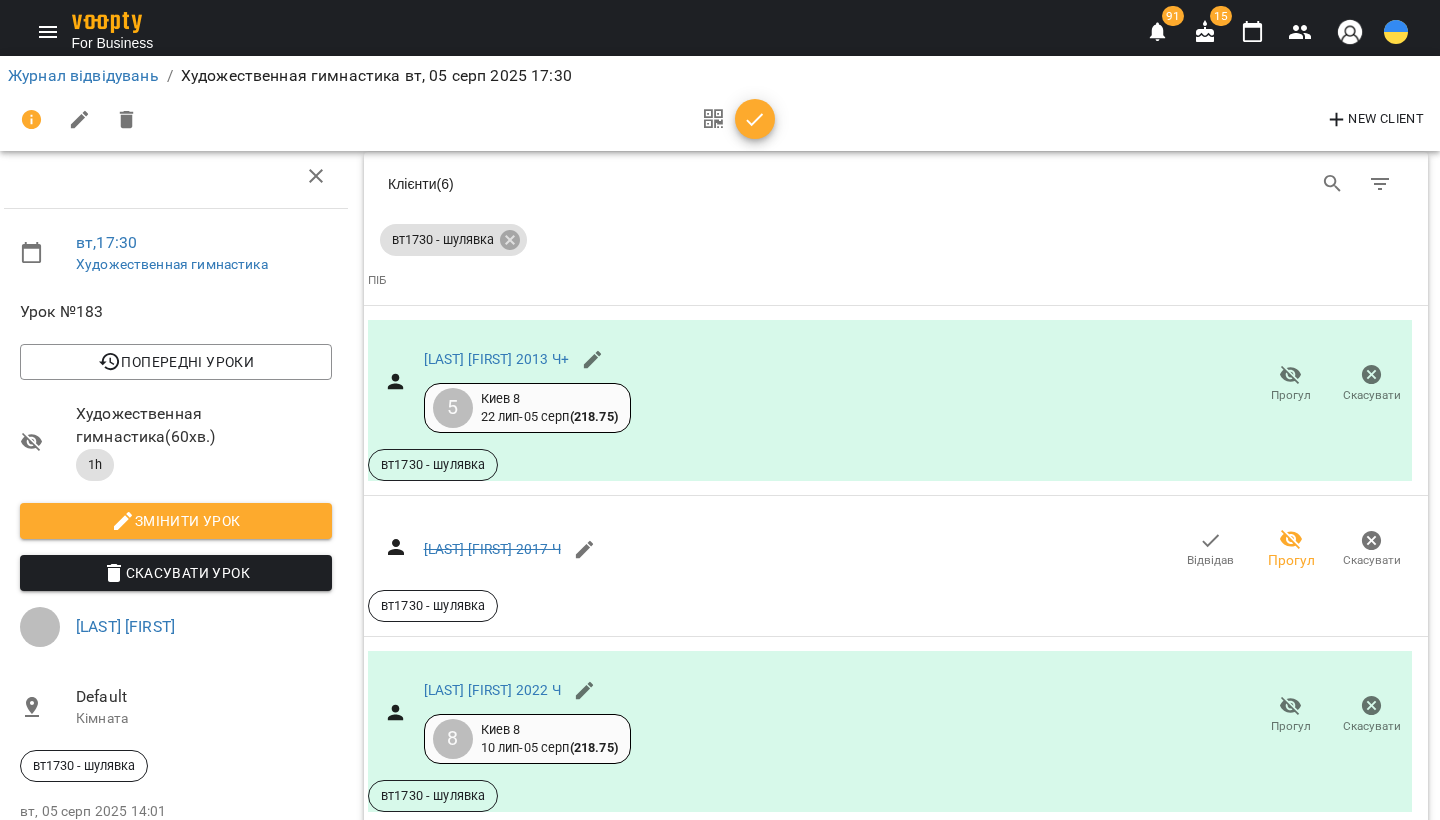 scroll, scrollTop: 347, scrollLeft: 4, axis: both 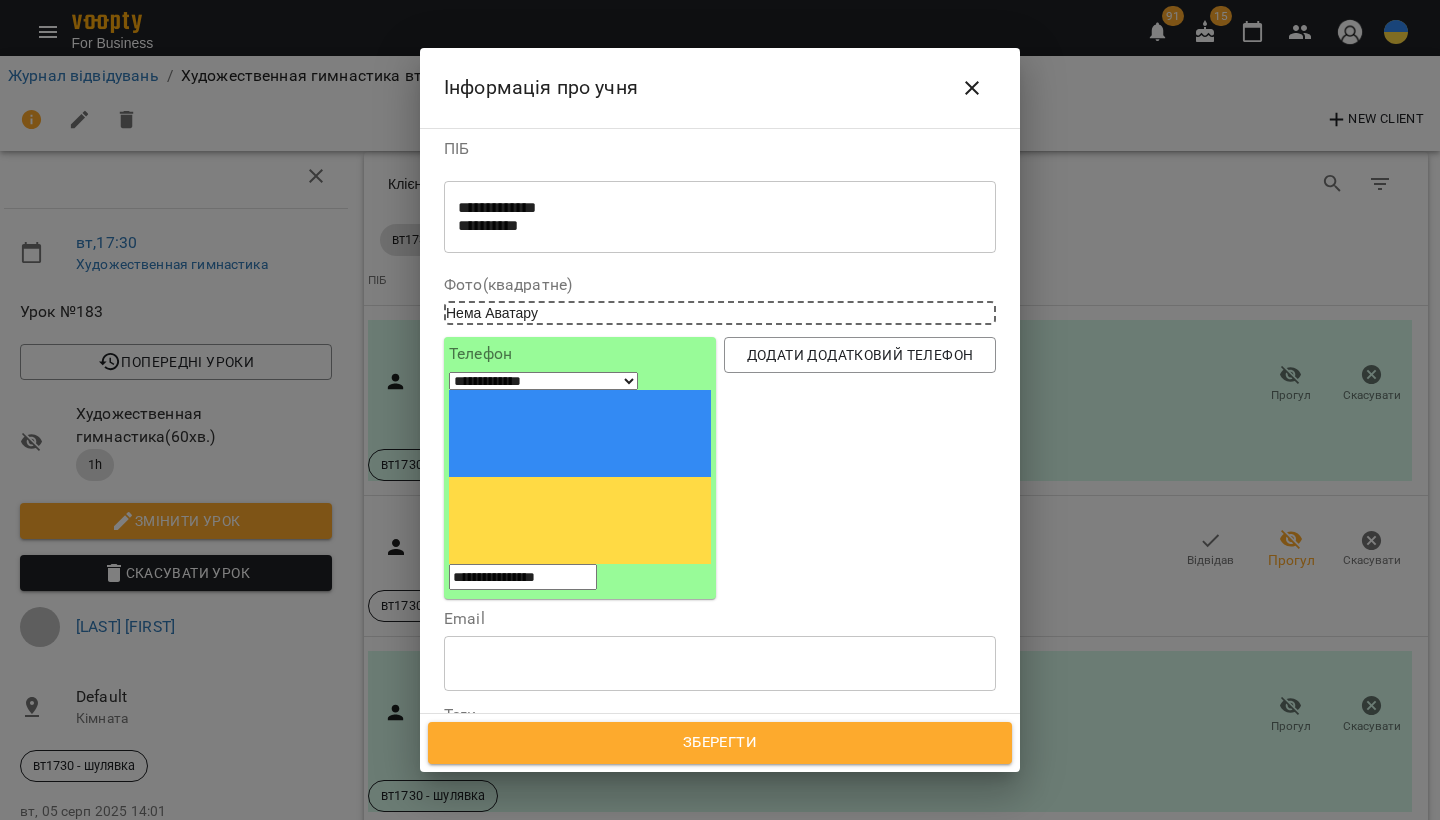 click on "День народження" at bounding box center [720, 798] 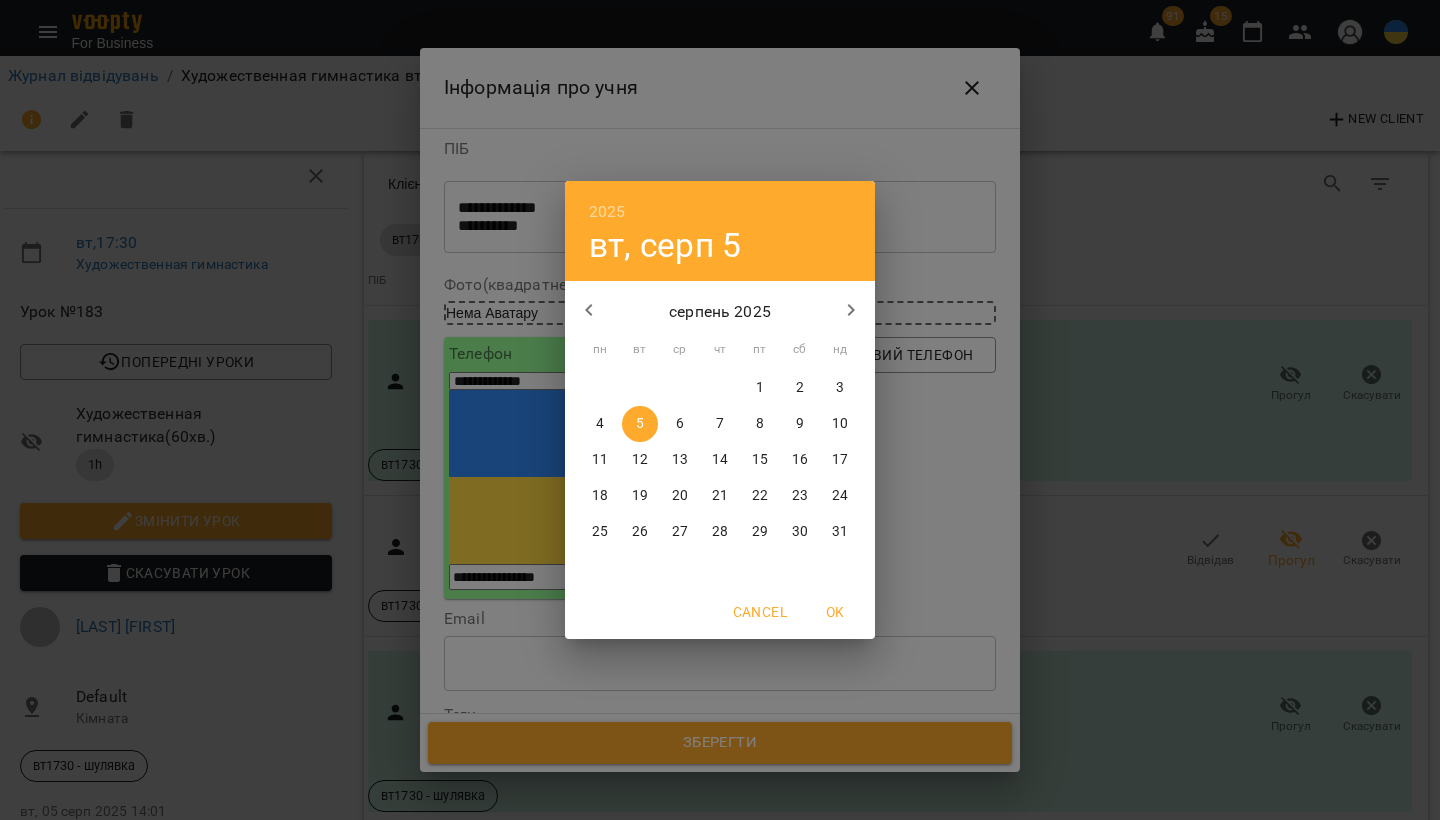 click on "2025" at bounding box center [607, 212] 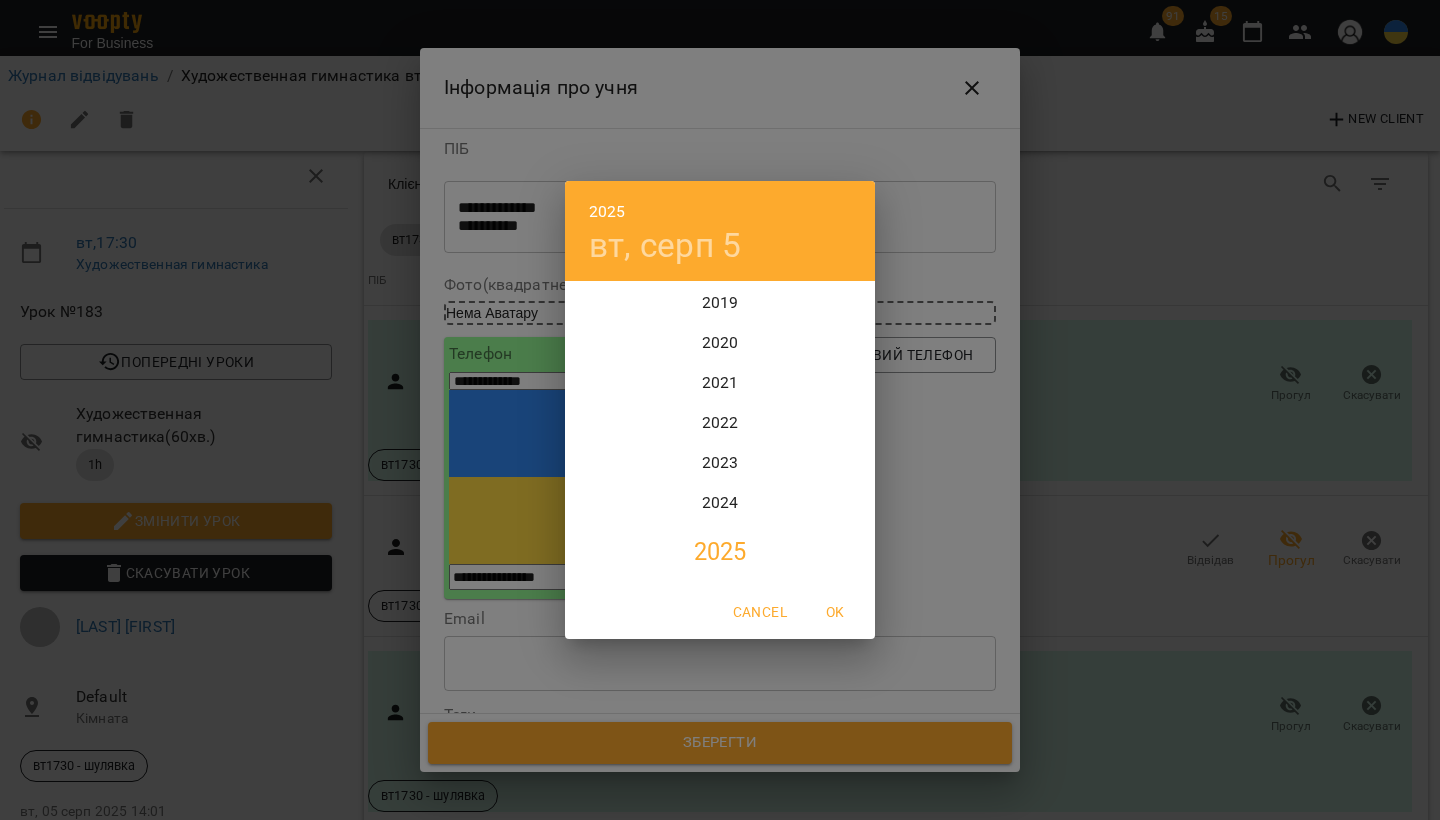 scroll, scrollTop: 4746, scrollLeft: 0, axis: vertical 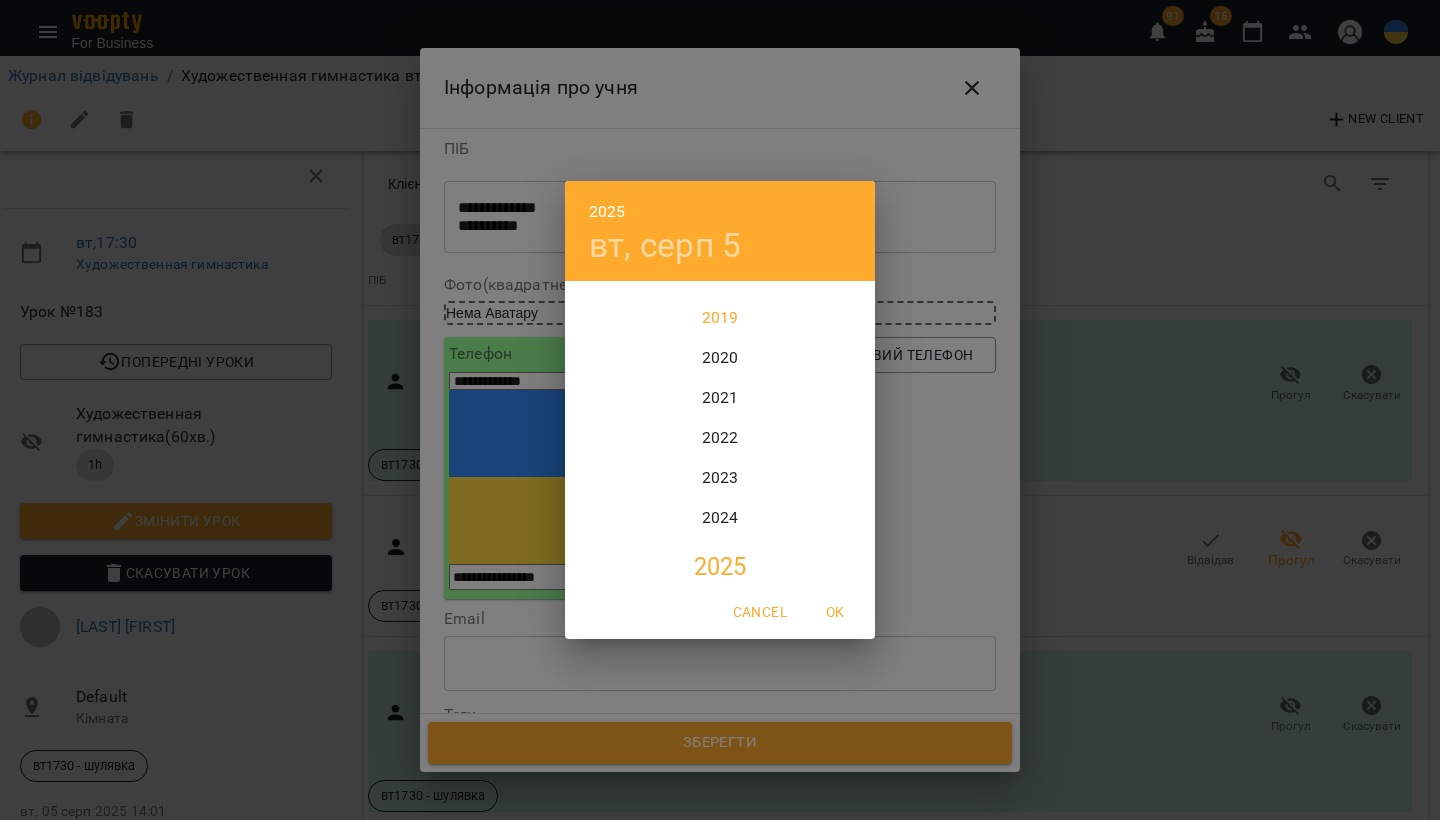 click on "2019" at bounding box center [720, 318] 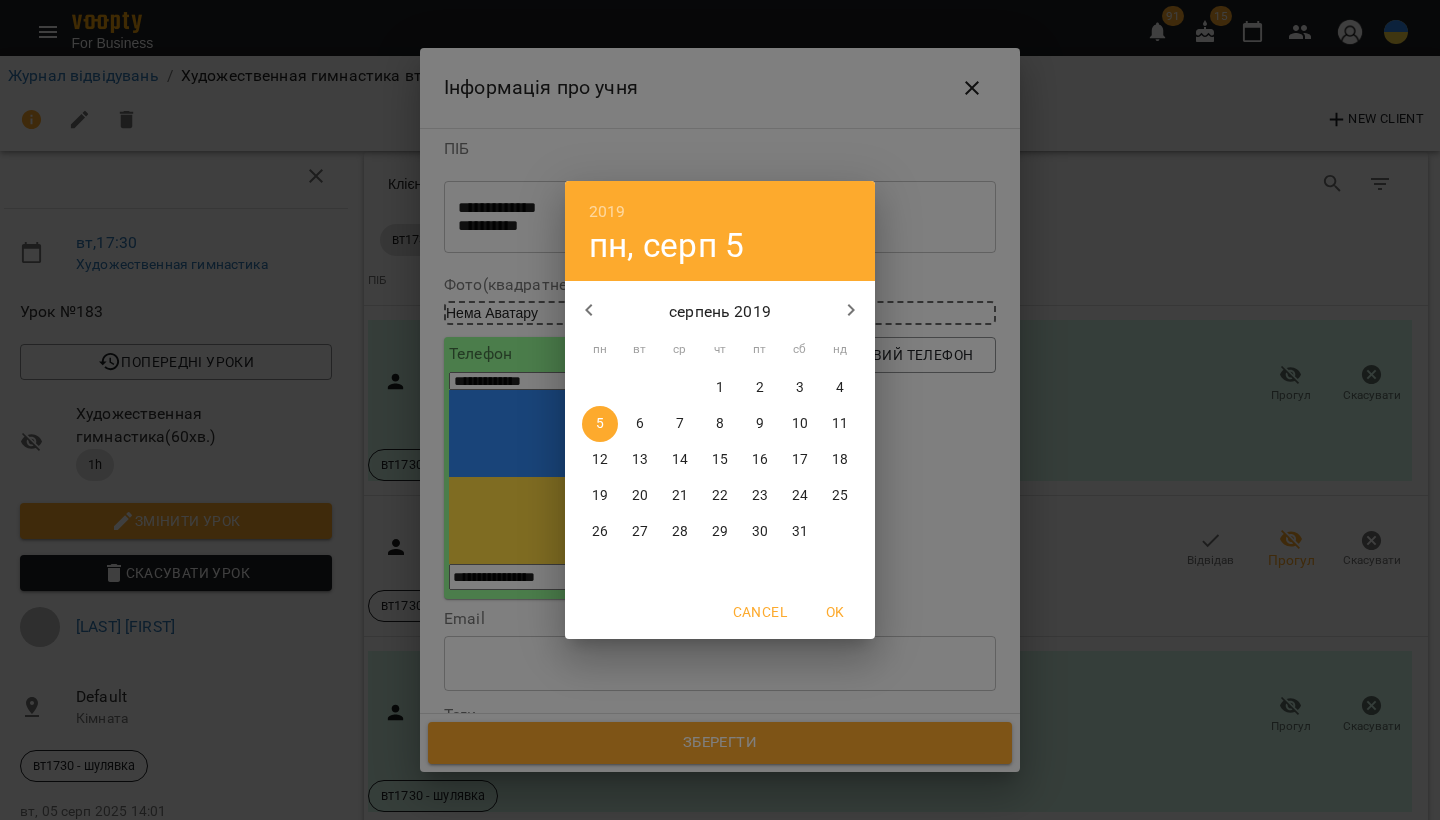 click 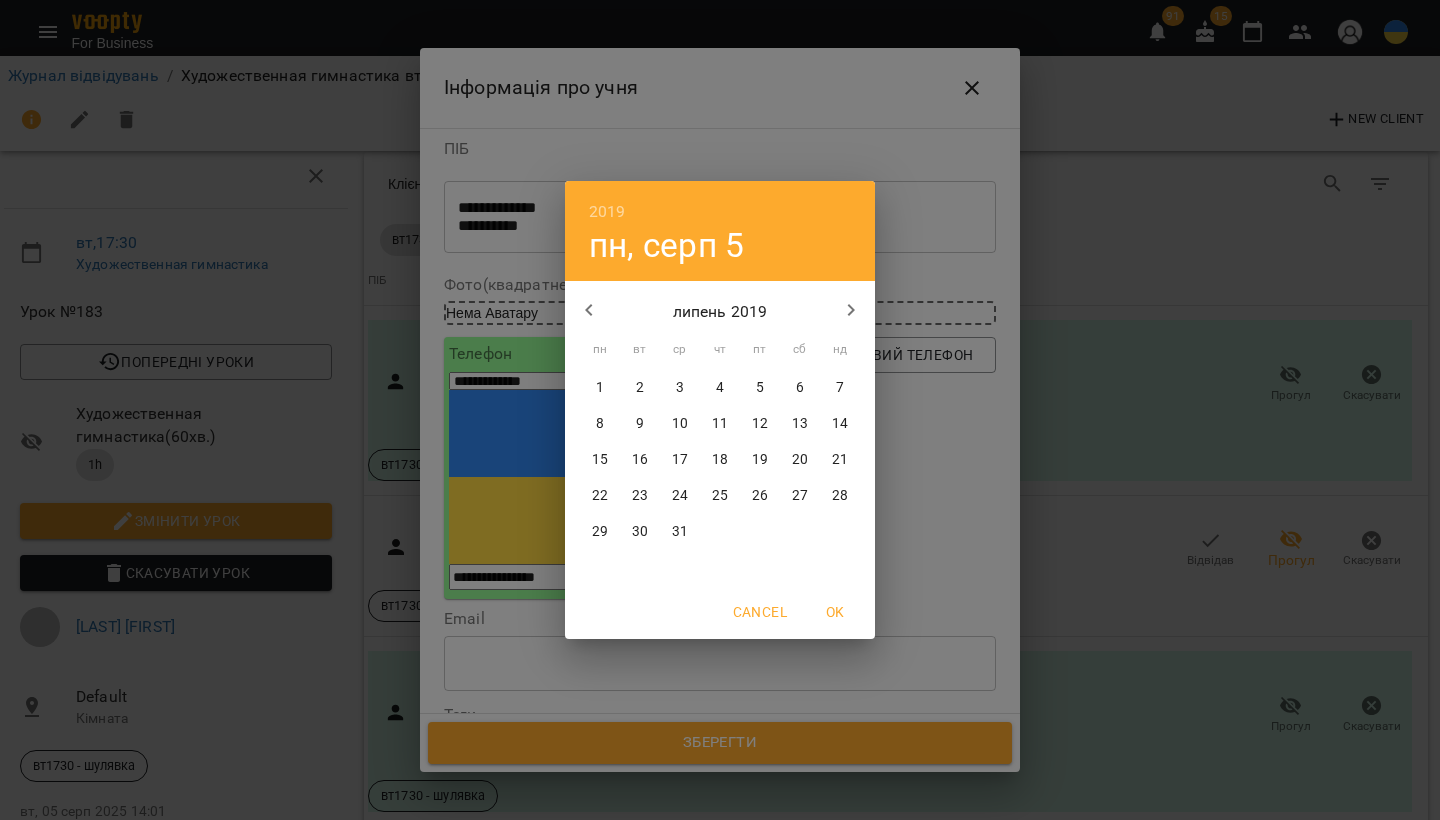 click on "5" at bounding box center [760, 388] 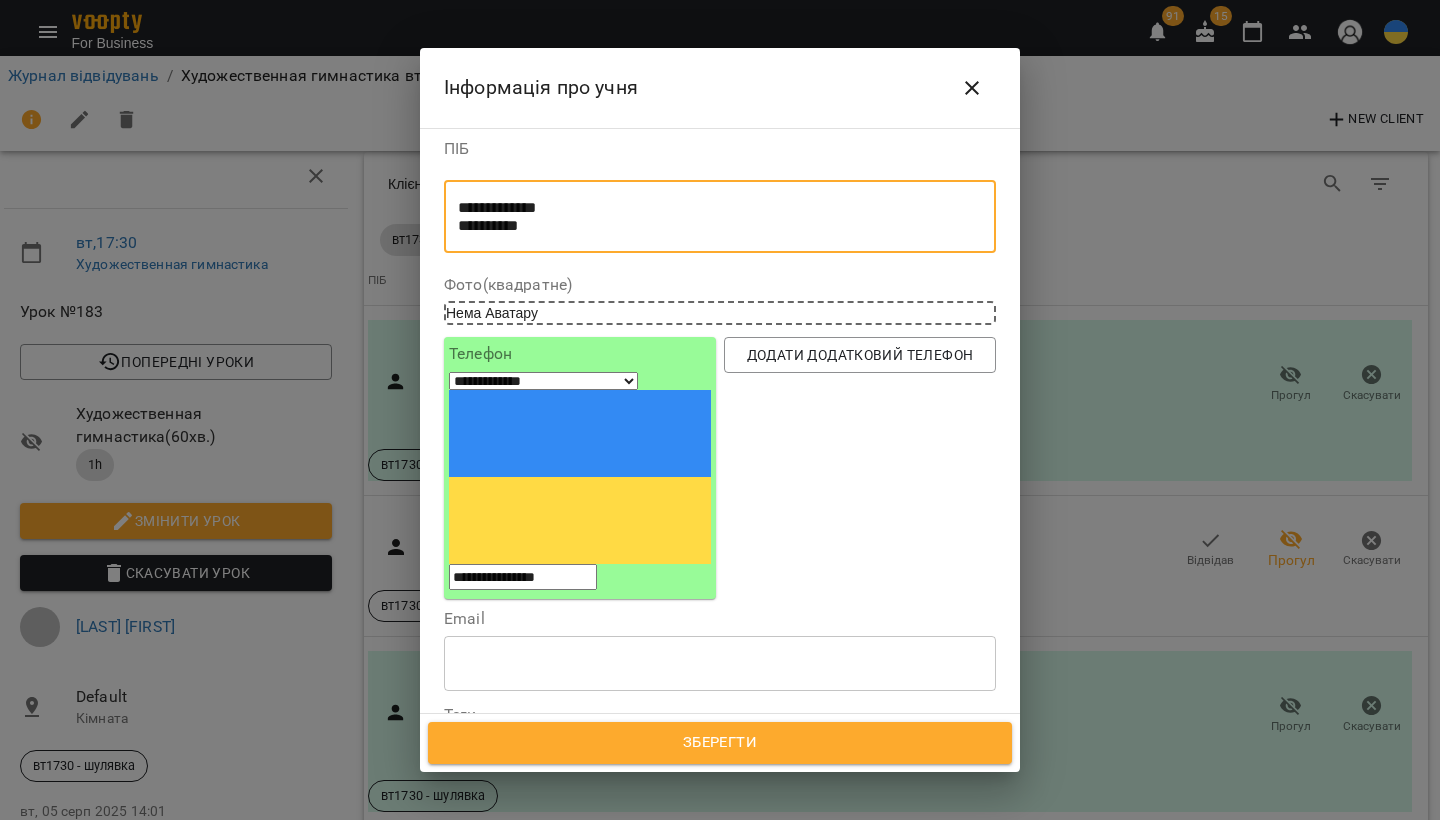 drag, startPoint x: 499, startPoint y: 226, endPoint x: 596, endPoint y: 206, distance: 99.0404 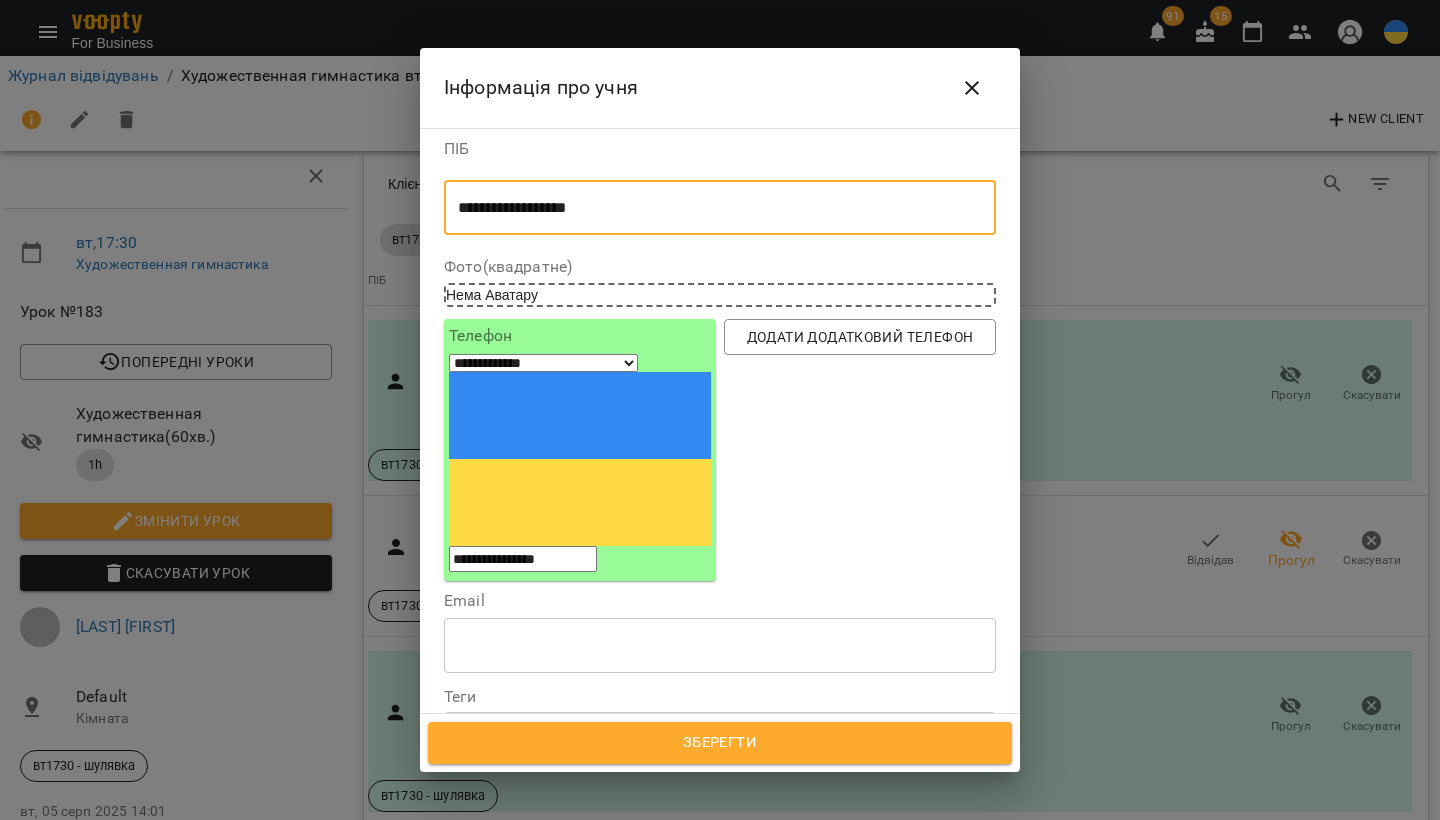 click on "**********" at bounding box center (720, 208) 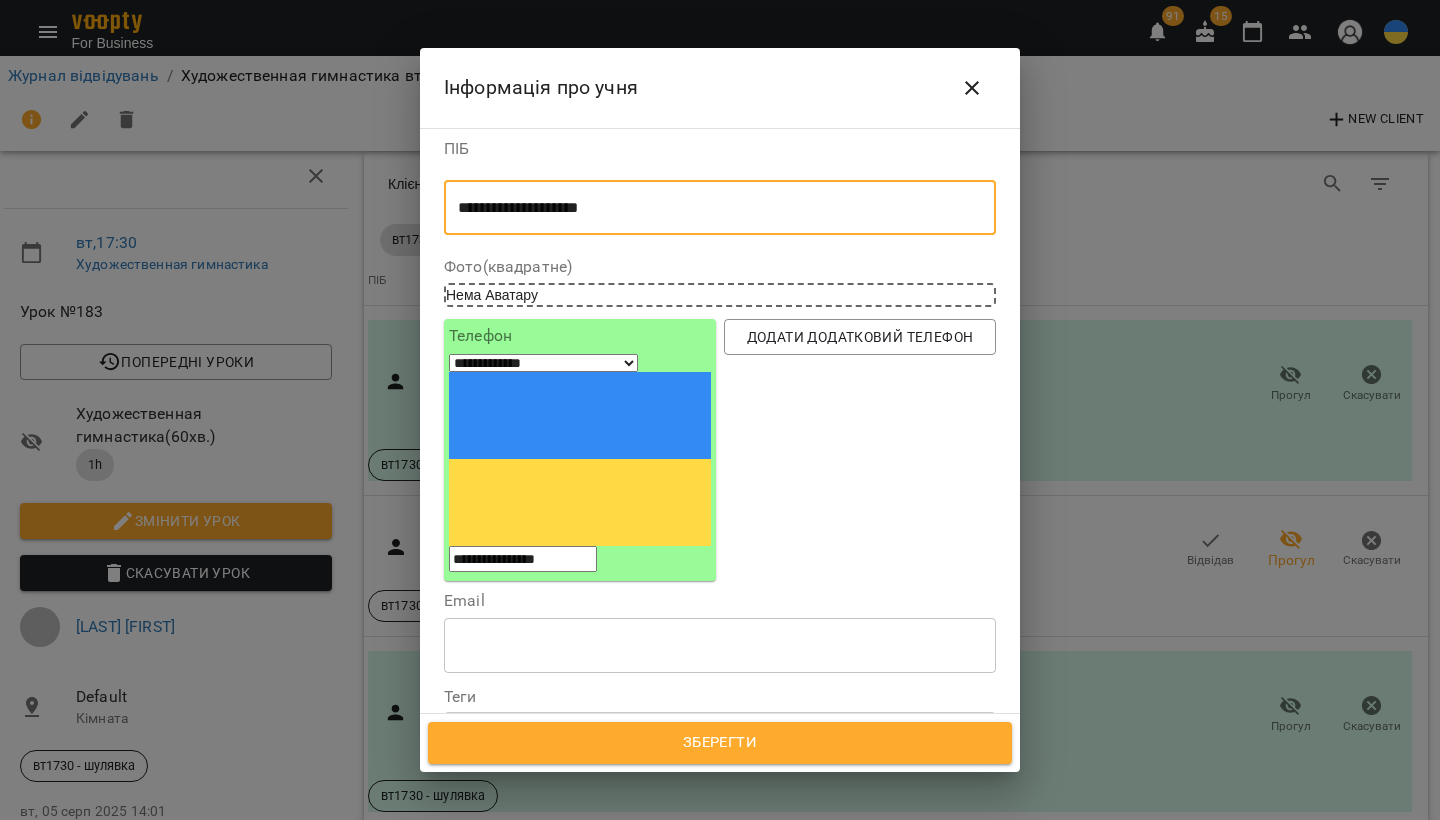 type on "**********" 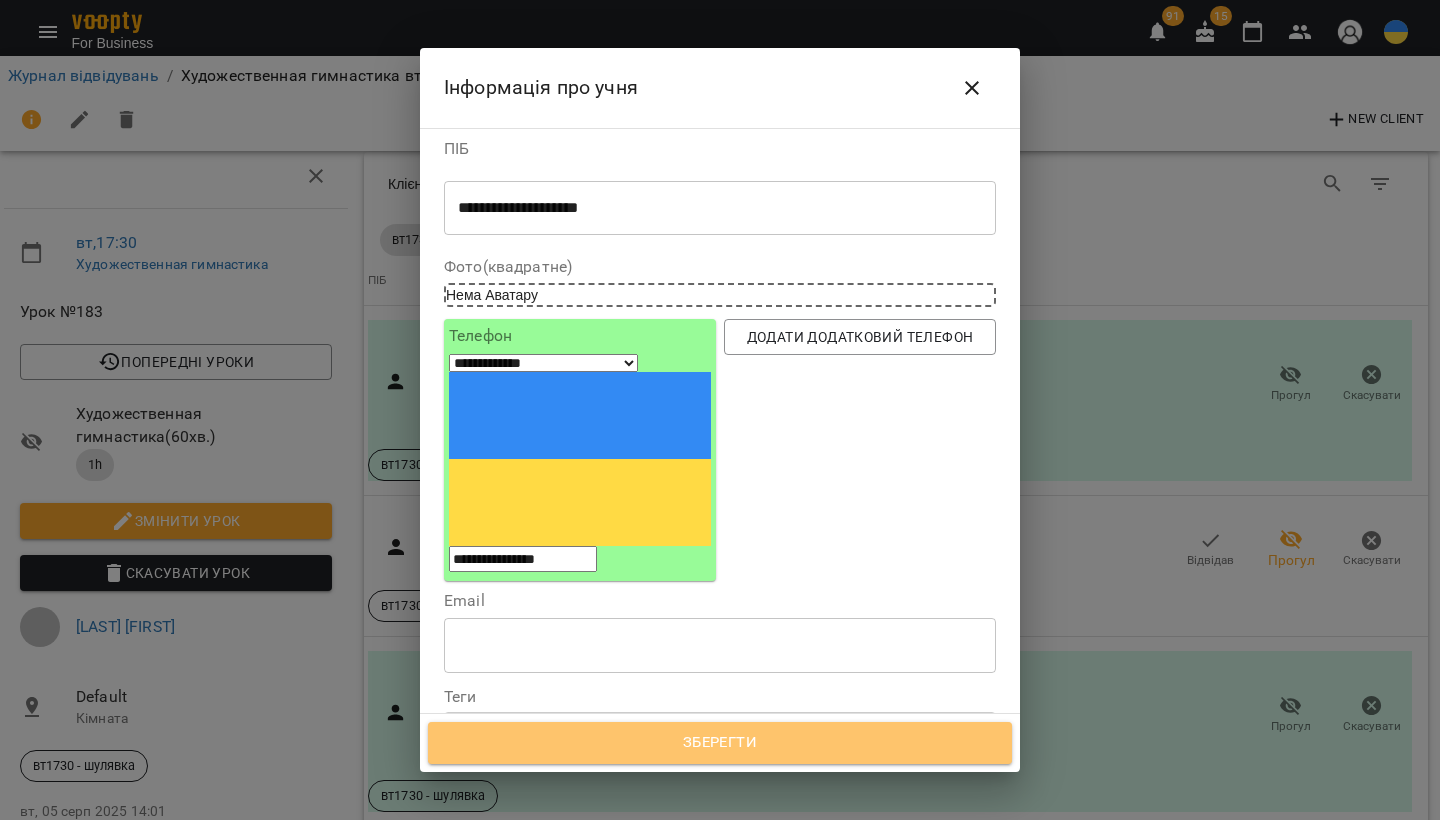 click on "Зберегти" at bounding box center [720, 743] 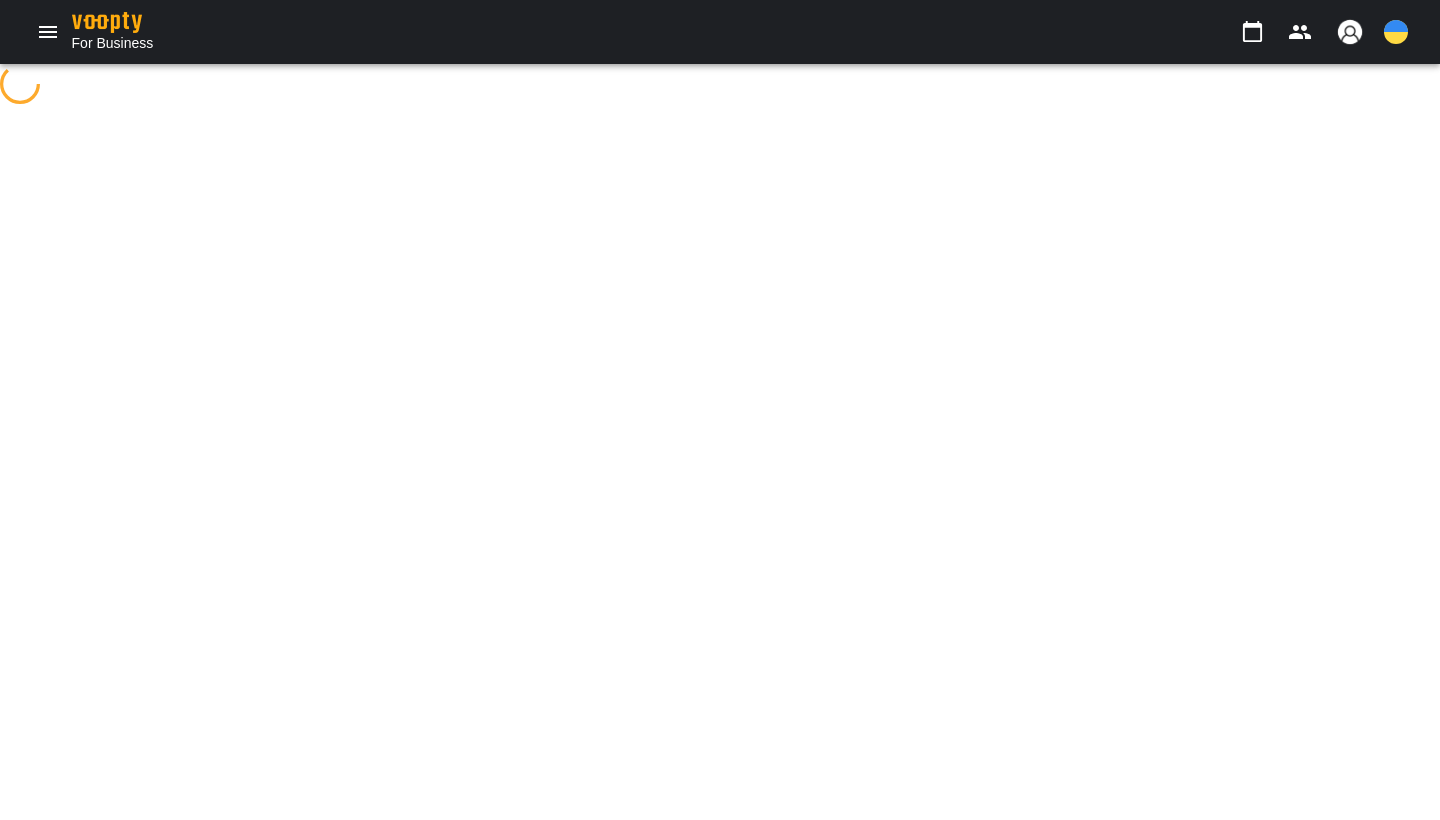 scroll, scrollTop: 0, scrollLeft: 0, axis: both 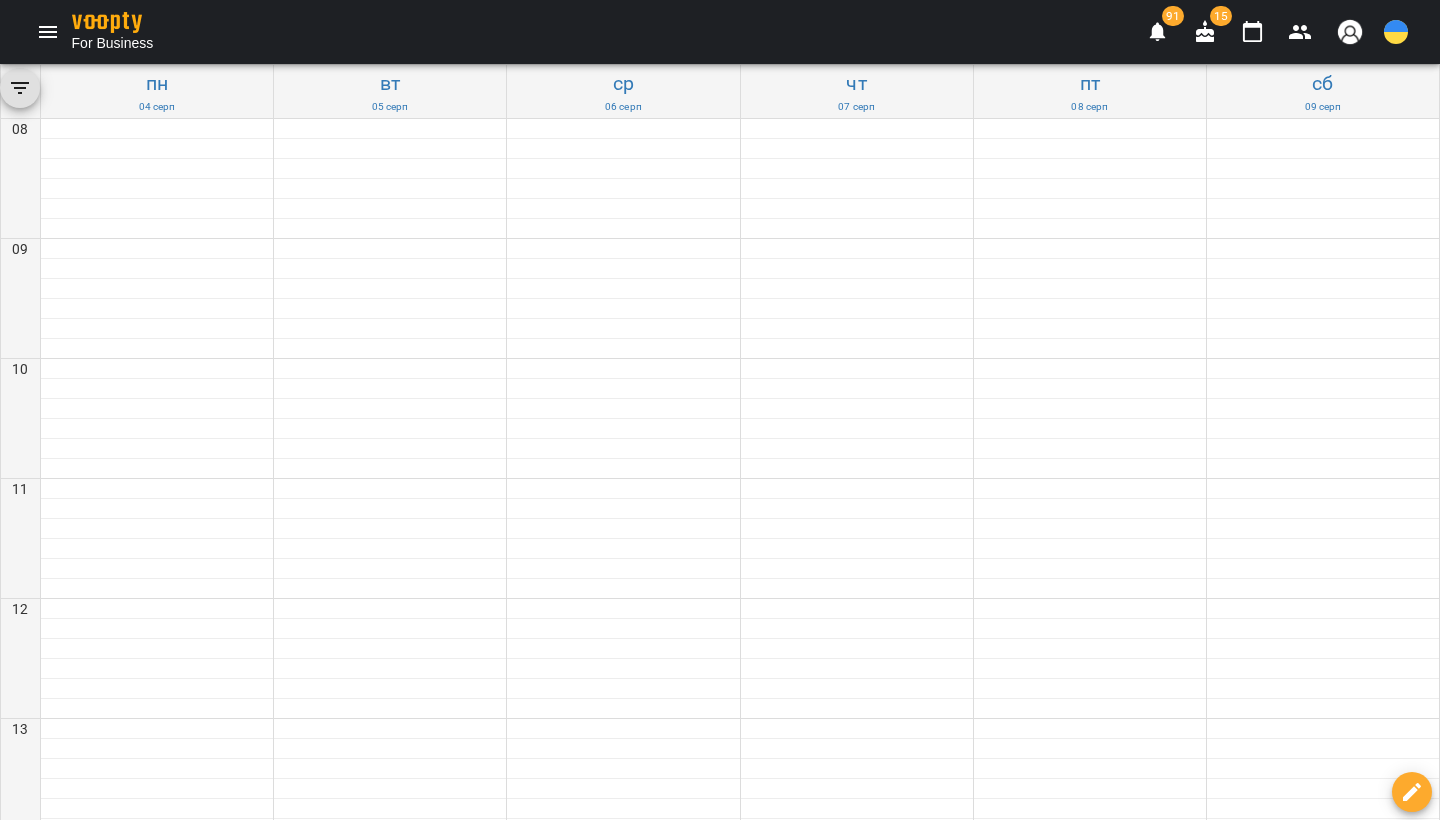 click on "1h - вт1830 - [LOCATION]" at bounding box center (390, 1422) 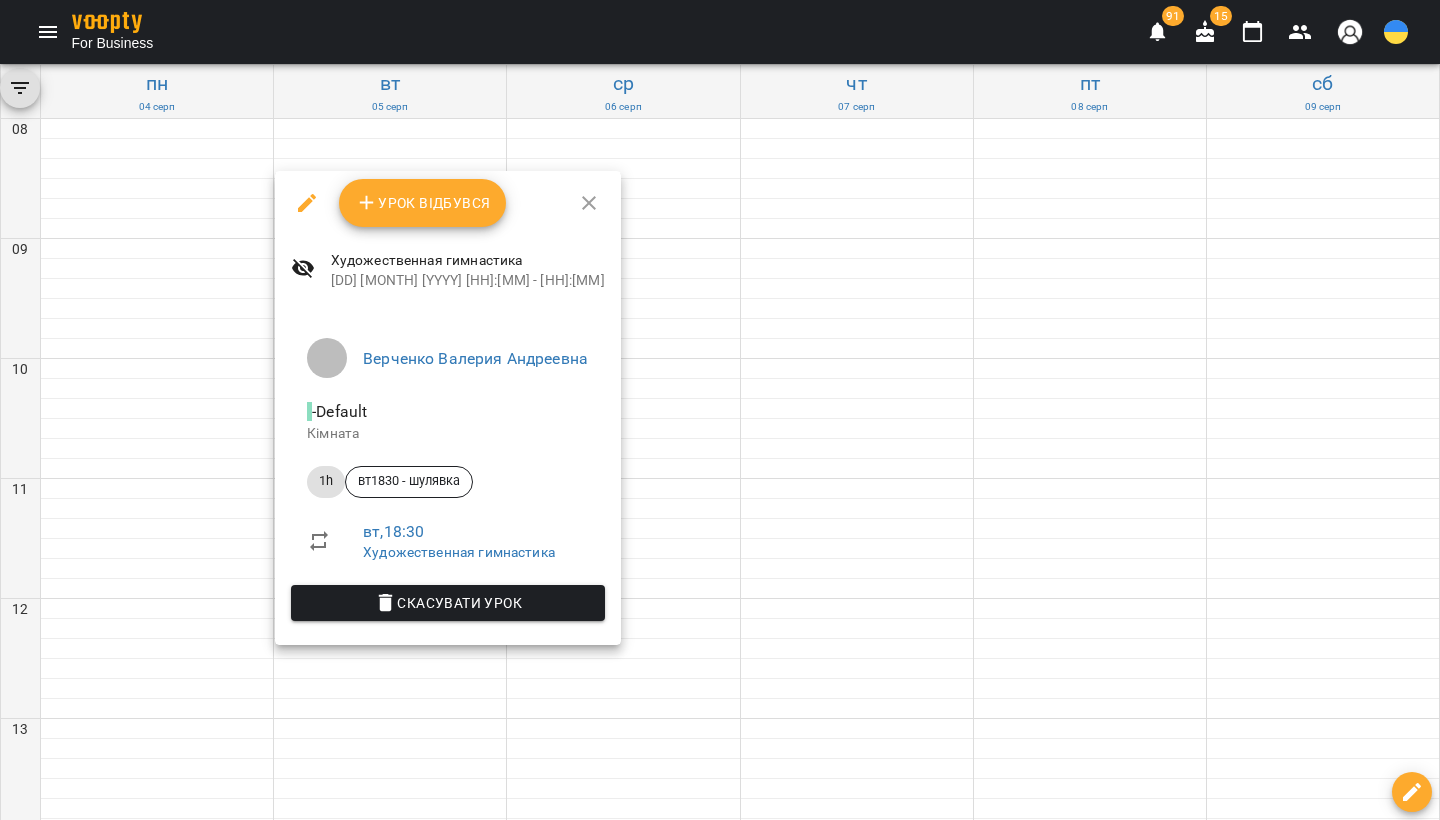 click on "Урок відбувся" at bounding box center [423, 203] 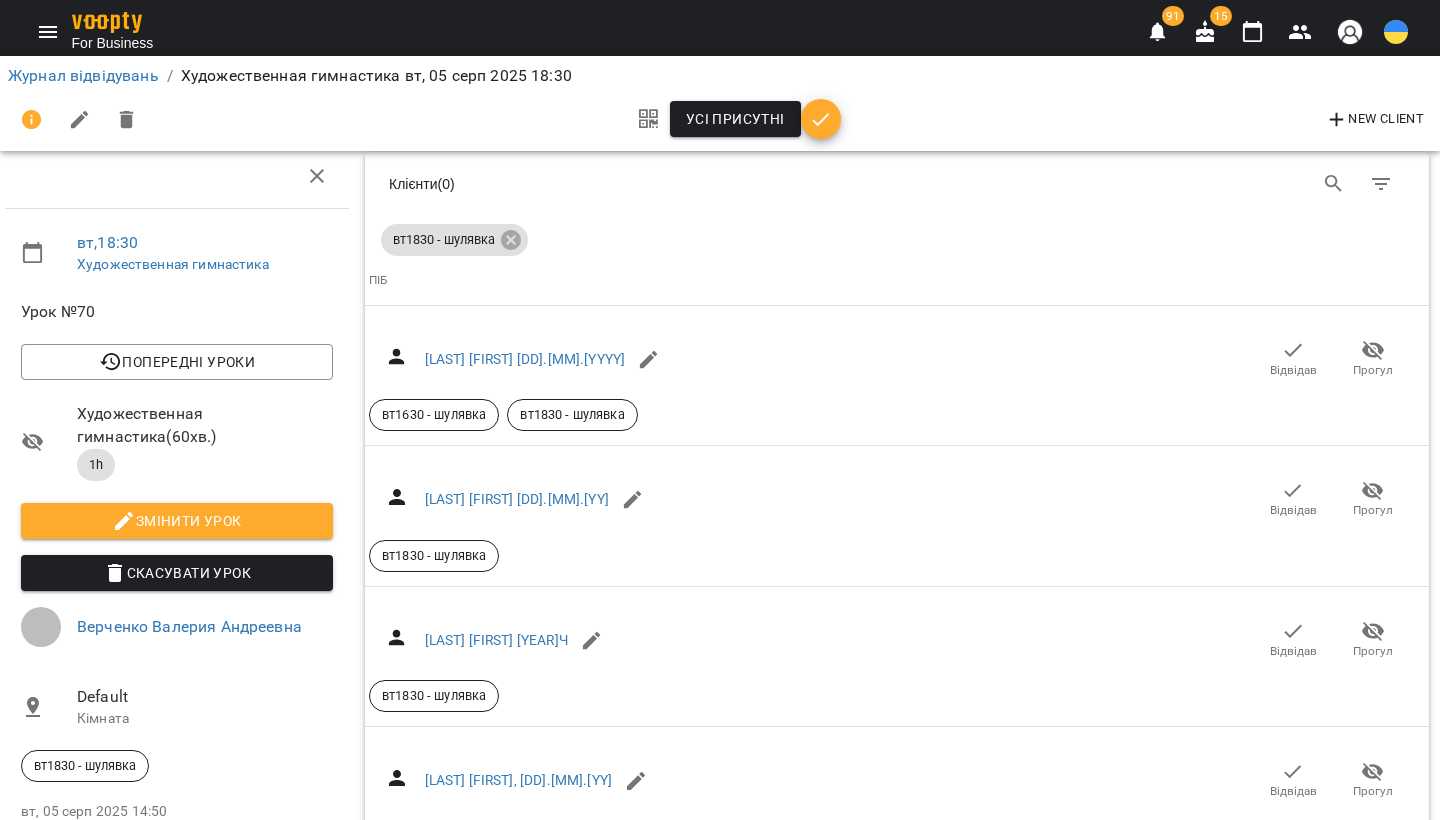scroll, scrollTop: 2784, scrollLeft: 3, axis: both 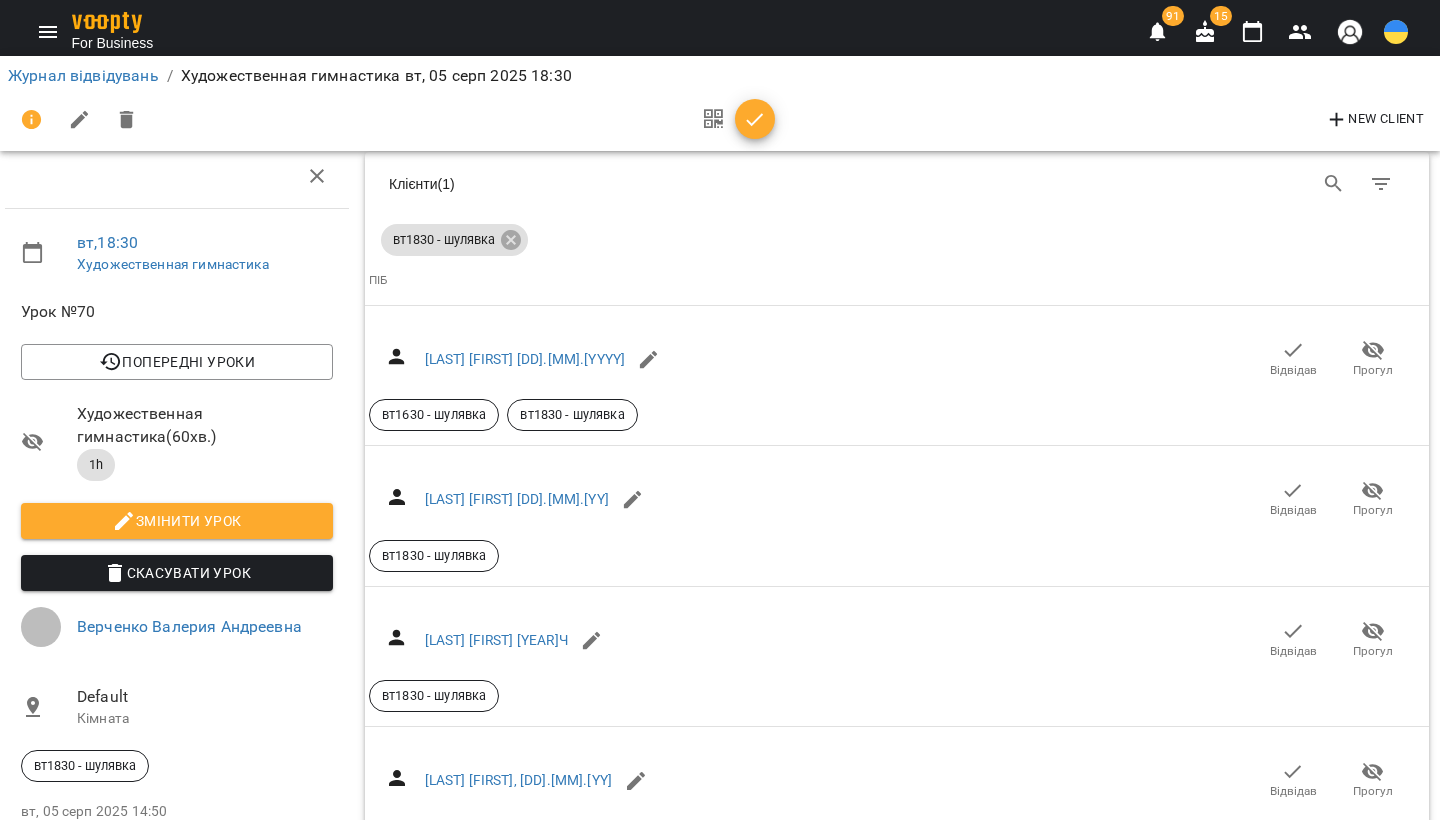 click 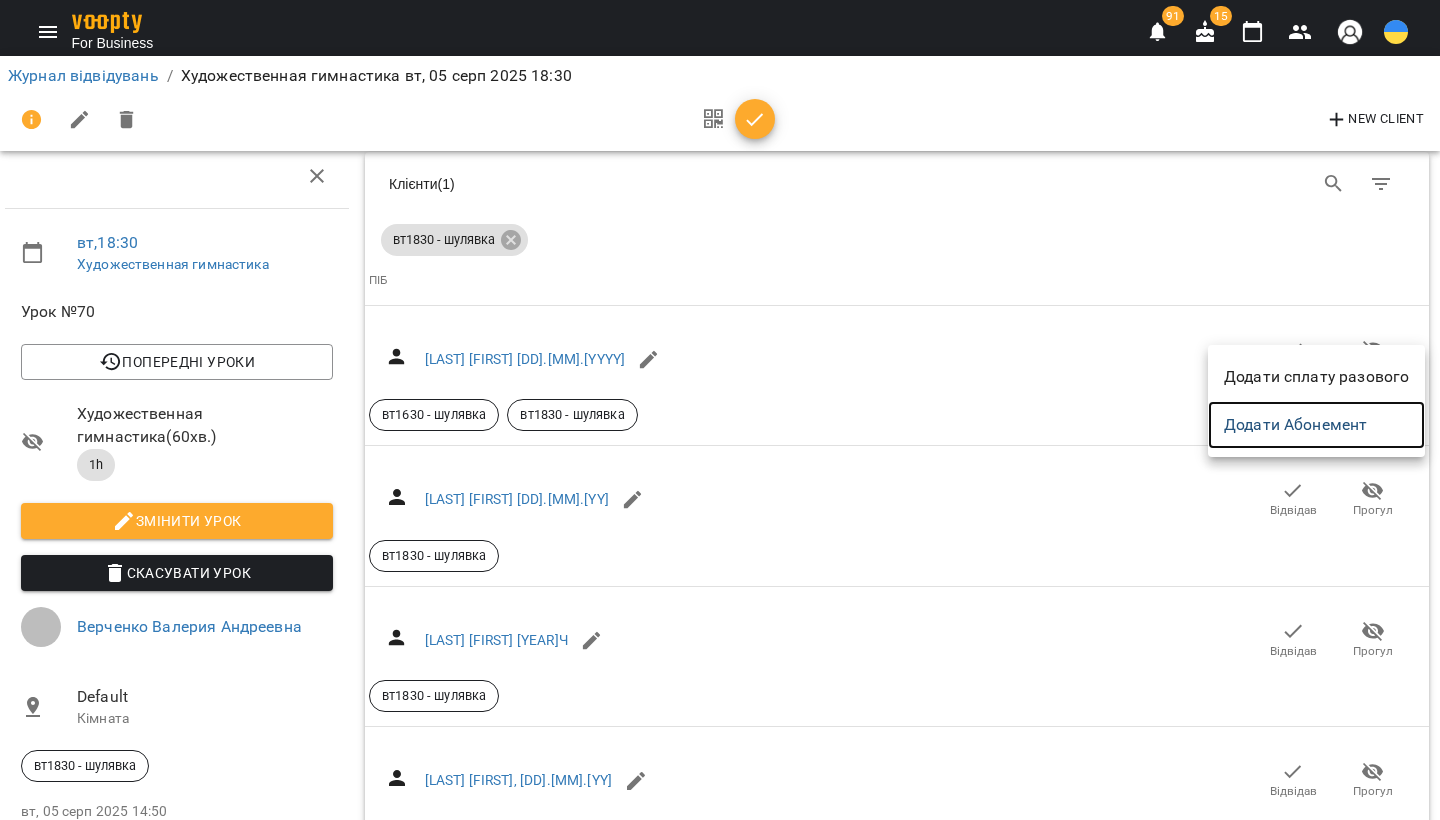 click on "Додати Абонемент" at bounding box center (1316, 425) 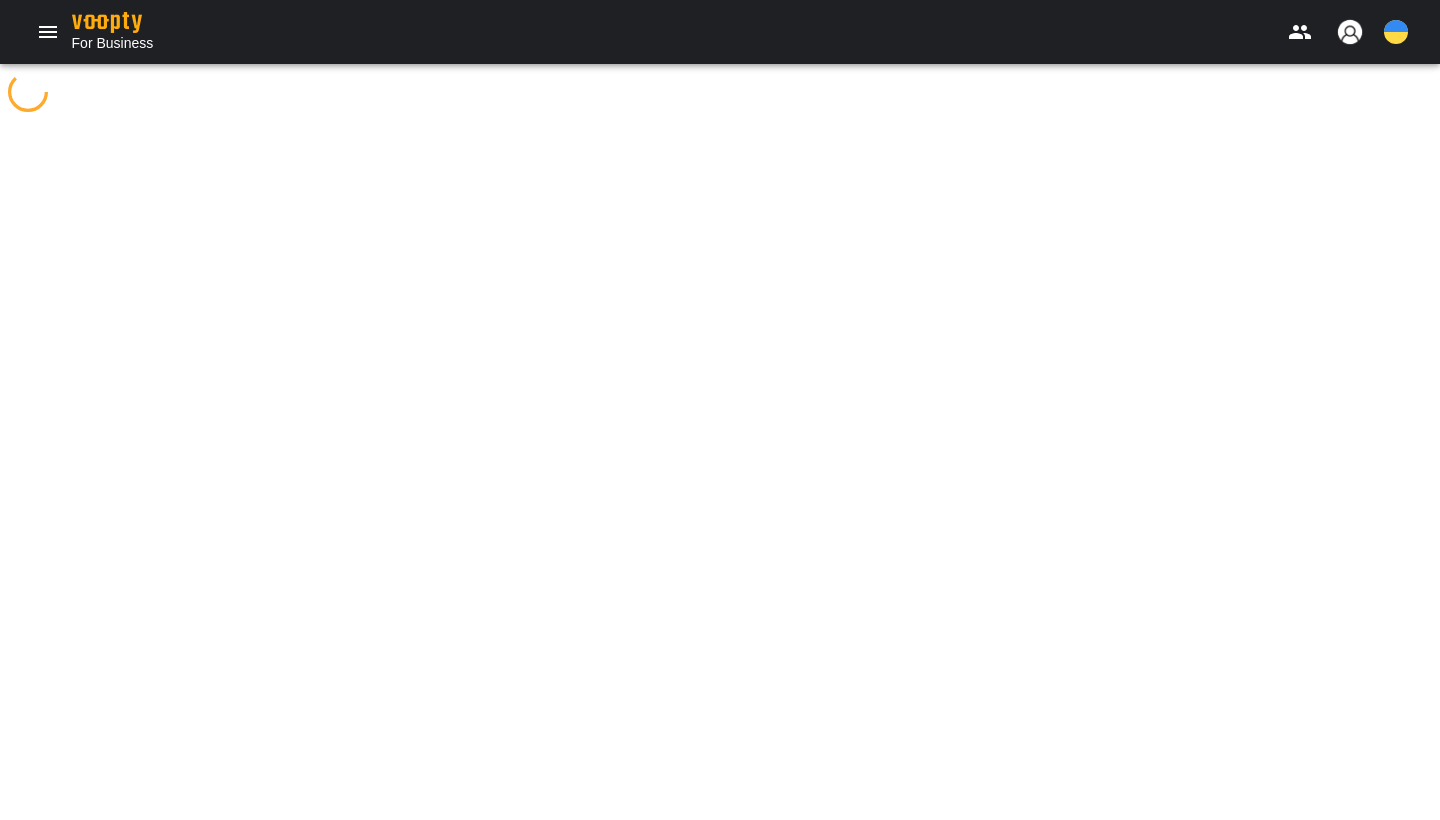 scroll, scrollTop: 0, scrollLeft: 0, axis: both 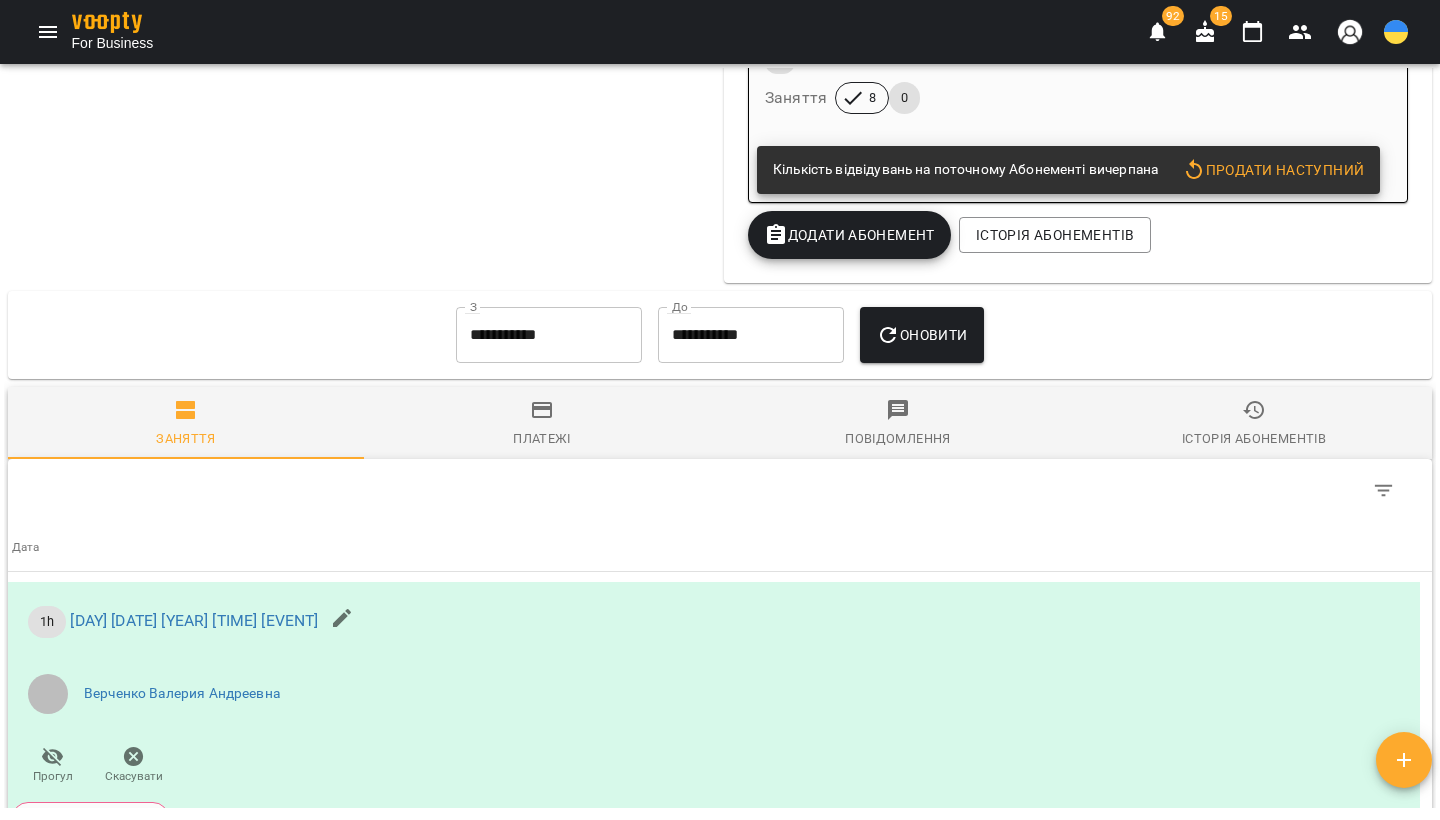 click on "Додати Абонемент" at bounding box center (849, 235) 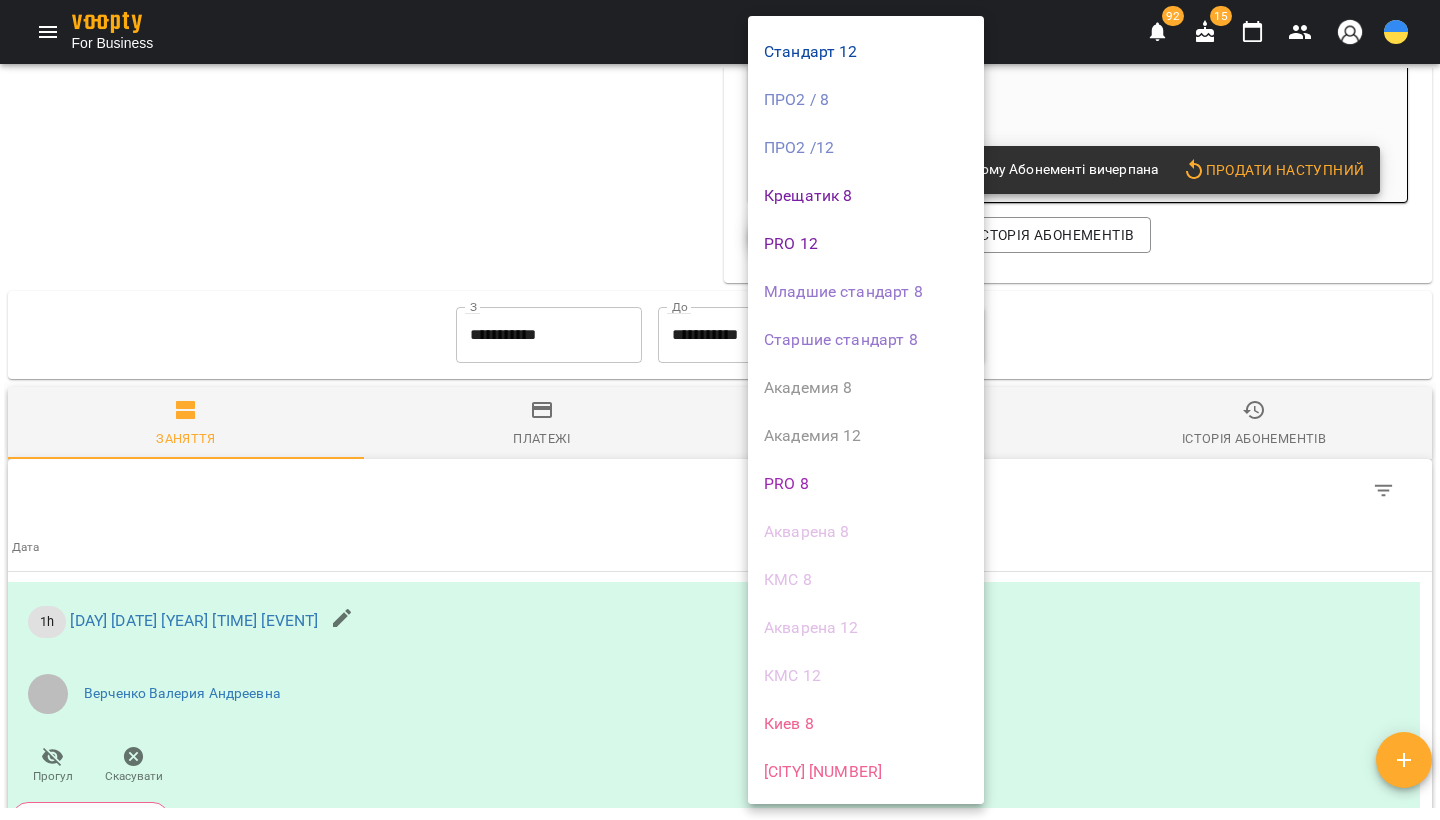 scroll, scrollTop: 122, scrollLeft: 0, axis: vertical 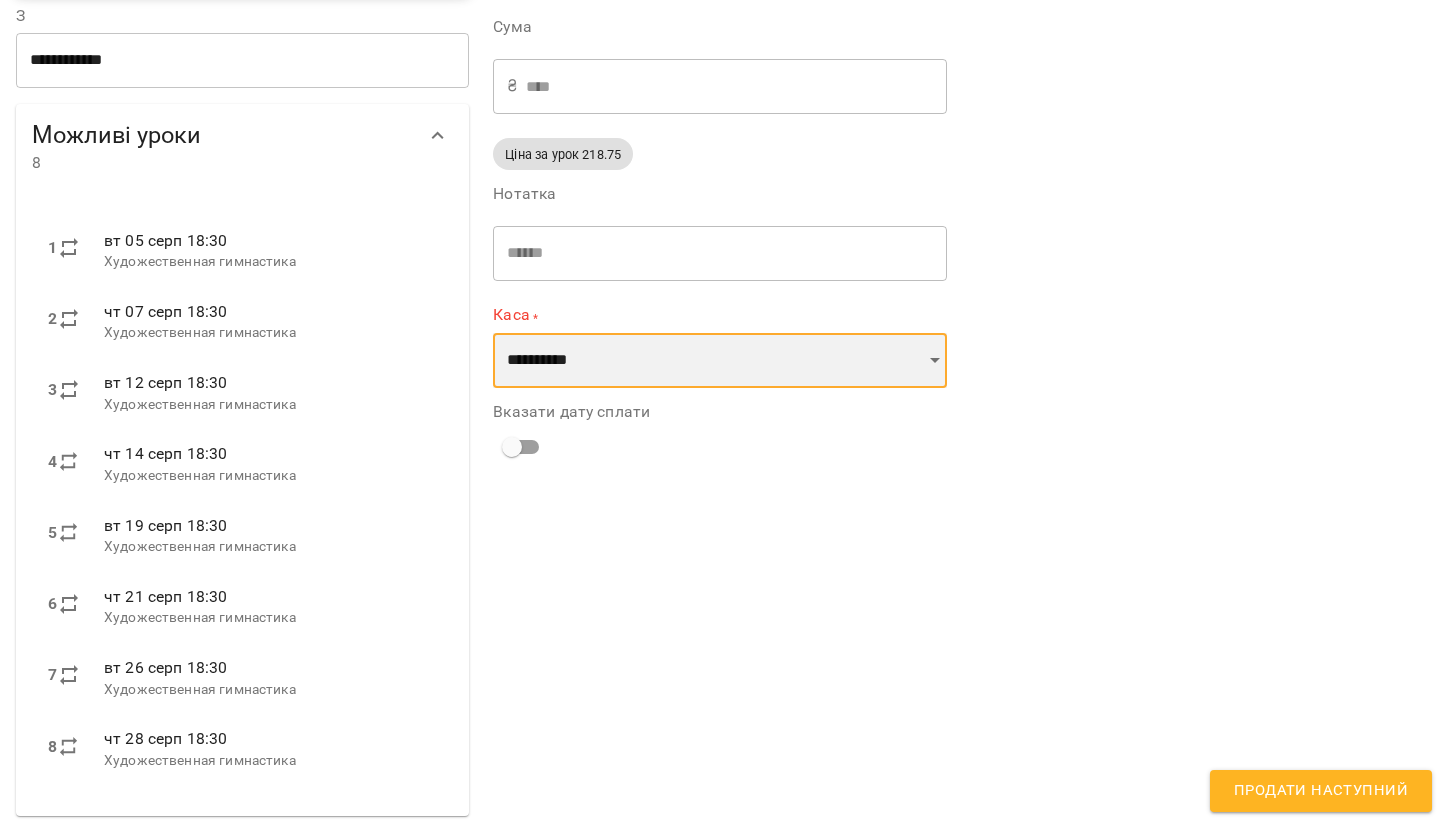 select on "**********" 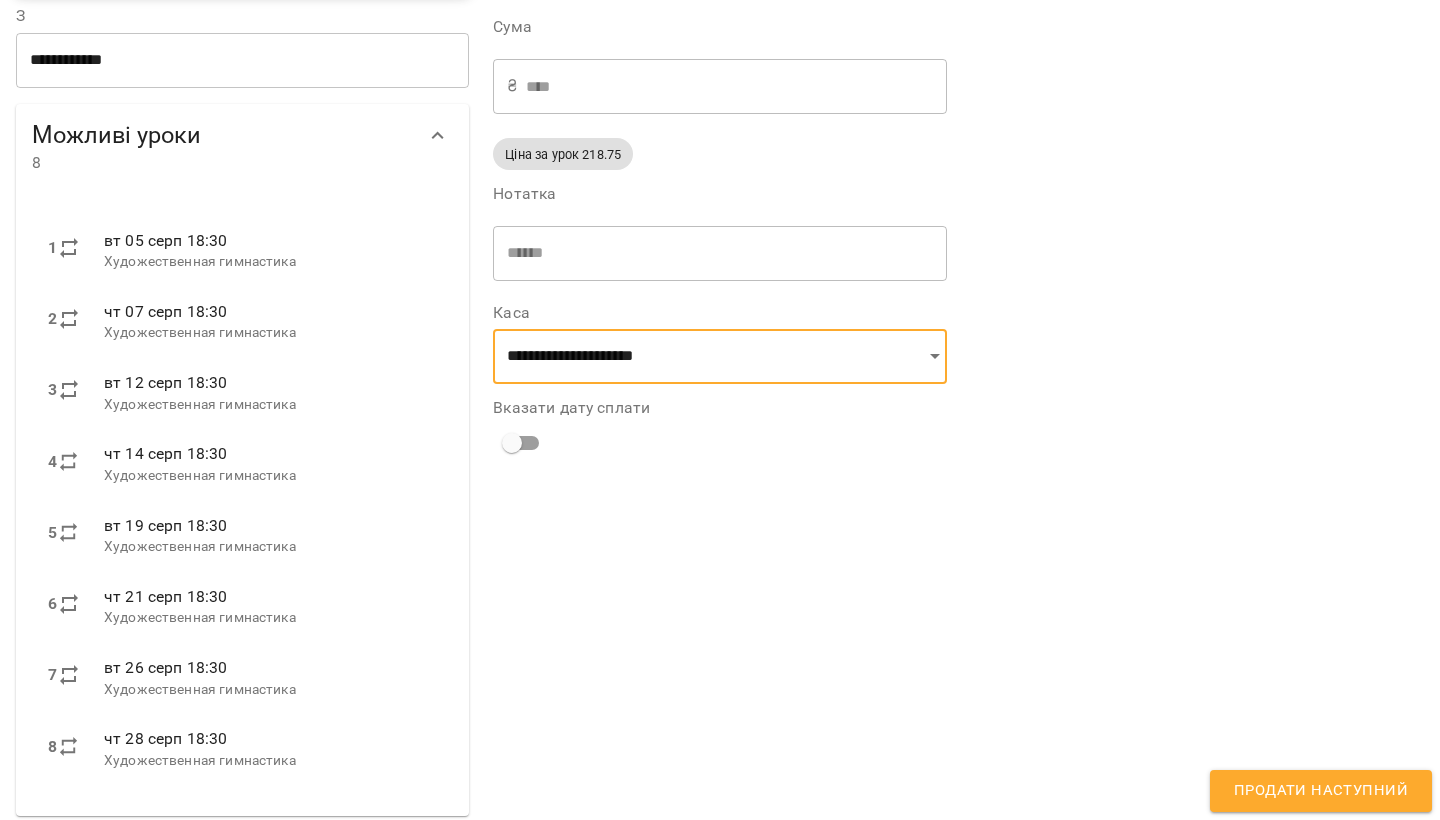 click on "Продати наступний" at bounding box center [1321, 791] 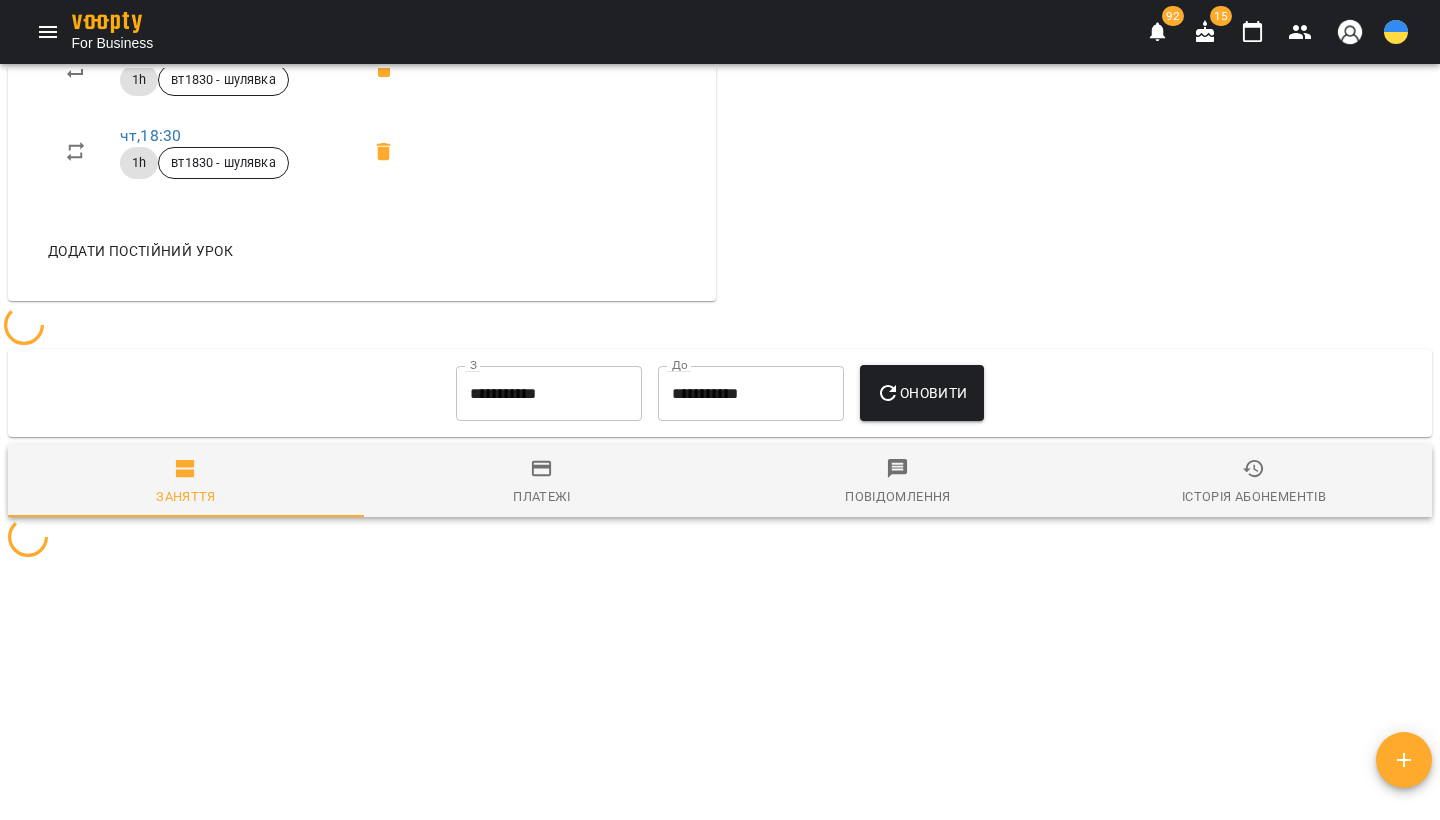 scroll, scrollTop: 969, scrollLeft: 0, axis: vertical 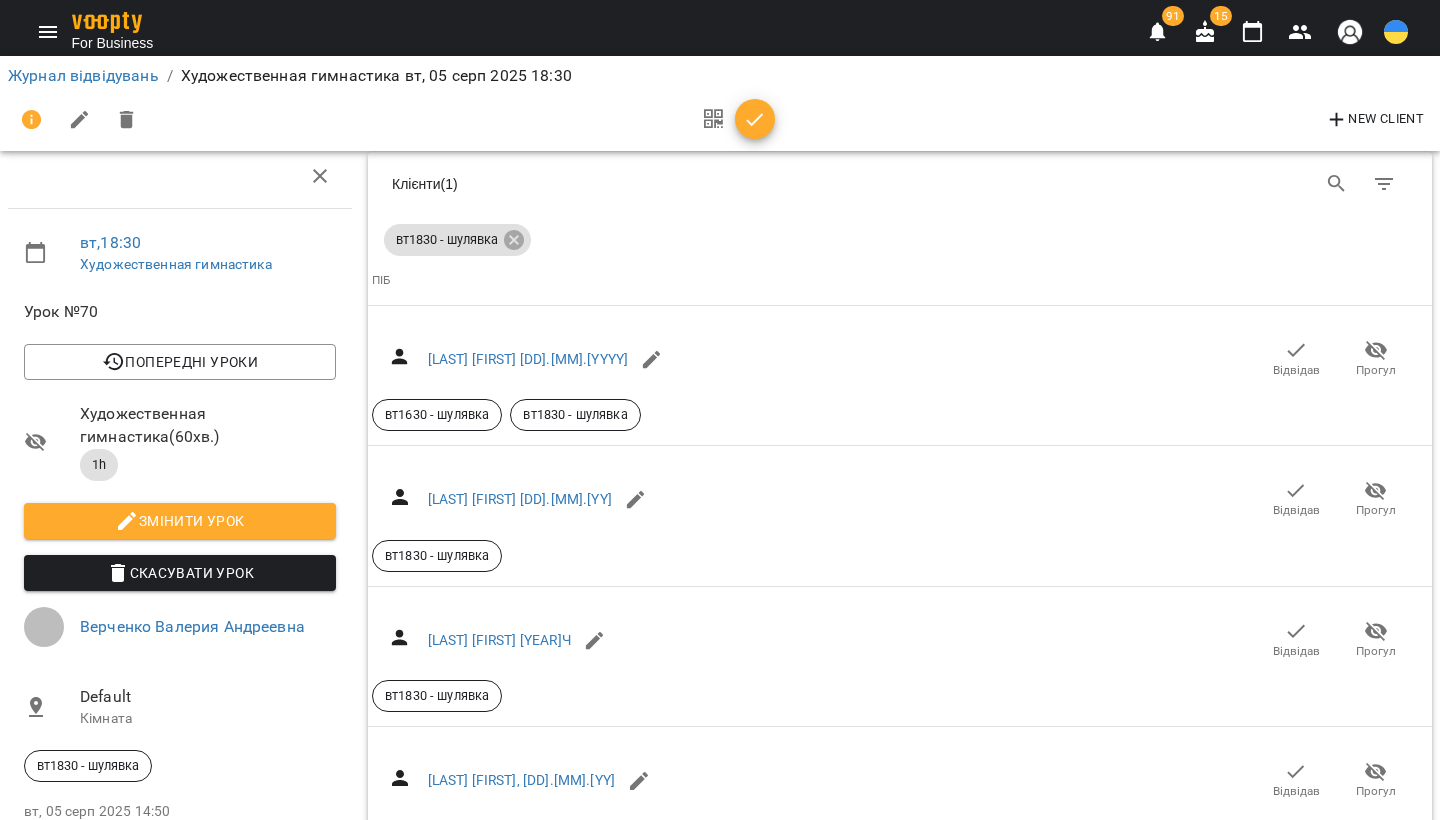 click 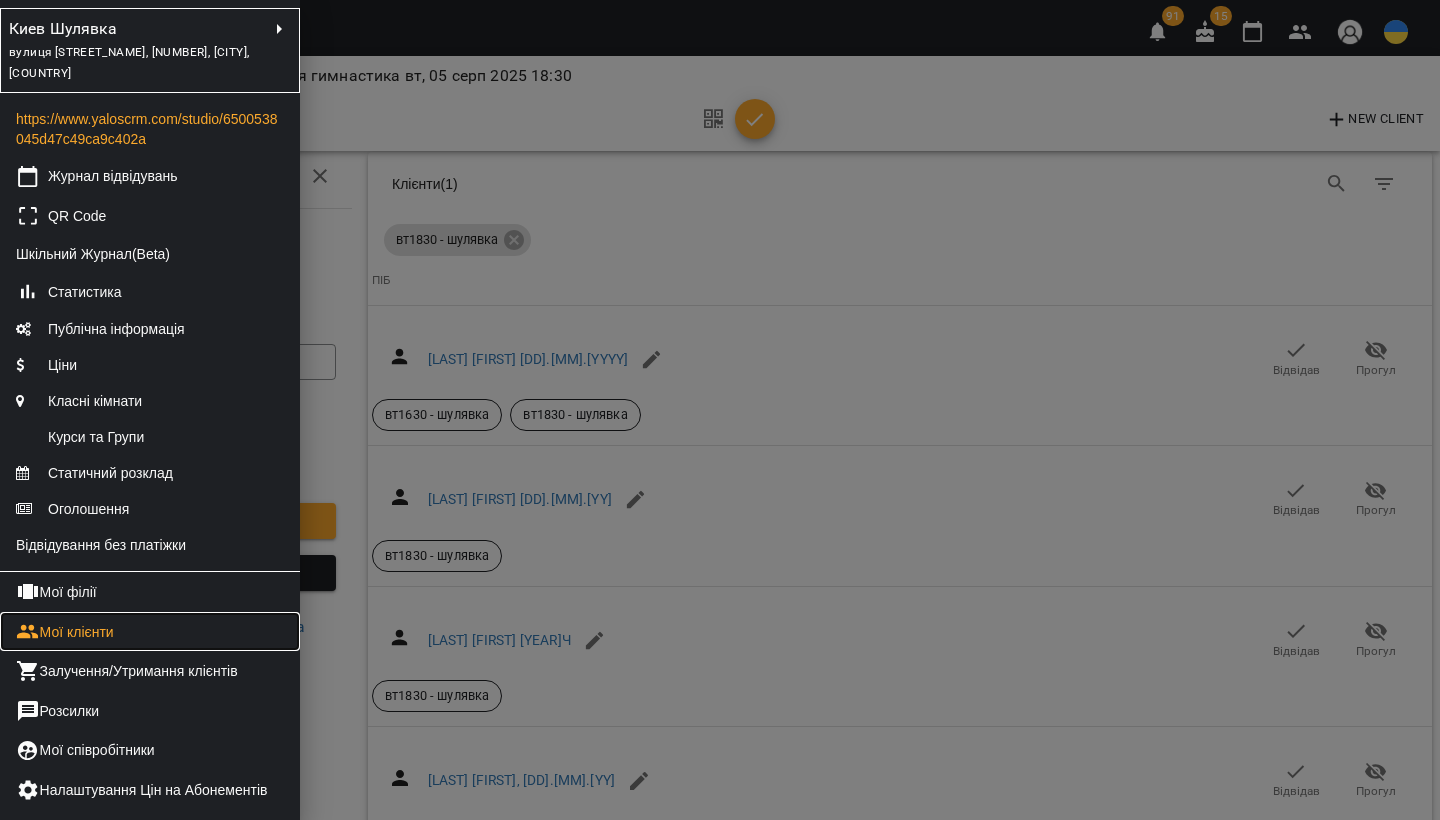 click on "Мої клієнти" at bounding box center (150, 632) 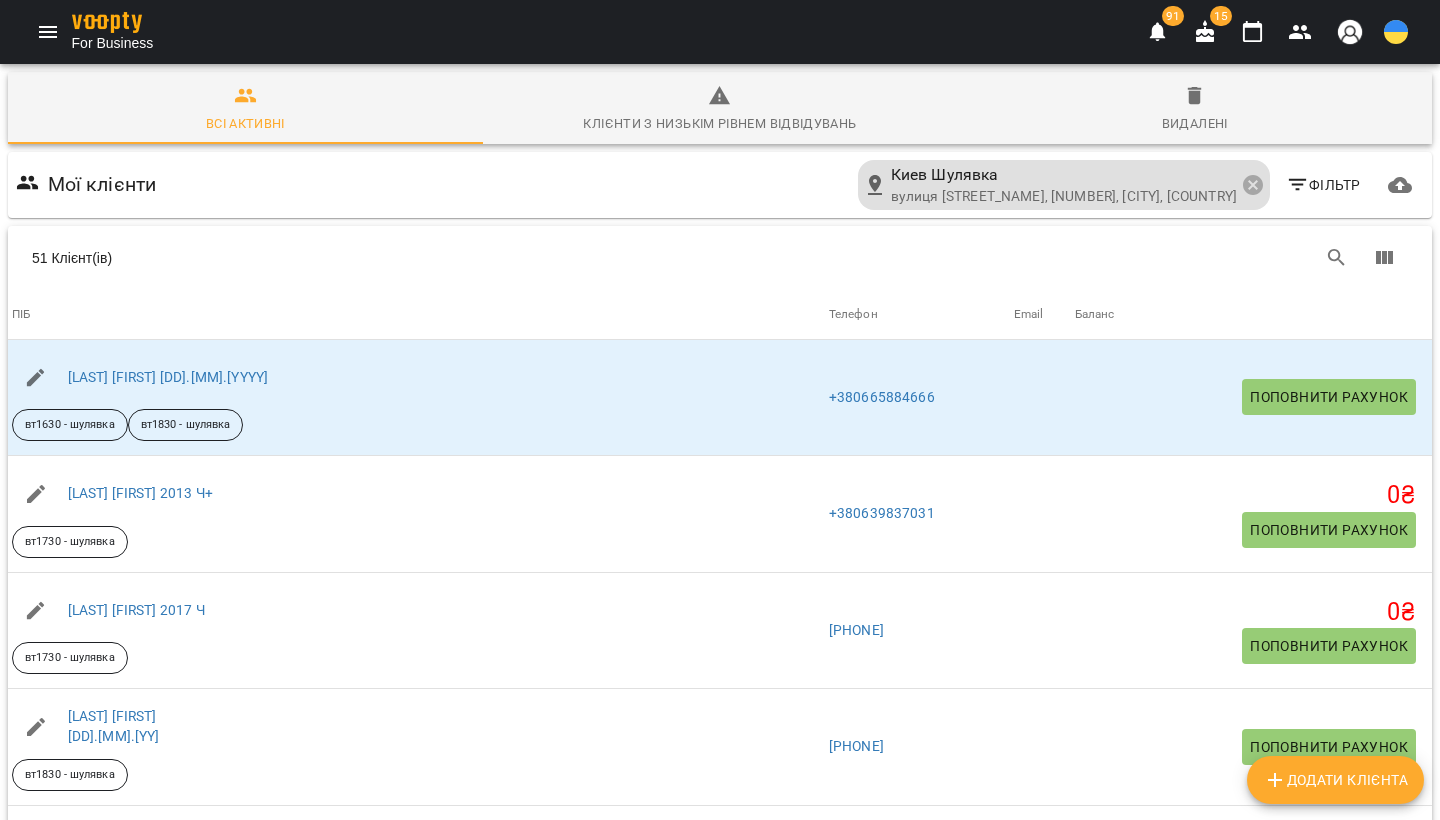 click on "Видалені" at bounding box center (1194, 110) 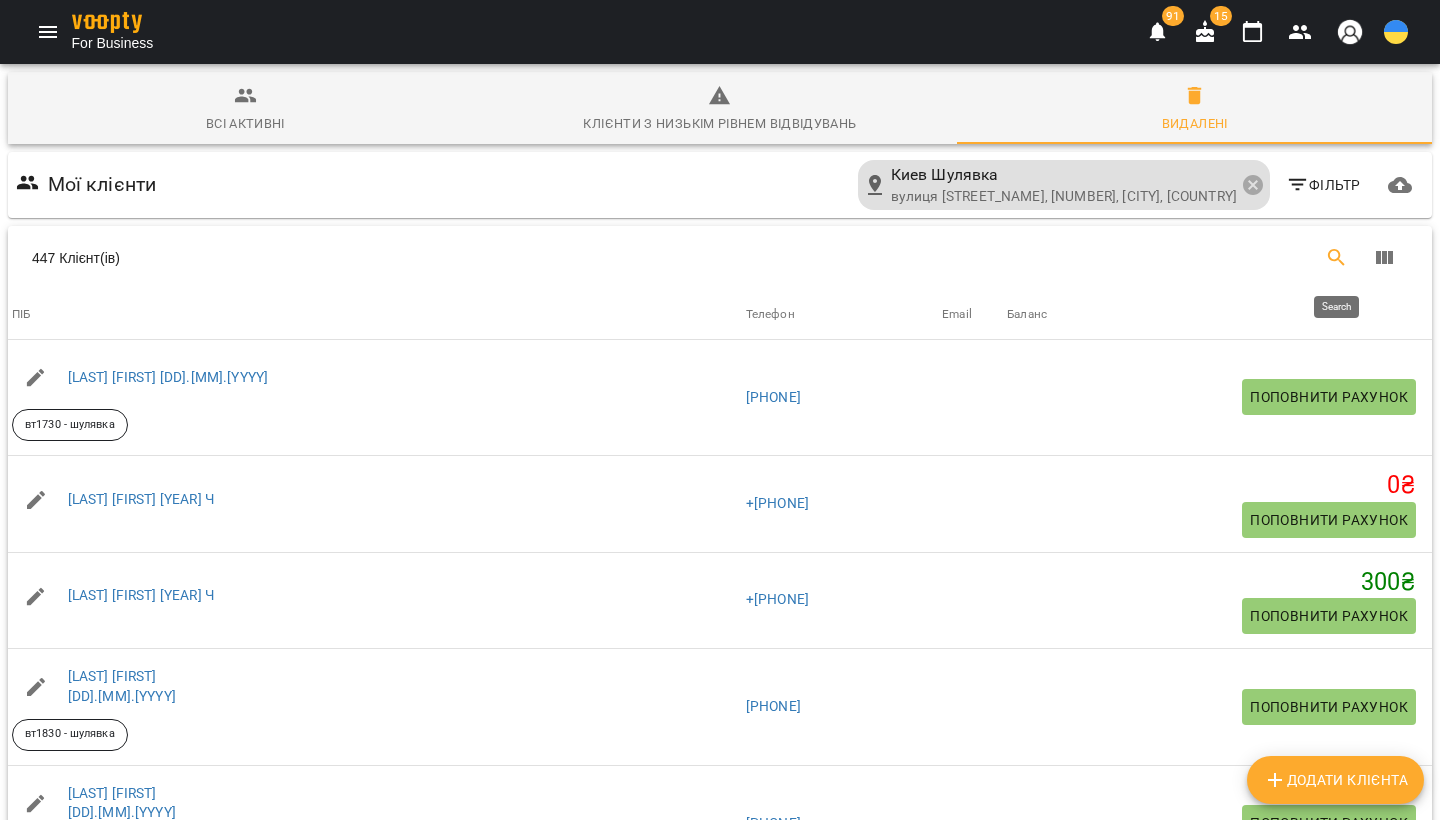 click 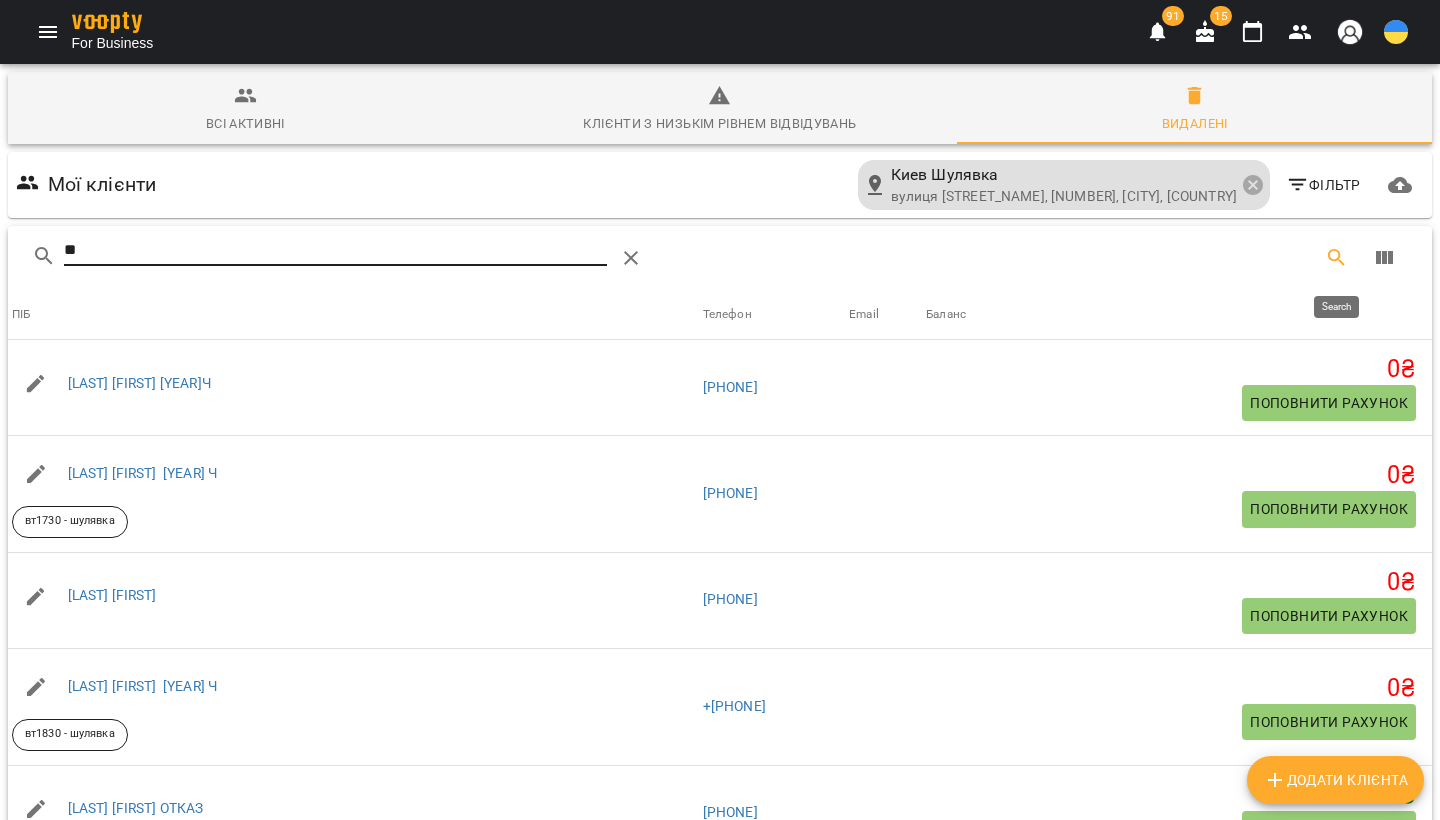 type on "***" 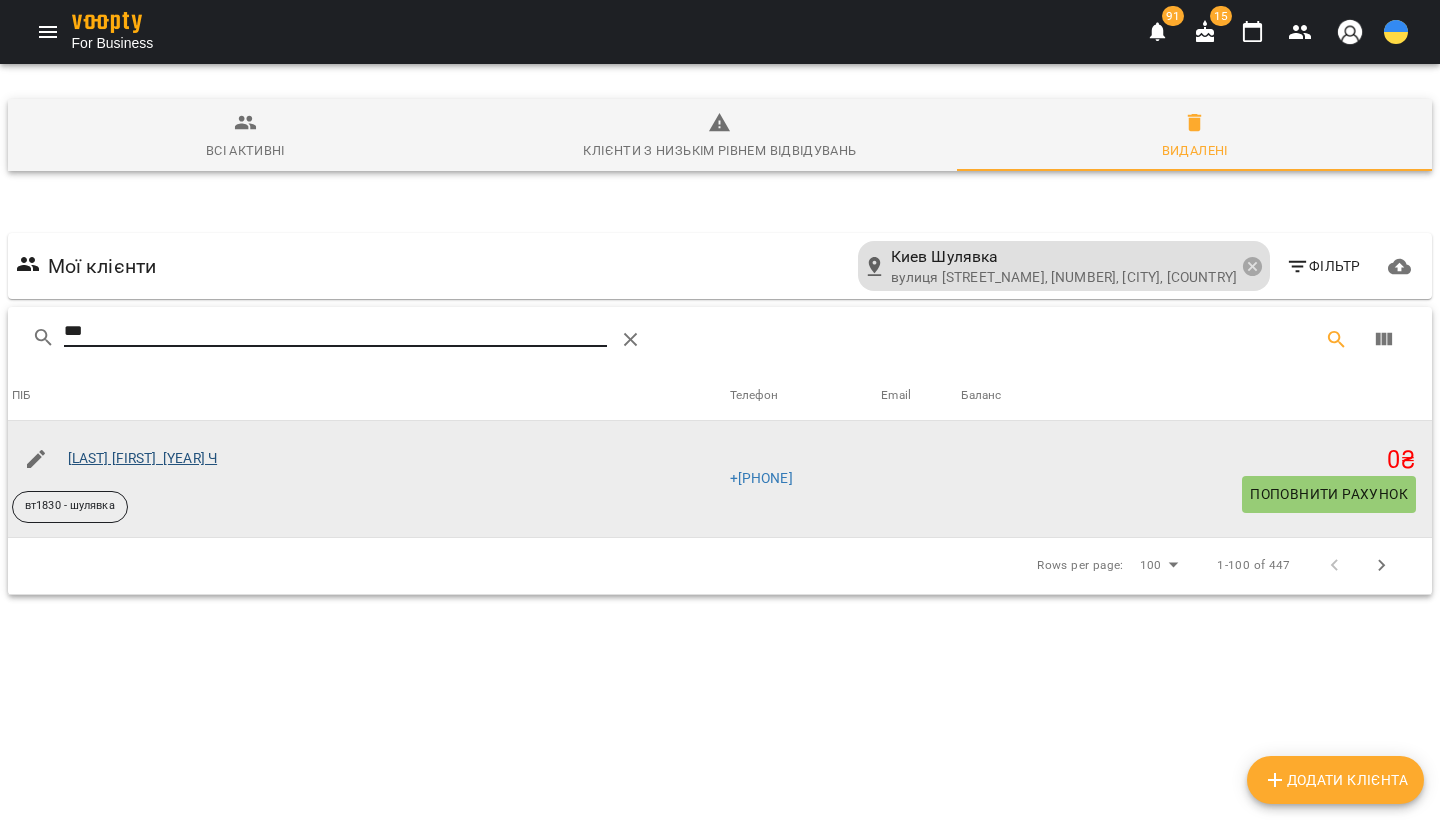 click on "[LAST] [FIRST] [YEAR] Ч" at bounding box center [143, 458] 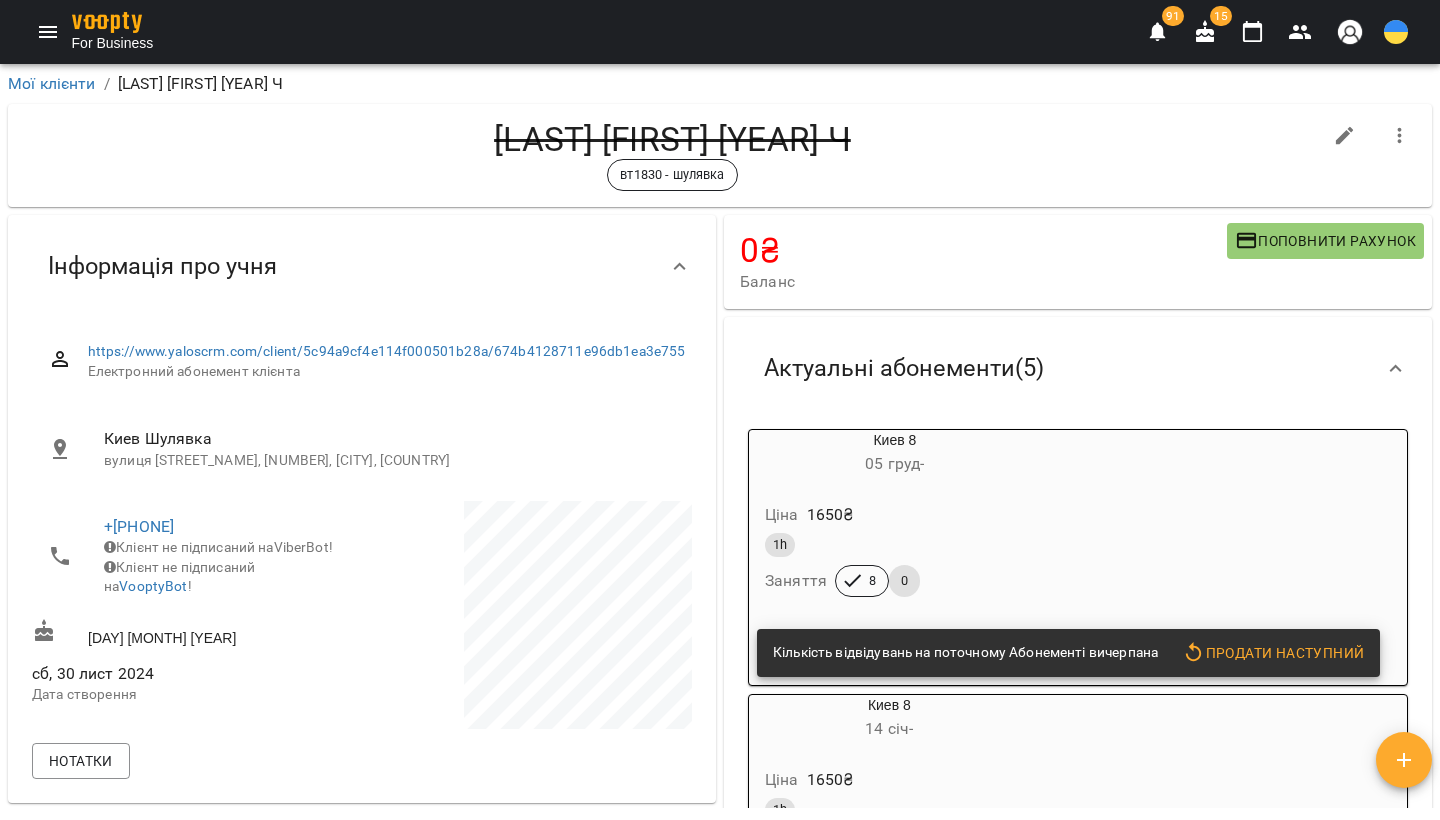 click 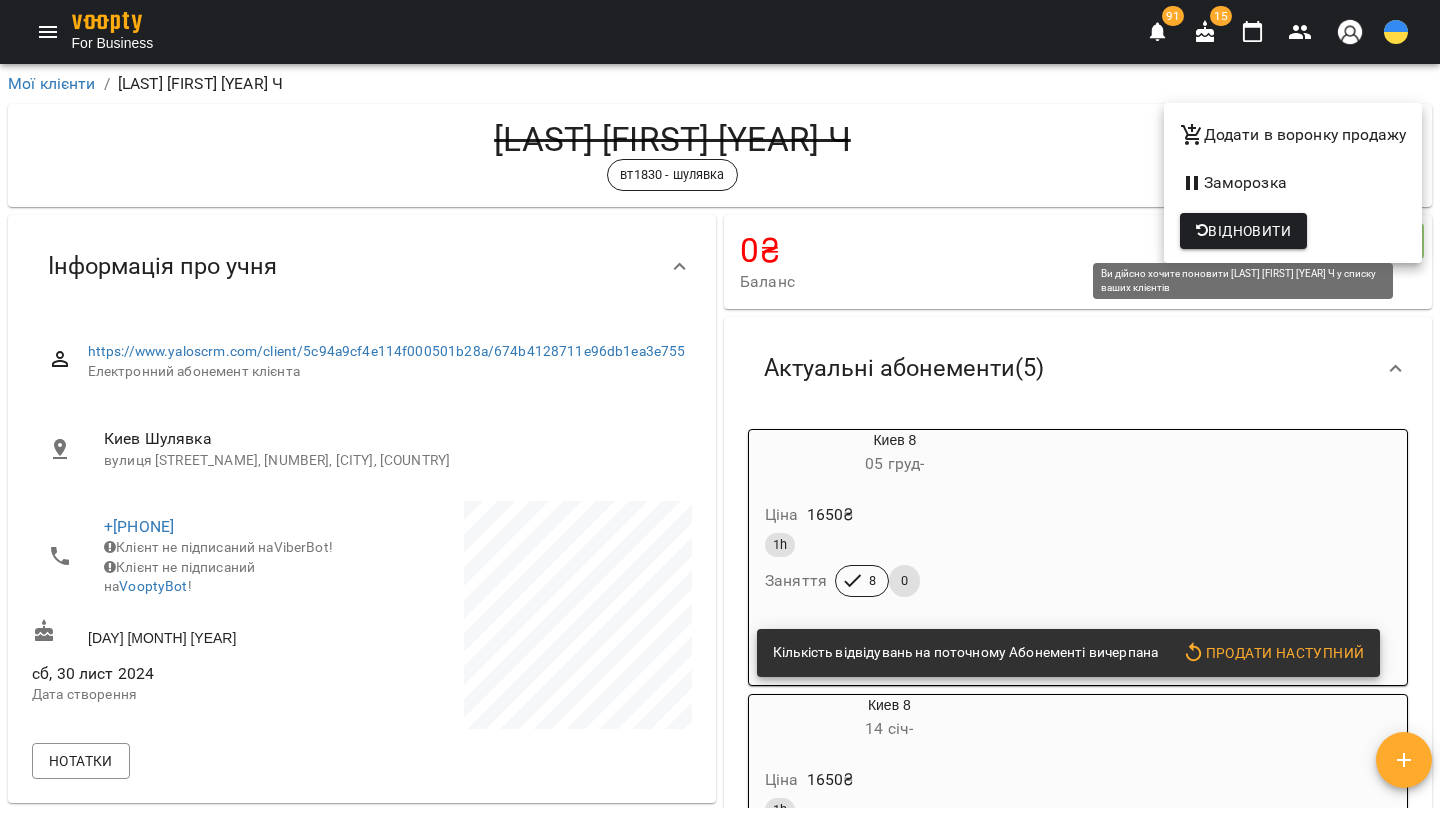 click on "Відновити" at bounding box center (1243, 231) 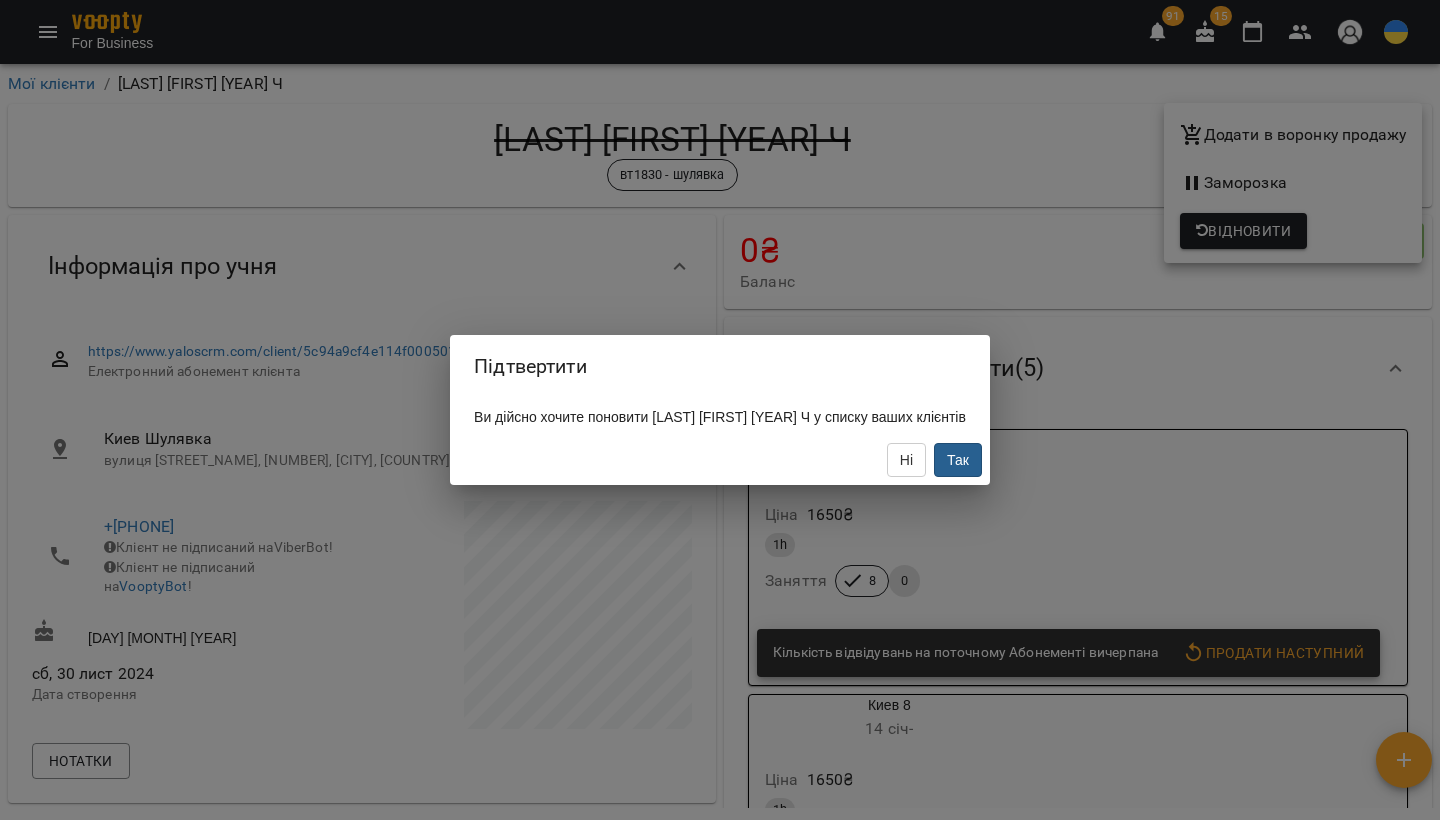 click on "Так" at bounding box center (958, 460) 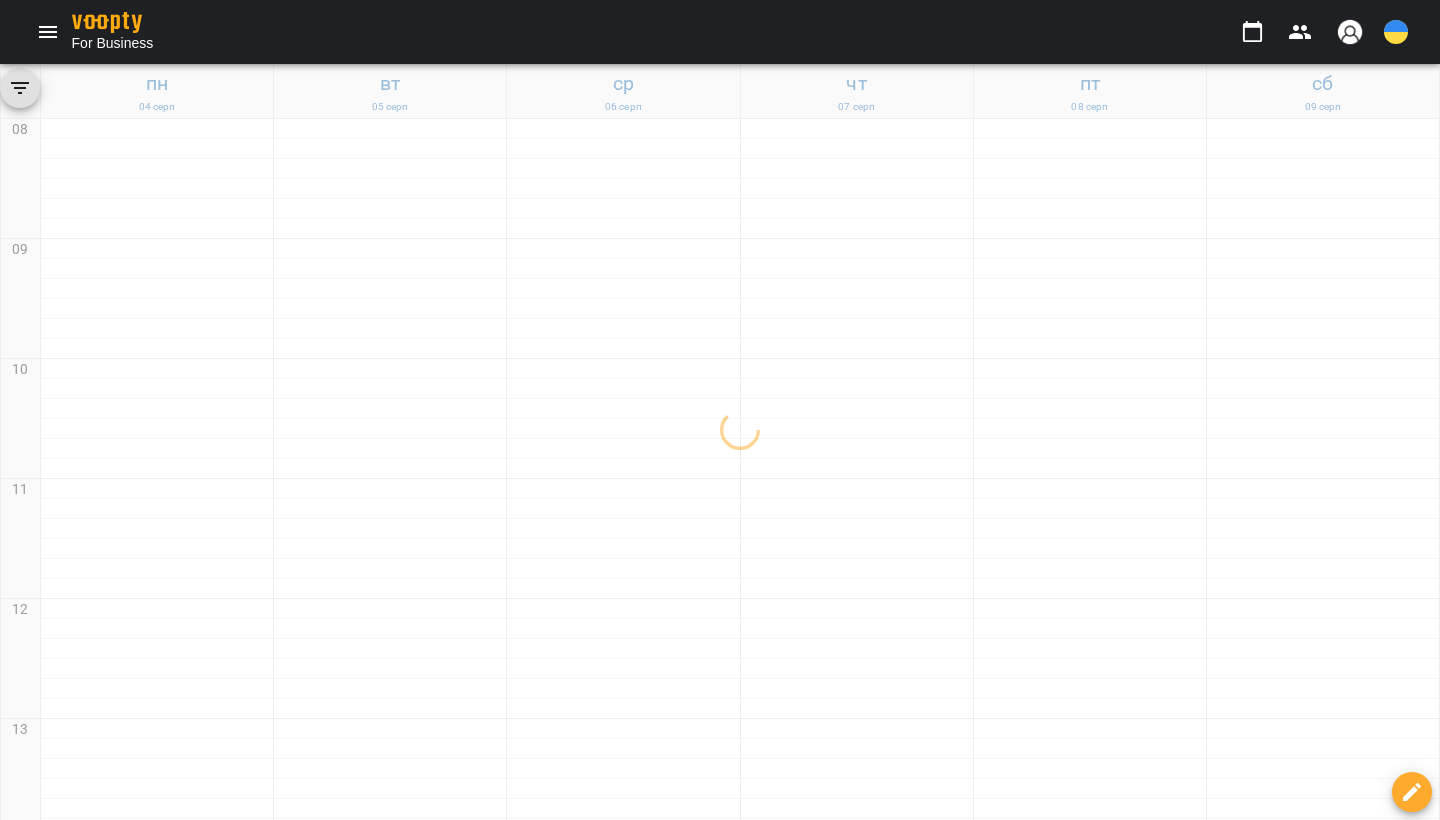 scroll, scrollTop: 0, scrollLeft: 0, axis: both 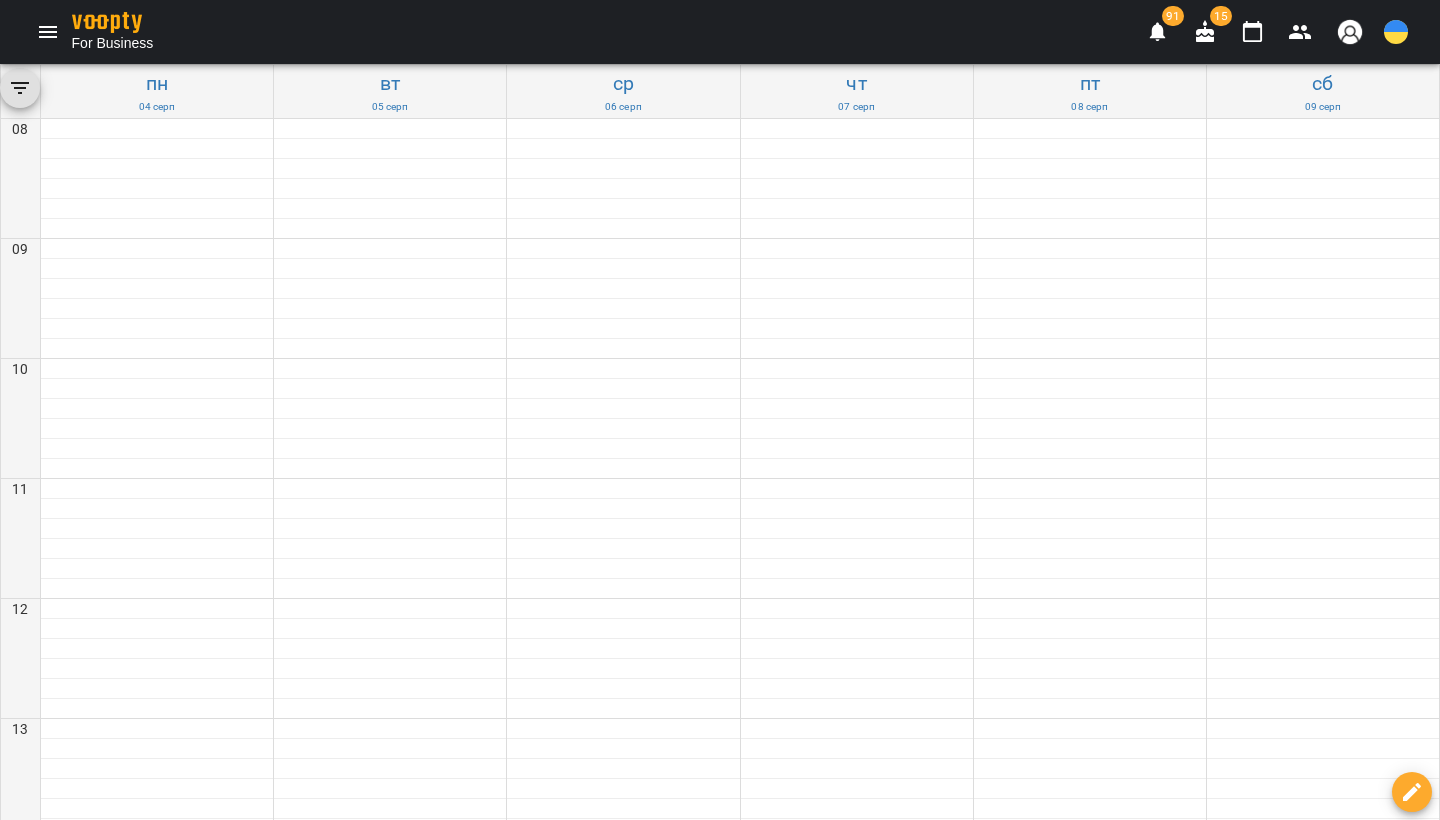 click on "[LAST] [FIRST] 2020Ч" at bounding box center [354, 1421] 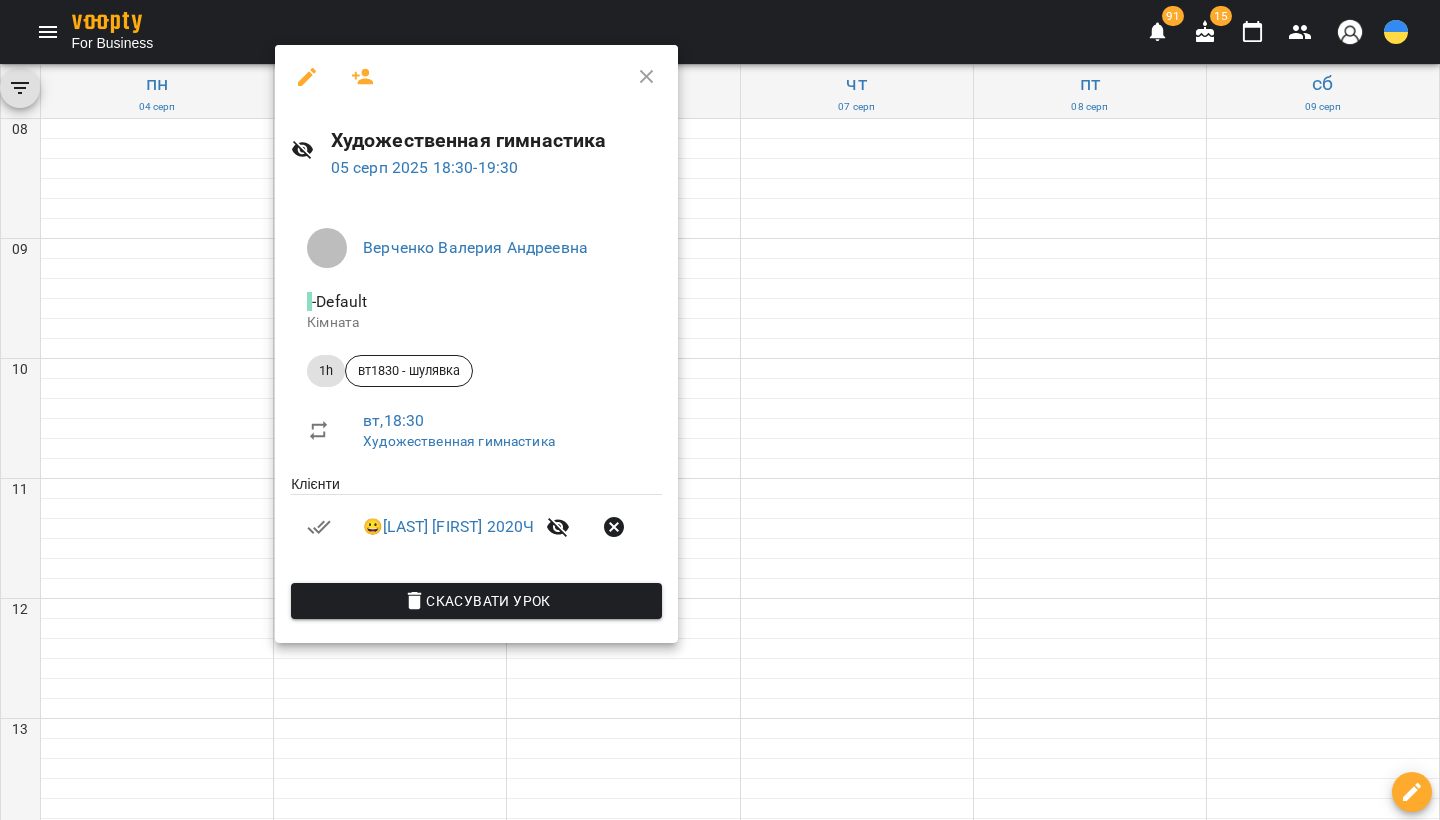 click 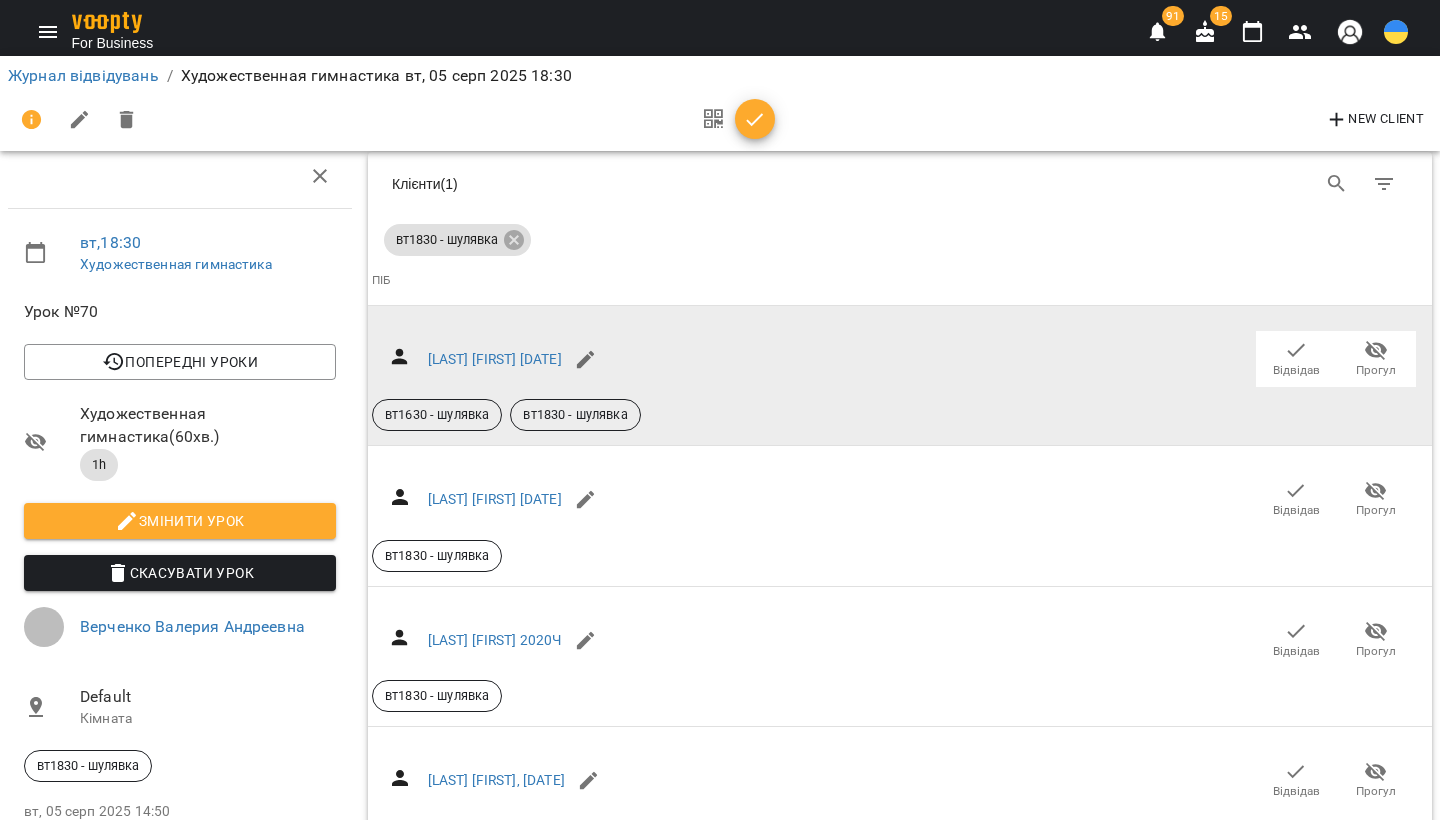 scroll, scrollTop: 3411, scrollLeft: 0, axis: vertical 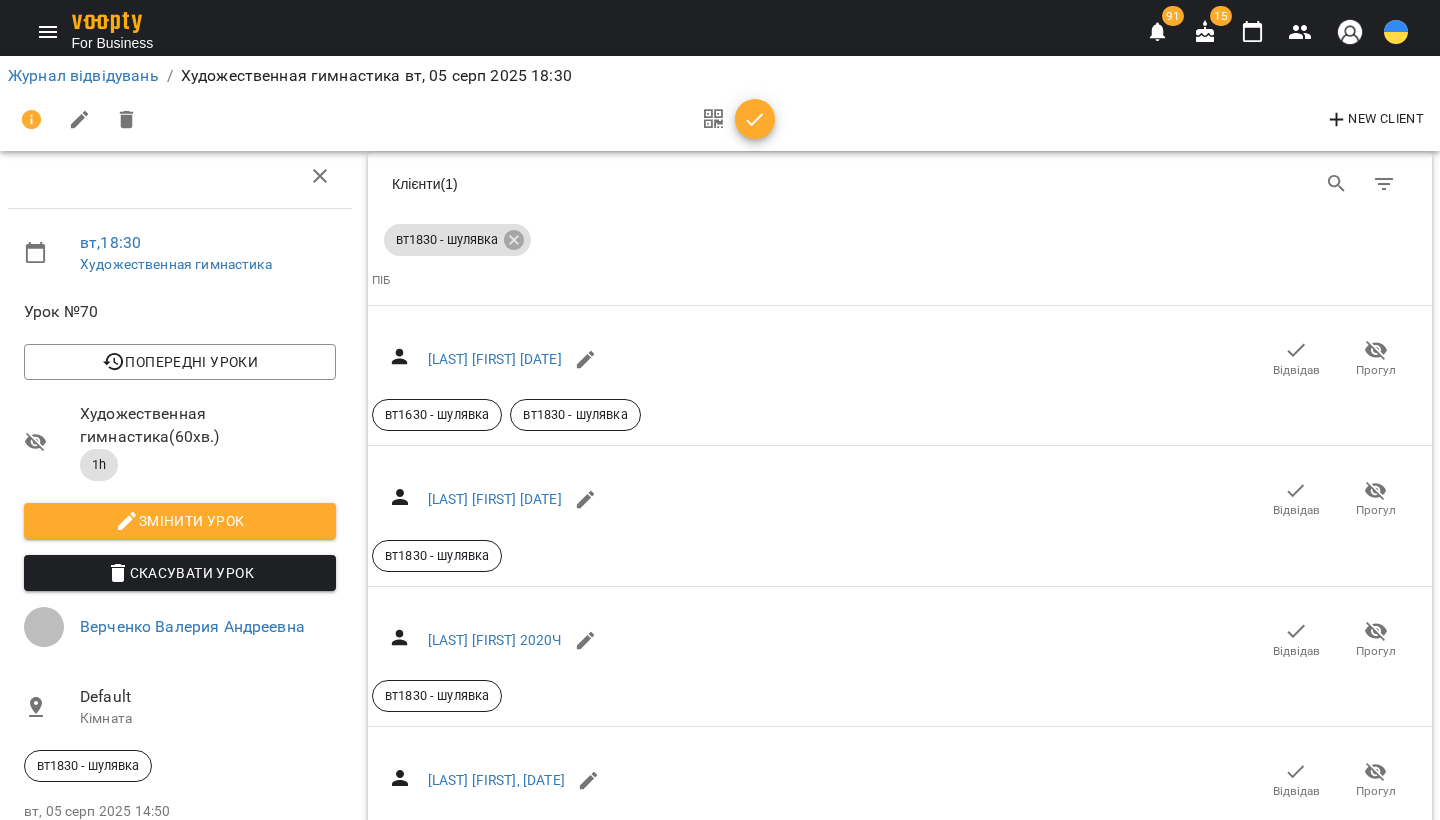 click on "Відвідав" at bounding box center [1296, 3793] 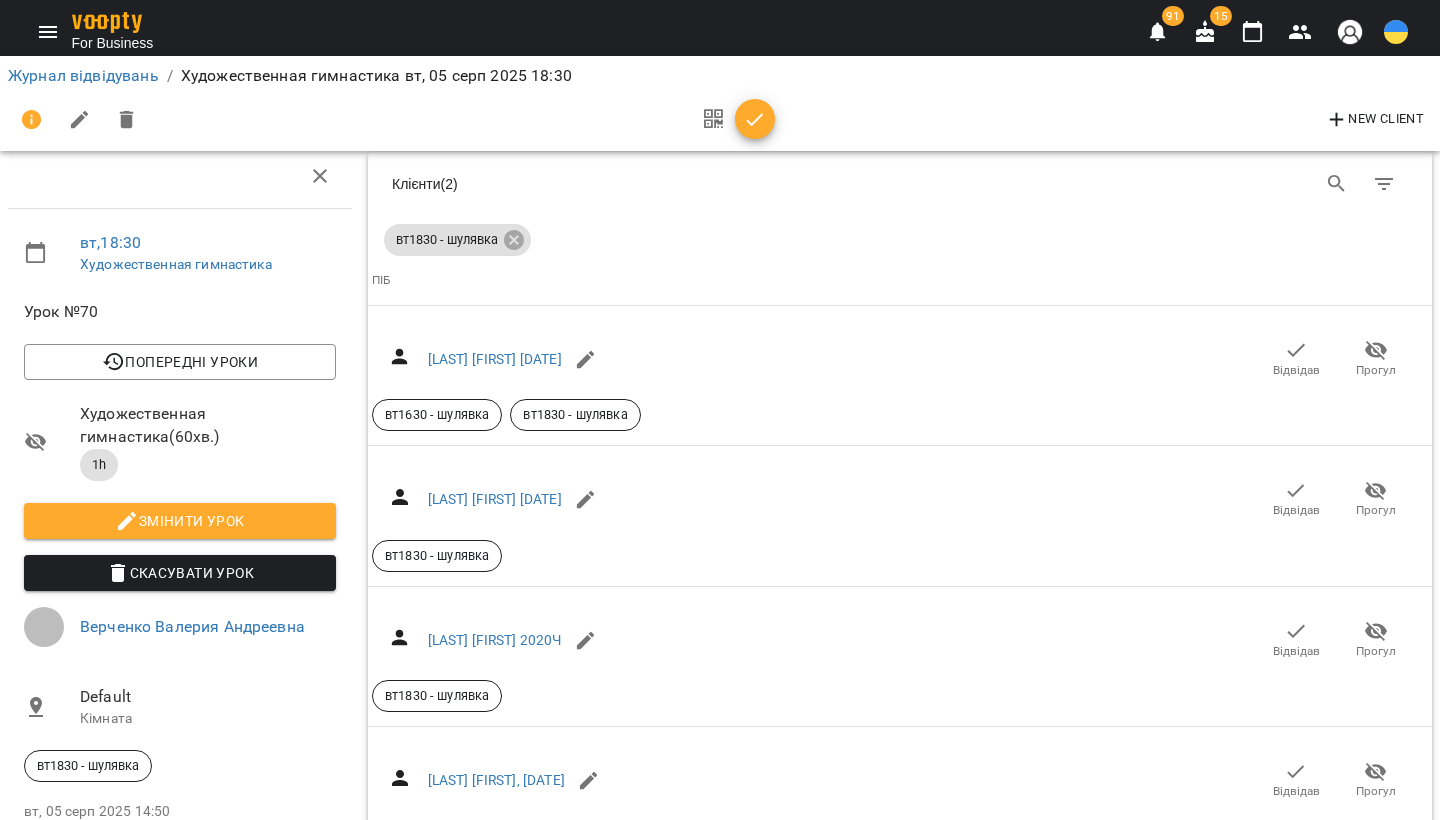 click 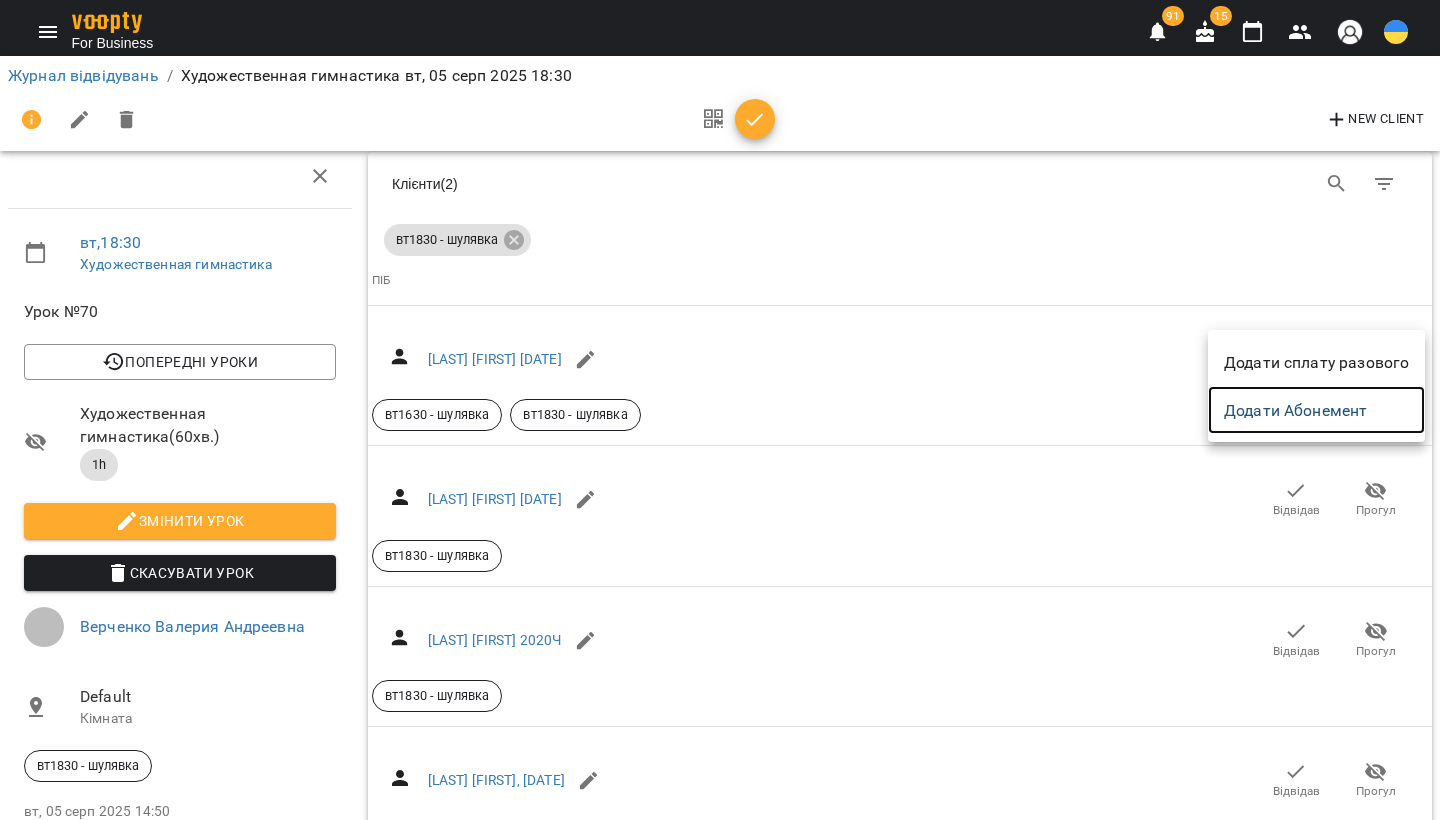 click on "Додати Абонемент" at bounding box center (1316, 410) 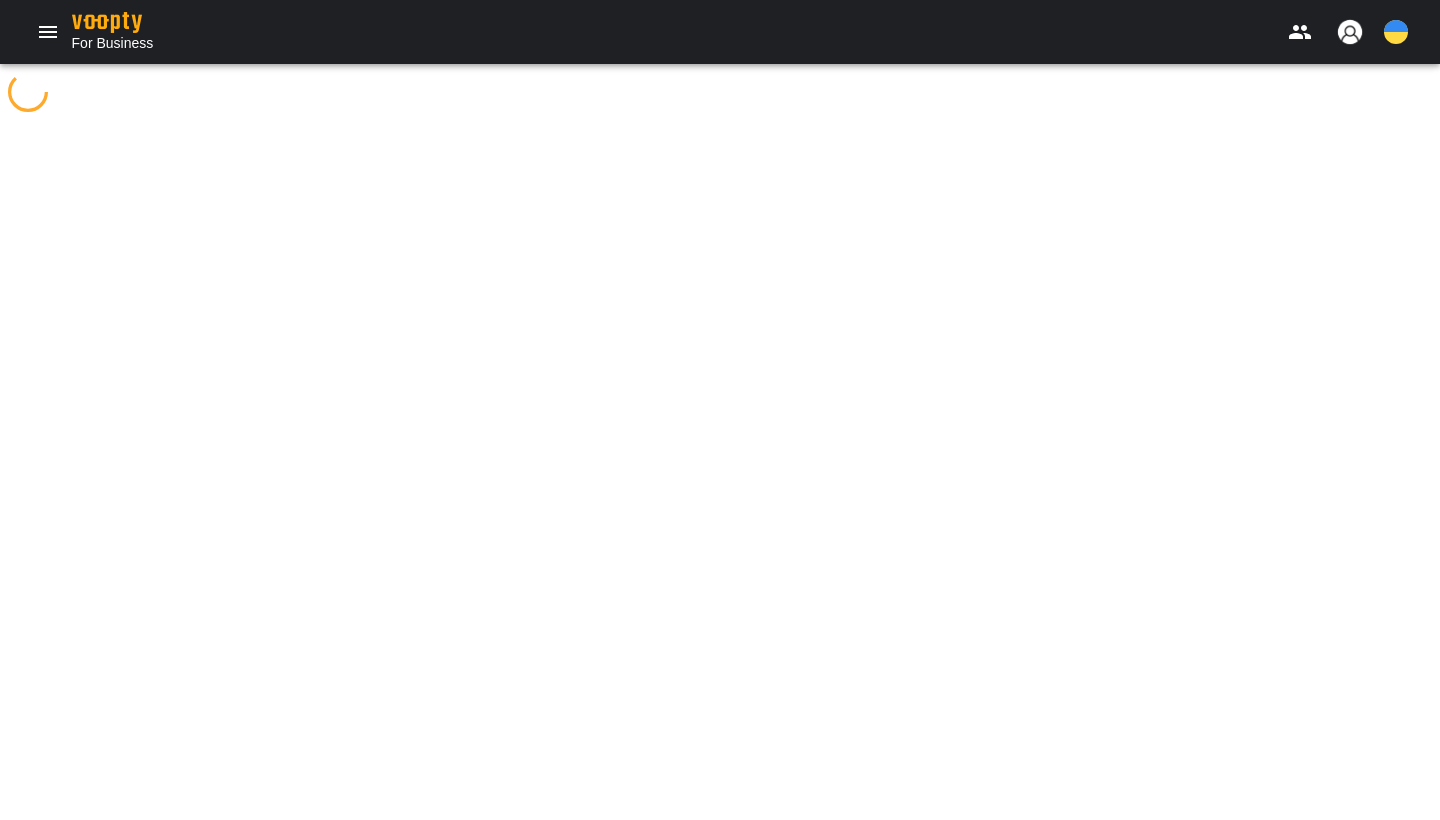 scroll, scrollTop: 0, scrollLeft: 0, axis: both 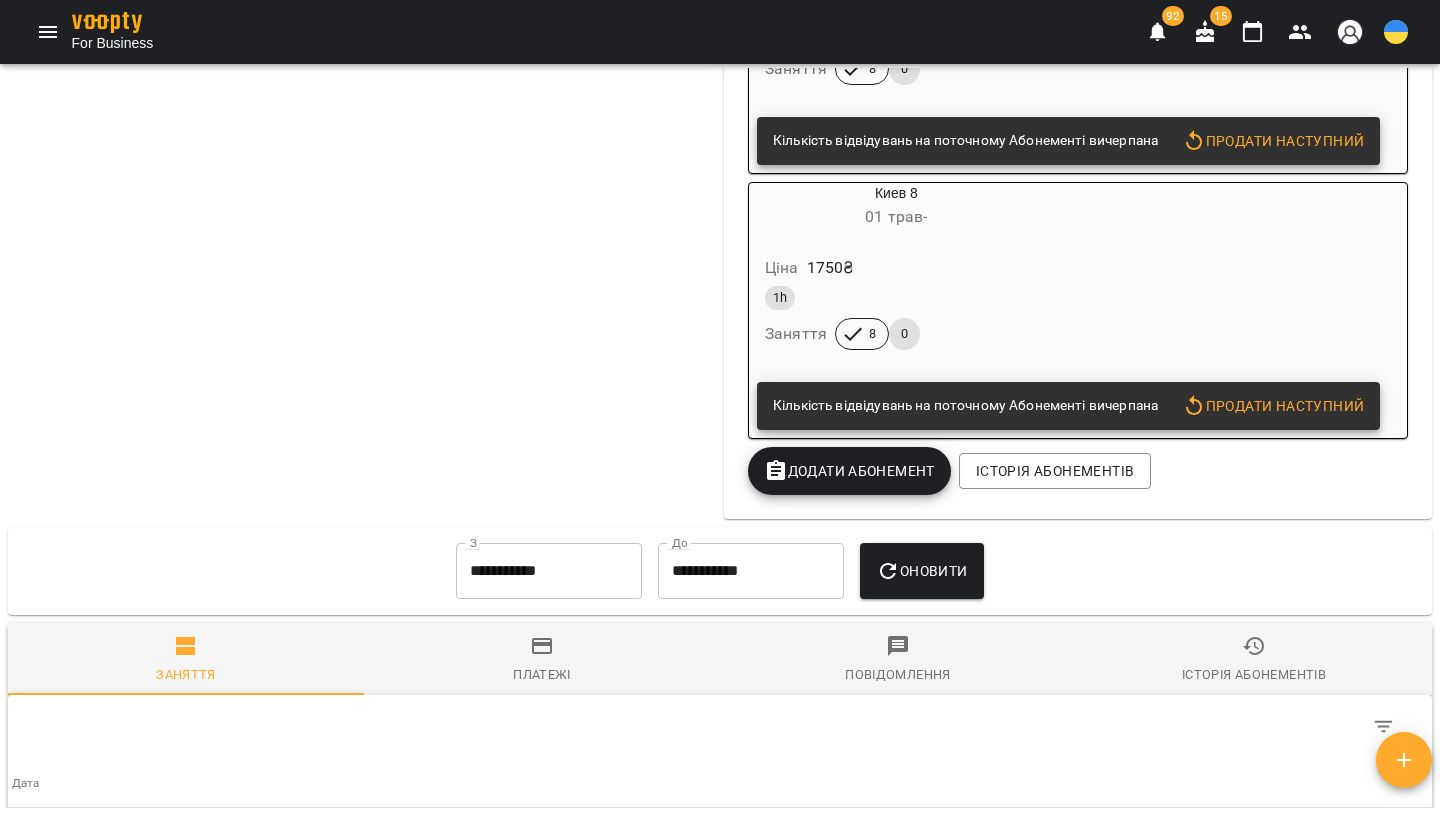 click on "Додати Абонемент" at bounding box center [849, 471] 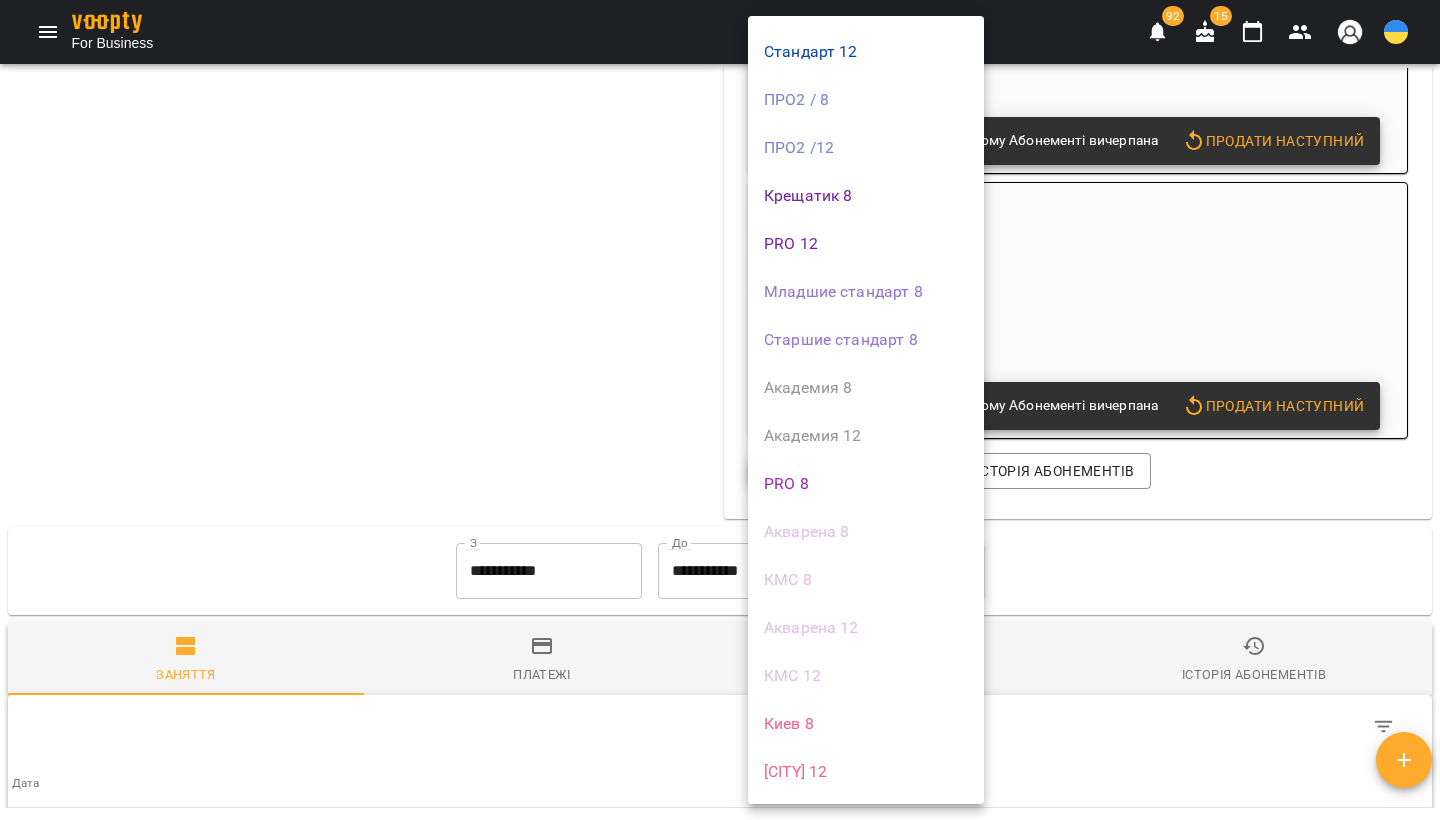 scroll, scrollTop: 122, scrollLeft: 0, axis: vertical 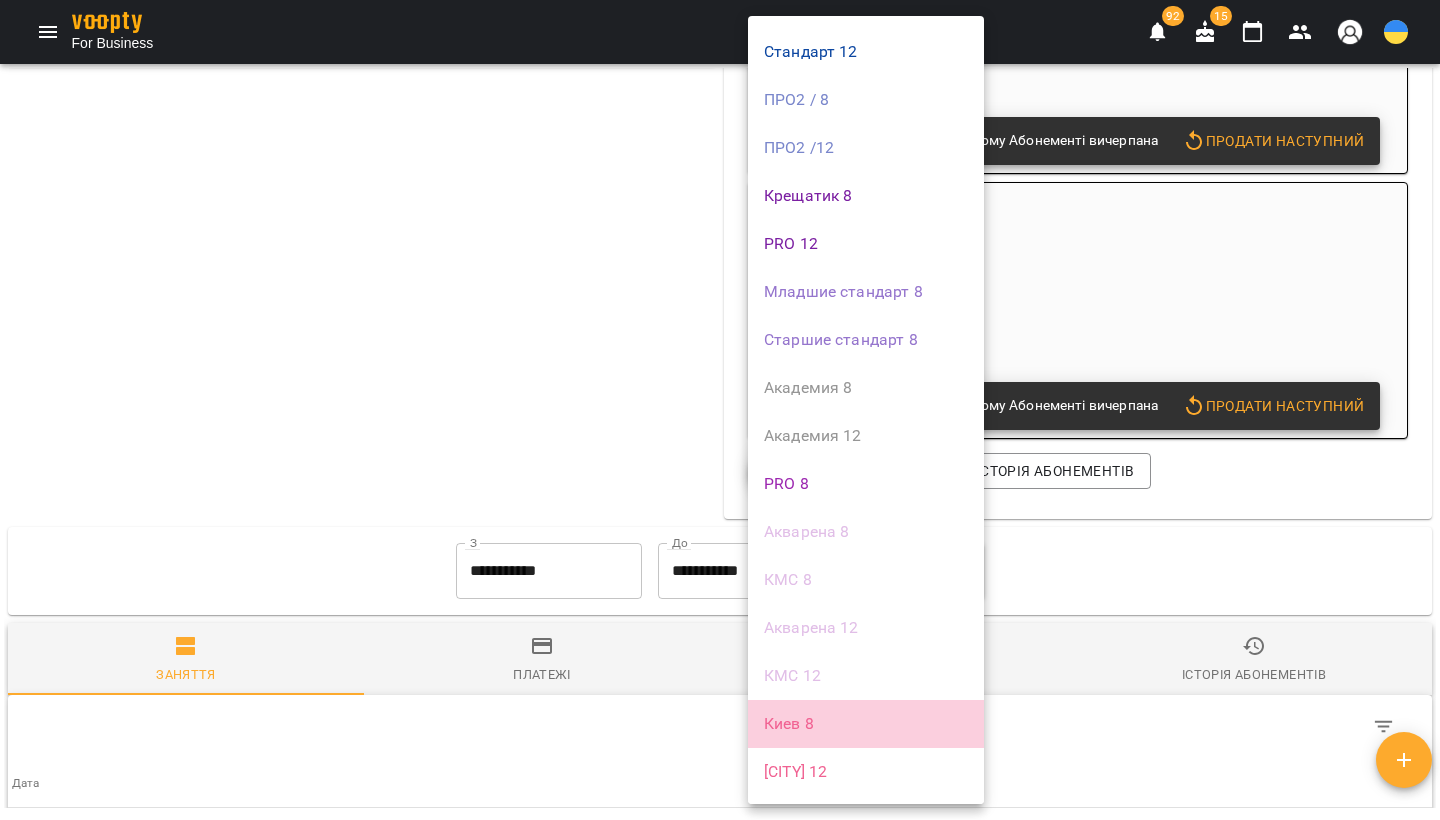 click on "Киев 8" at bounding box center [866, 724] 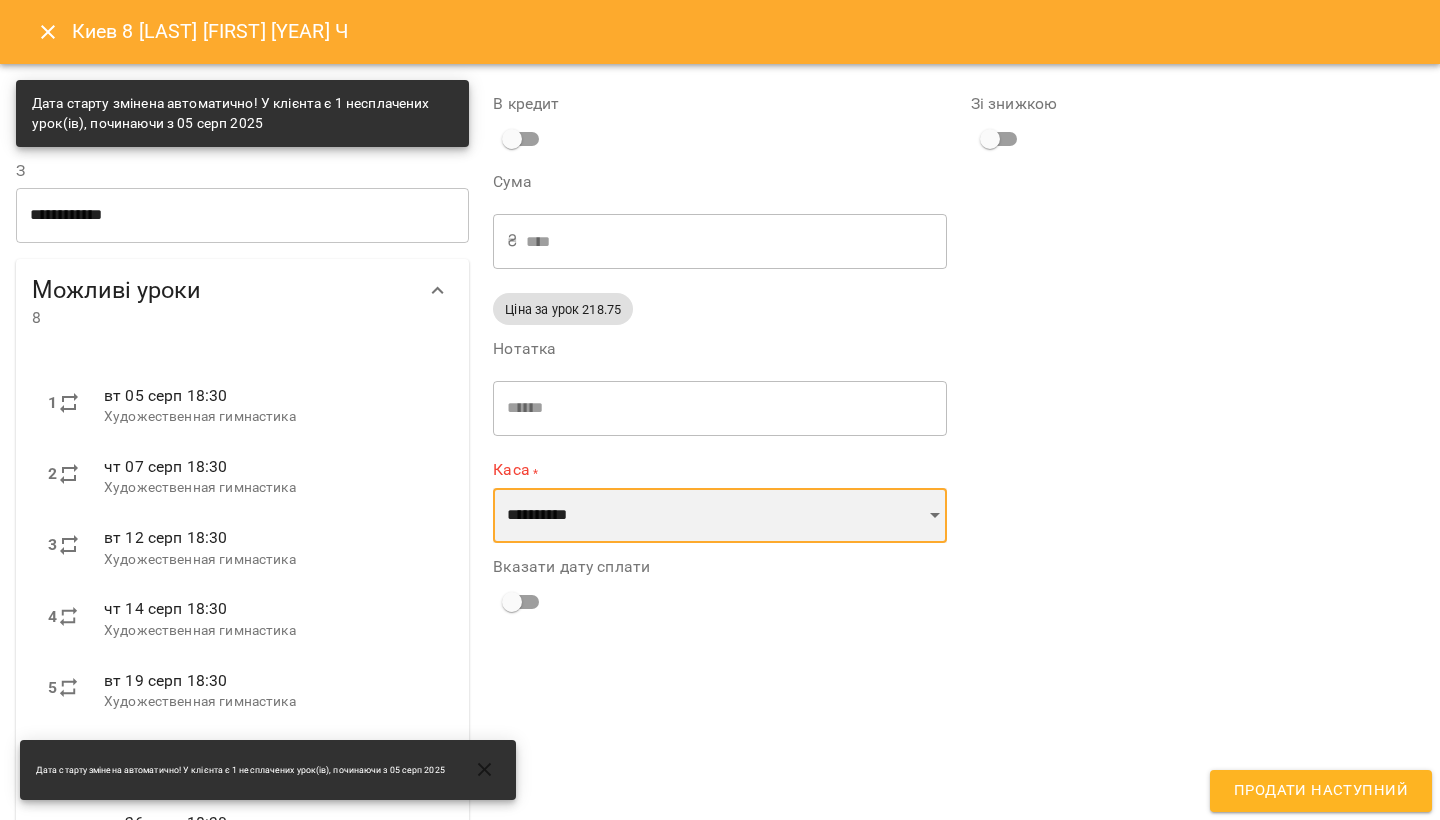 select on "**********" 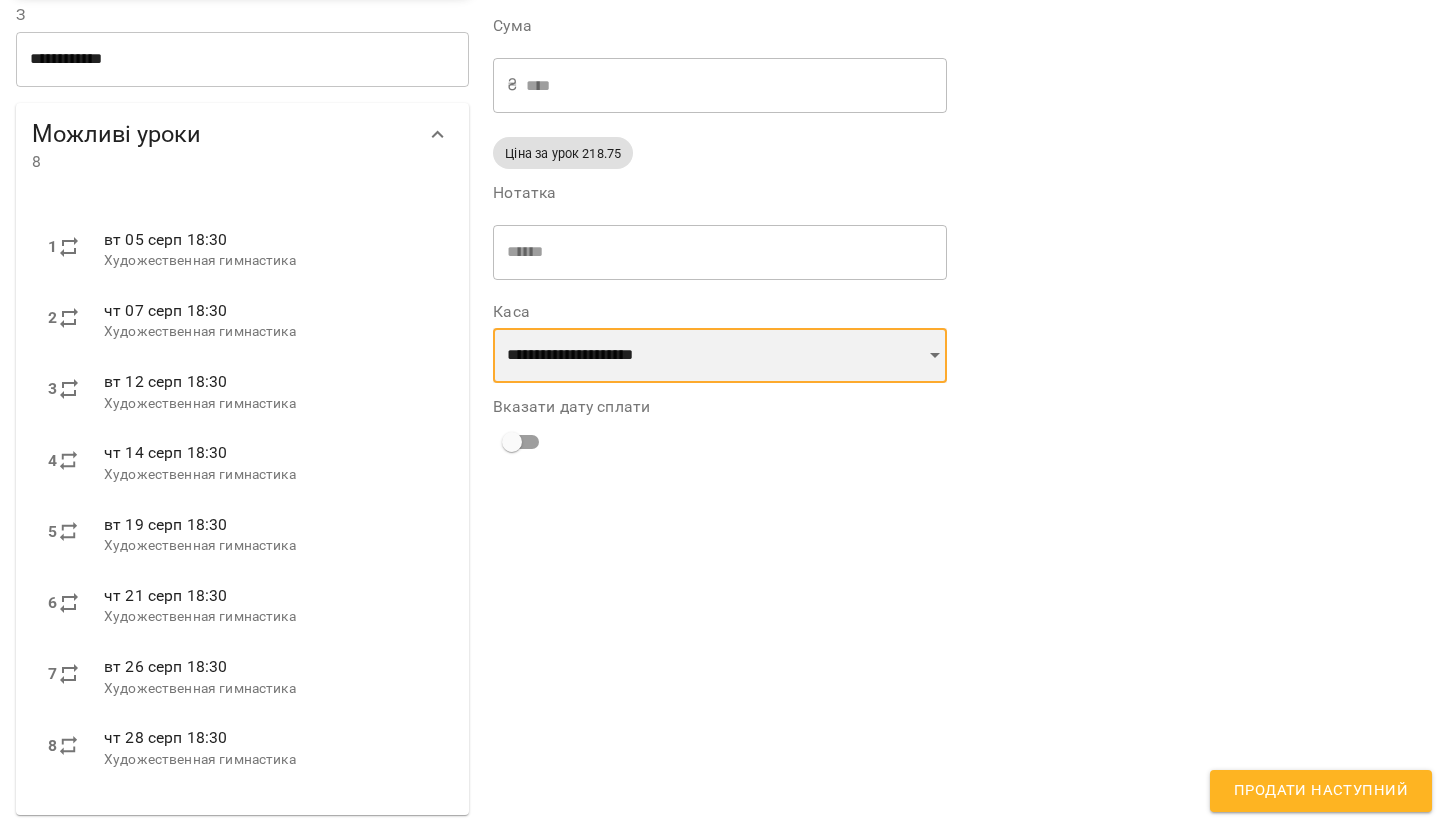 scroll, scrollTop: 155, scrollLeft: 0, axis: vertical 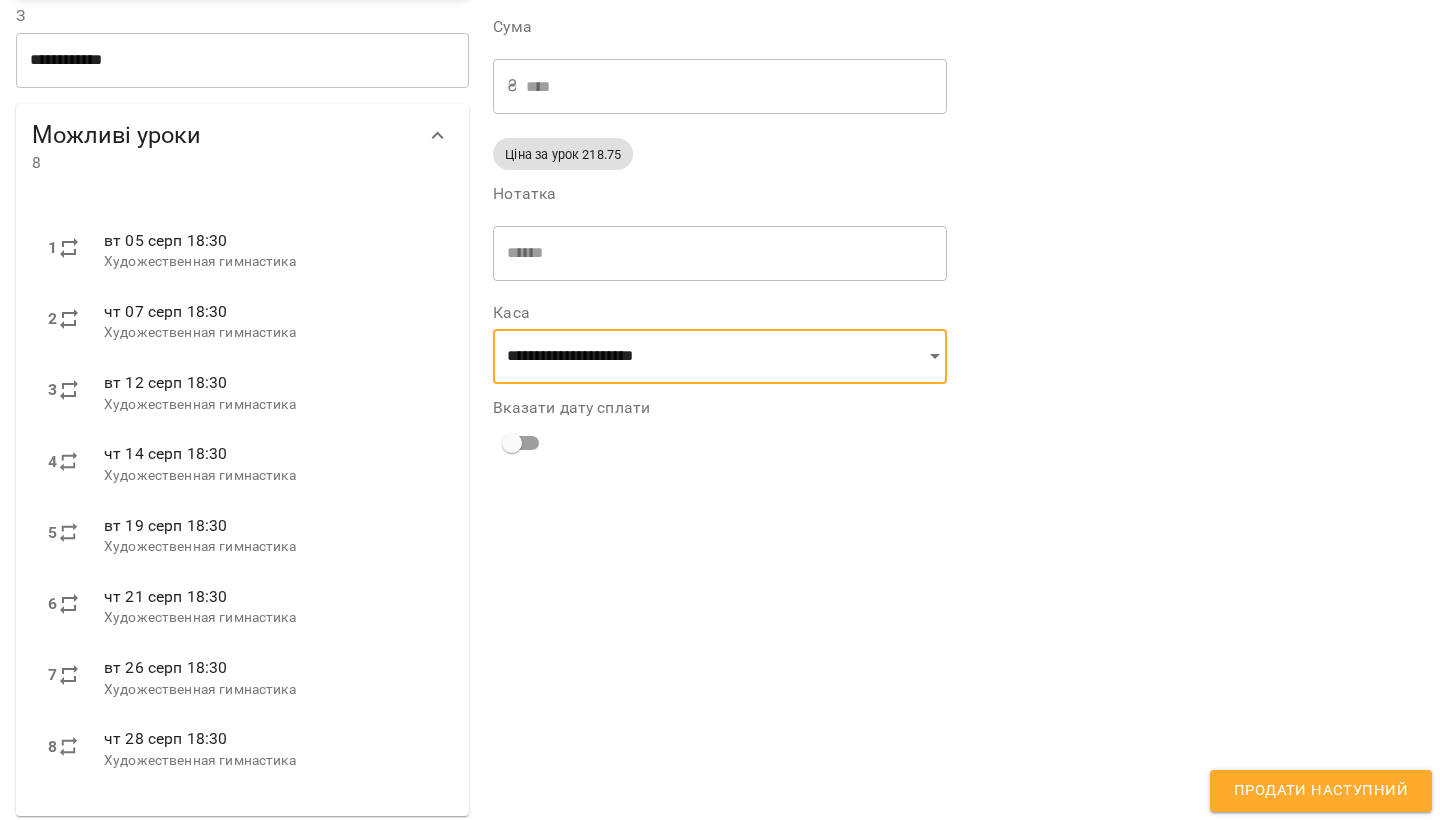 click on "Продати наступний" at bounding box center (1321, 791) 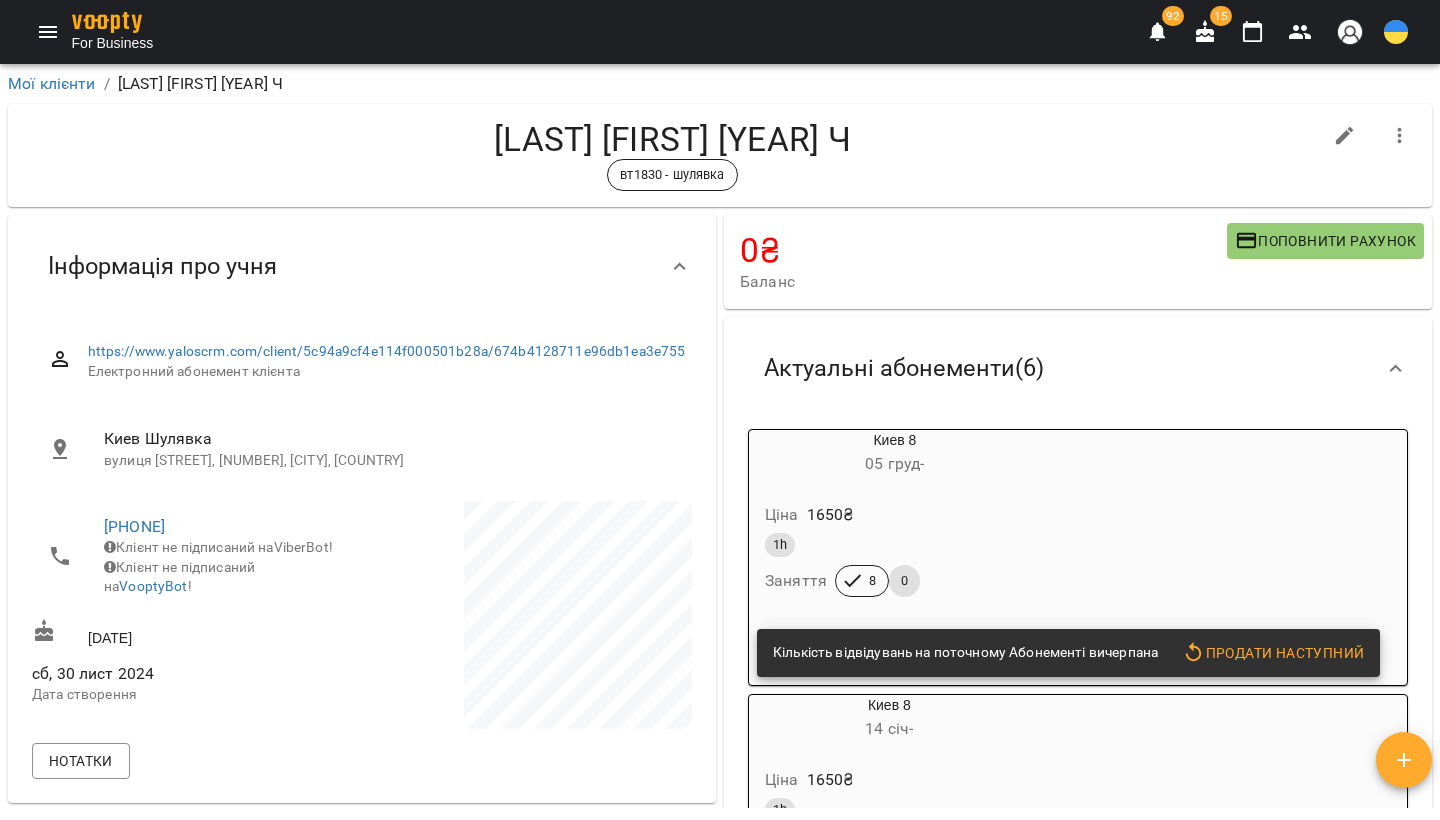 scroll, scrollTop: 0, scrollLeft: 0, axis: both 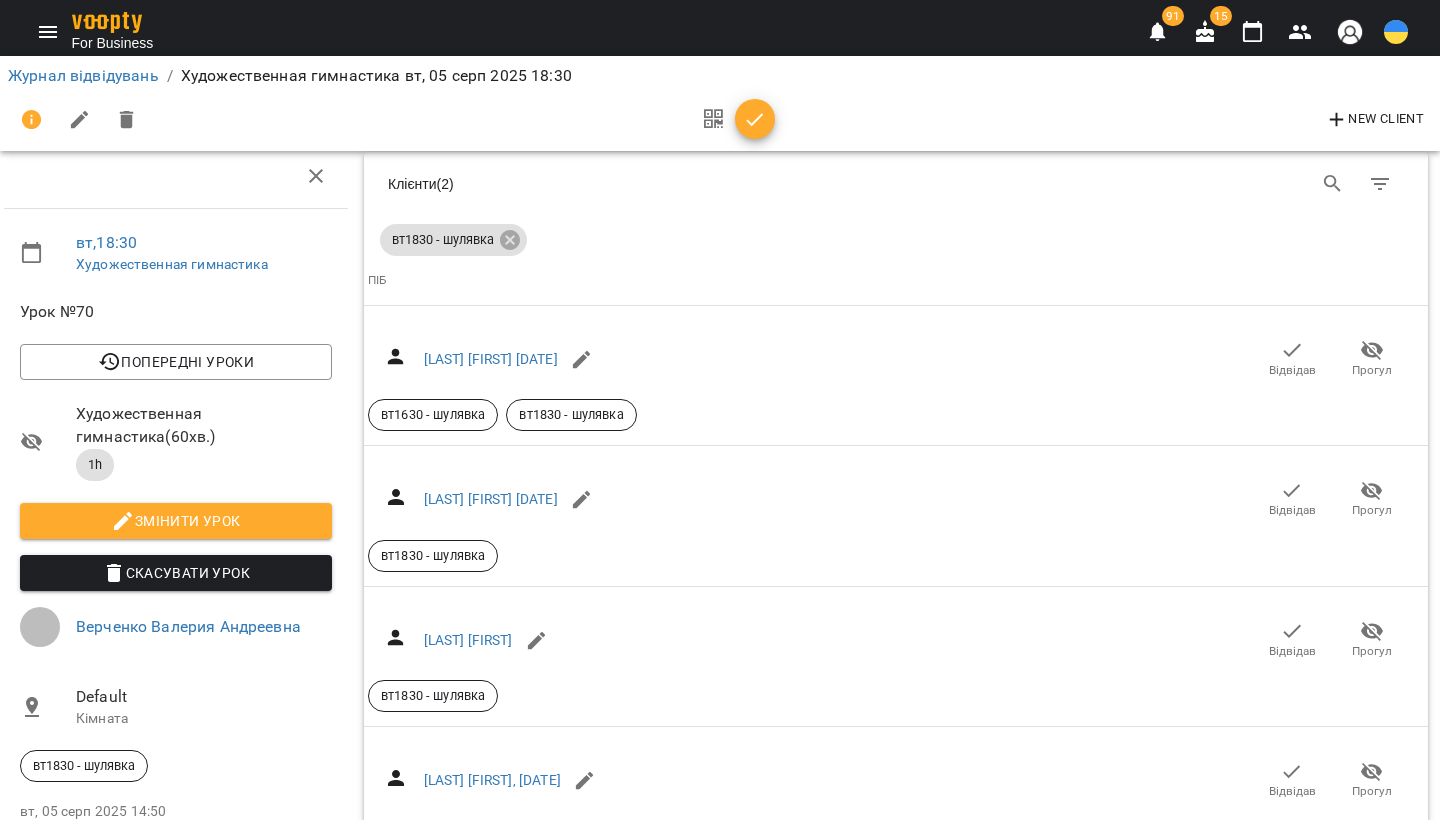 click on "Відвідав" at bounding box center (1292, 1483) 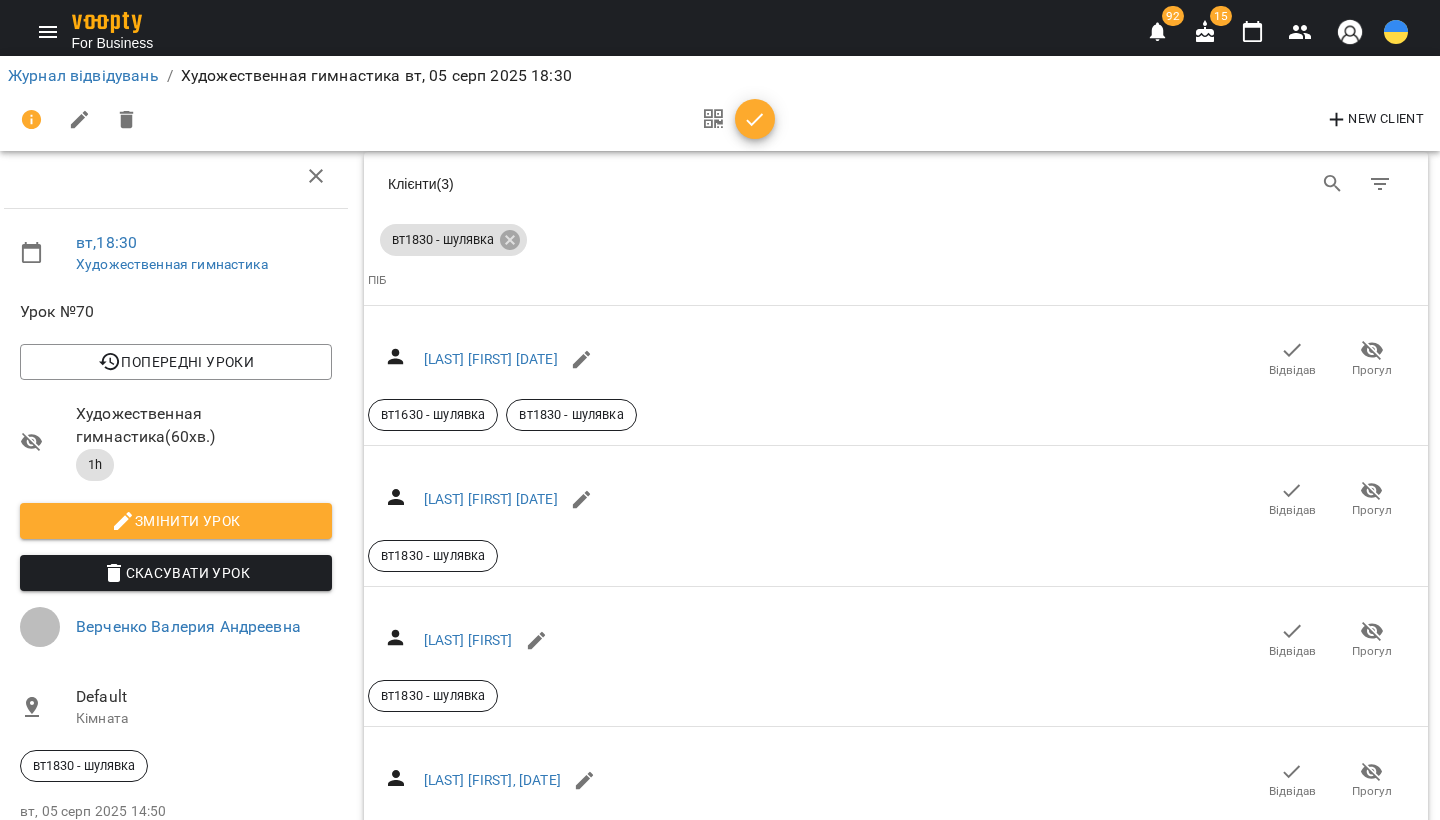 click 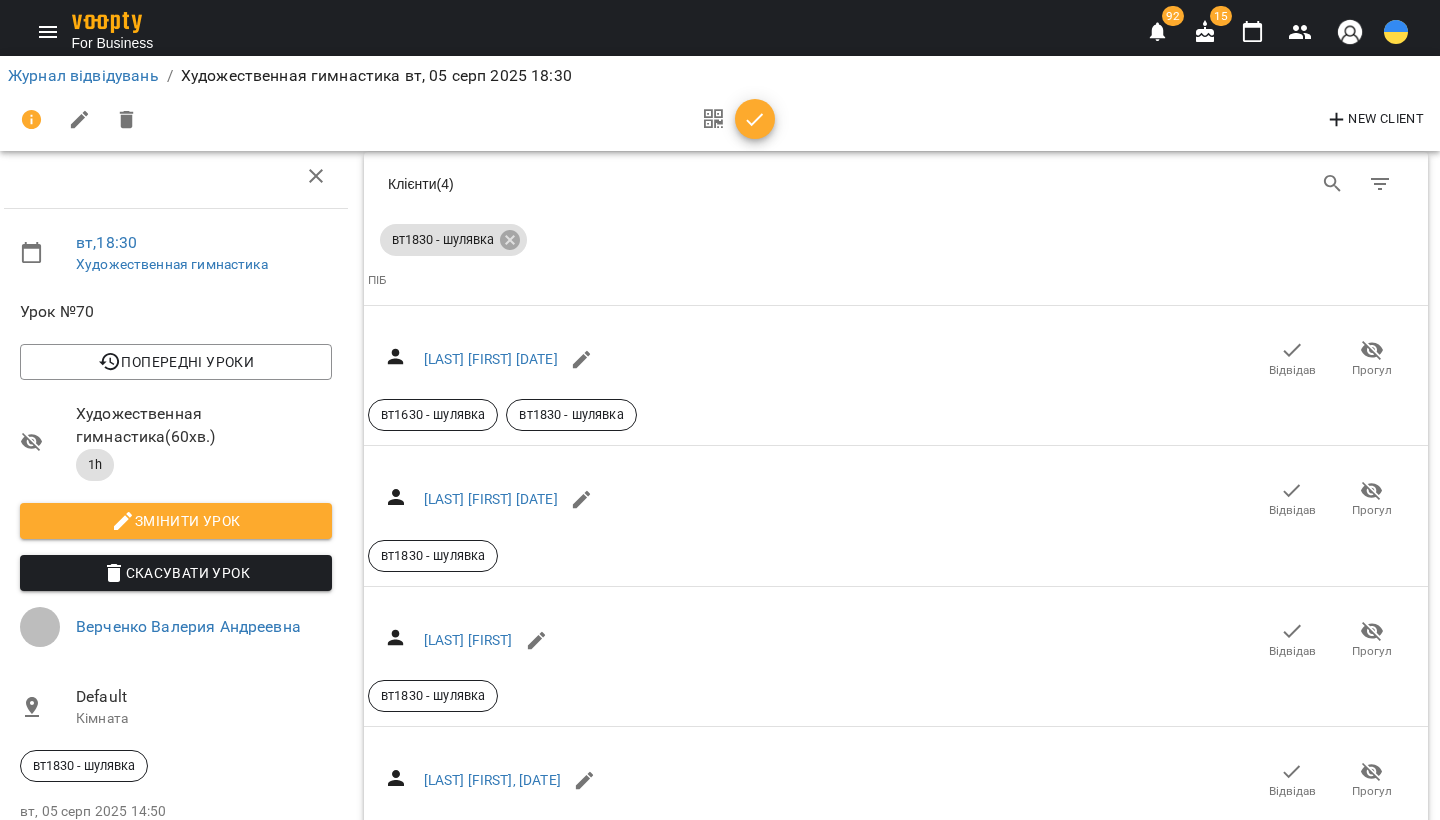 click on "вт , 18:30 Художественная гимнастика Урок №70 Попередні уроки чт 31 лип 2025 18:30 вт 29 лип 2025 18:30 чт 24 лип 2025 18:30 вт 22 лип 2025 18:30 чт 17 лип 2025 18:30 Художественная гимнастика ( 60 хв. ) 1h Змінити урок Скасувати Урок [LAST] [FIRST] [PATRONYMIC] Default Кімната вт1830 - [DISTRICT], вт, 05 серп 2025 14:50 Створити розсилку" at bounding box center (176, 2226) 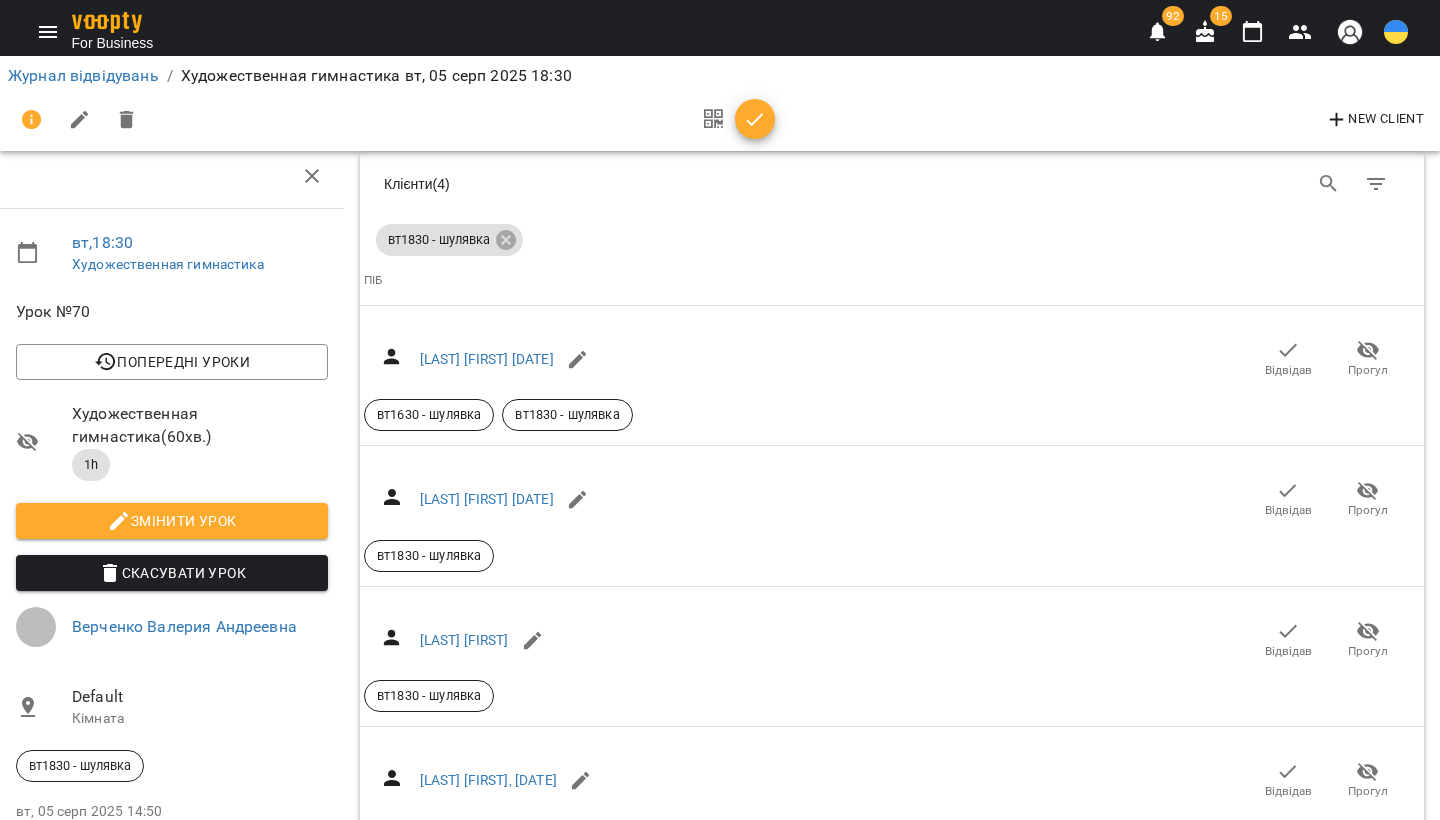 scroll, scrollTop: 2747, scrollLeft: 8, axis: both 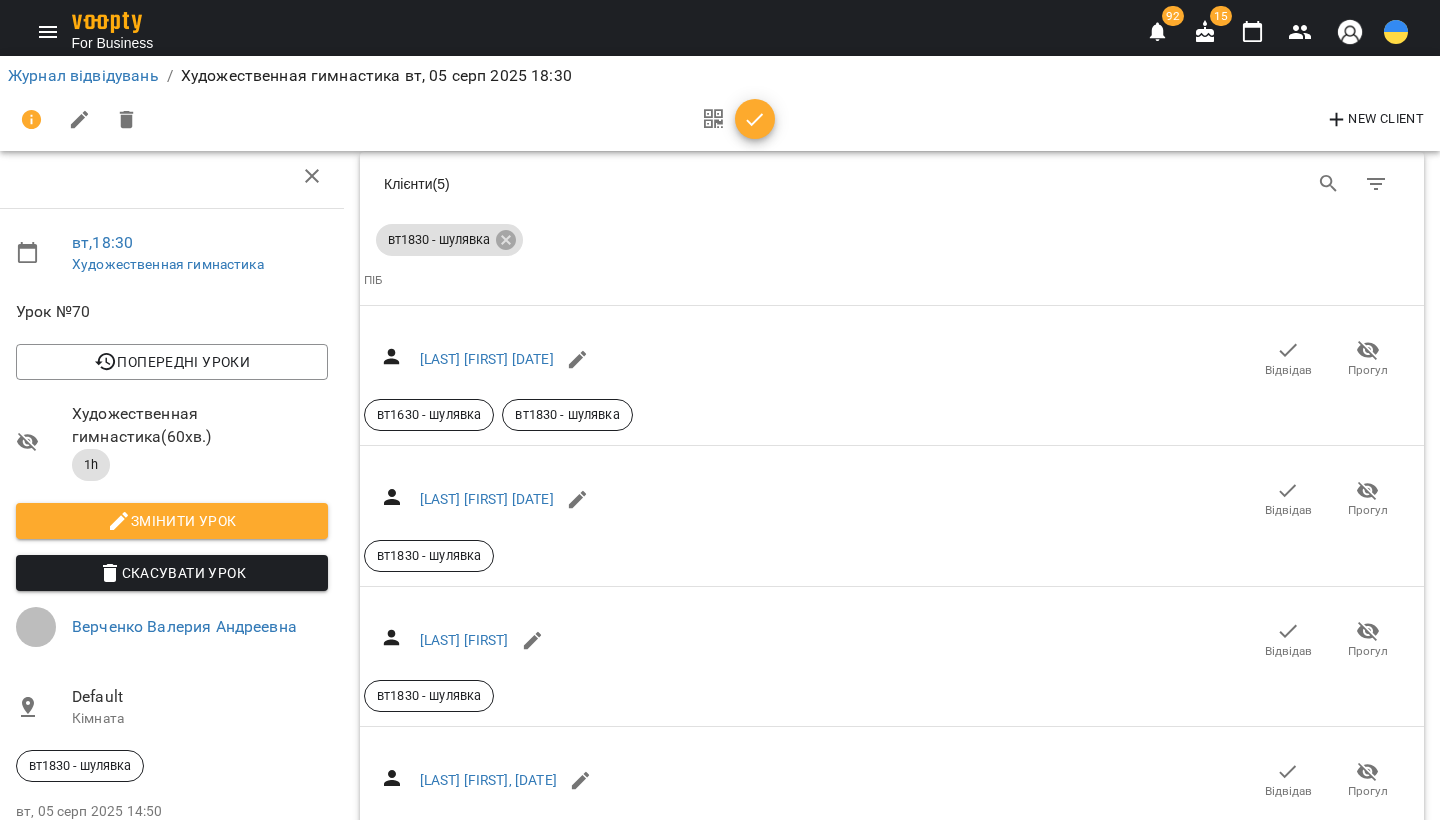 click 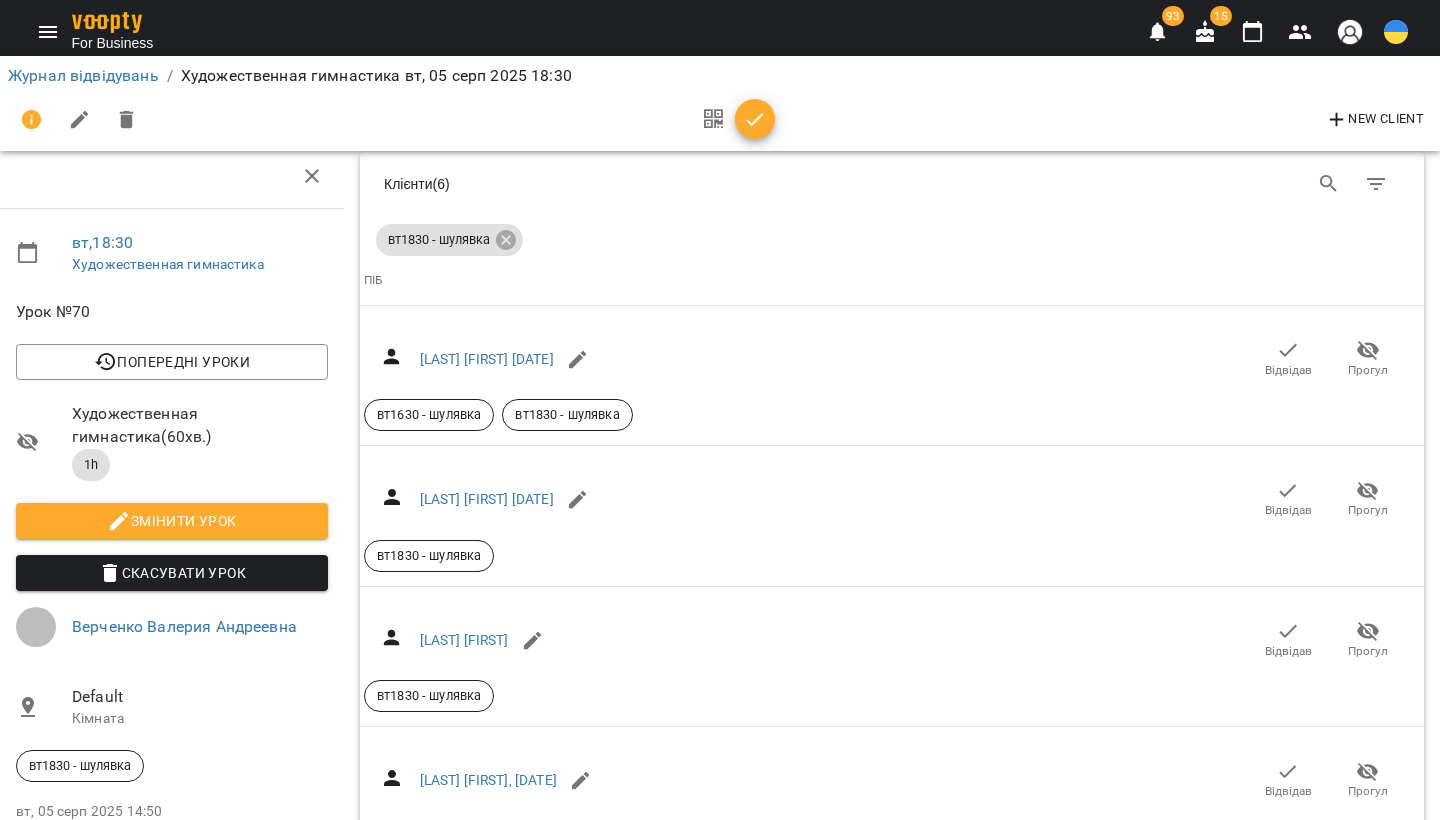 scroll, scrollTop: 3482, scrollLeft: 8, axis: both 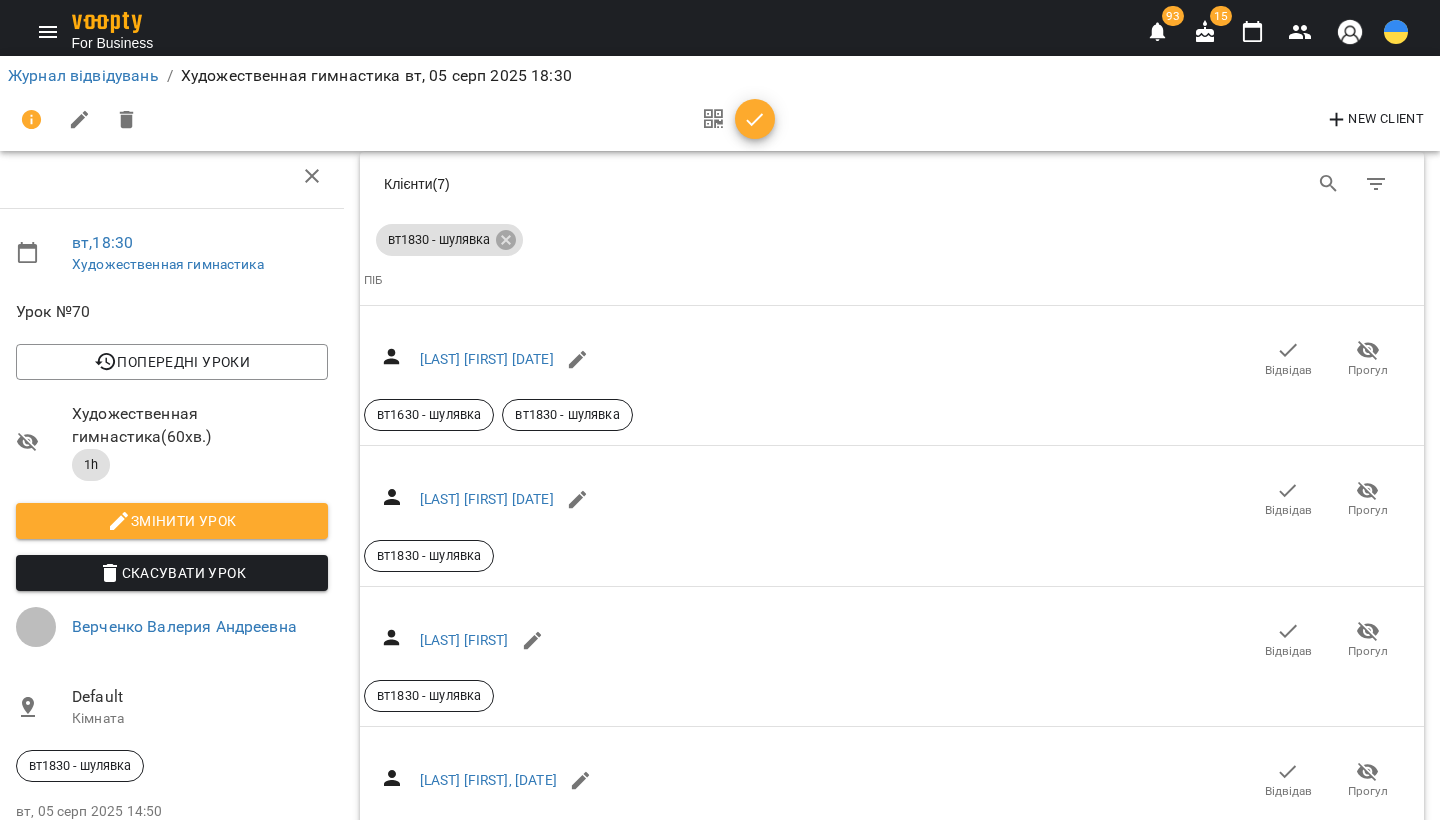 click 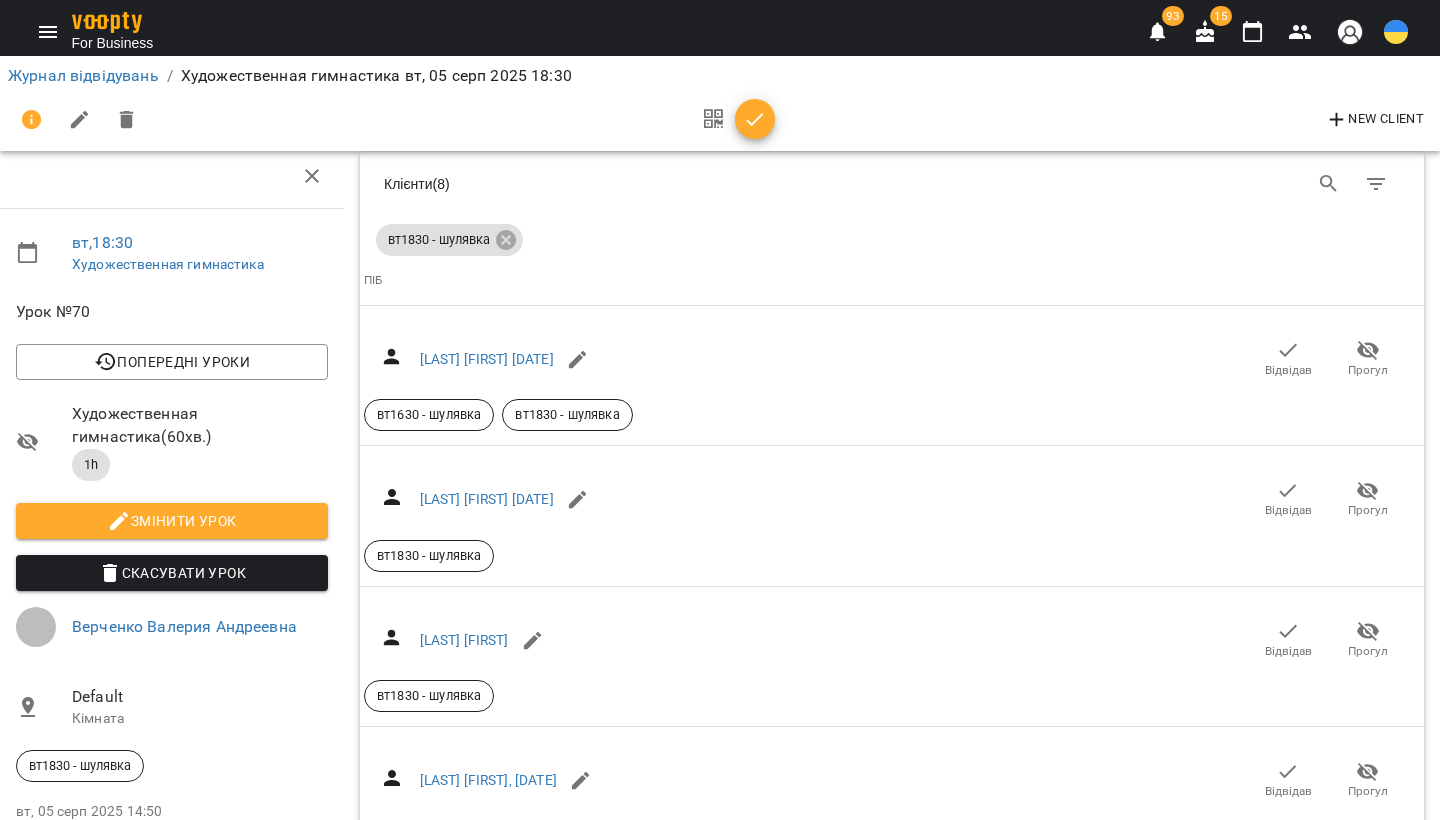 click 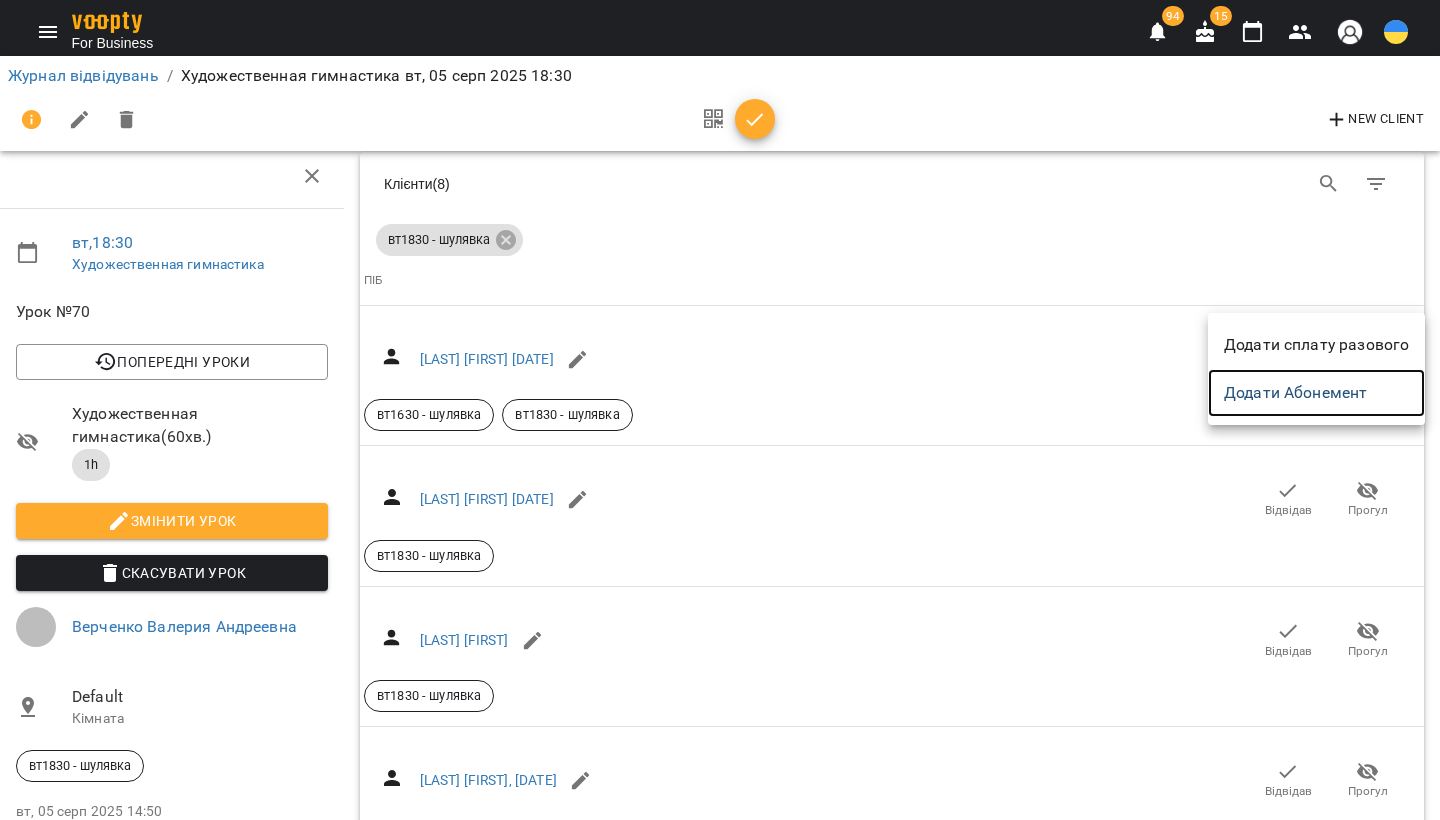 click on "Додати Абонемент" at bounding box center [1316, 393] 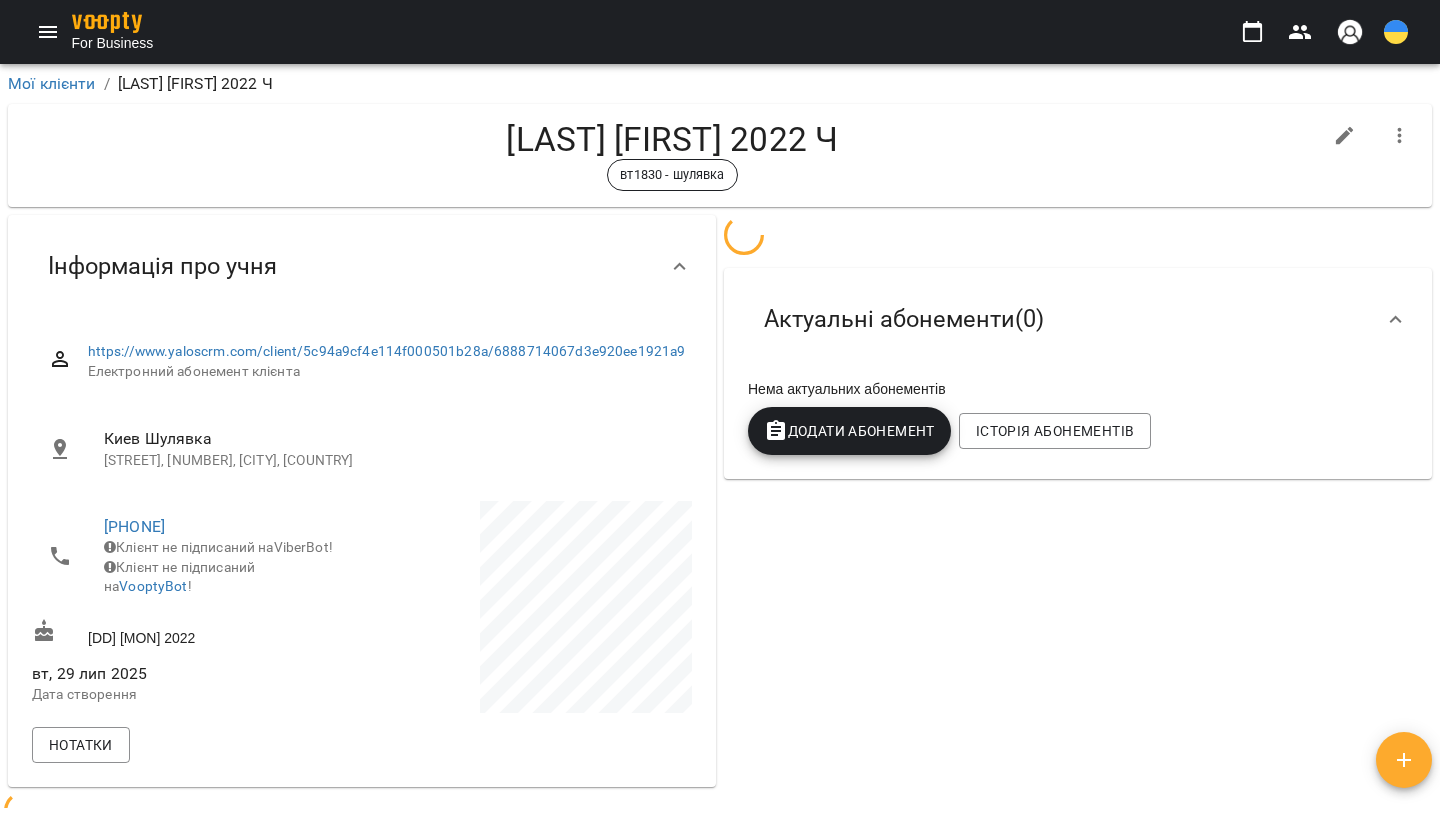 scroll, scrollTop: 0, scrollLeft: 0, axis: both 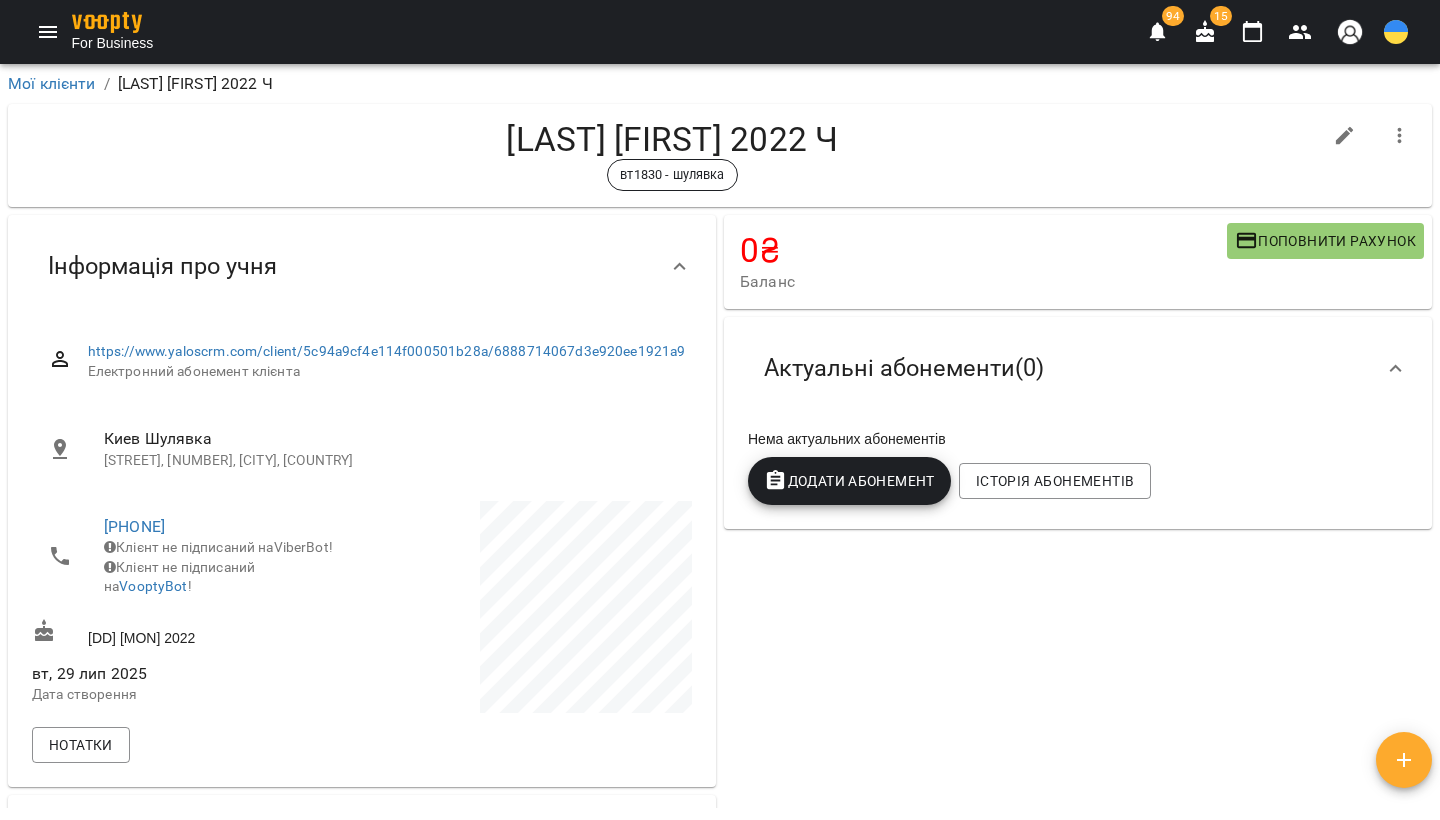 click on "Додати Абонемент" at bounding box center [849, 481] 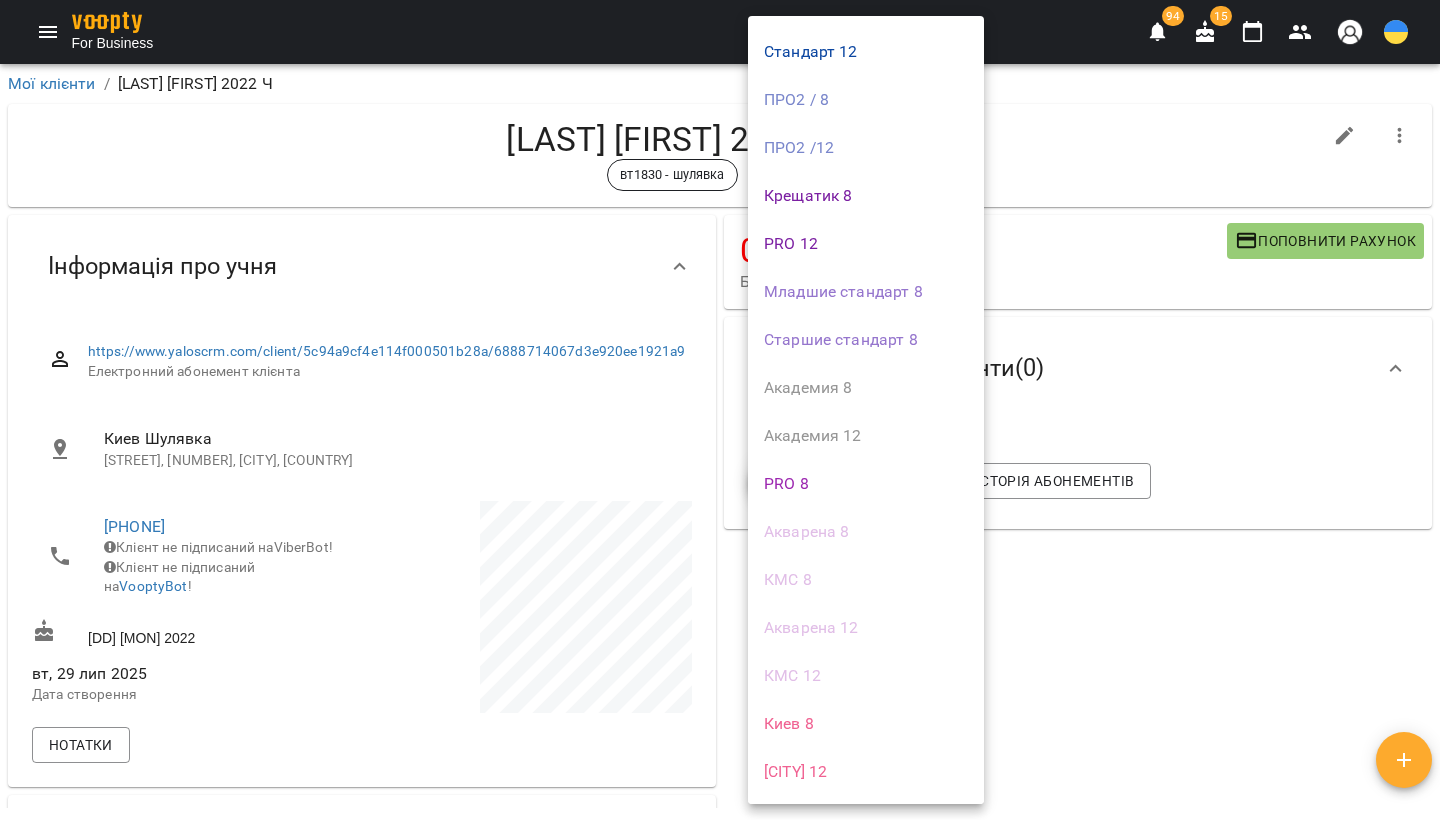 scroll, scrollTop: 122, scrollLeft: 0, axis: vertical 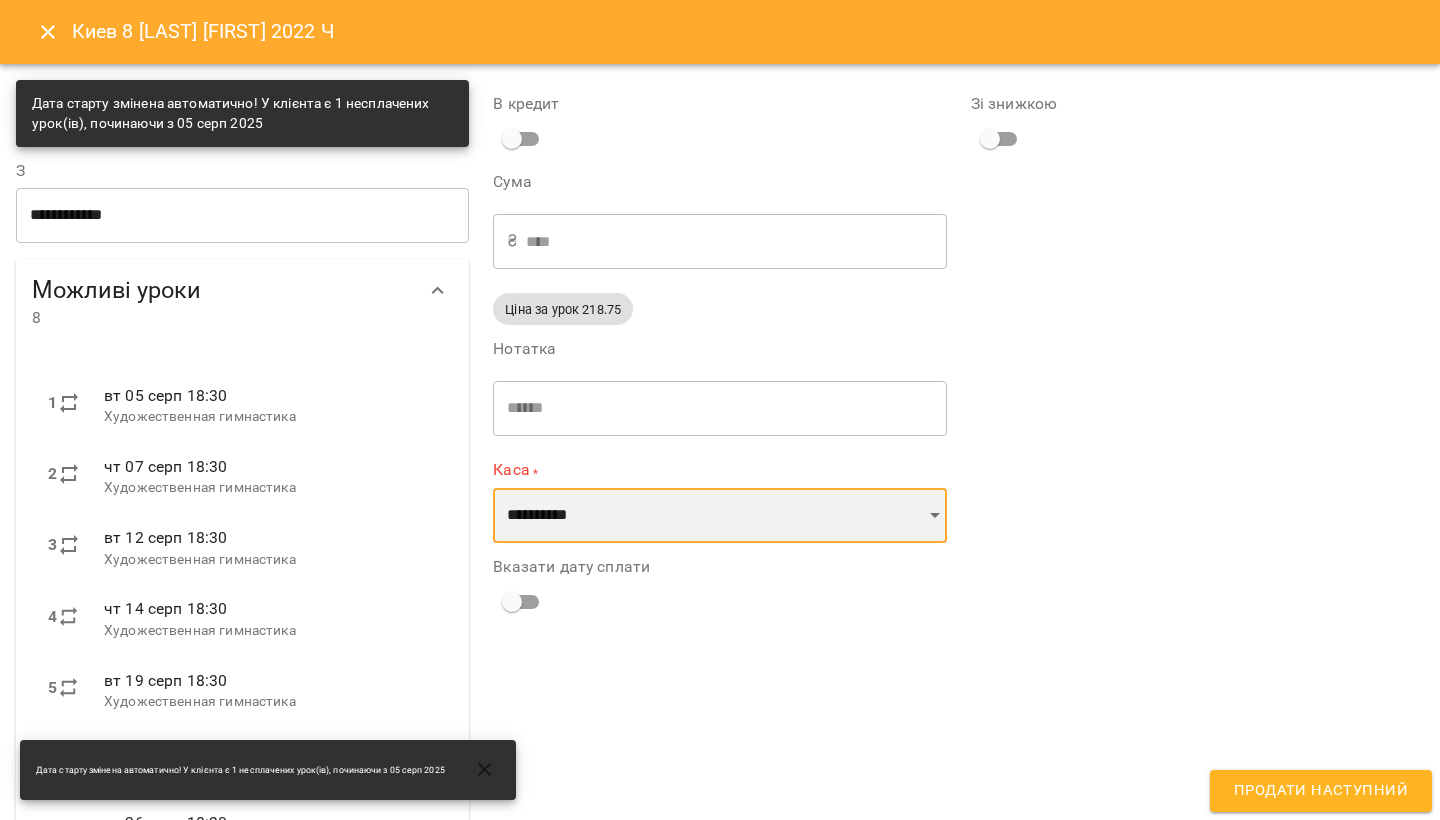 select on "**********" 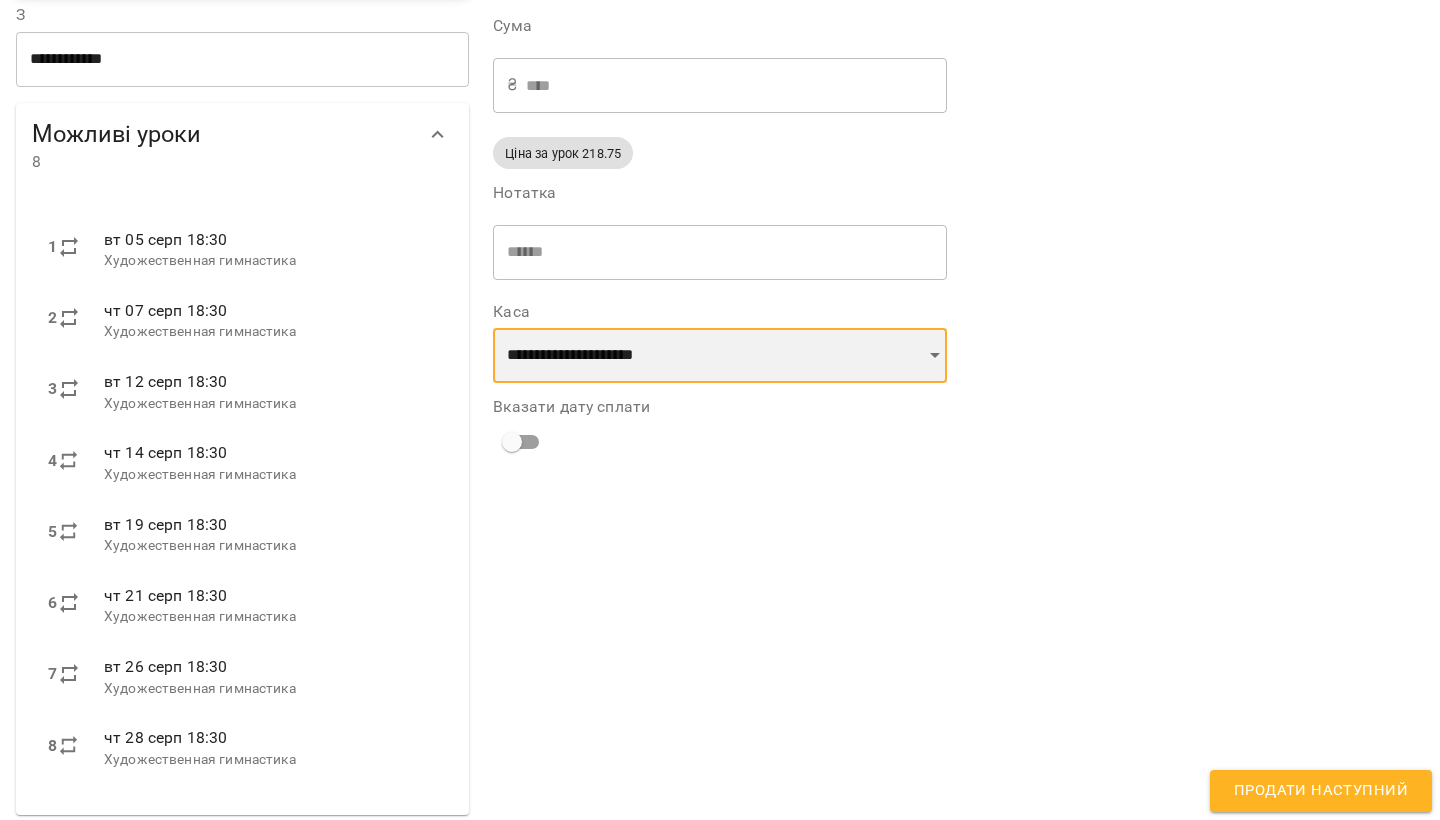 scroll, scrollTop: 155, scrollLeft: 0, axis: vertical 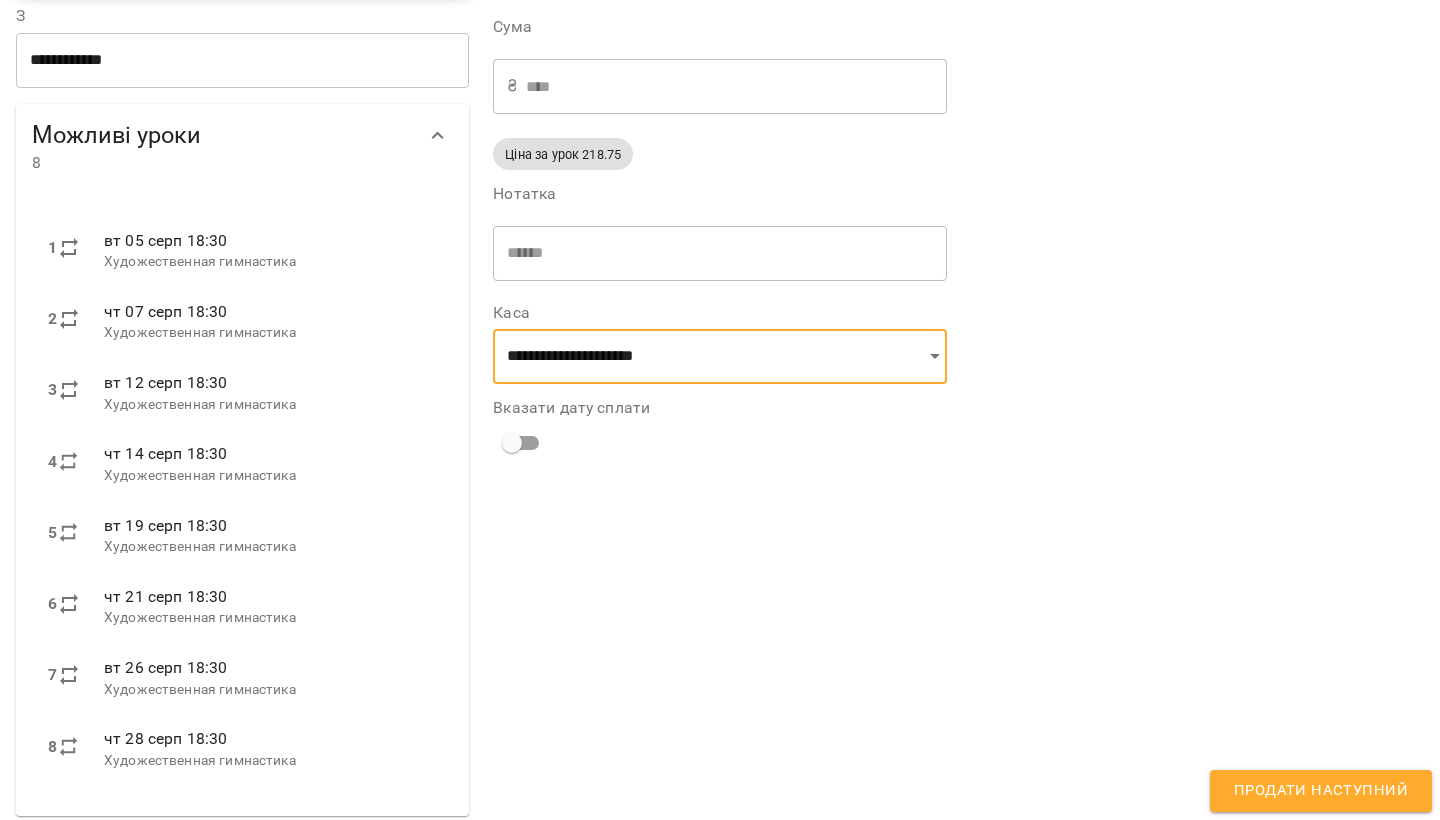 click on "Продати наступний" at bounding box center [1321, 791] 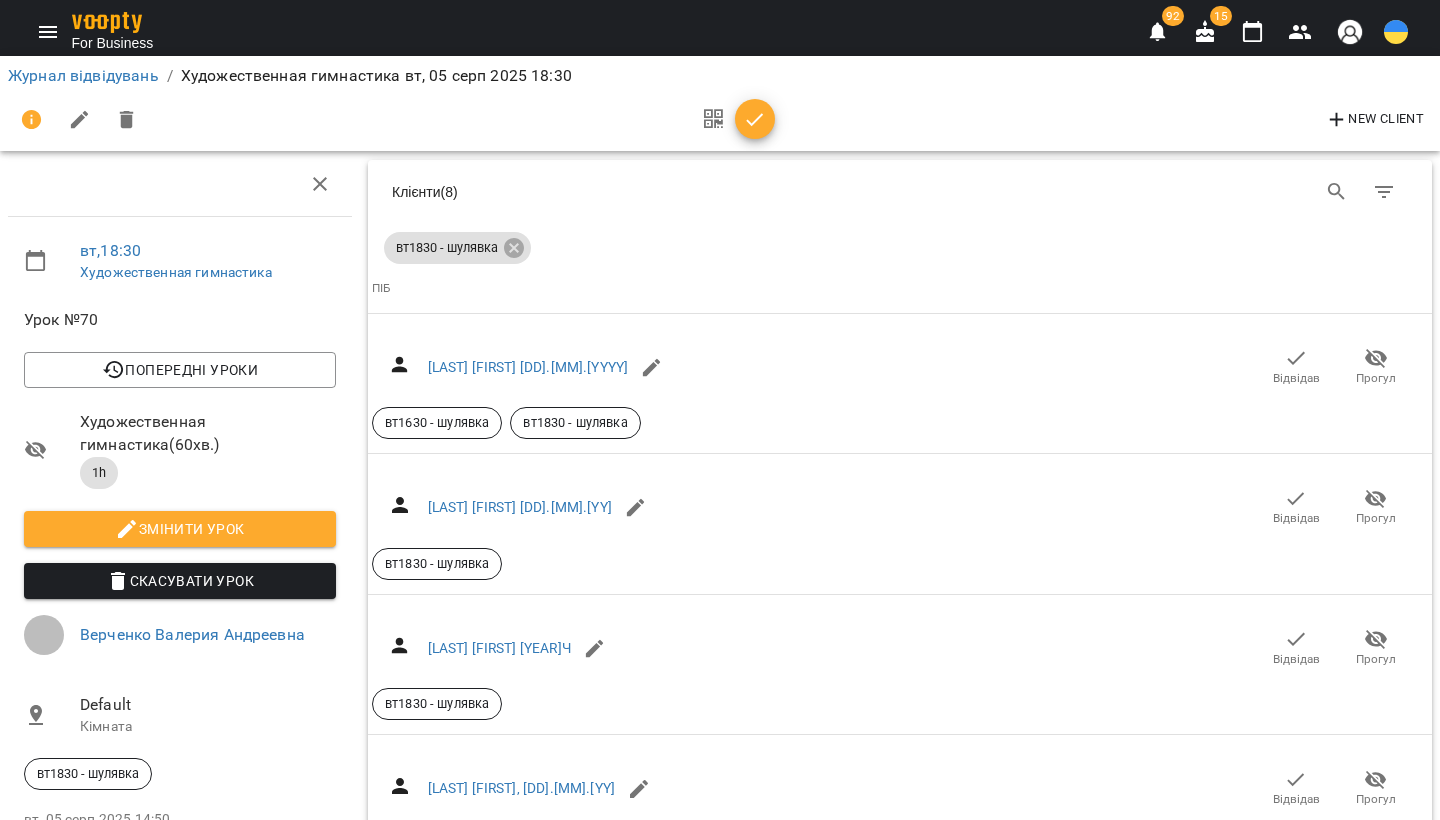 scroll, scrollTop: 0, scrollLeft: 0, axis: both 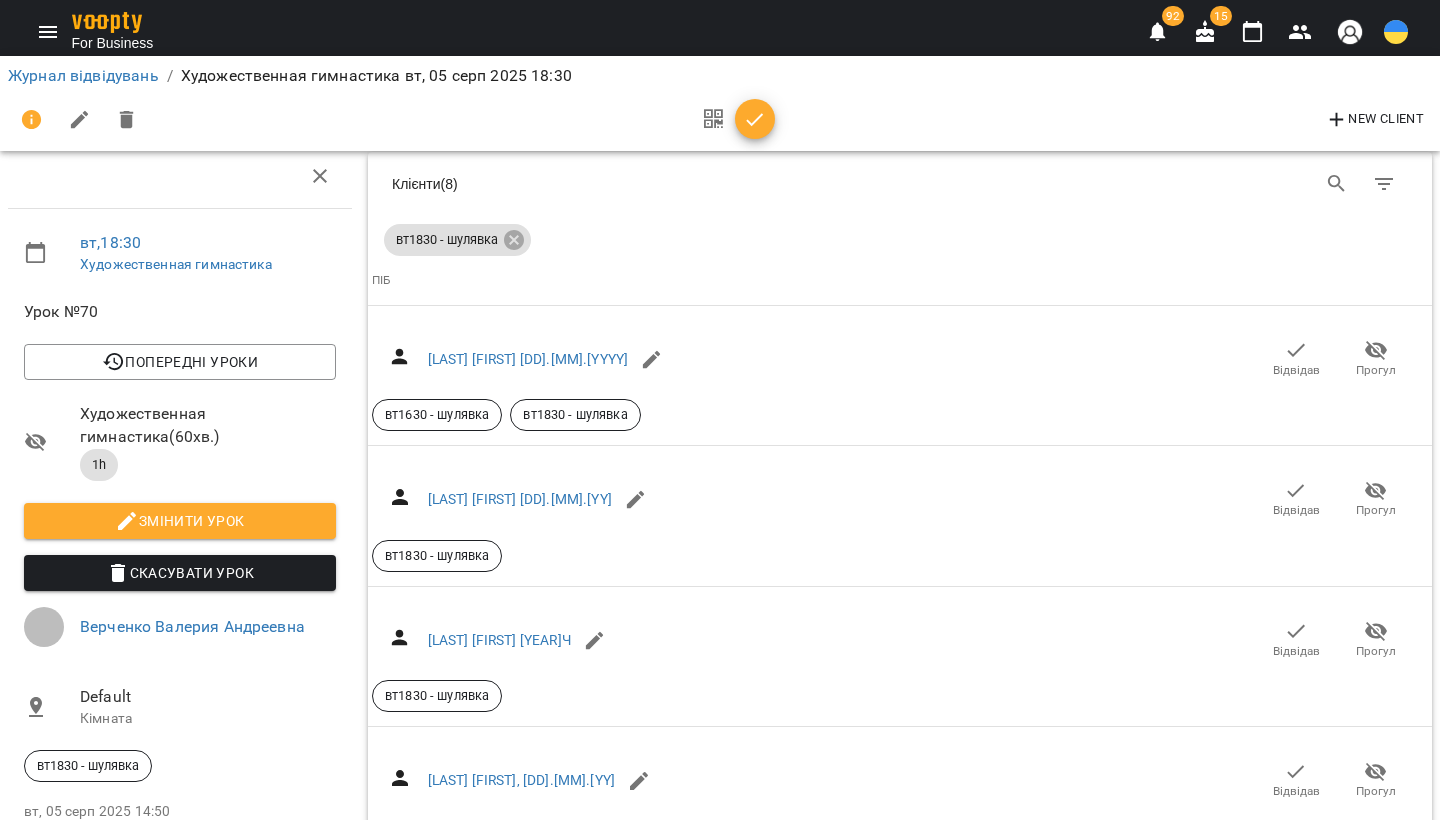 click on "Відвідав" at bounding box center (1296, 4324) 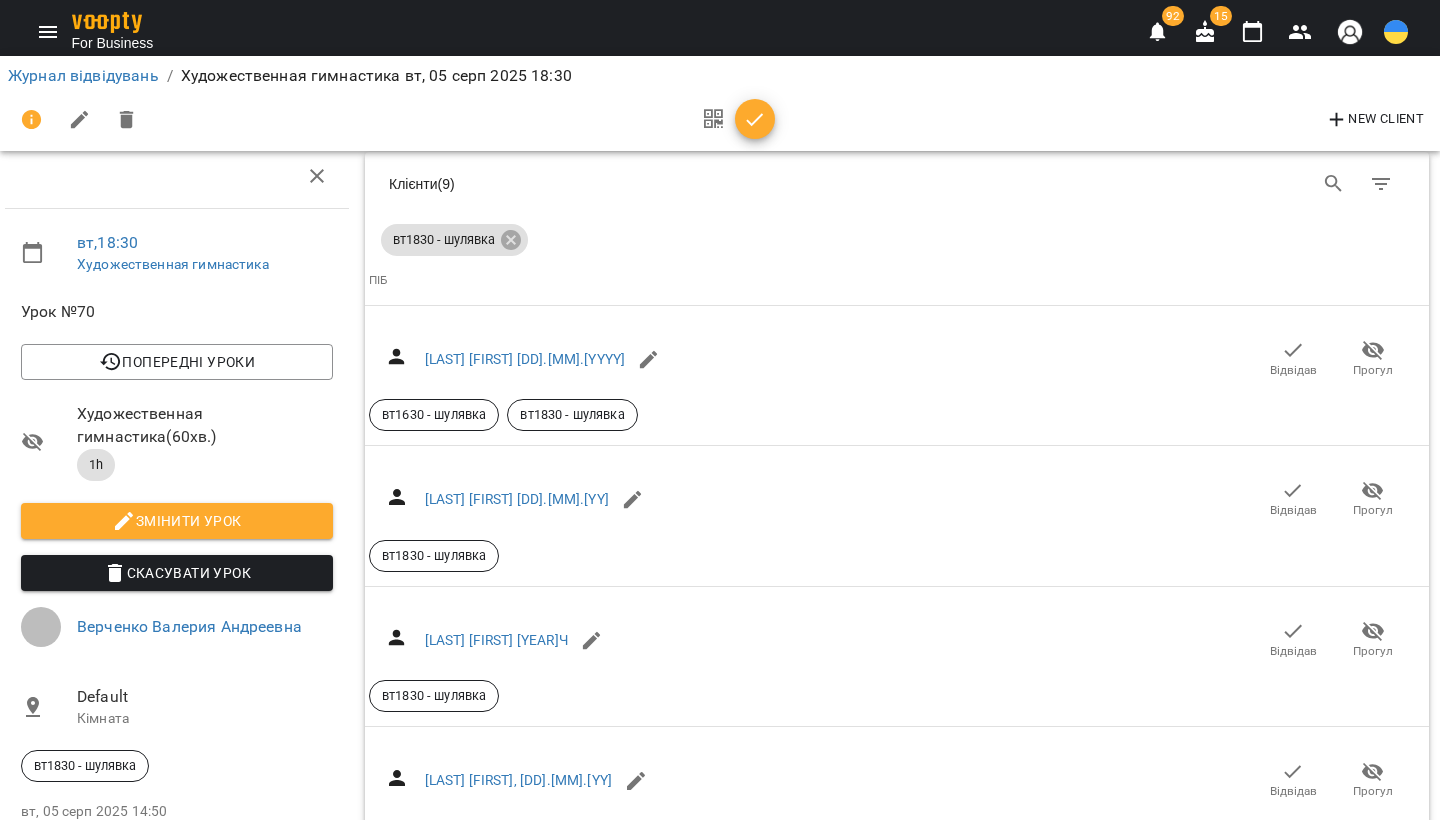 scroll, scrollTop: 1802, scrollLeft: 3, axis: both 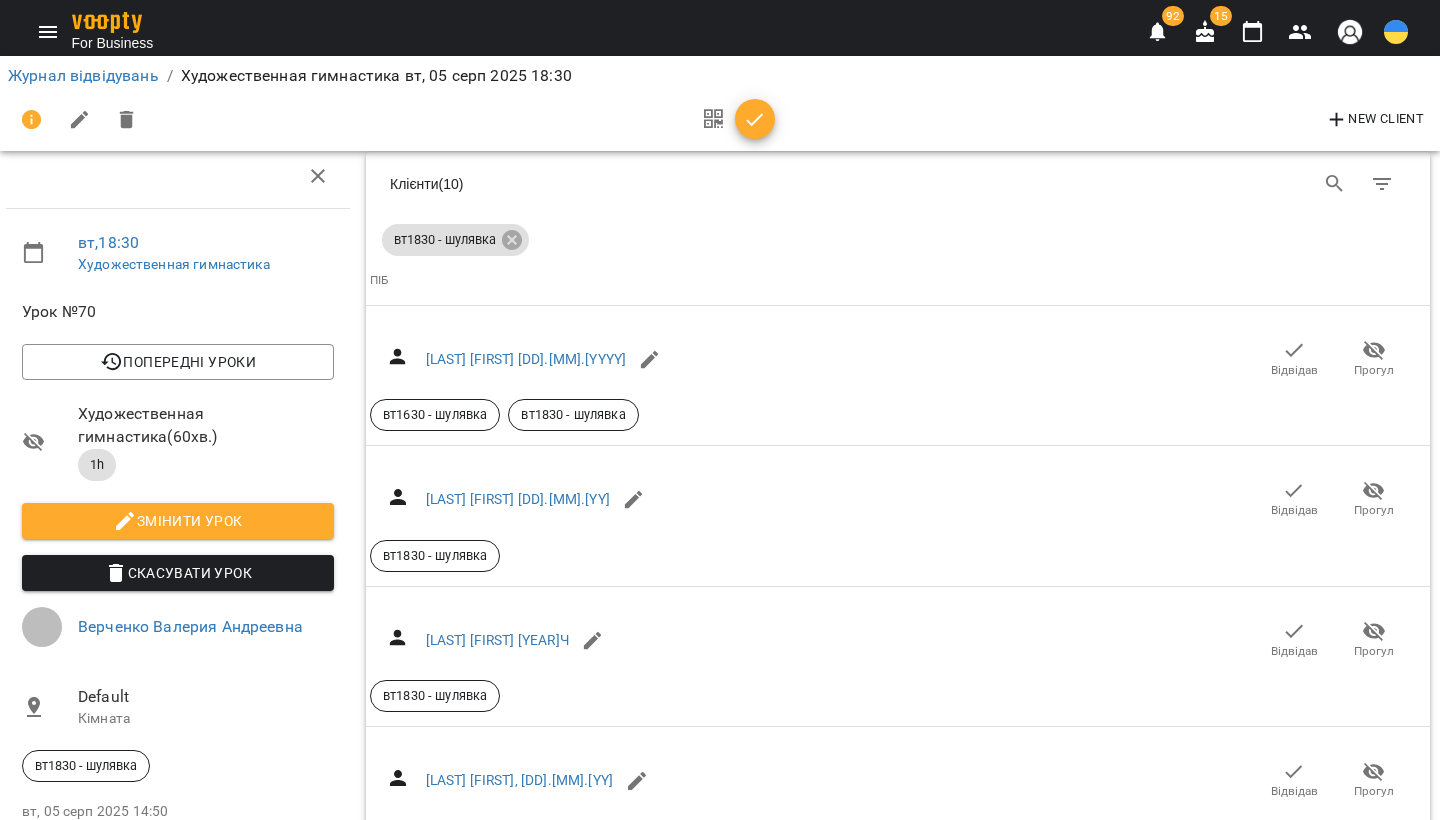 click 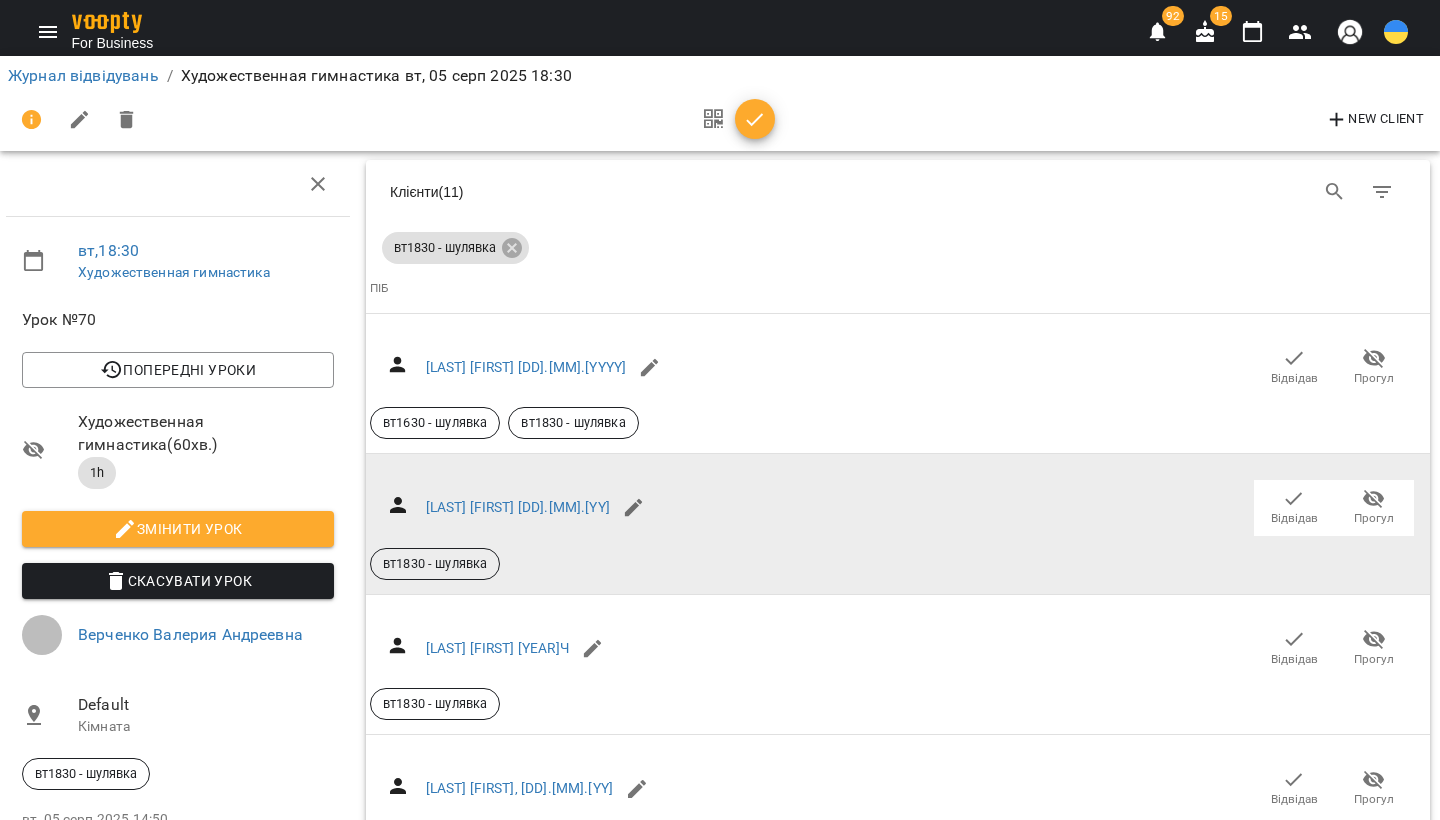 scroll, scrollTop: 0, scrollLeft: 2, axis: horizontal 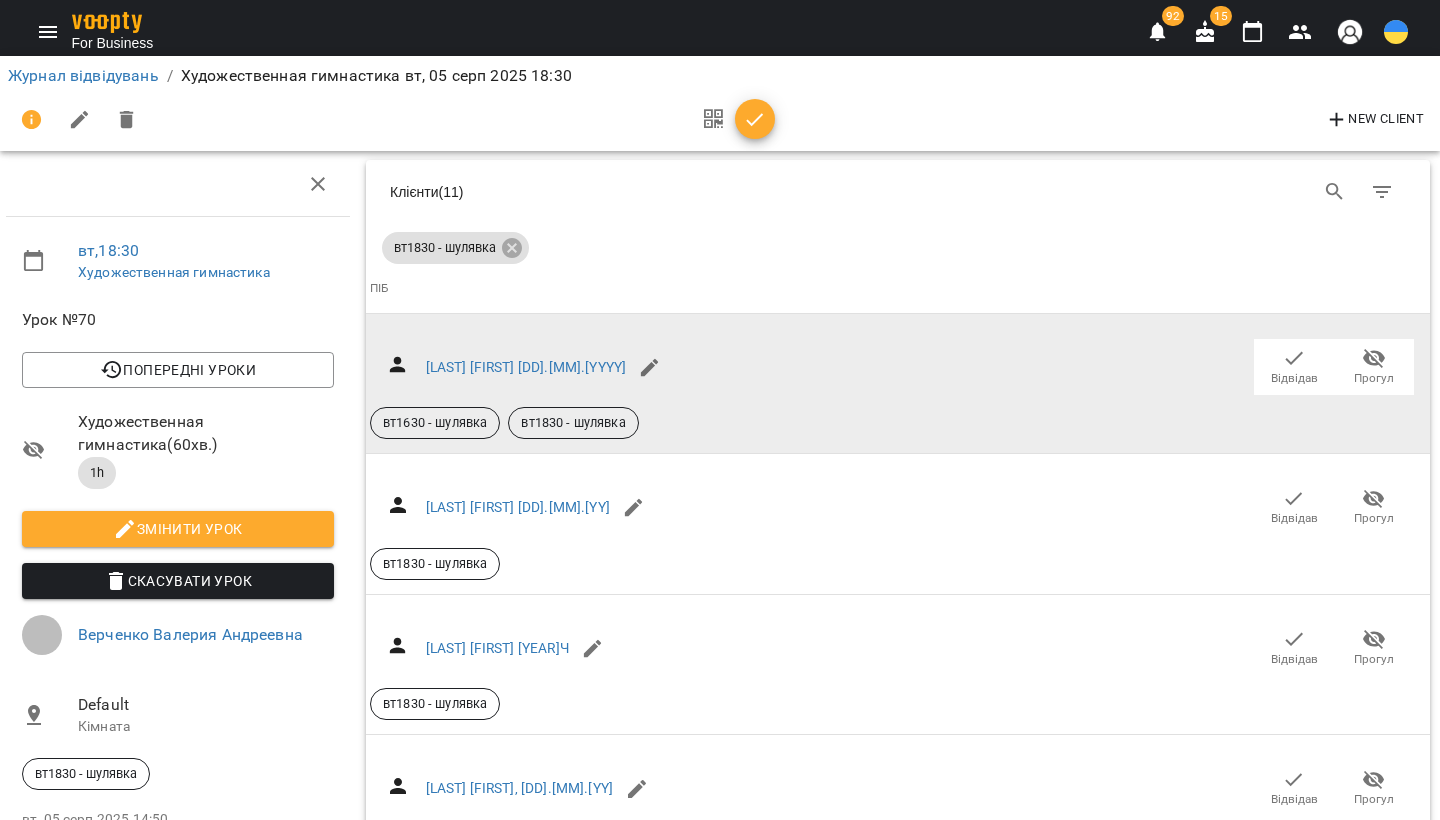 click 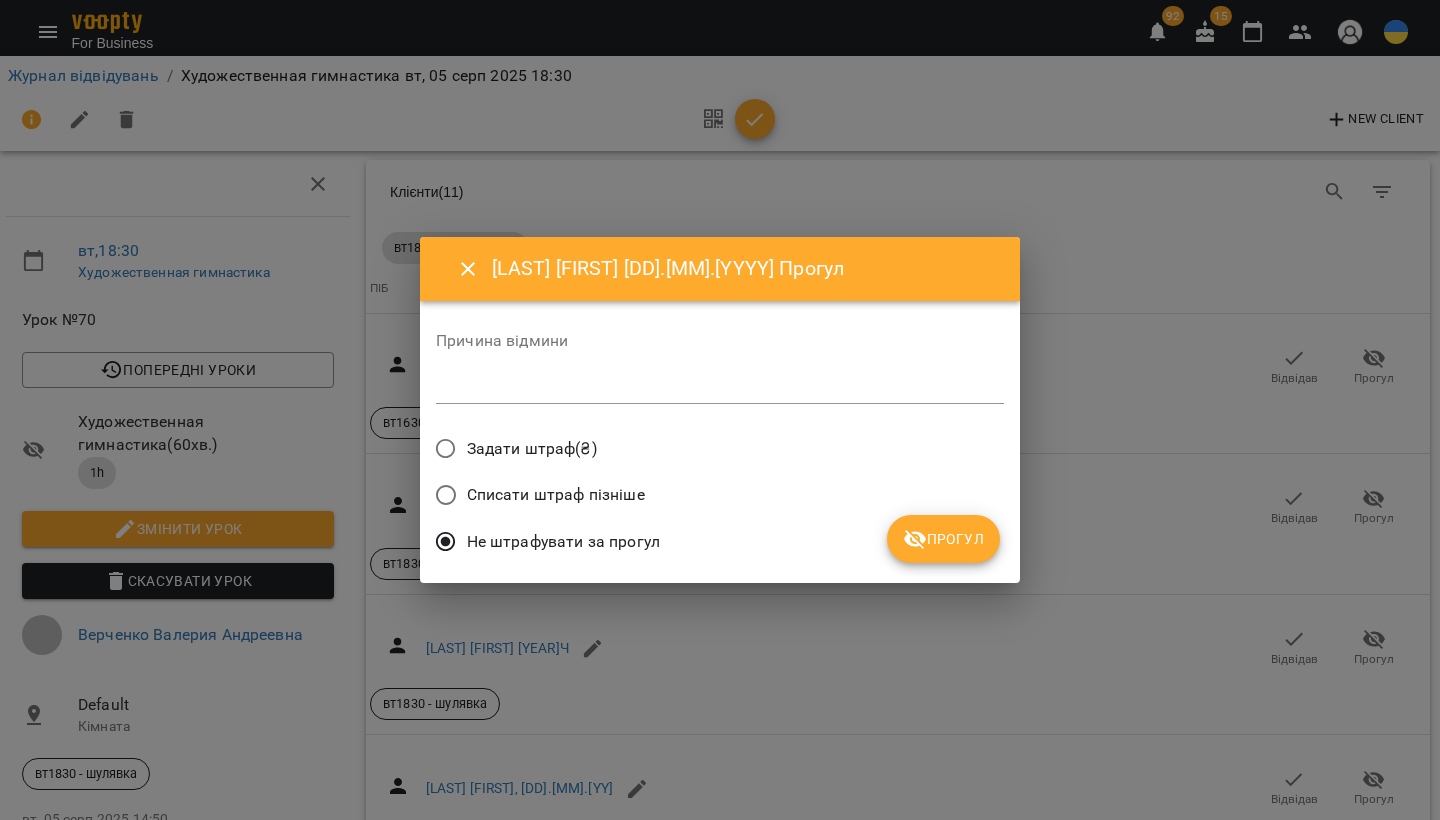 click on "Прогул" at bounding box center [943, 539] 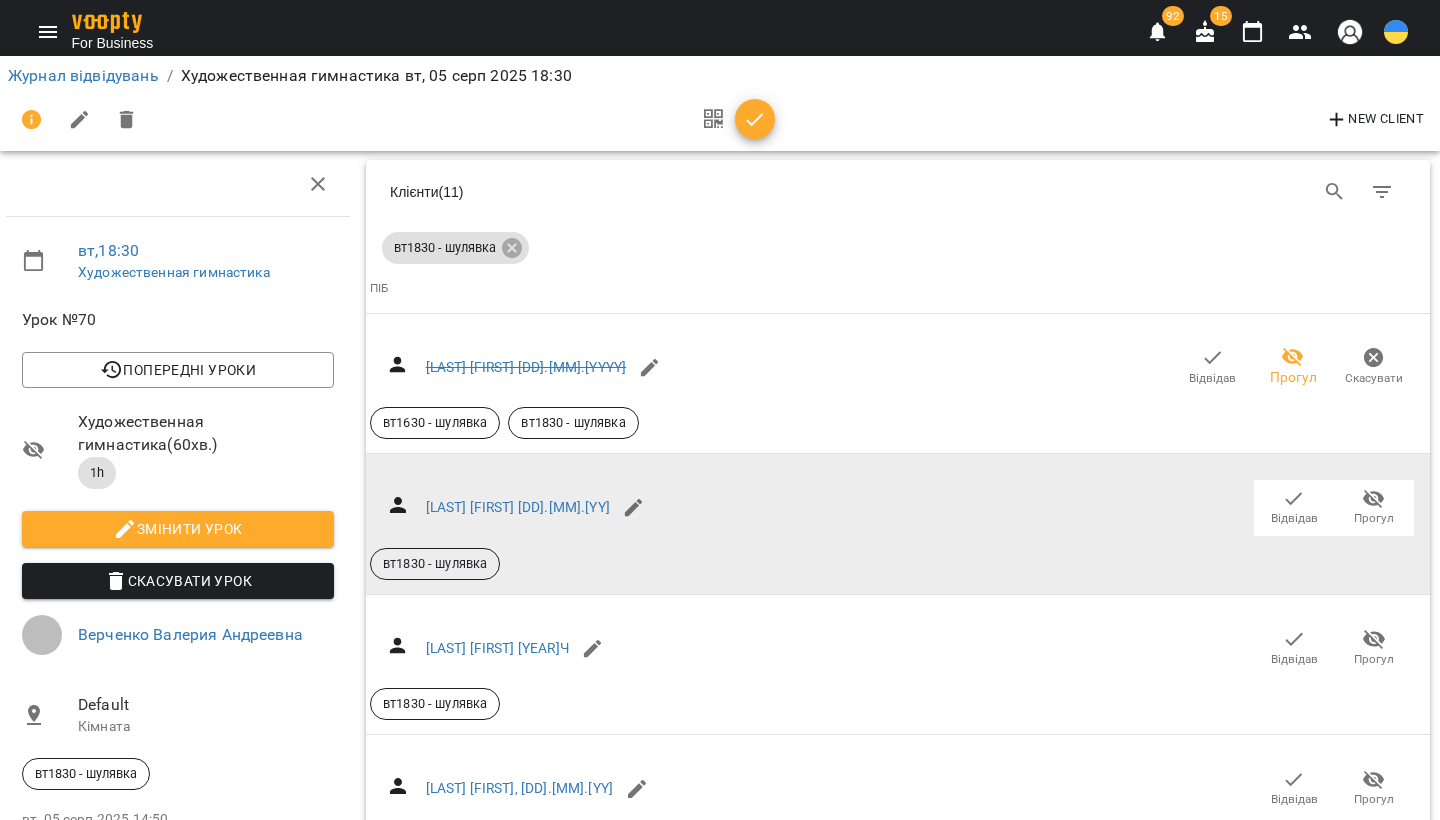 click on "Прогул" at bounding box center [1374, 518] 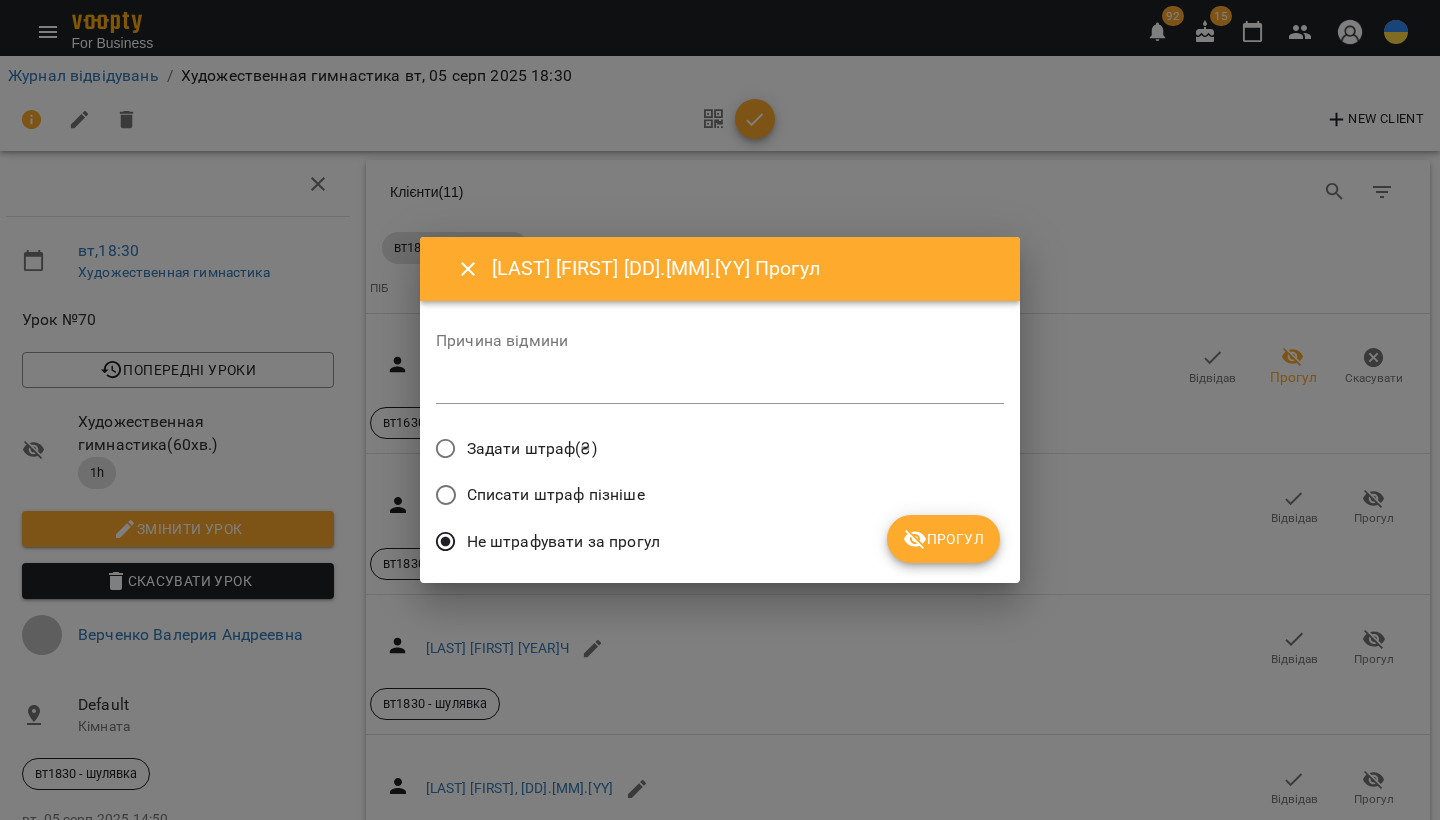 click on "Прогул" at bounding box center [943, 539] 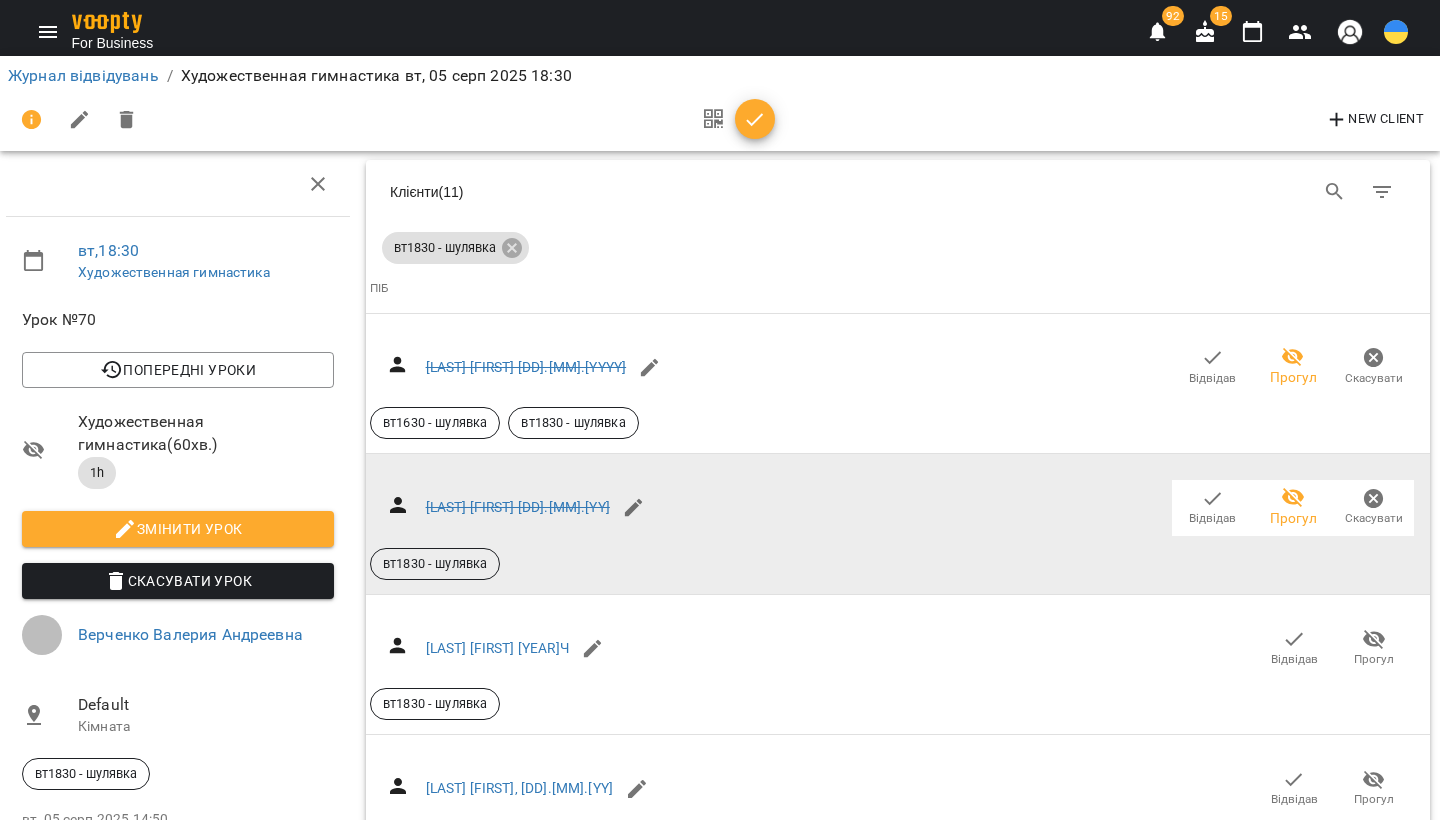 scroll, scrollTop: 193, scrollLeft: 2, axis: both 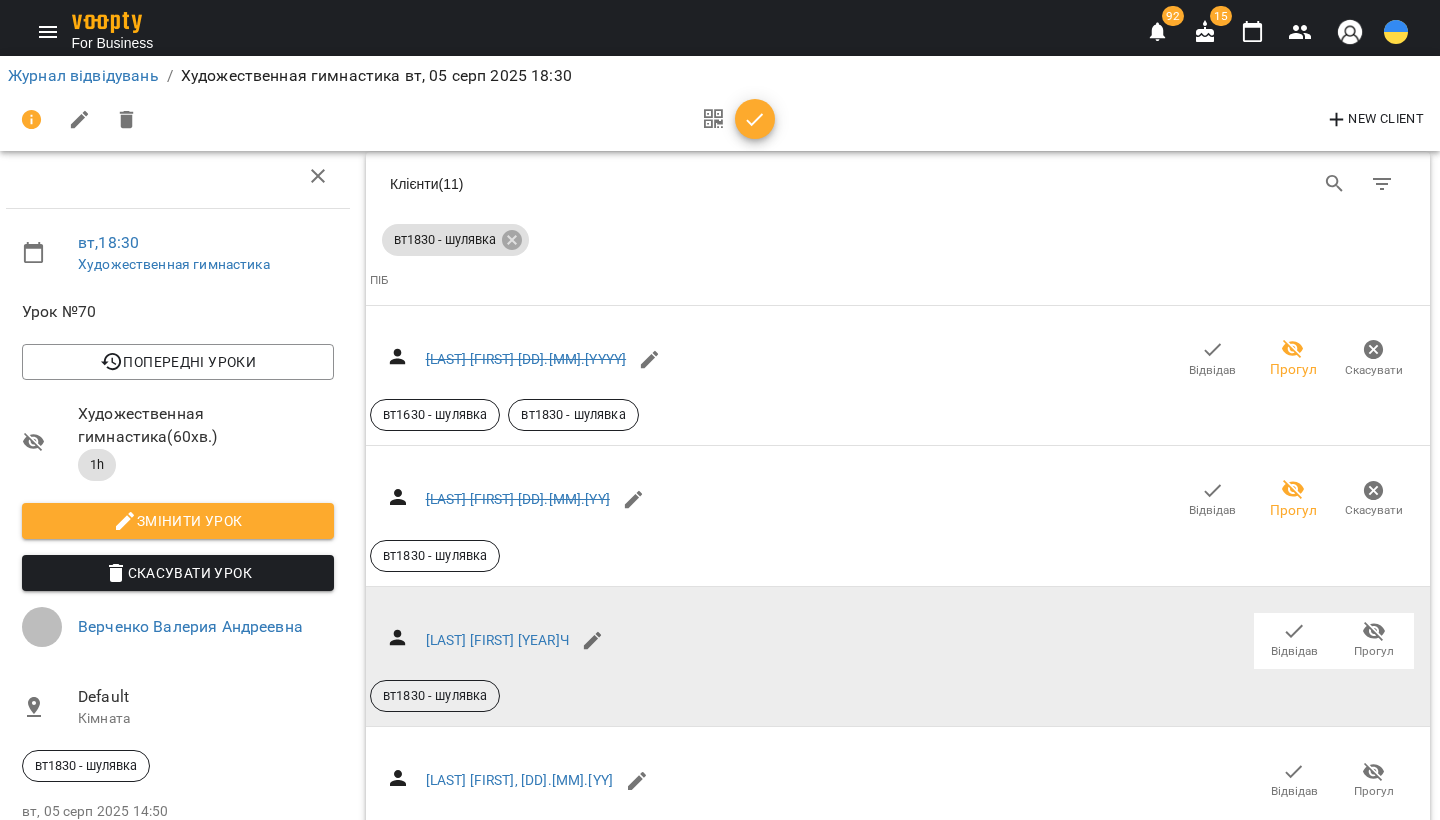 click 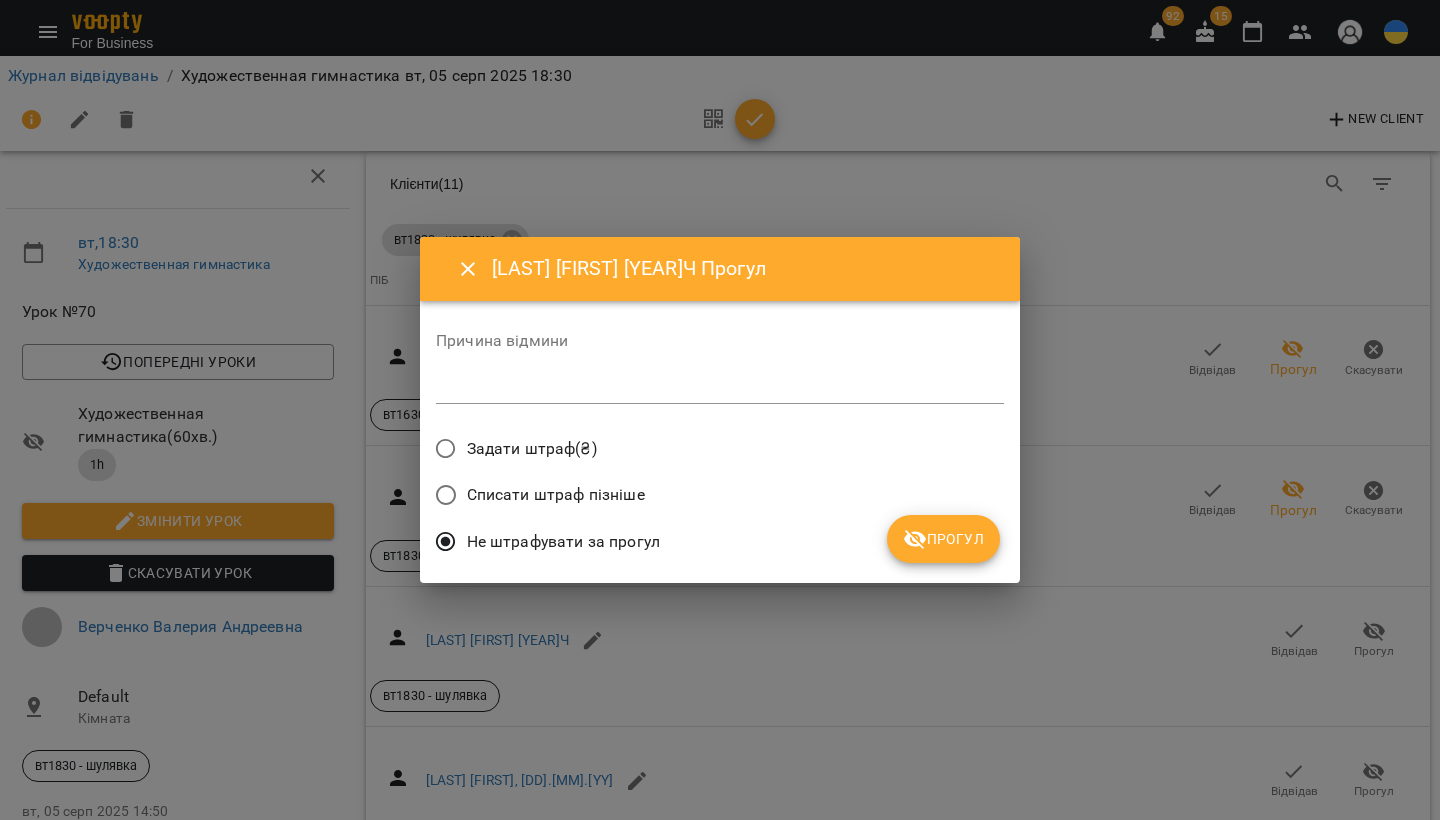 click on "Прогул" at bounding box center (943, 539) 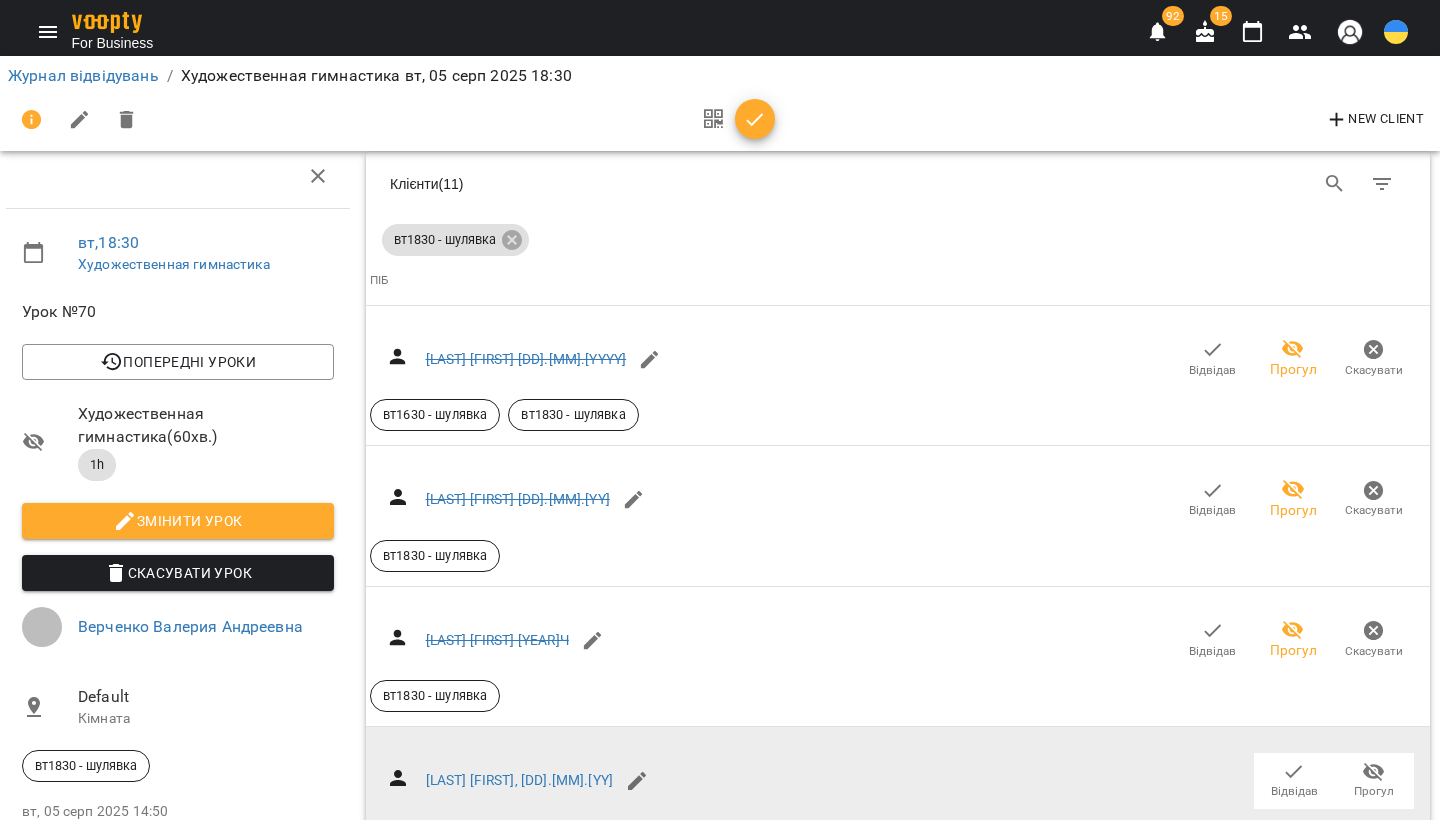scroll, scrollTop: 346, scrollLeft: 2, axis: both 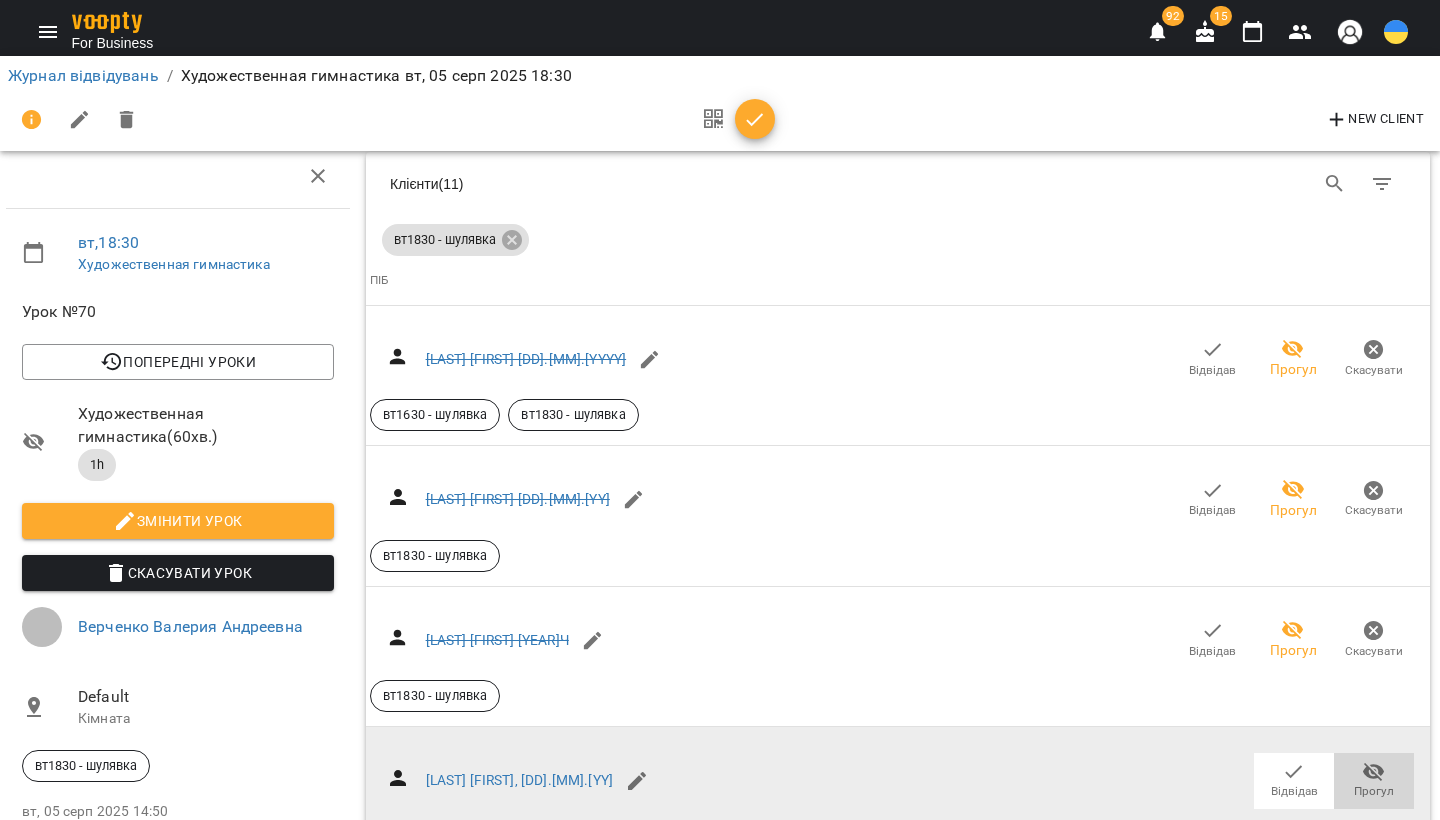 click on "Прогул" at bounding box center [1374, 791] 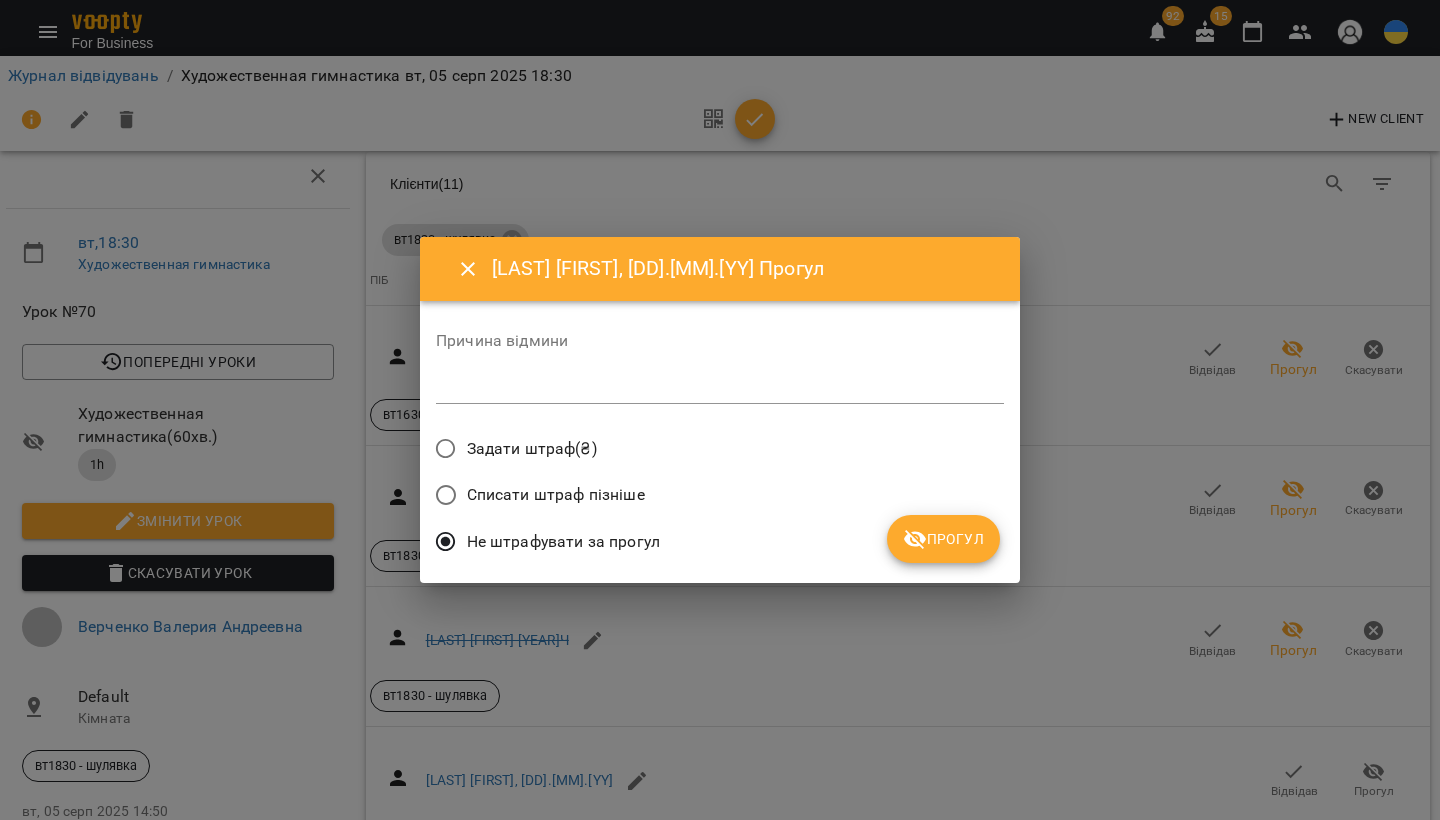 click on "Прогул" at bounding box center (943, 539) 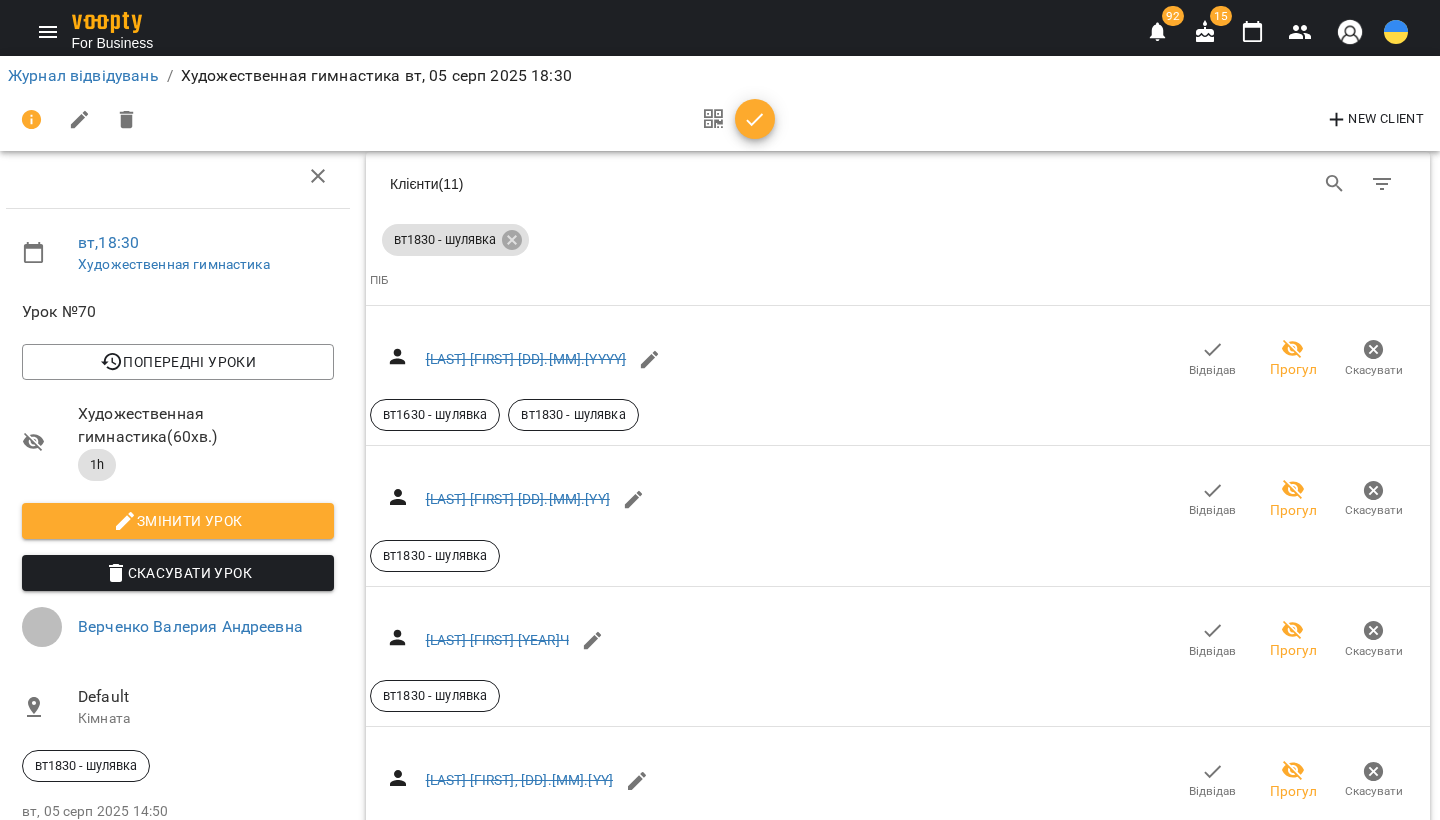 click 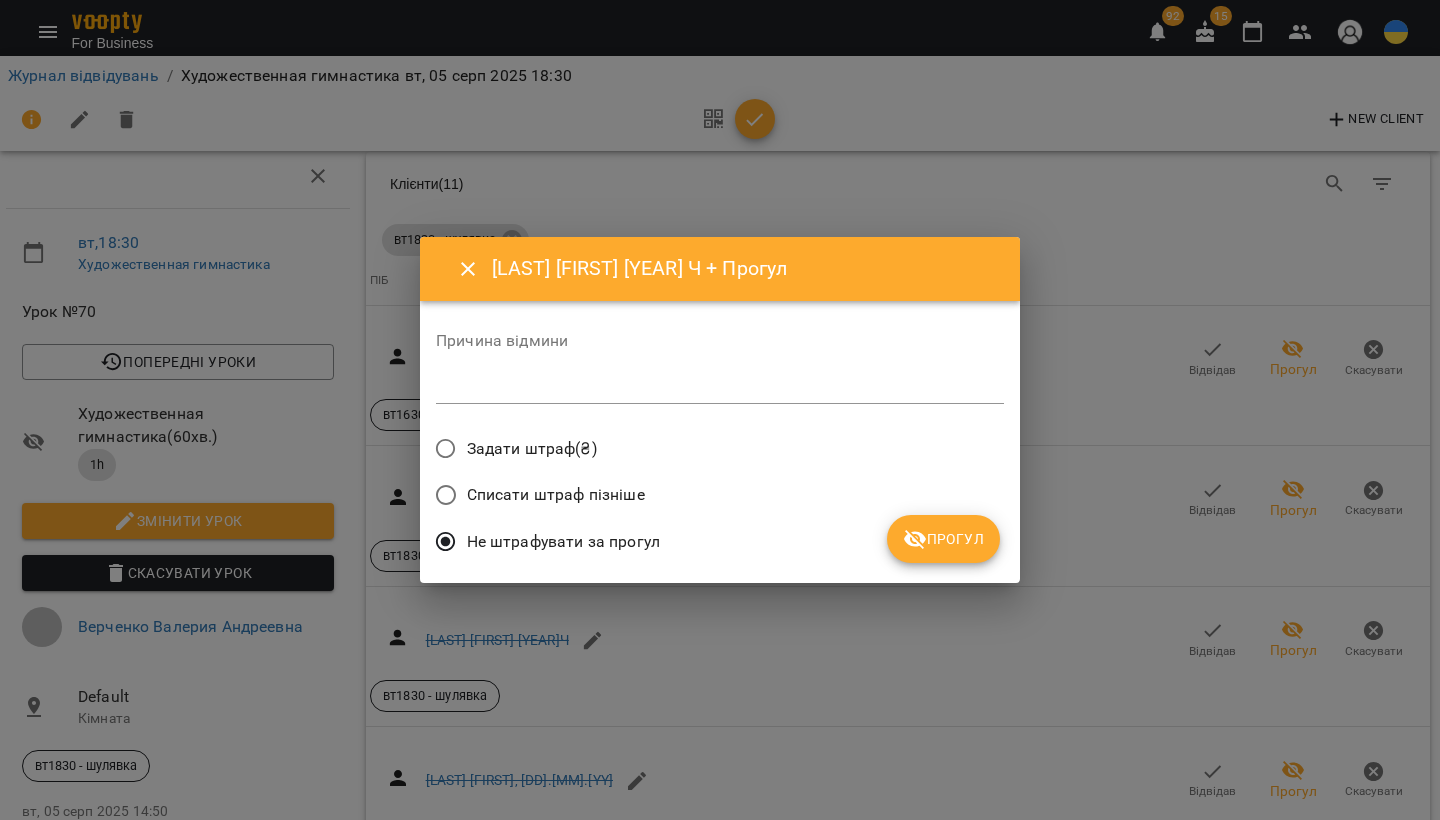 click on "Прогул" at bounding box center (943, 539) 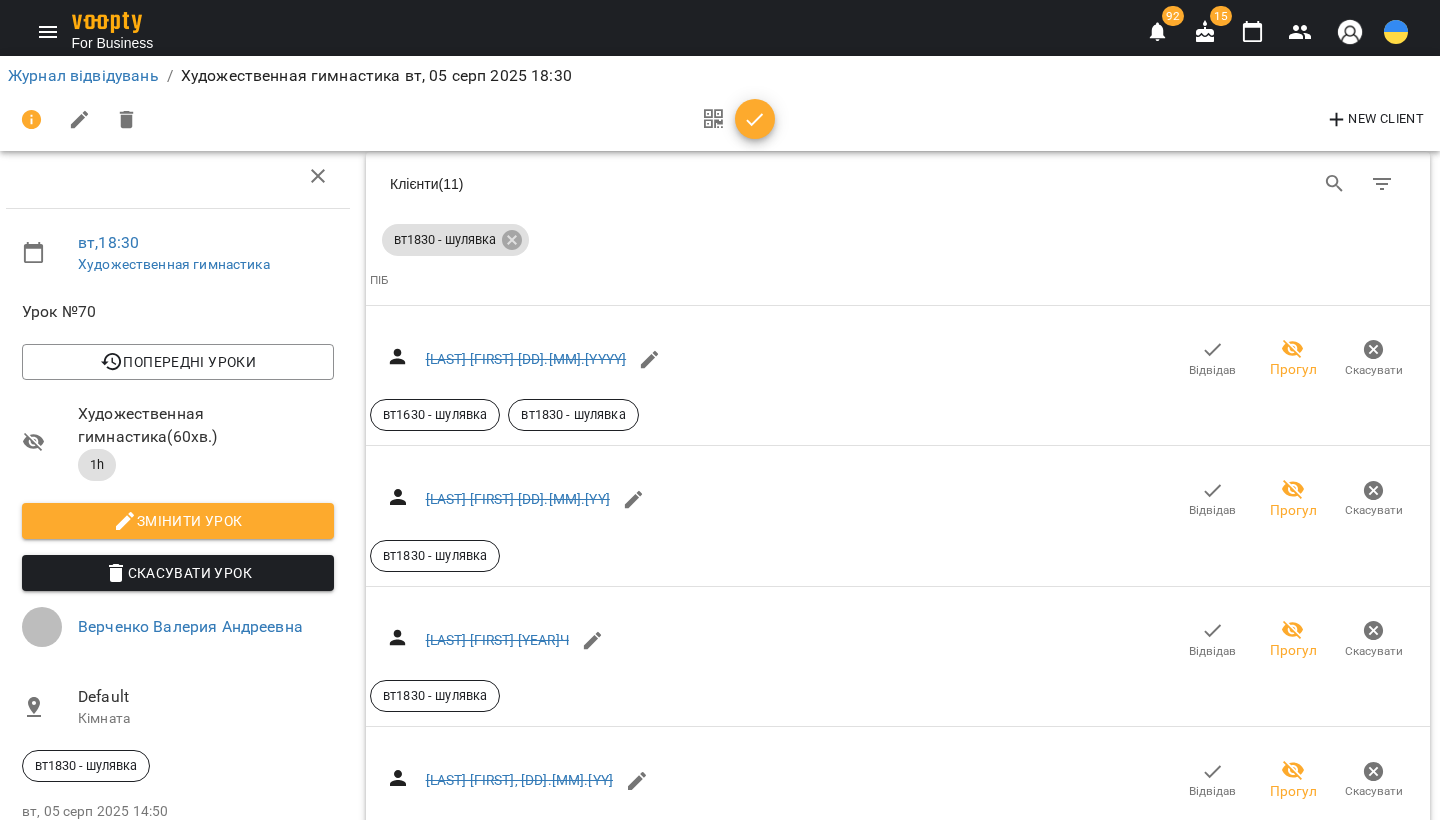 scroll, scrollTop: 731, scrollLeft: 2, axis: both 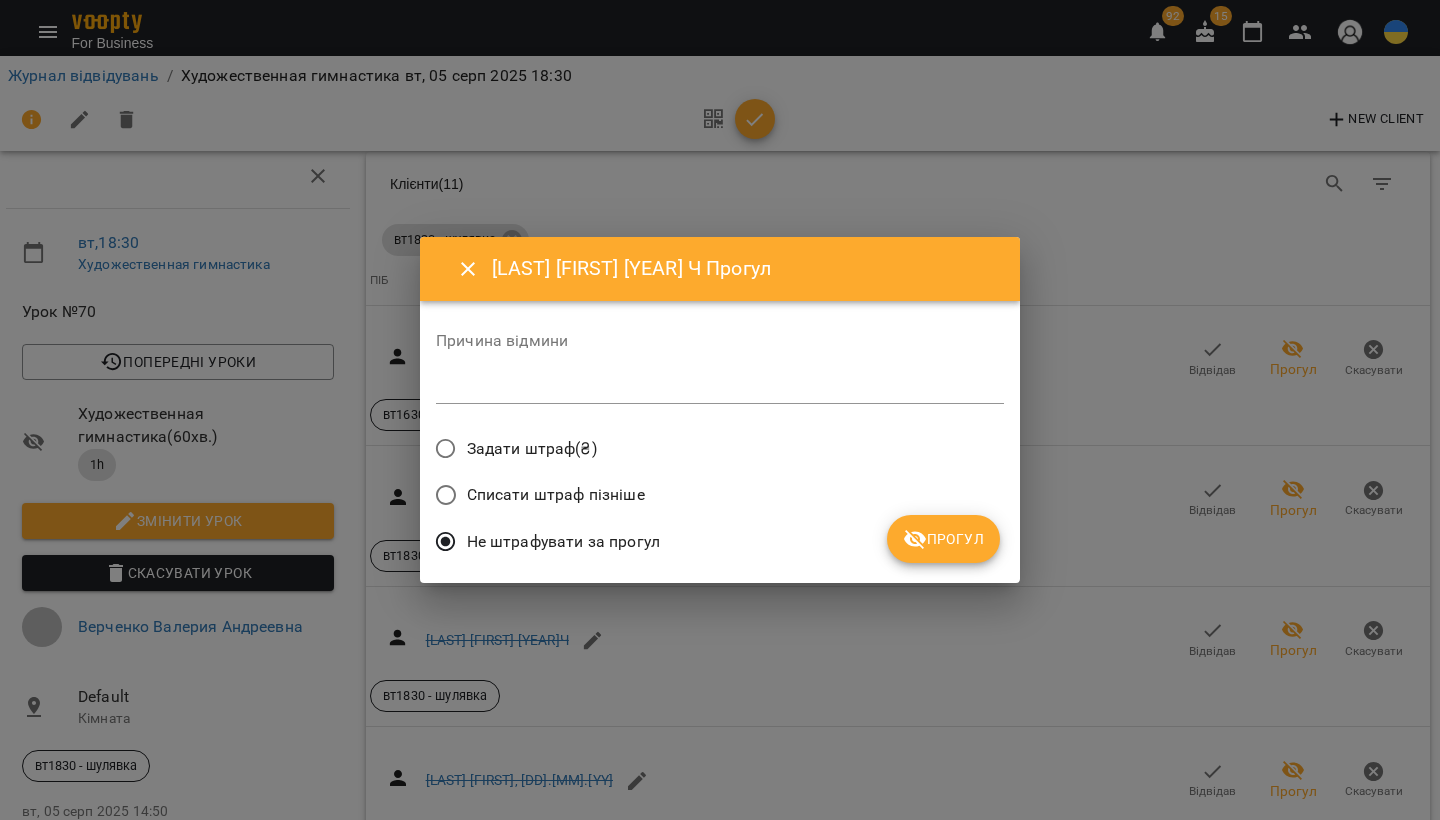 click on "Прогул" at bounding box center (943, 539) 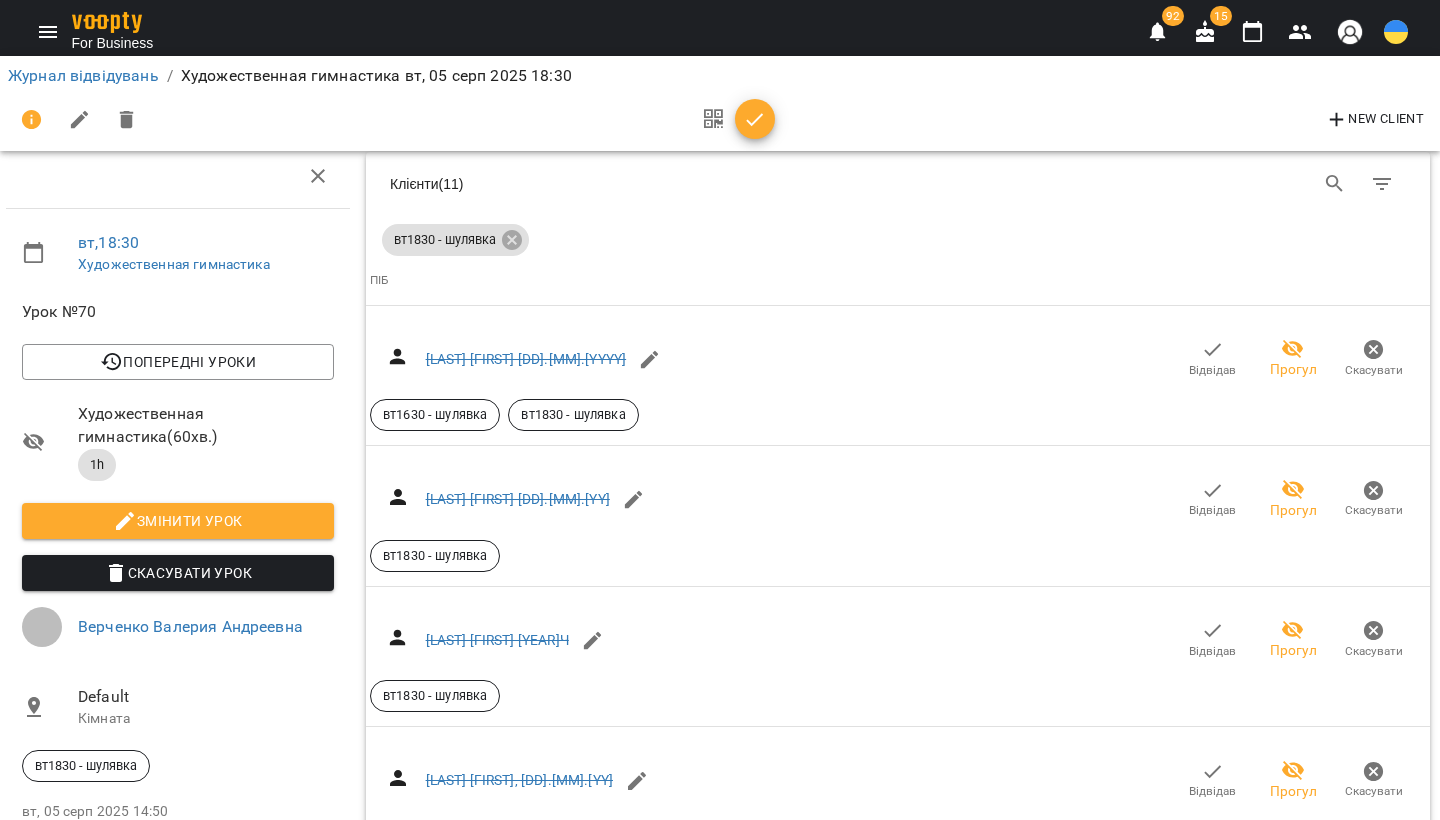 scroll, scrollTop: 1048, scrollLeft: 2, axis: both 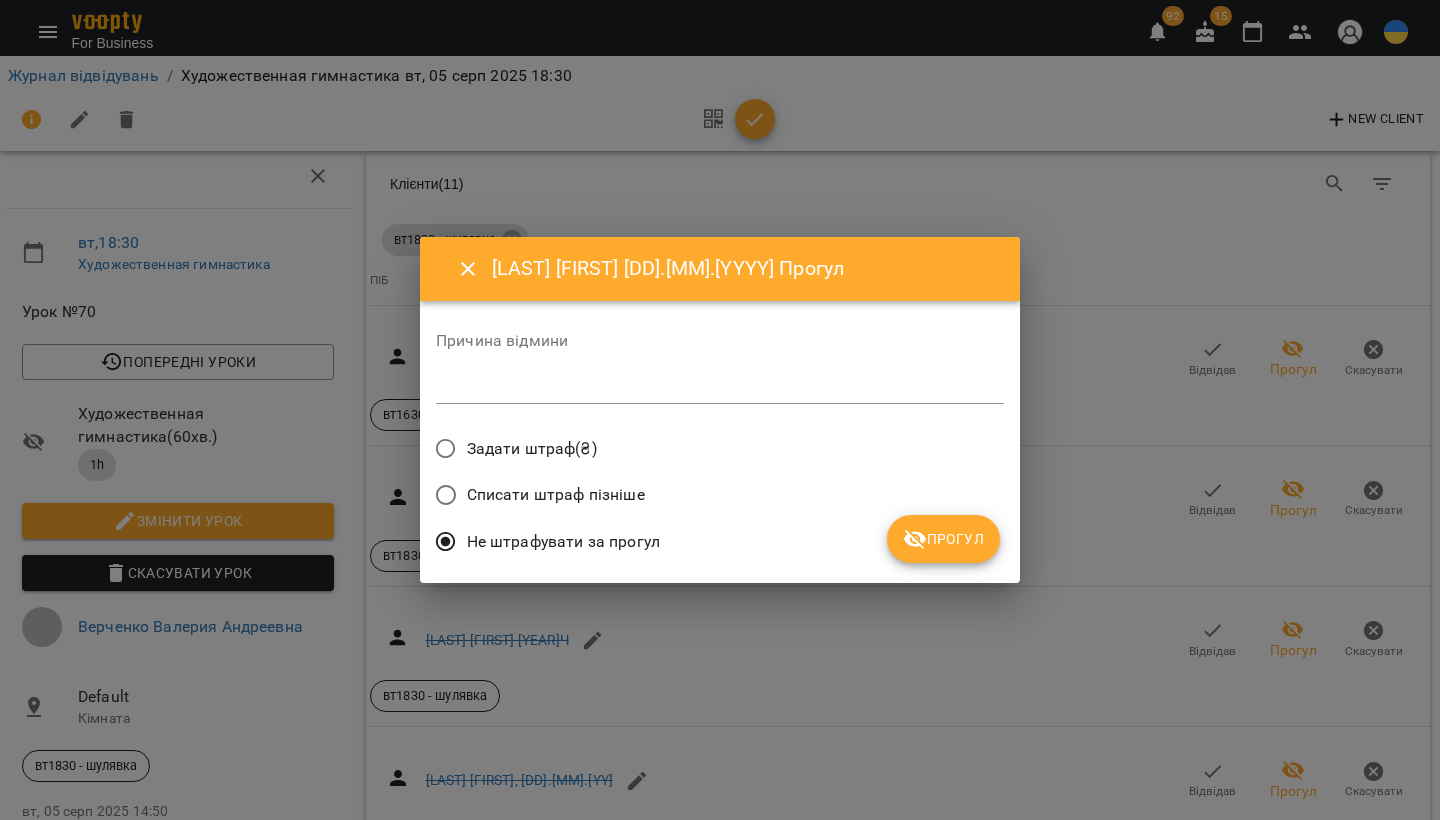 click on "Прогул" at bounding box center (943, 539) 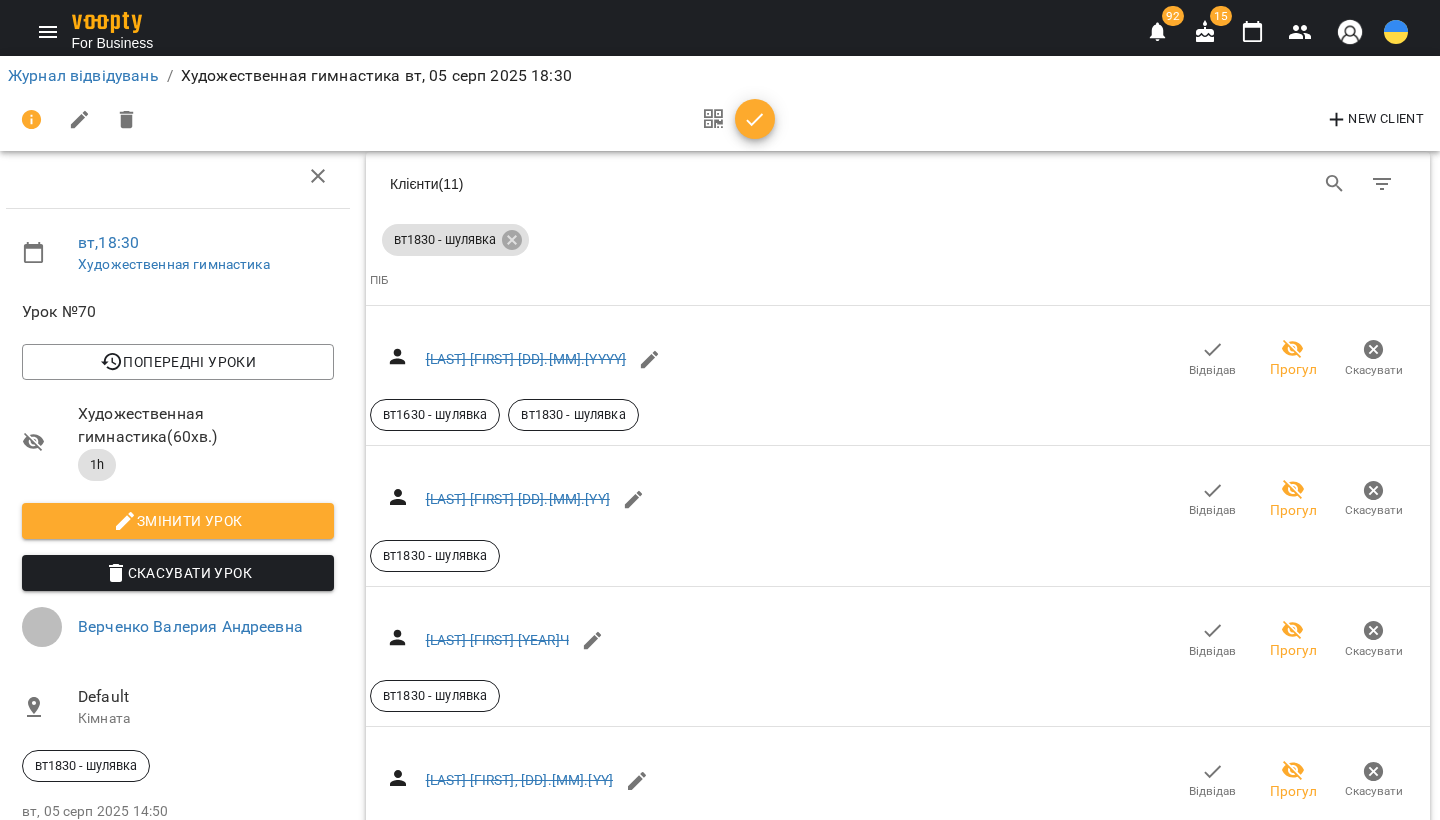 scroll, scrollTop: 1412, scrollLeft: 2, axis: both 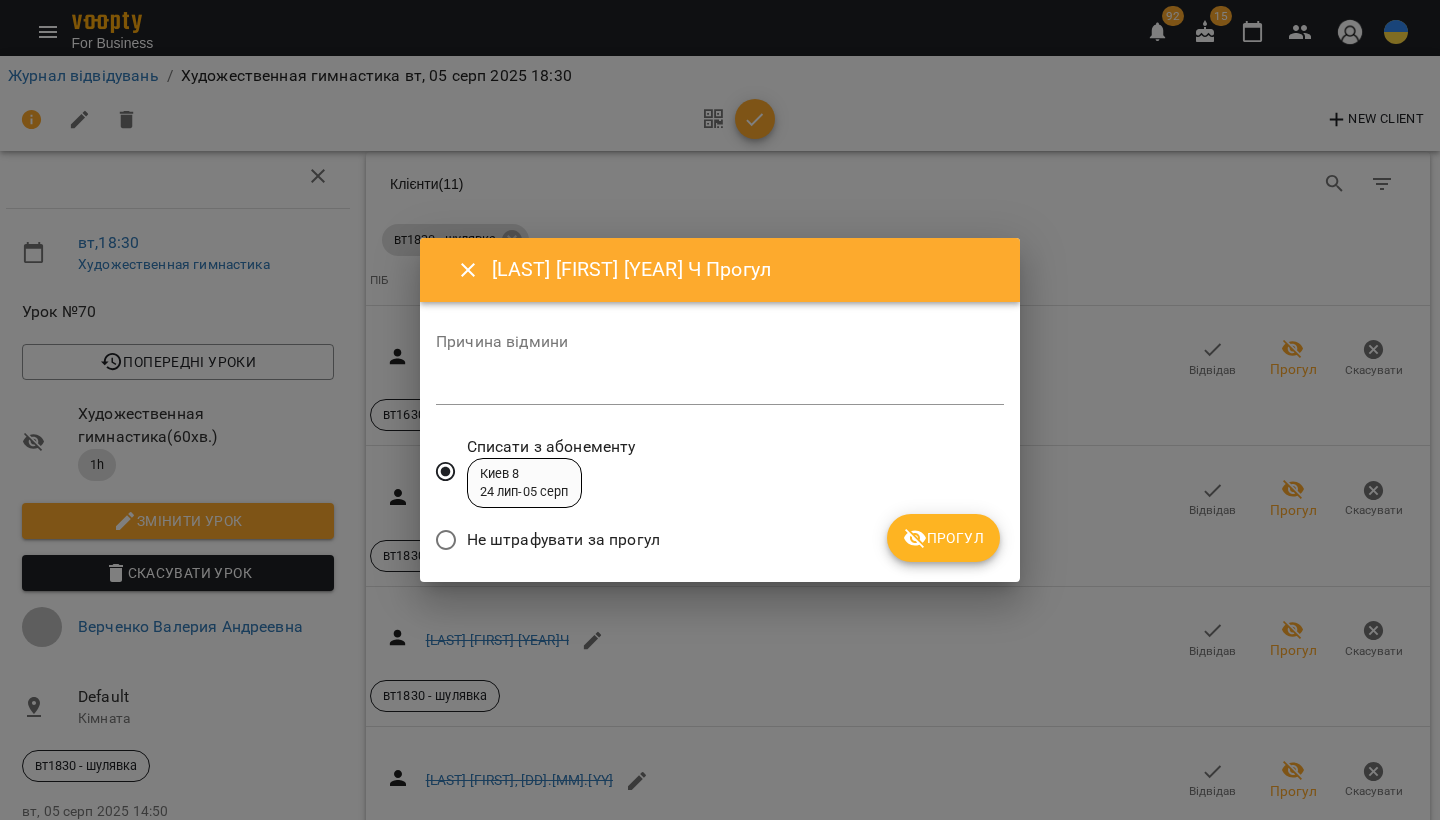 click at bounding box center [468, 270] 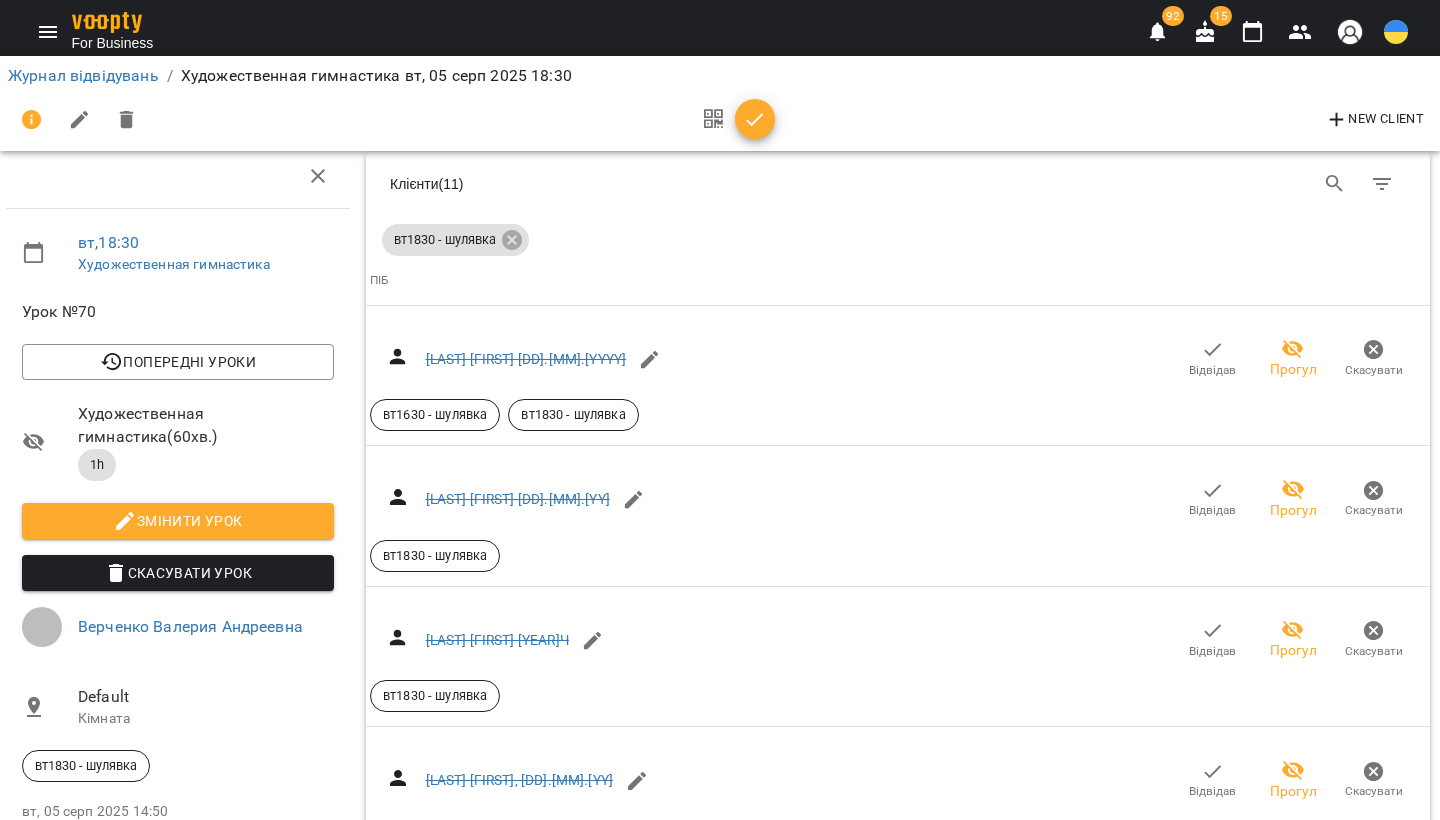 click 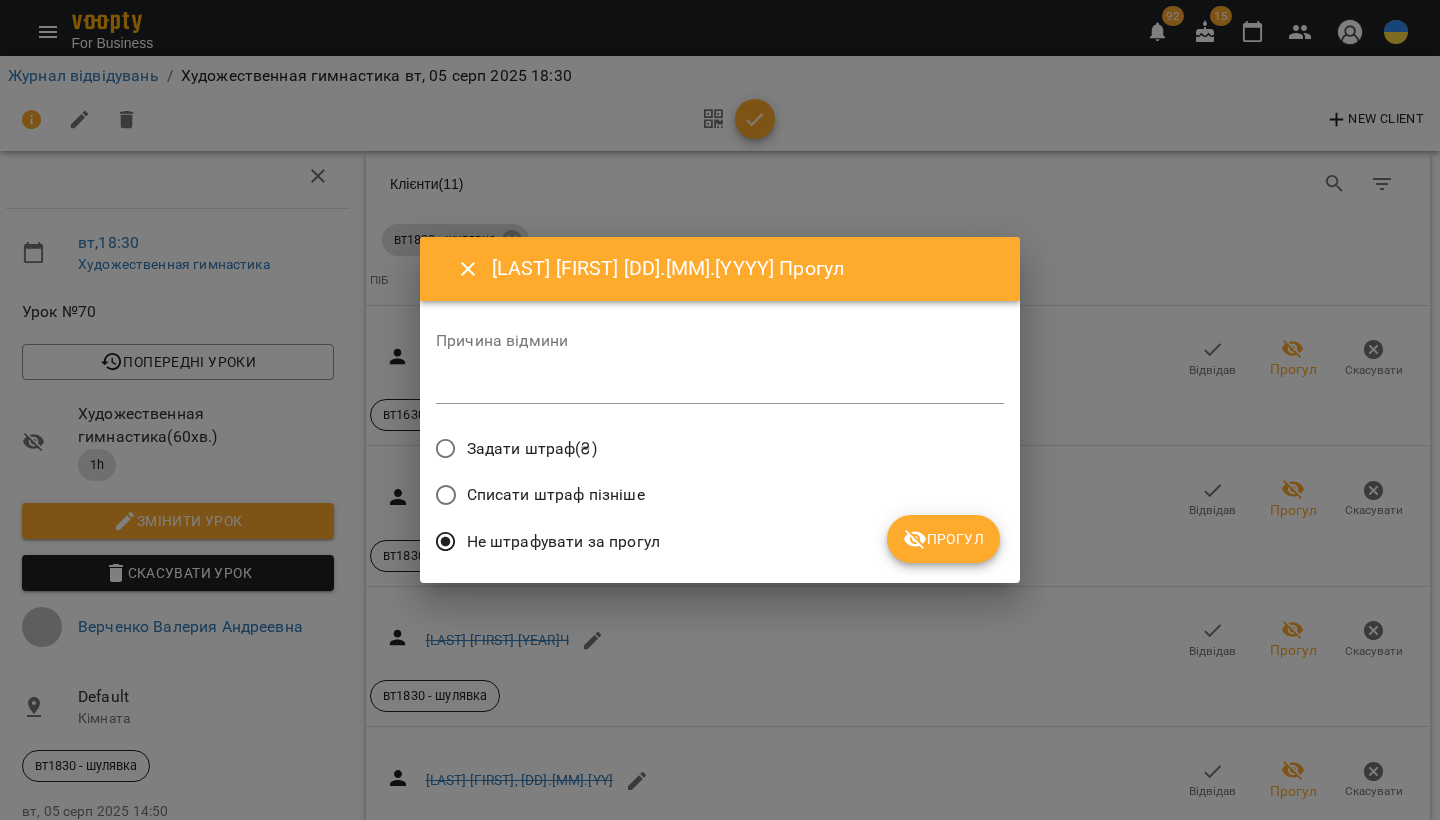 click on "Прогул" at bounding box center (943, 539) 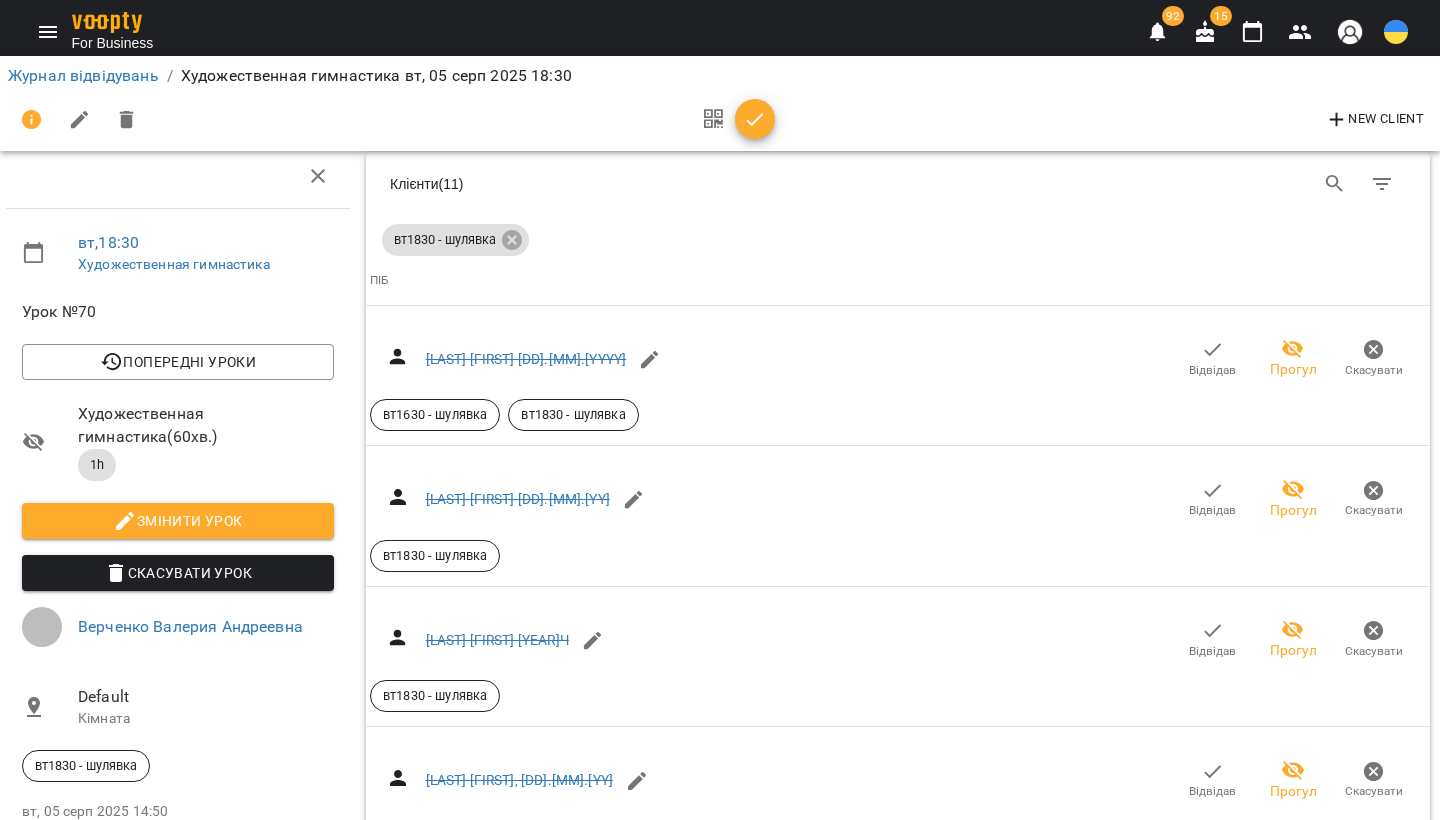 click on "Відвідав" at bounding box center (1294, 1825) 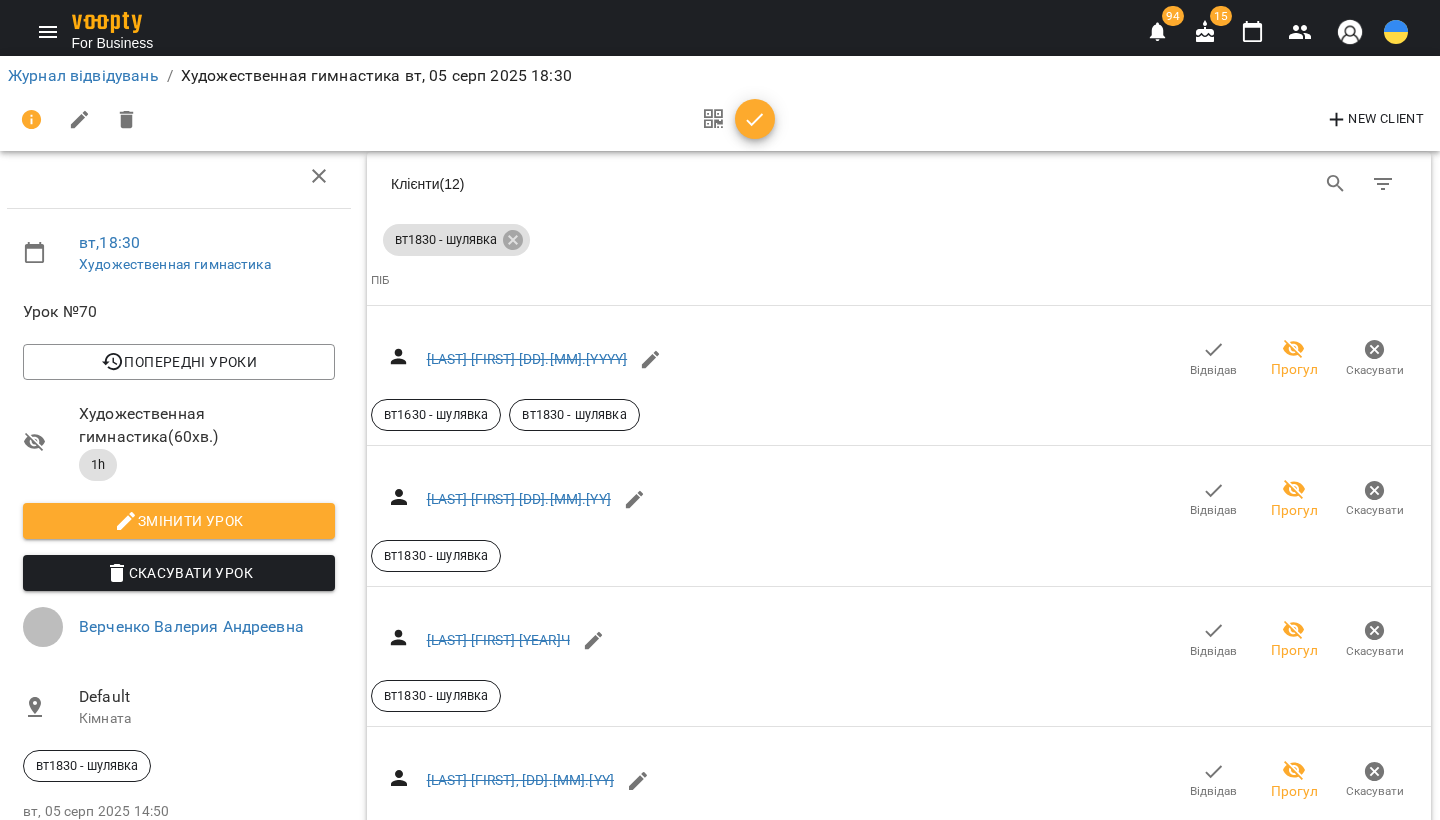scroll, scrollTop: 1884, scrollLeft: 1, axis: both 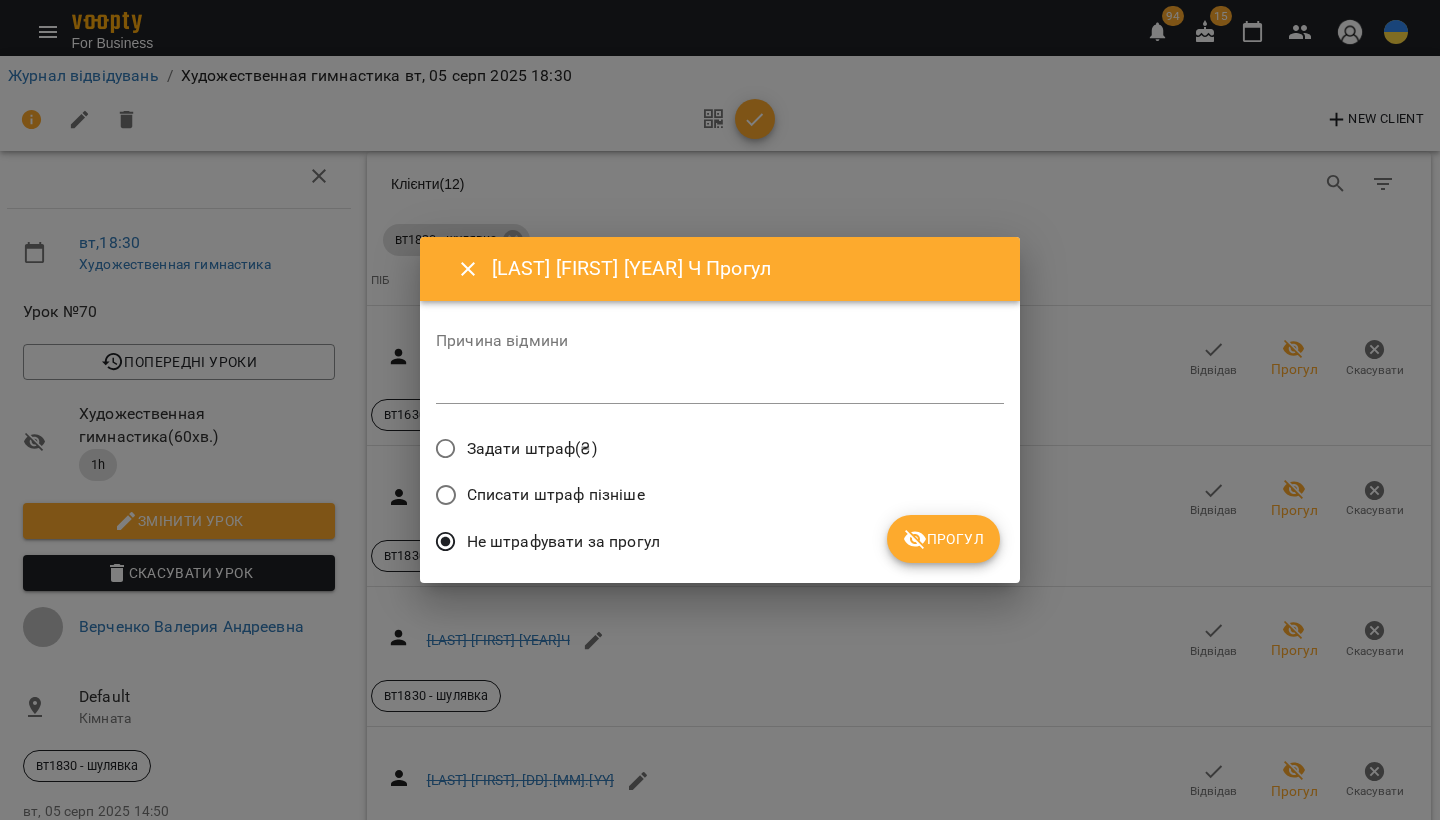 click on "Прогул" at bounding box center (943, 539) 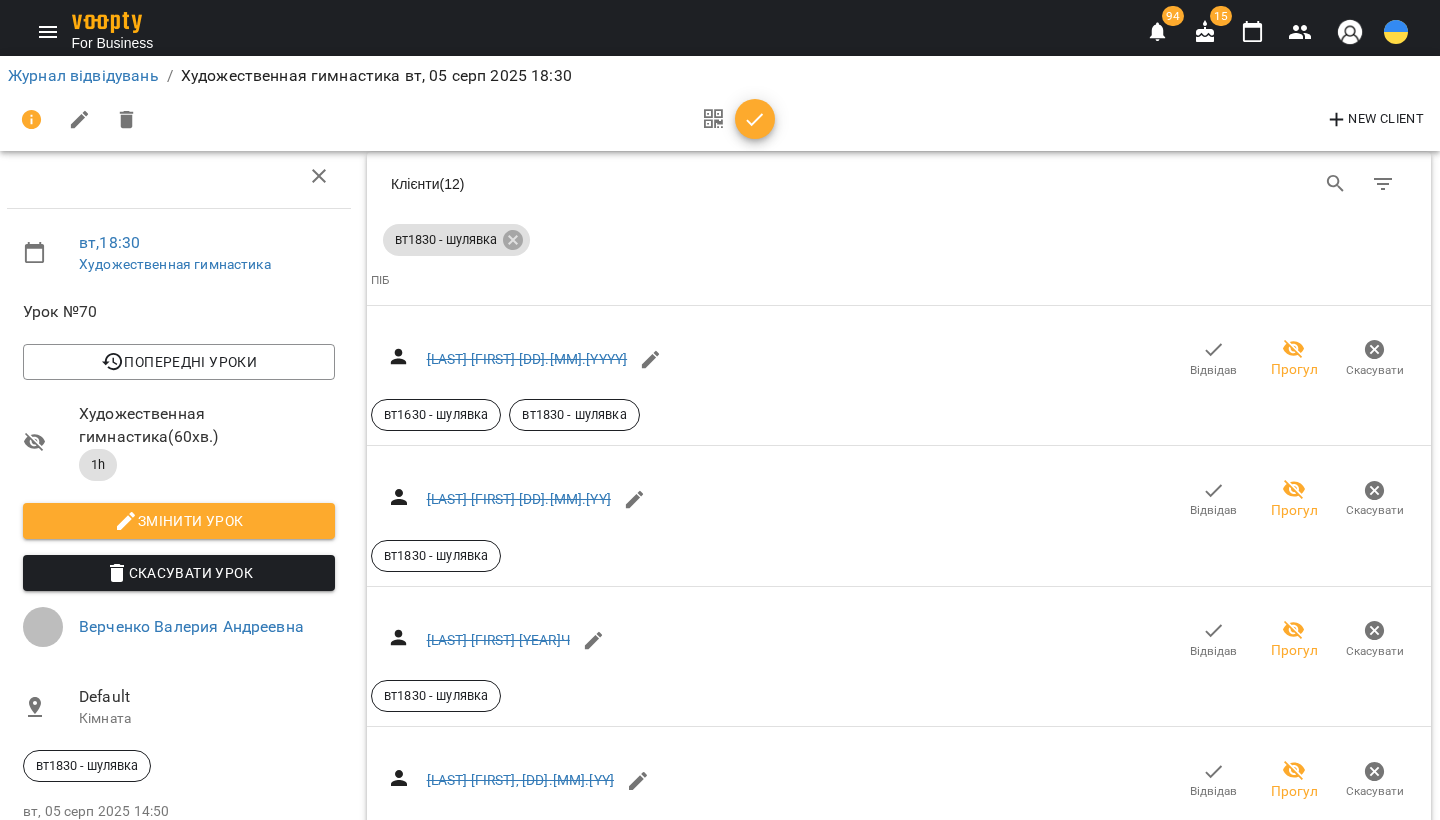 click 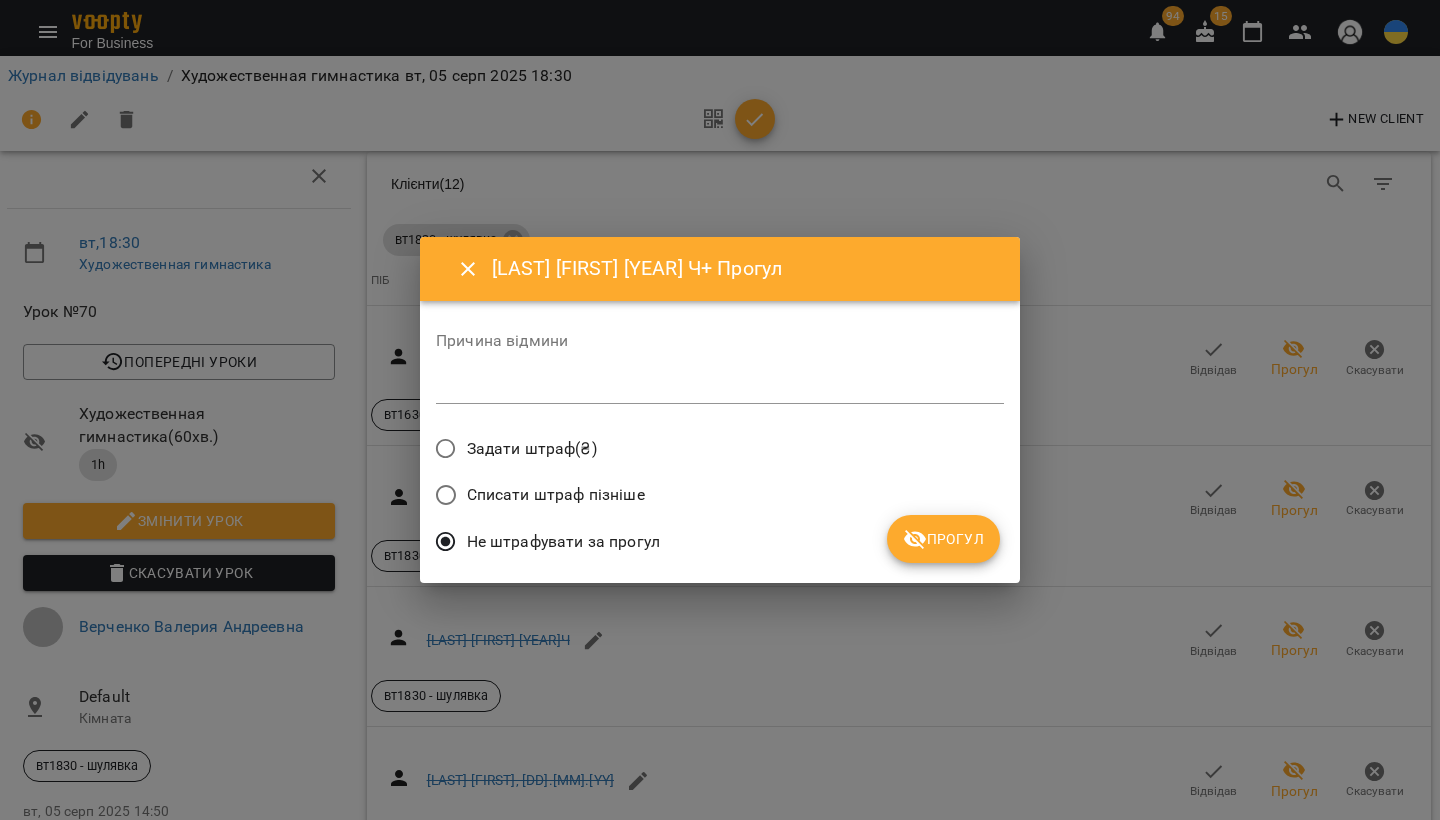 click on "Прогул" at bounding box center (943, 539) 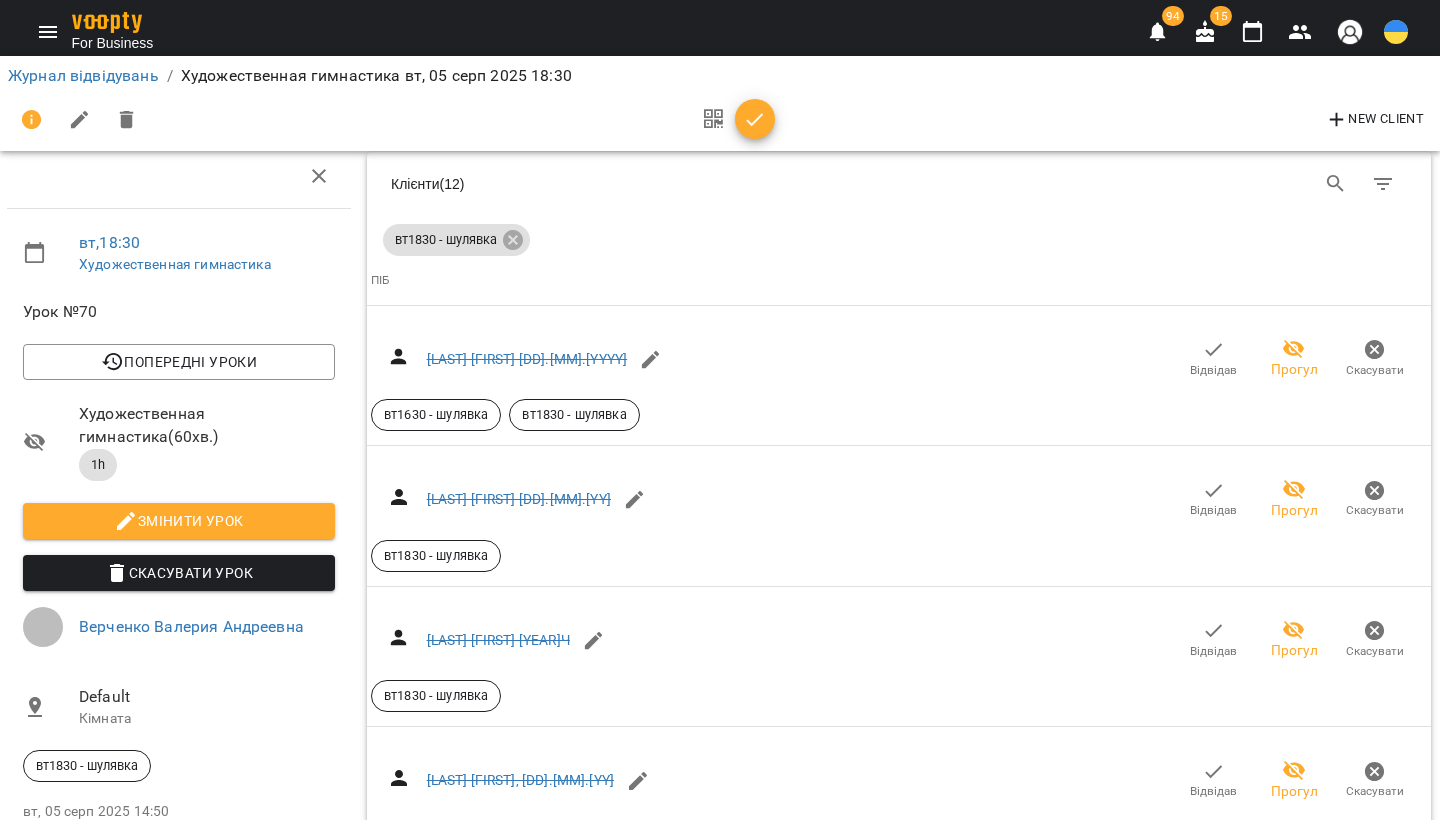 click on "Прогул" at bounding box center [1375, 2578] 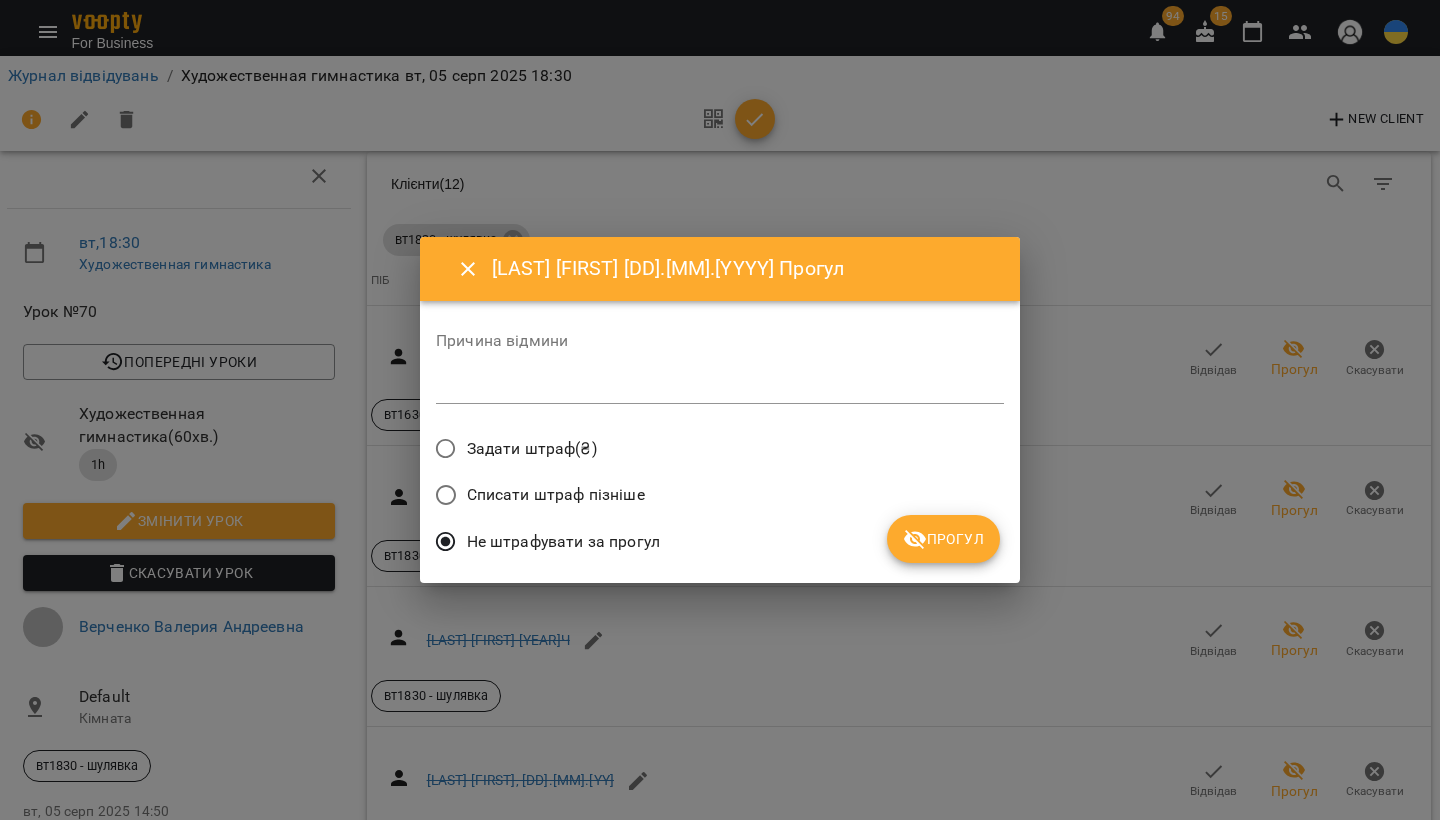click on "Прогул" at bounding box center [943, 539] 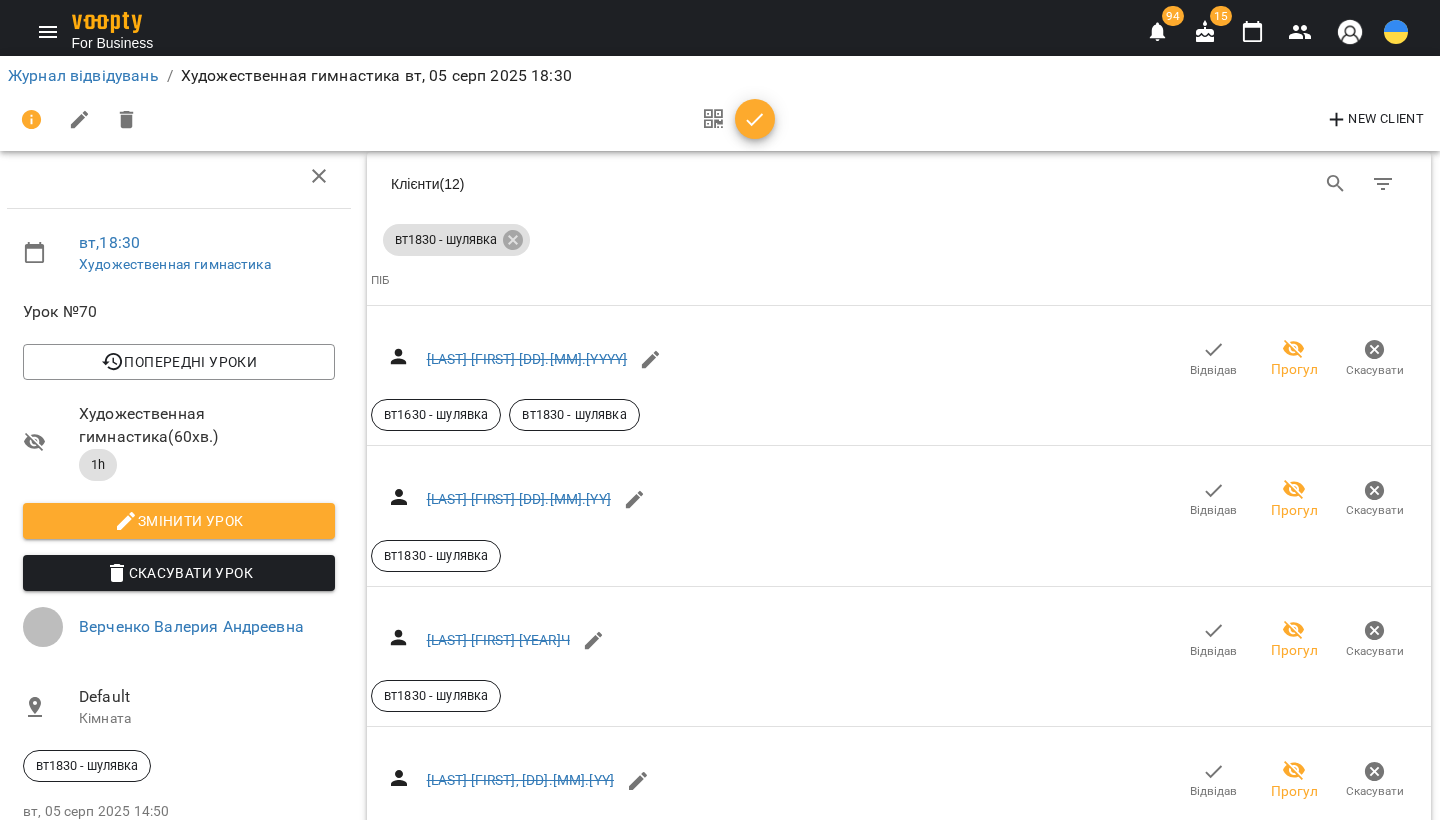 scroll, scrollTop: 2306, scrollLeft: 1, axis: both 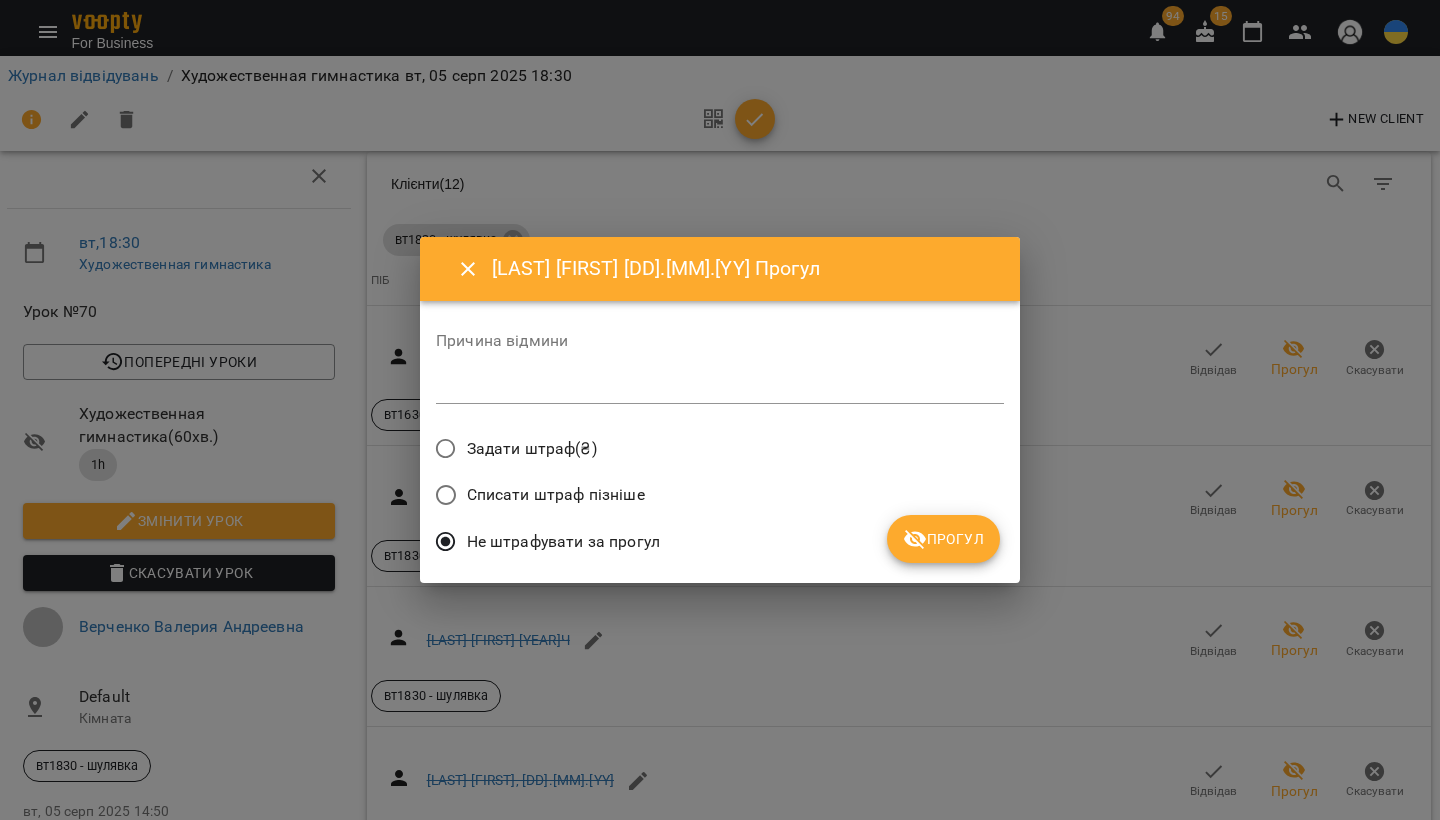 click on "Прогул" at bounding box center [943, 539] 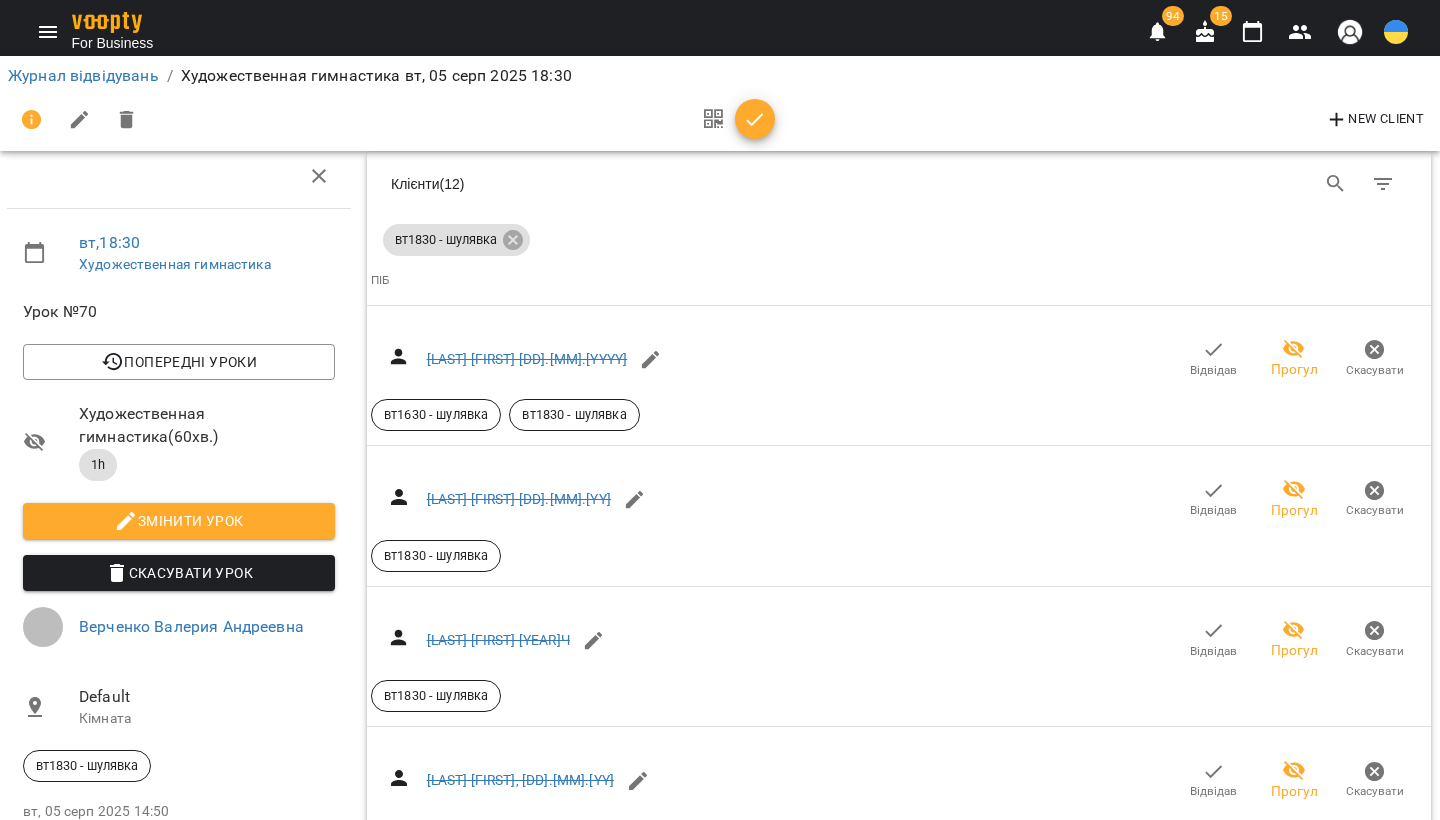 scroll, scrollTop: 3285, scrollLeft: 1, axis: both 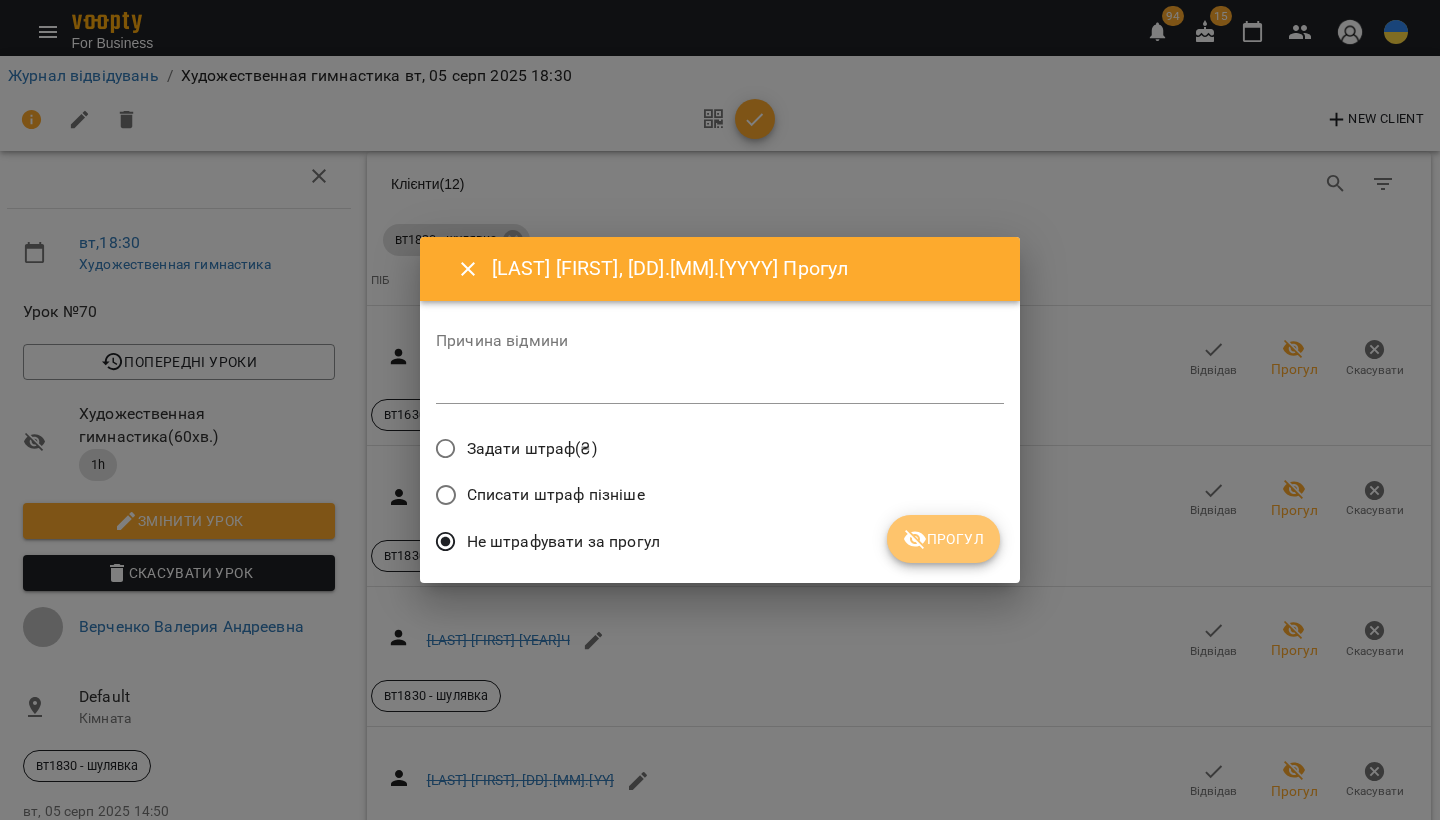 click on "Прогул" at bounding box center [943, 539] 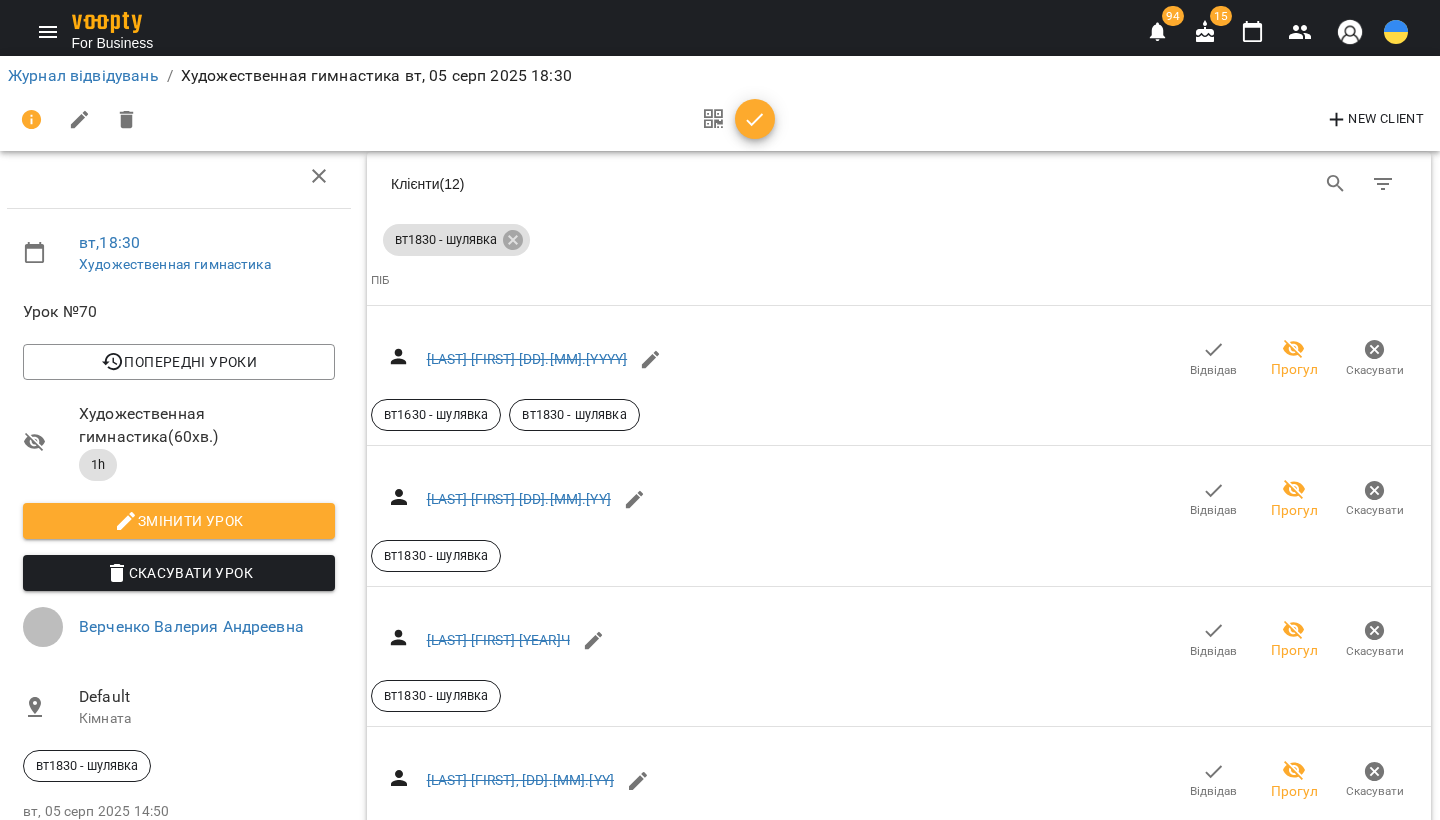 click on "Прогул" at bounding box center [1375, 3712] 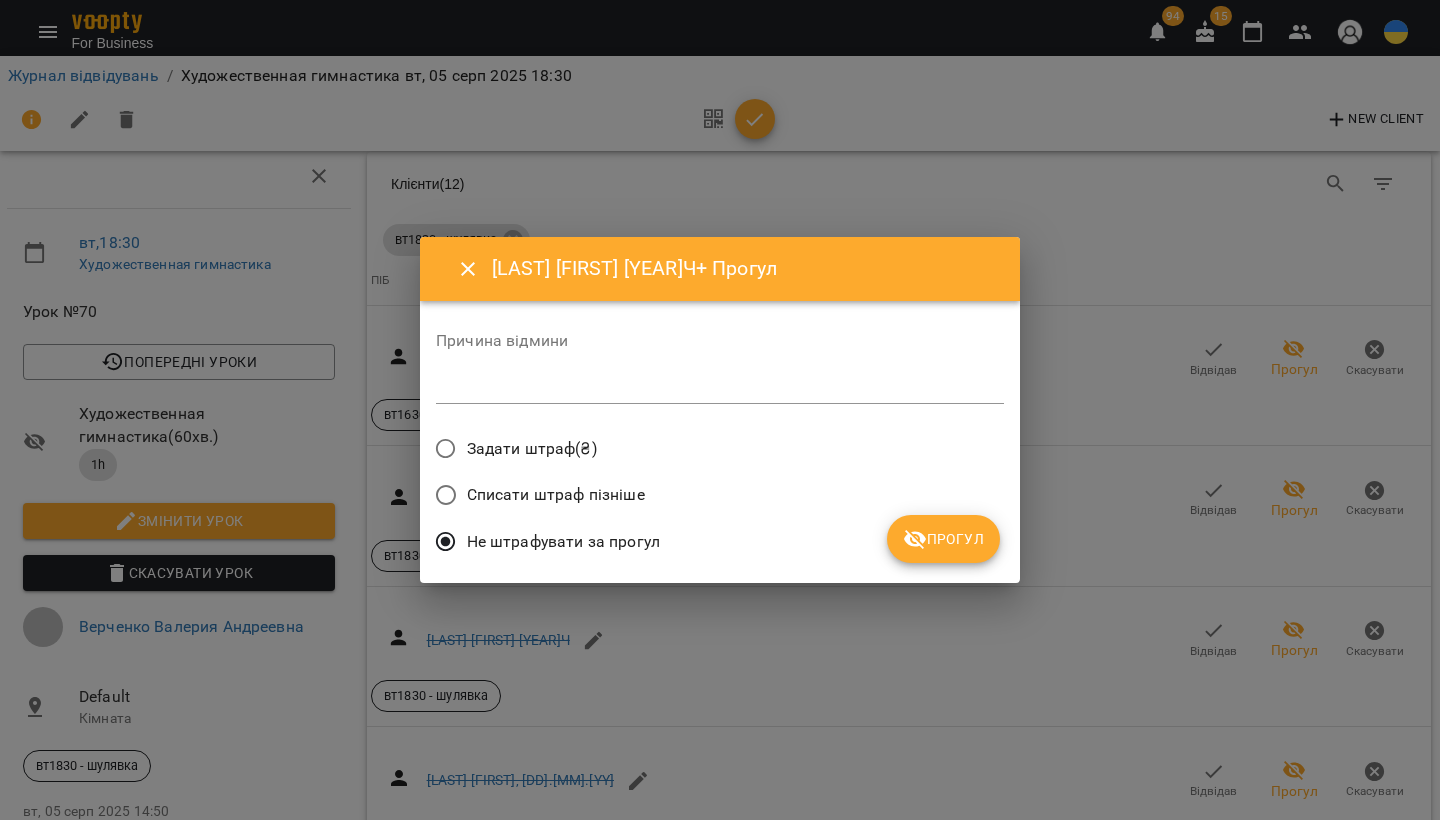 click on "Прогул" at bounding box center [943, 539] 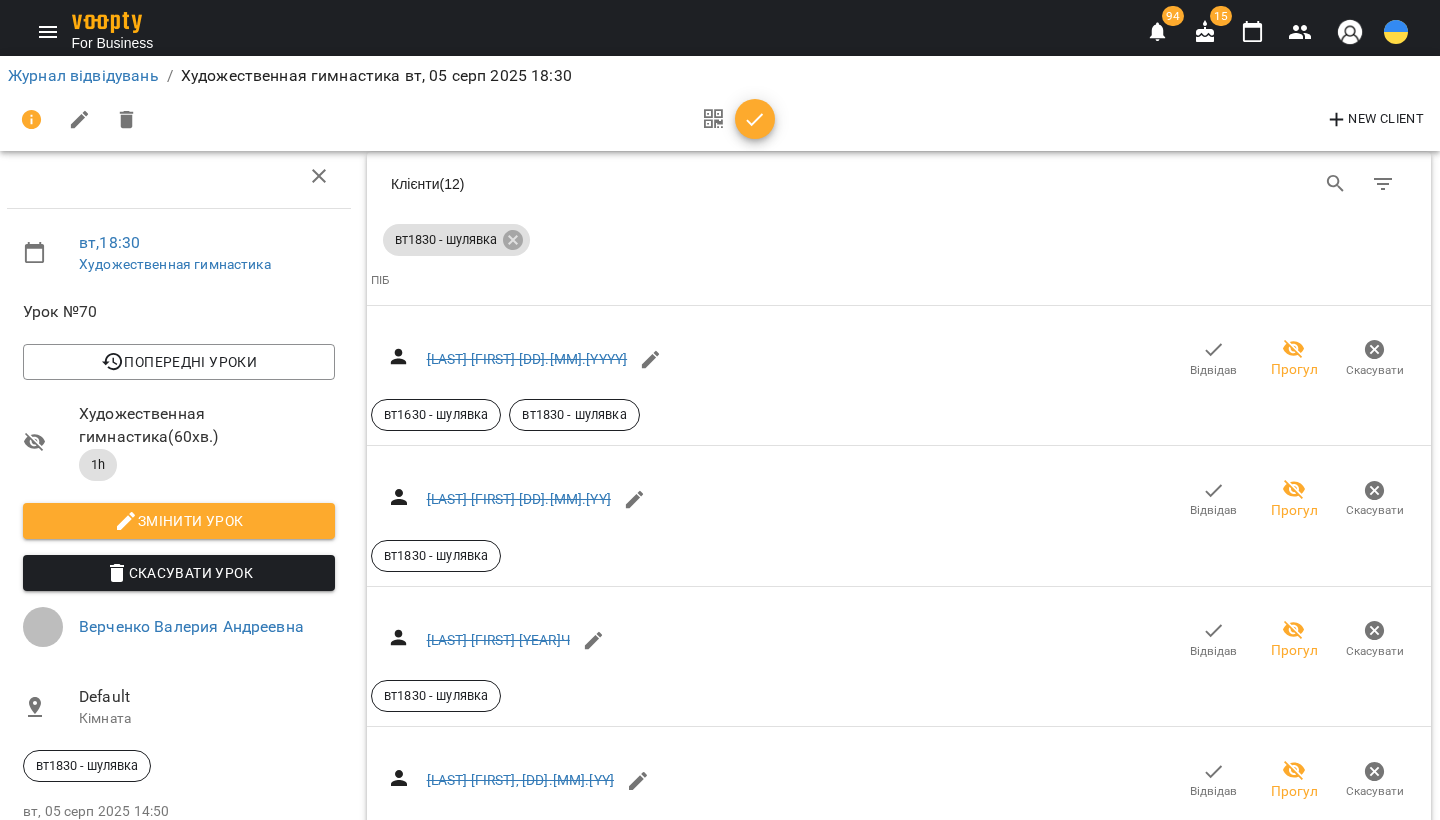 scroll, scrollTop: 3761, scrollLeft: 1, axis: both 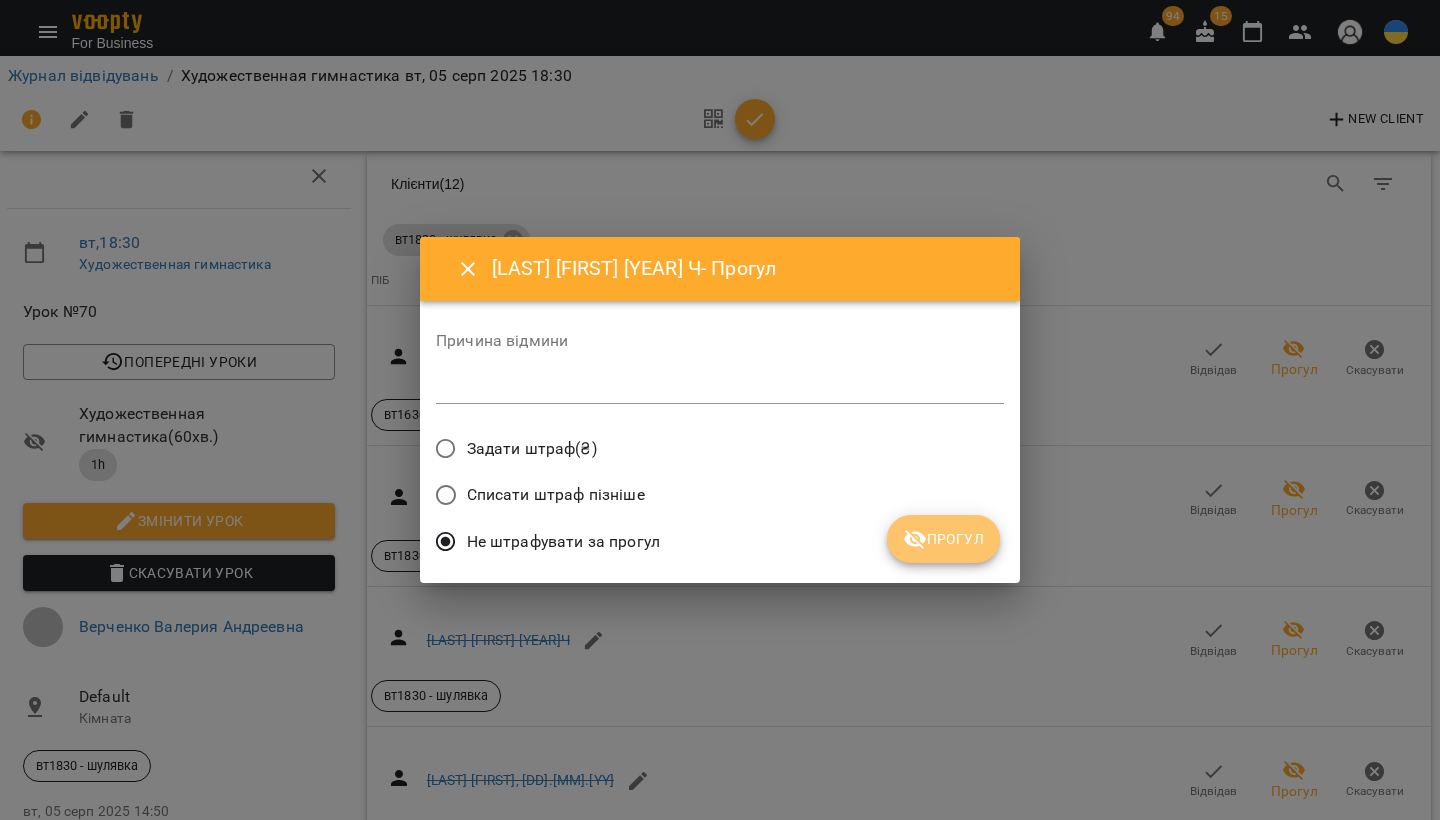 click on "Прогул" at bounding box center [943, 539] 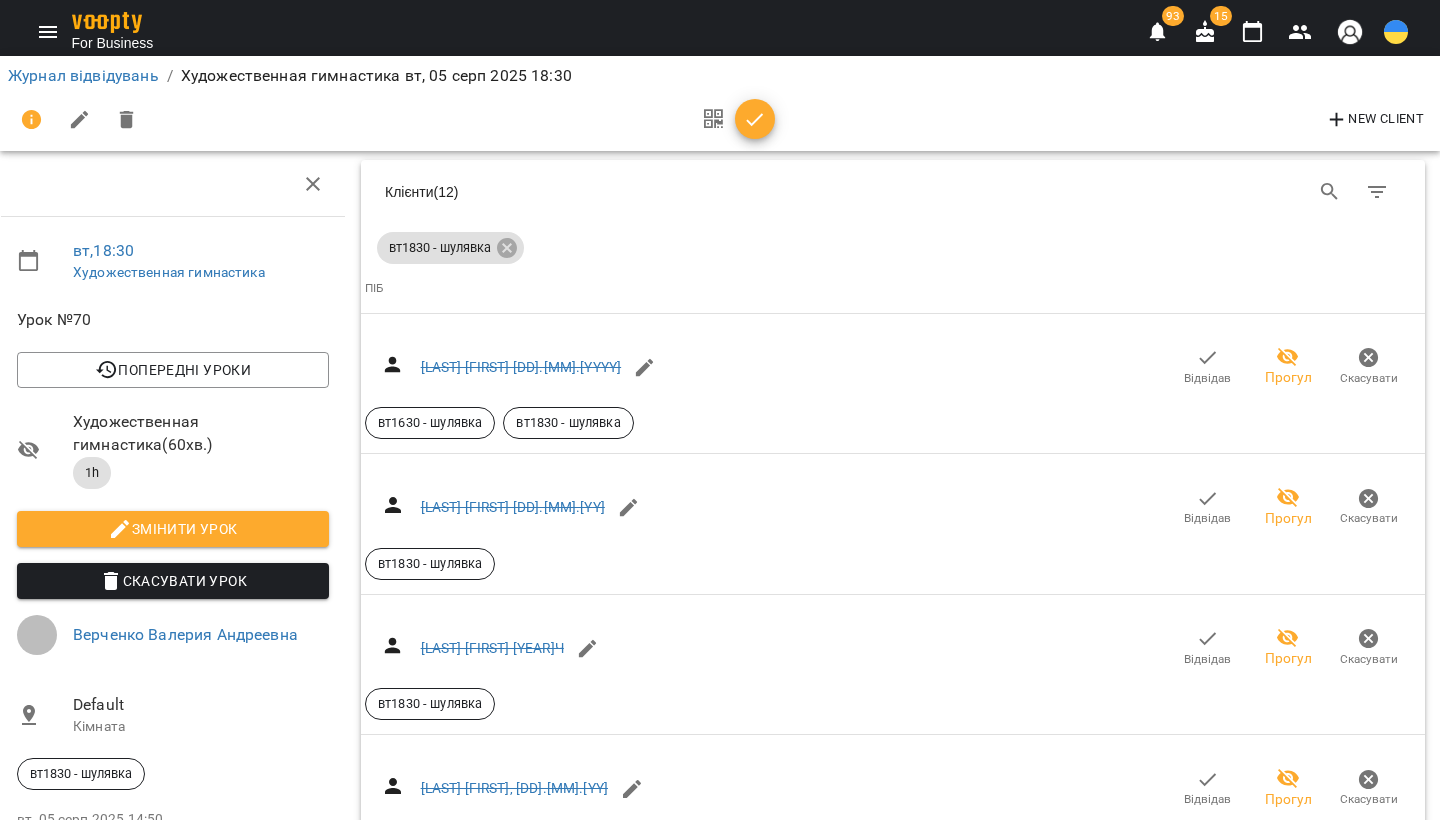 scroll, scrollTop: 0, scrollLeft: 7, axis: horizontal 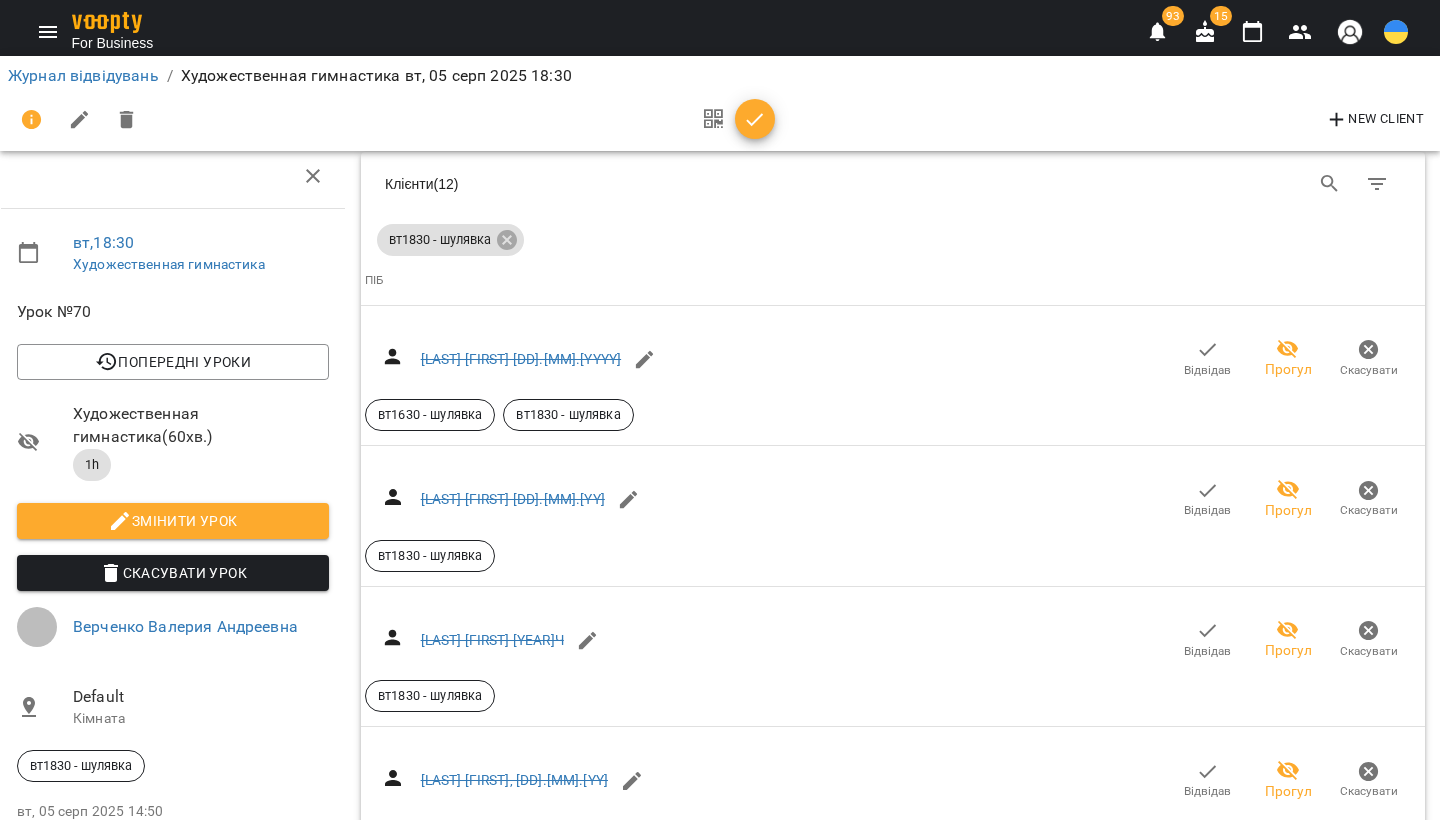 click 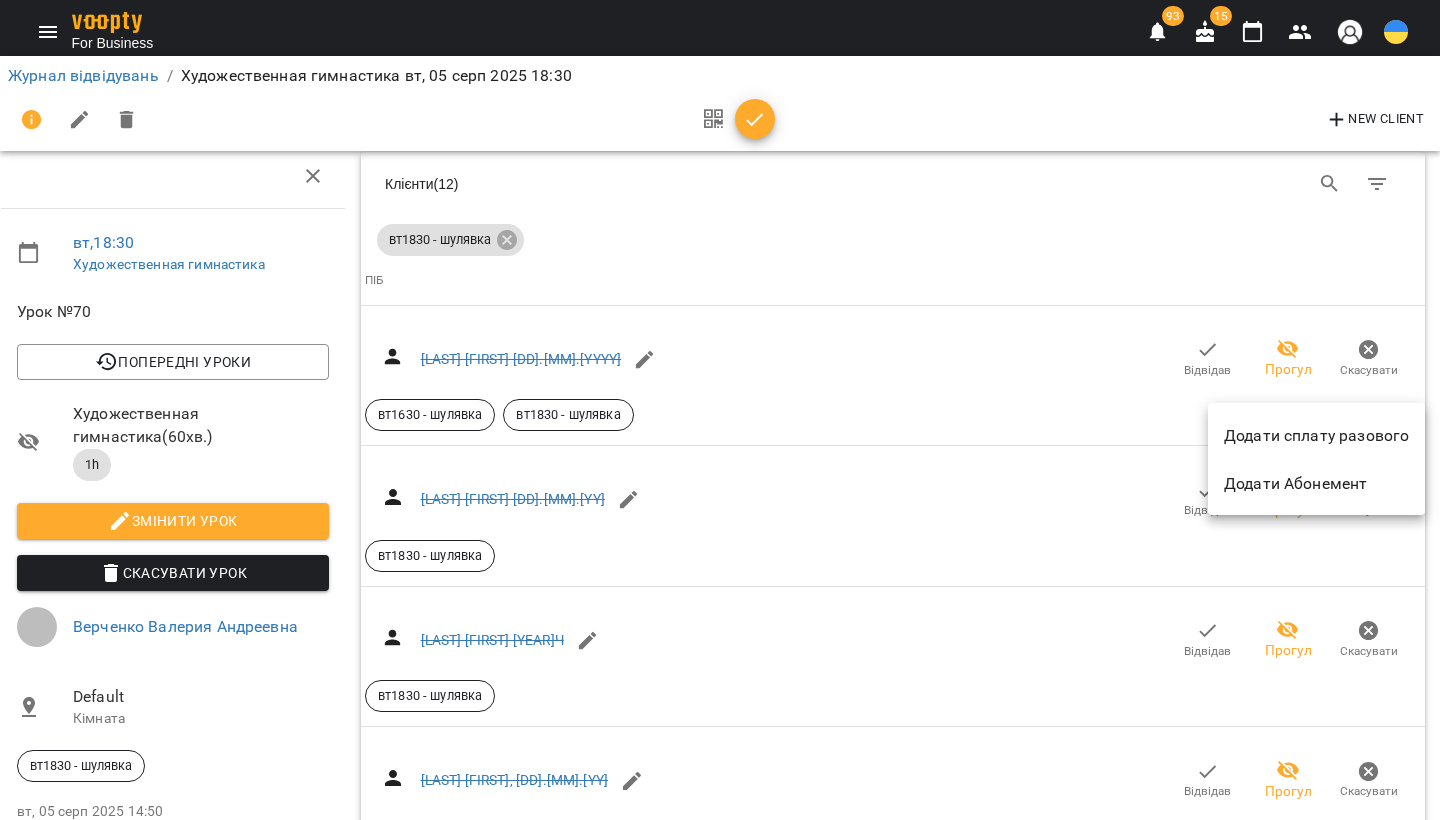 click on "Додати сплату разового" at bounding box center (1316, 435) 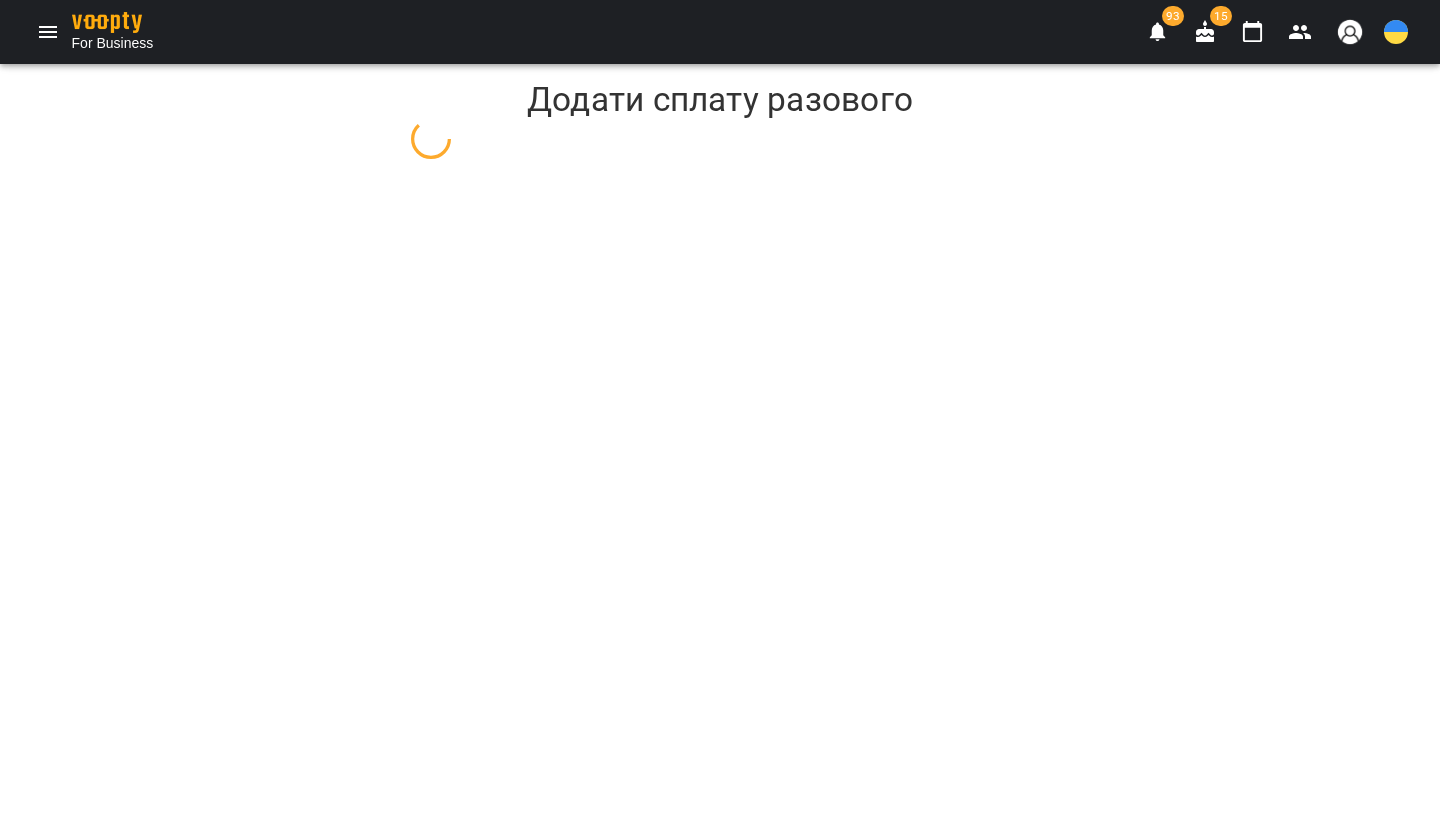 scroll, scrollTop: 0, scrollLeft: 0, axis: both 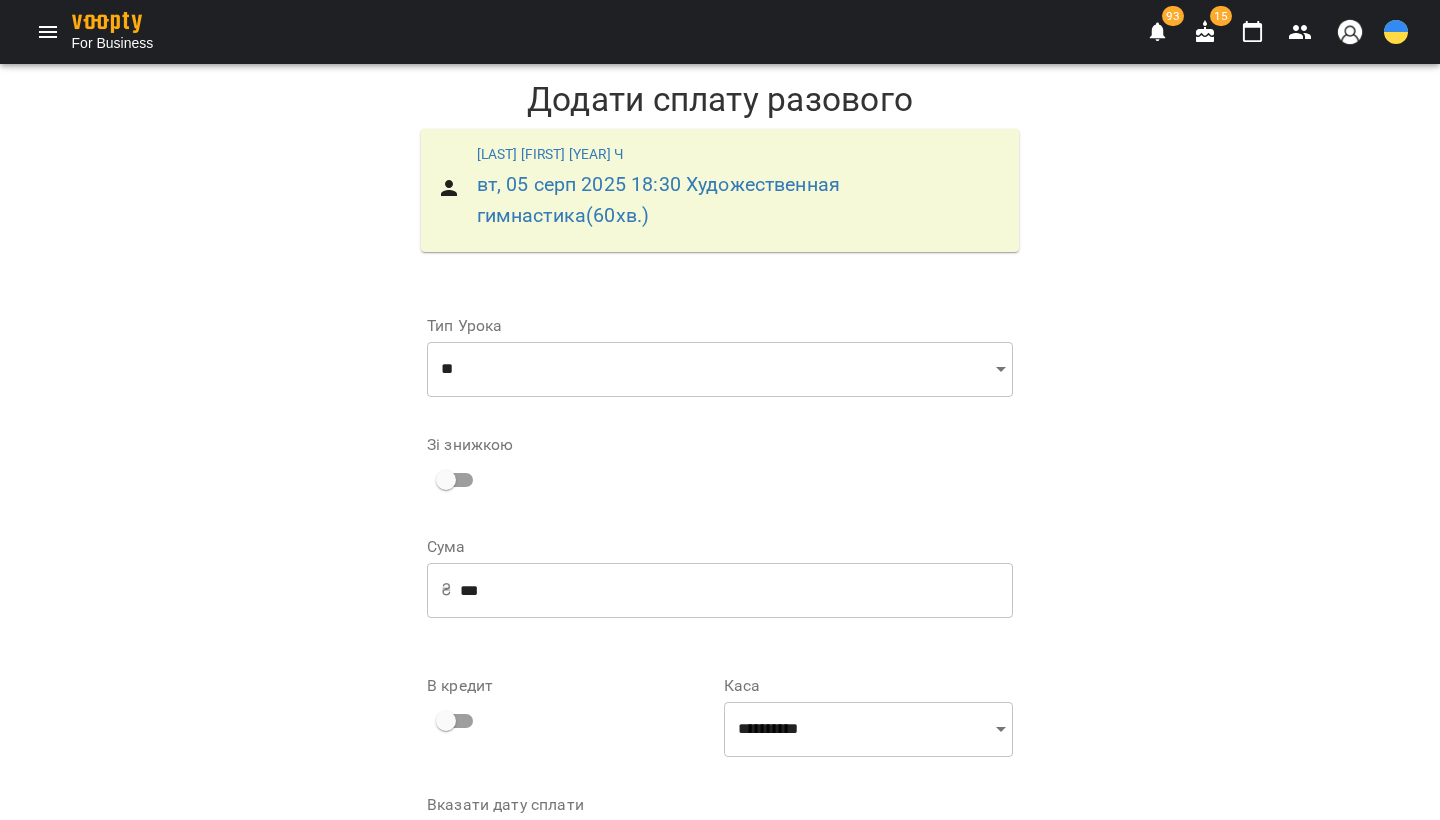 click on "***" at bounding box center (736, 590) 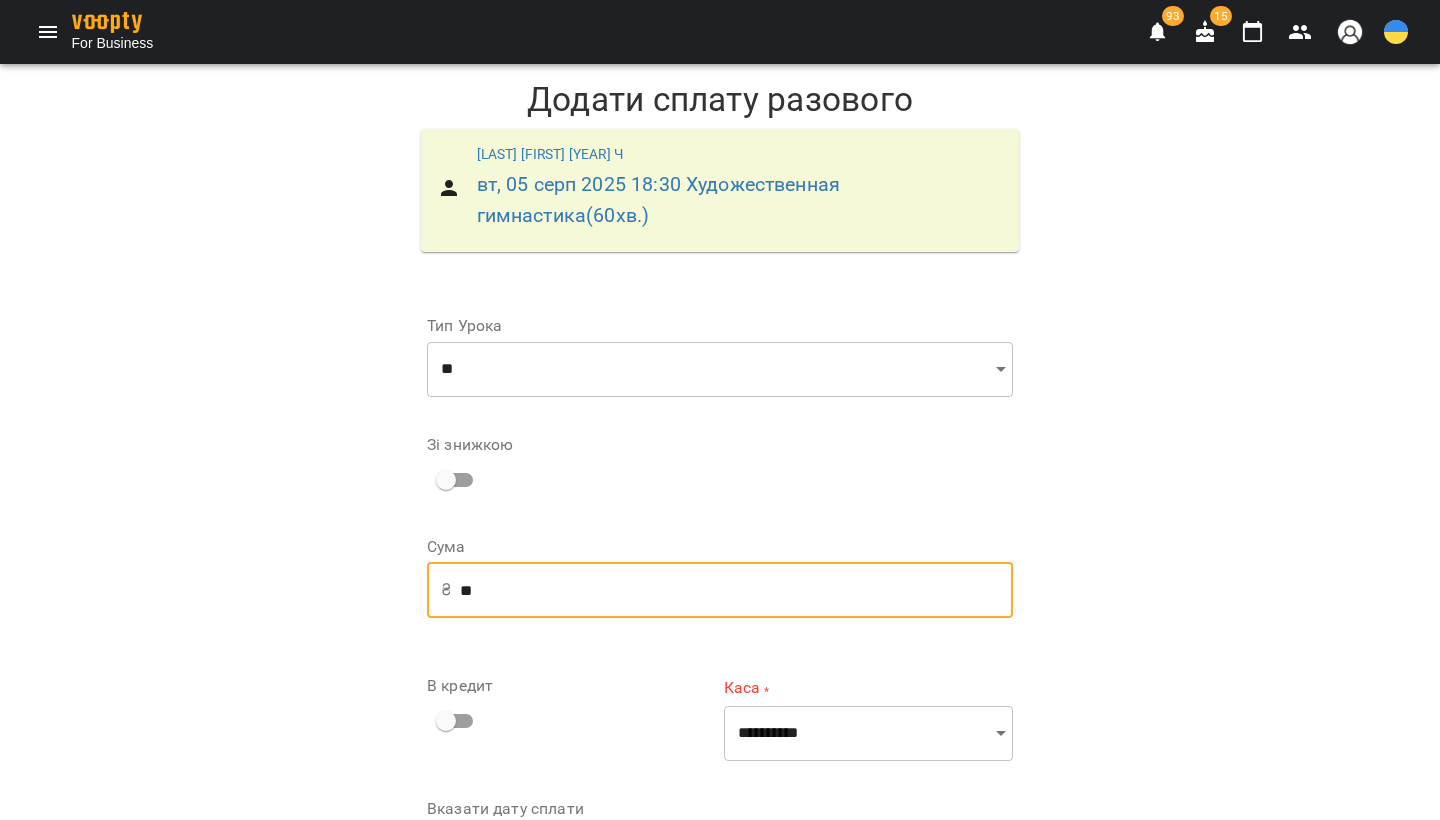 type on "*" 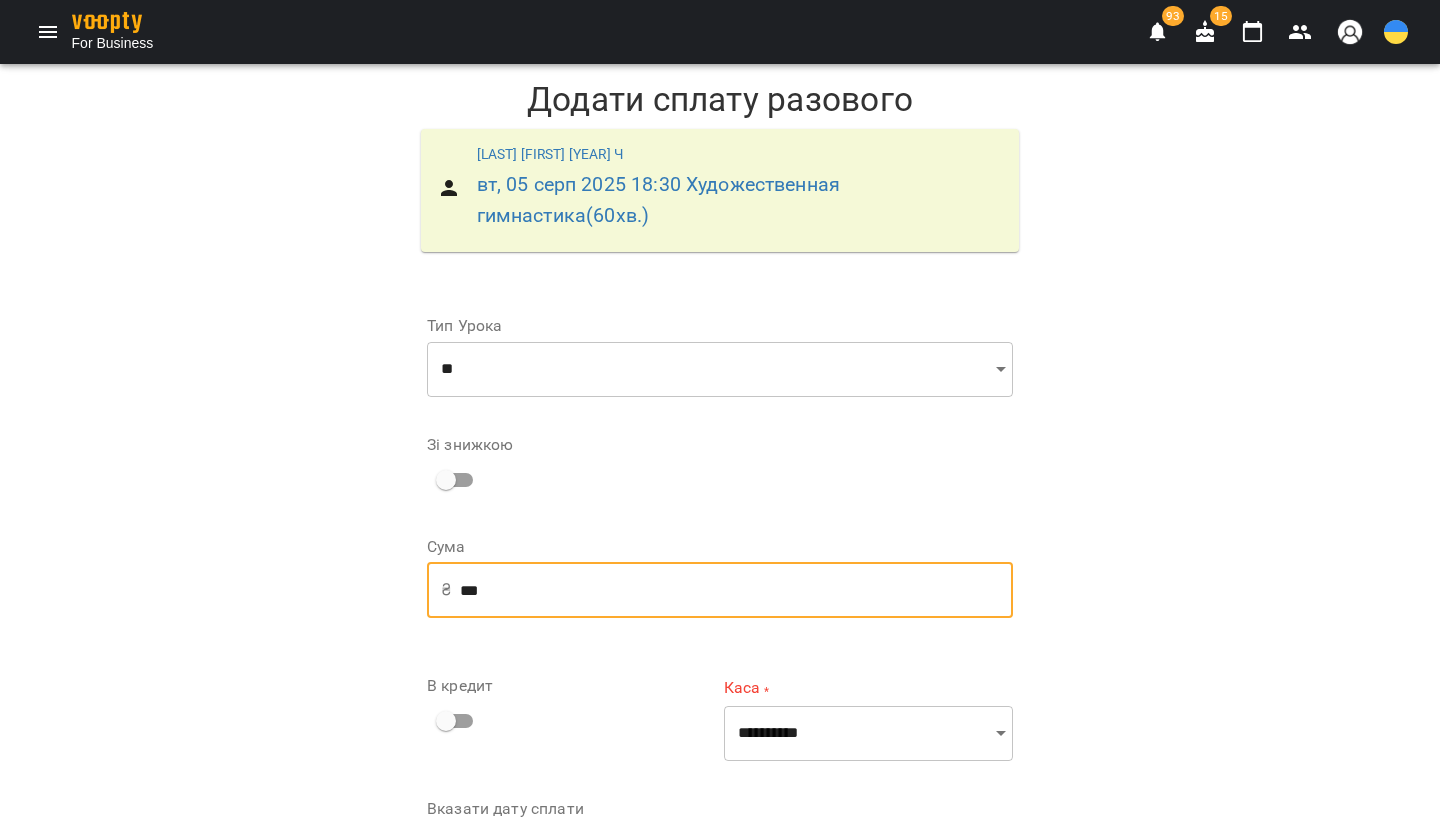 type on "***" 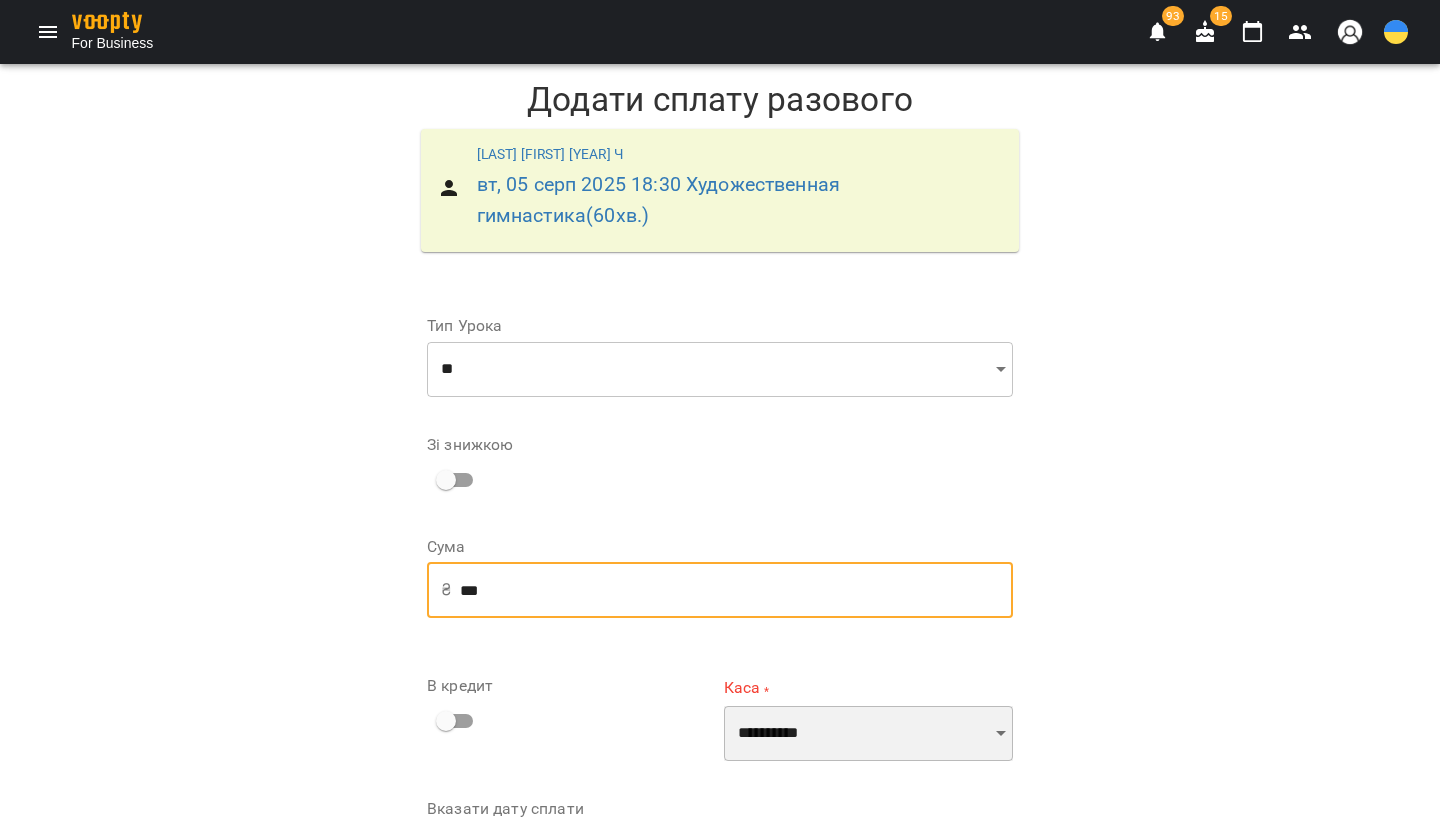 click on "**********" at bounding box center (868, 734) 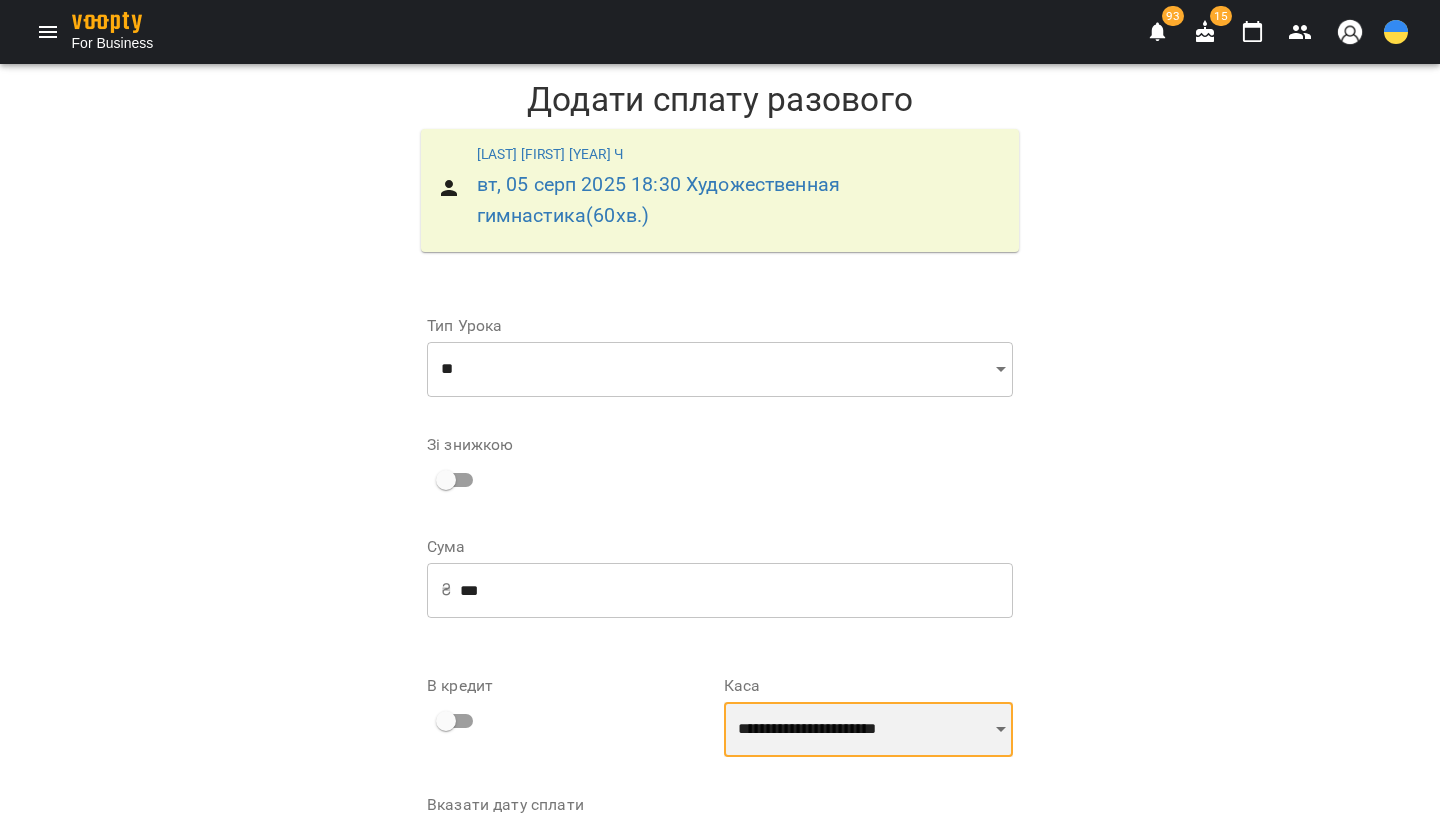 scroll, scrollTop: 131, scrollLeft: 0, axis: vertical 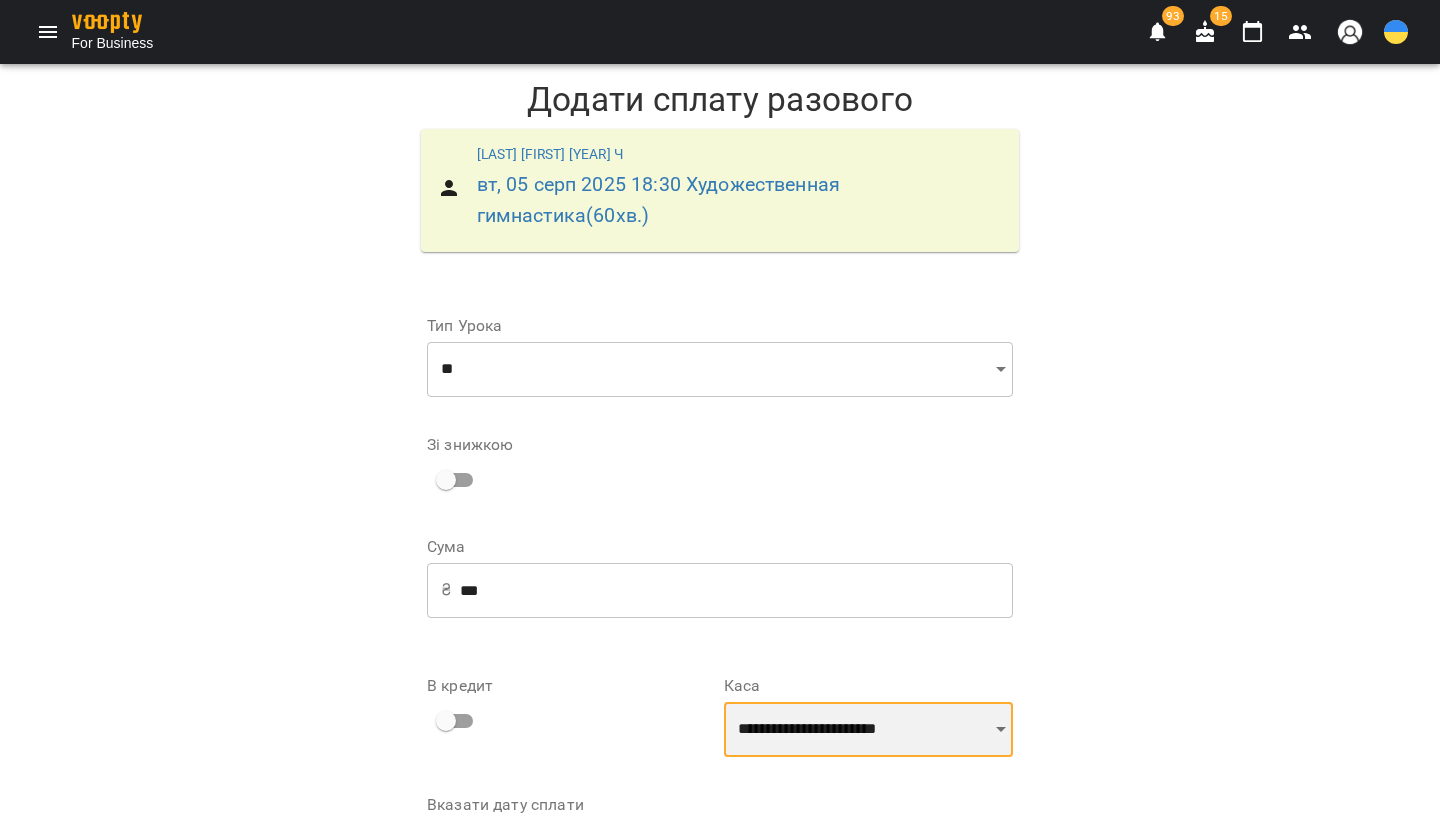 select on "**********" 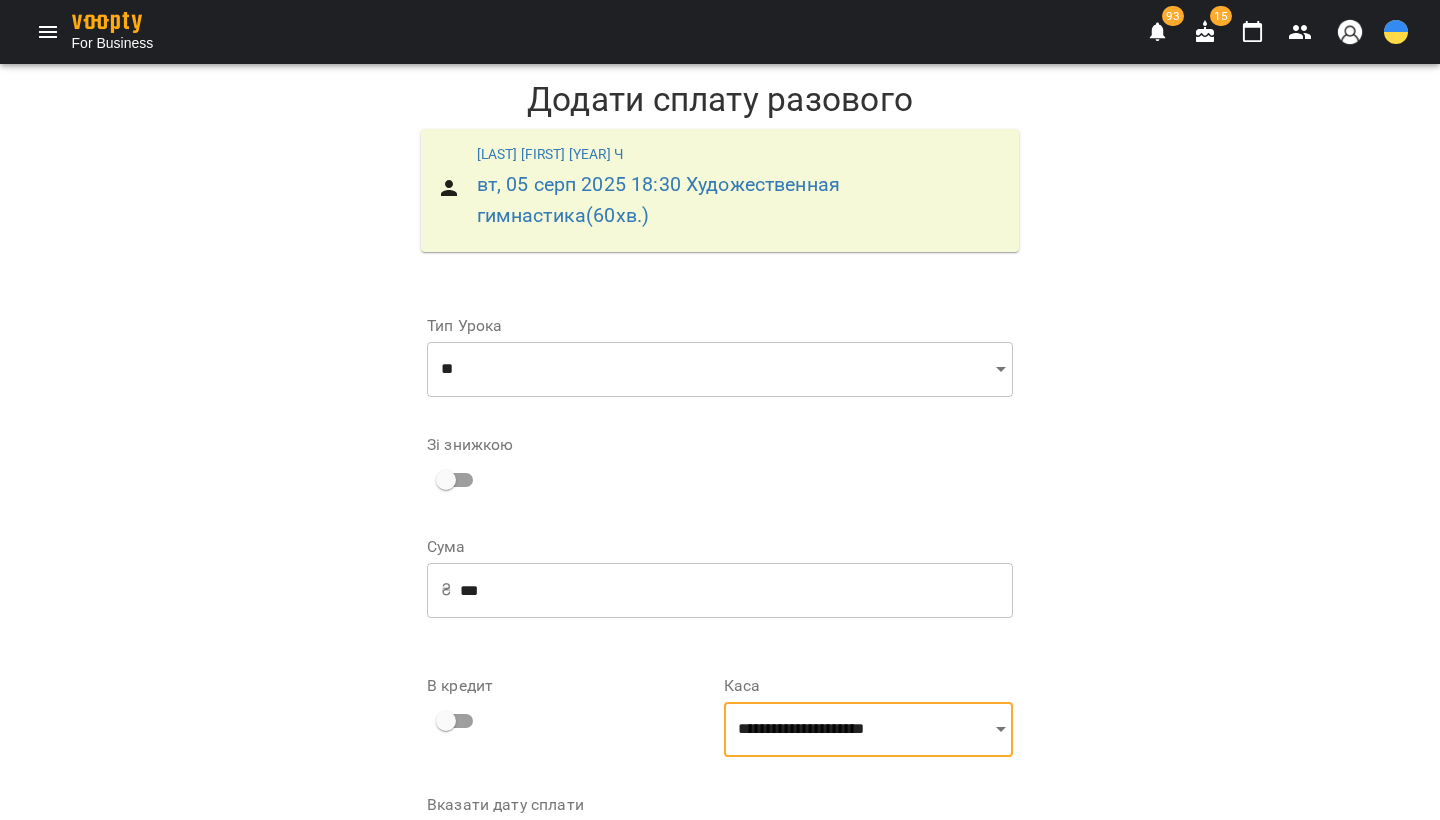 click on "Додати сплату разового" at bounding box center (884, 904) 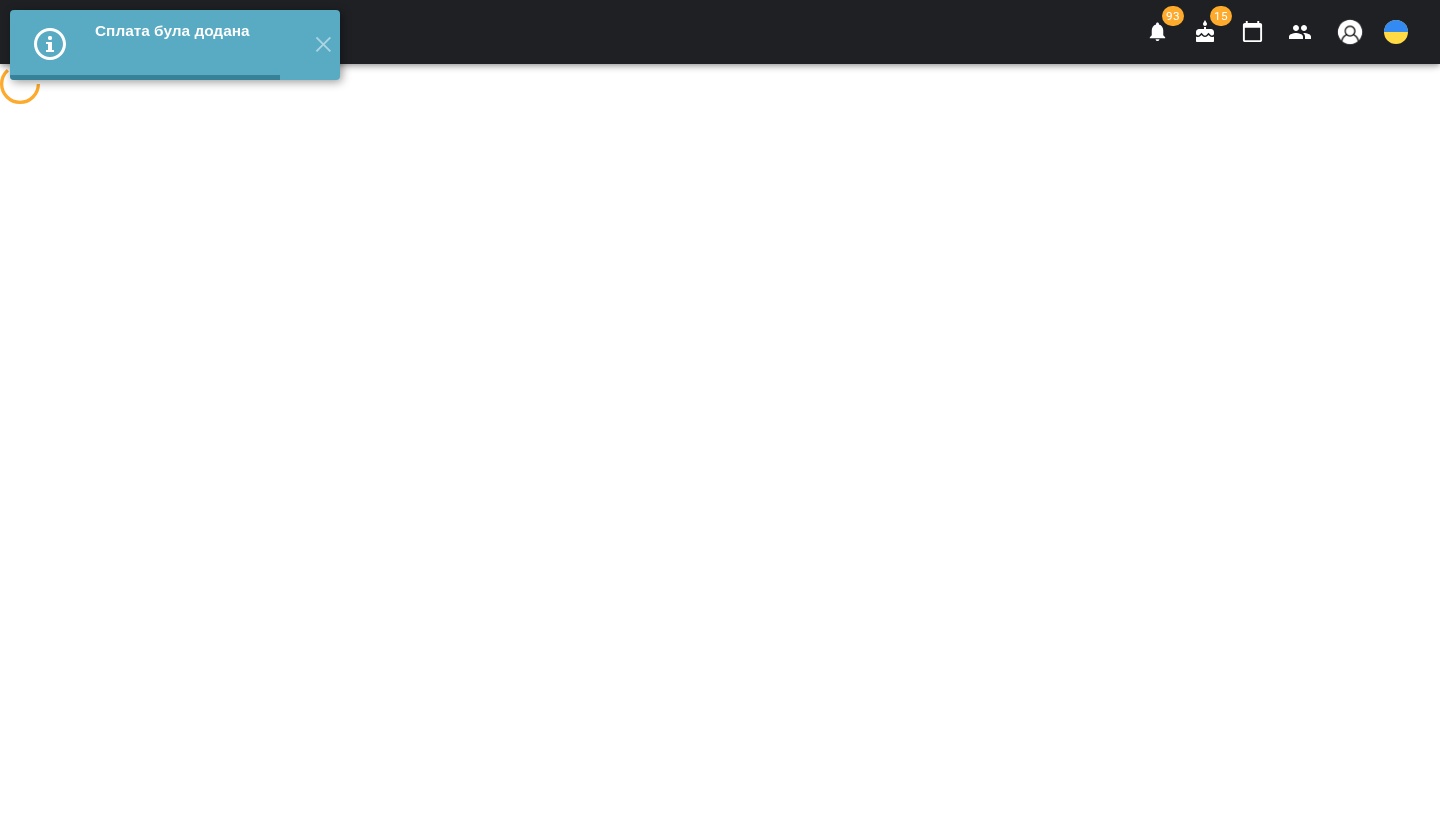 scroll, scrollTop: 0, scrollLeft: 0, axis: both 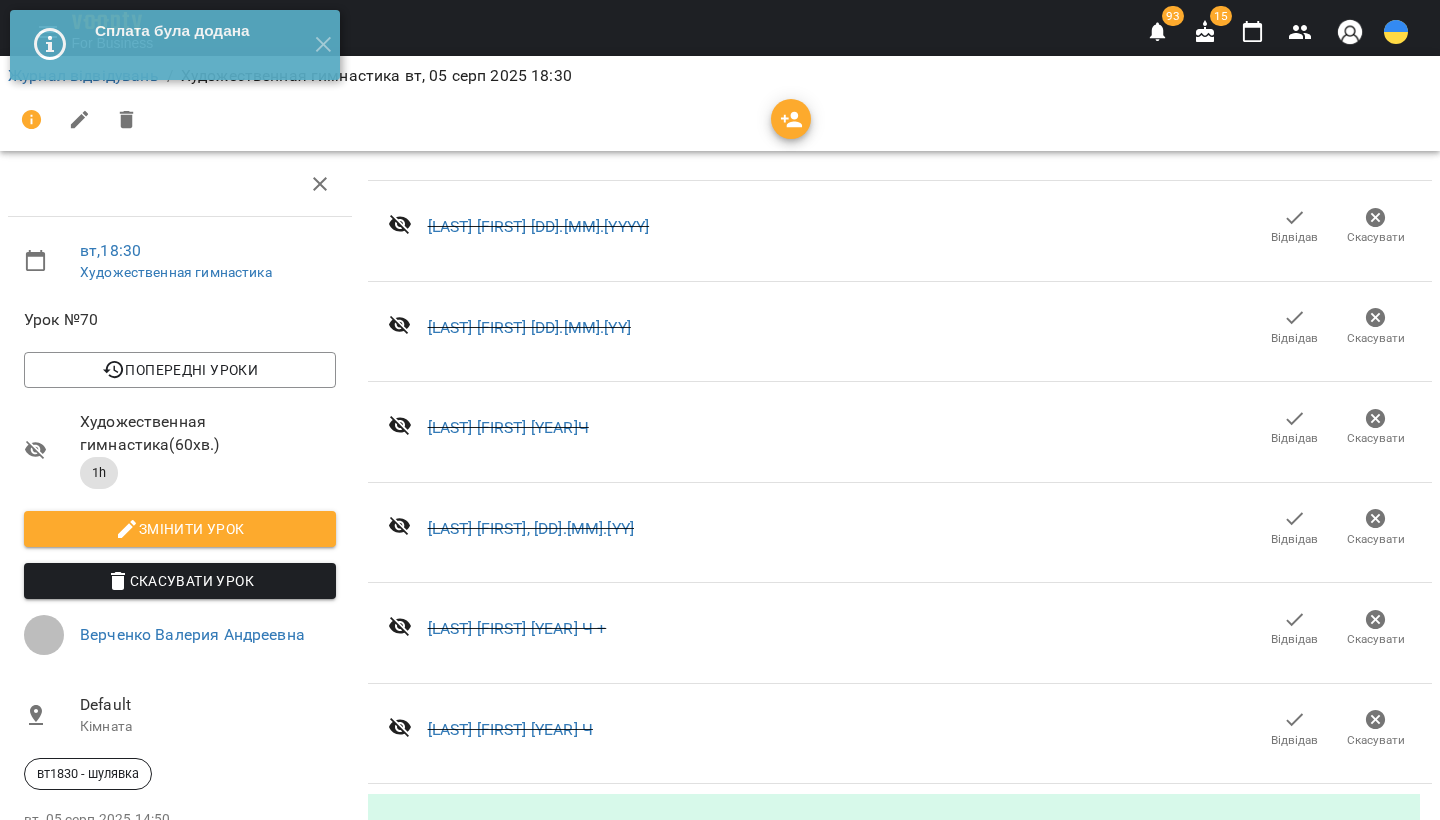 click at bounding box center (791, 120) 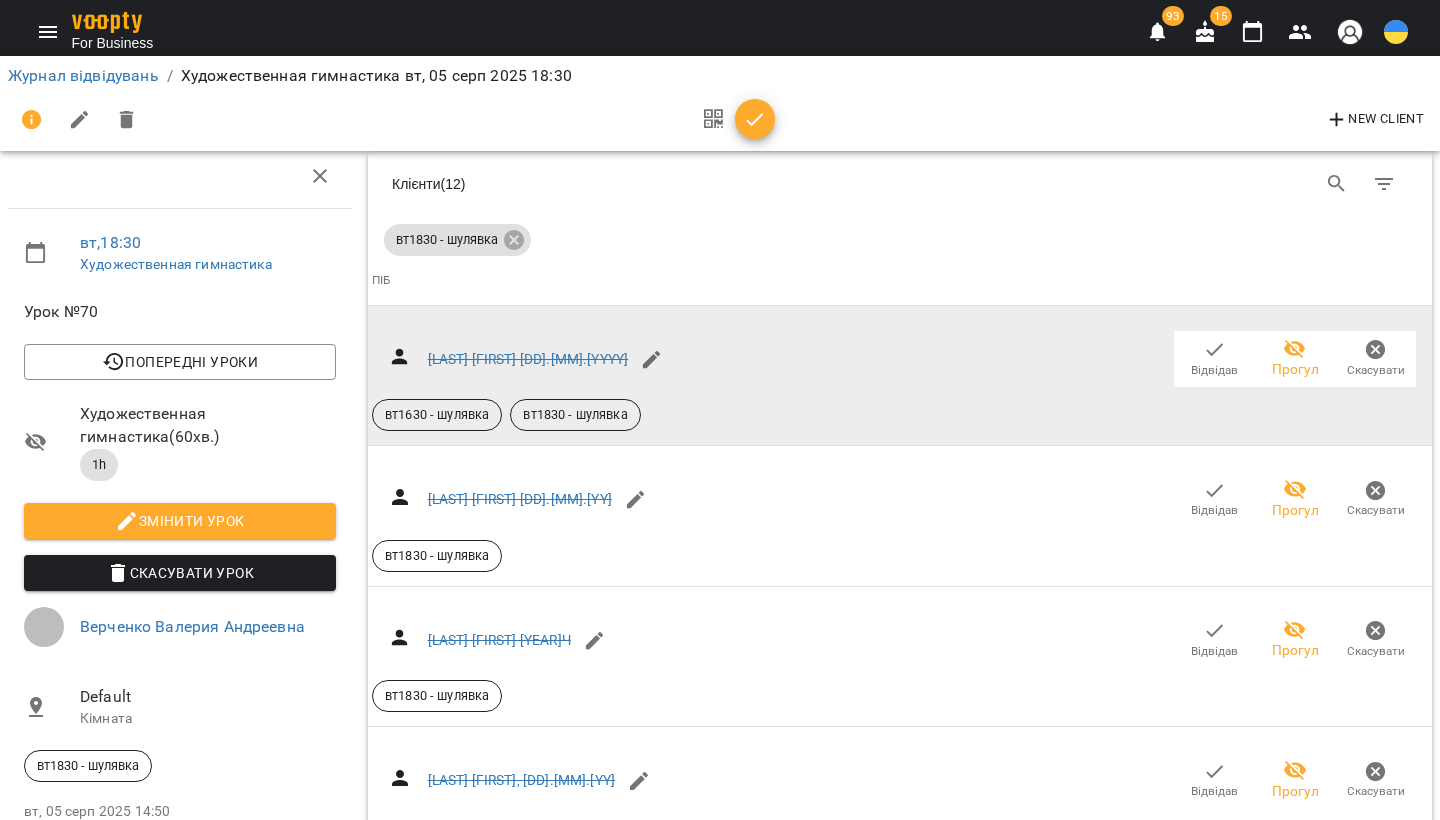 scroll, scrollTop: 1043, scrollLeft: 0, axis: vertical 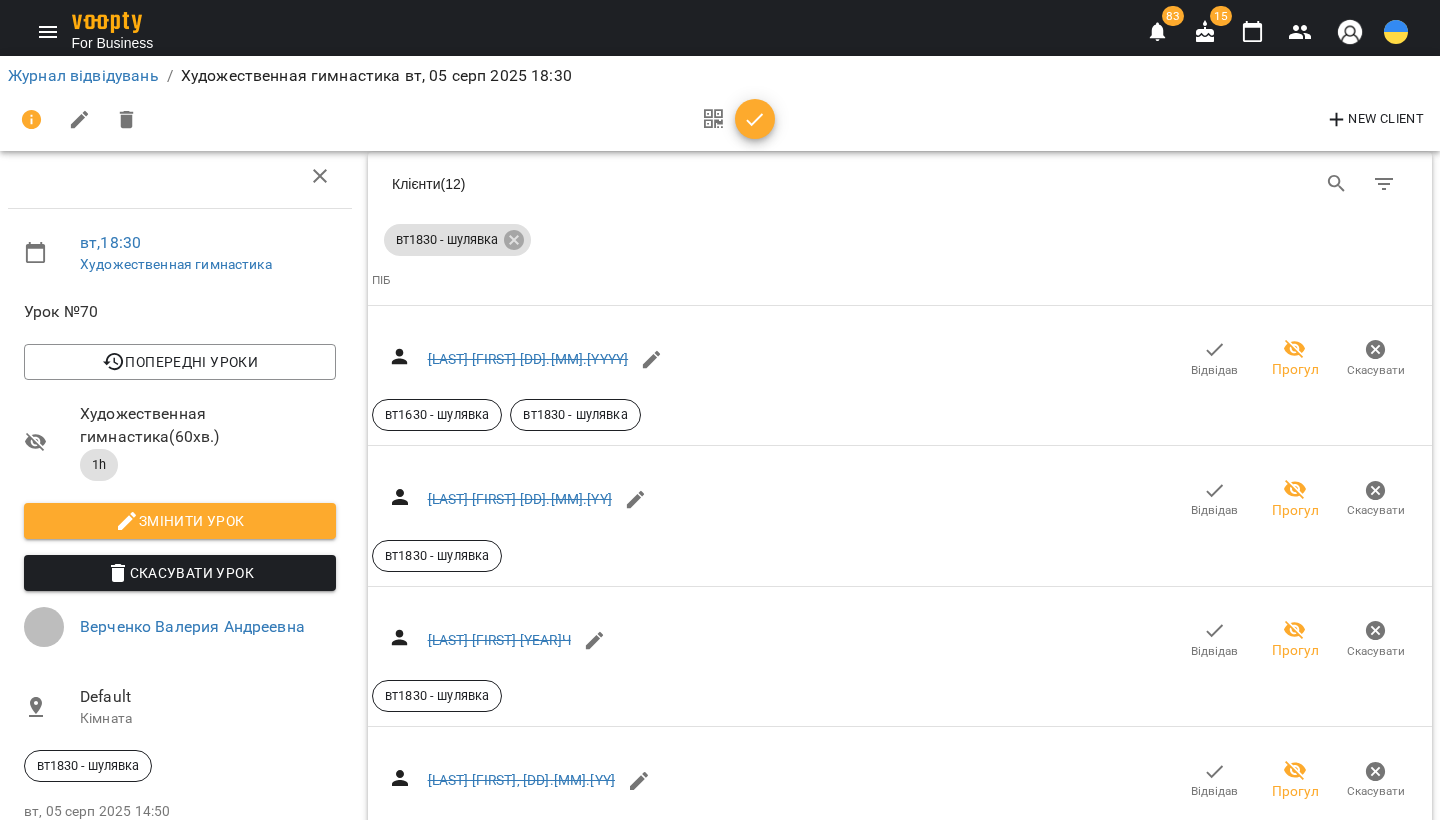 click on "Додати сплату" at bounding box center (1371, 1685) 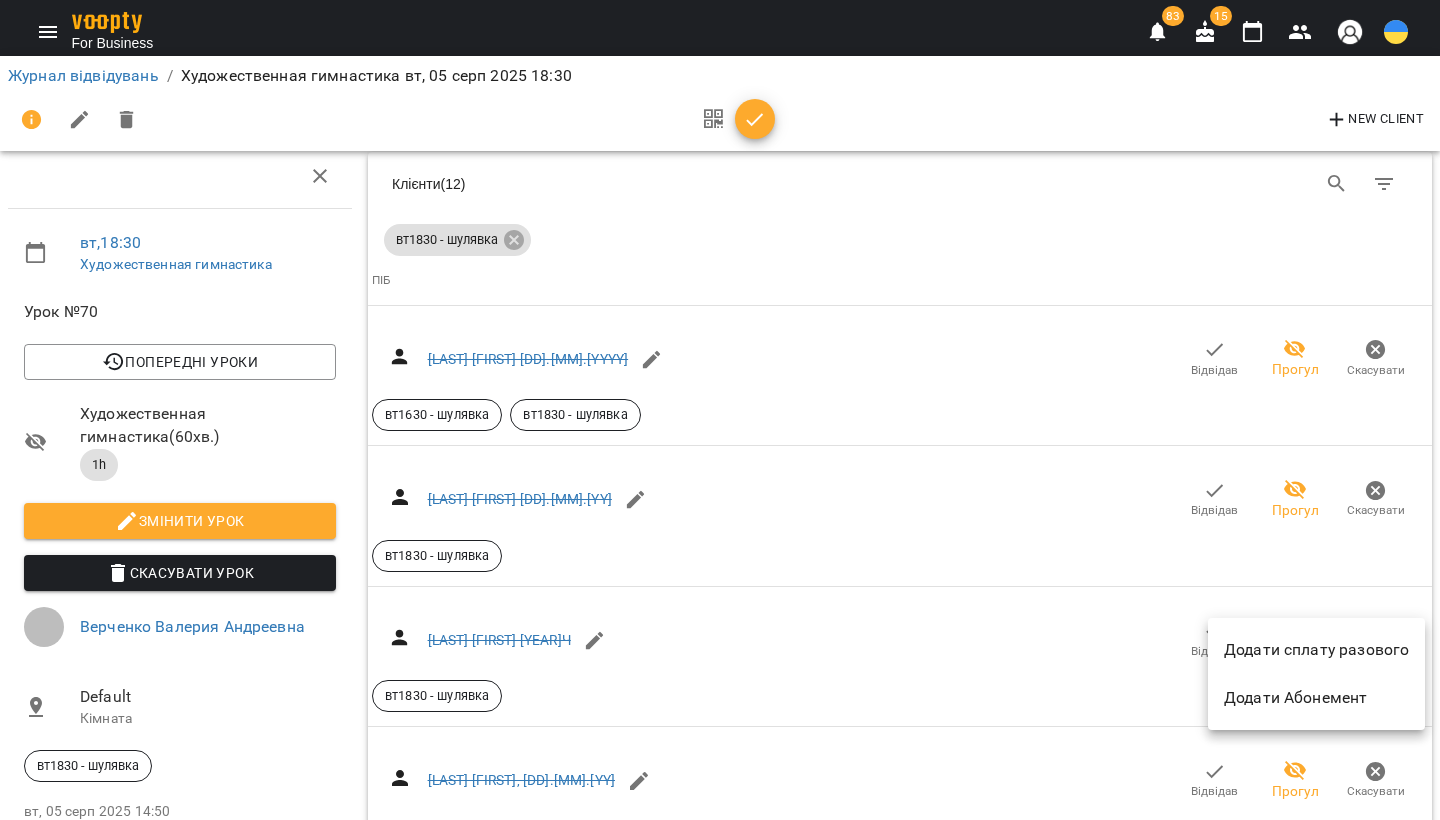 click on "Додати сплату разового" at bounding box center (1316, 650) 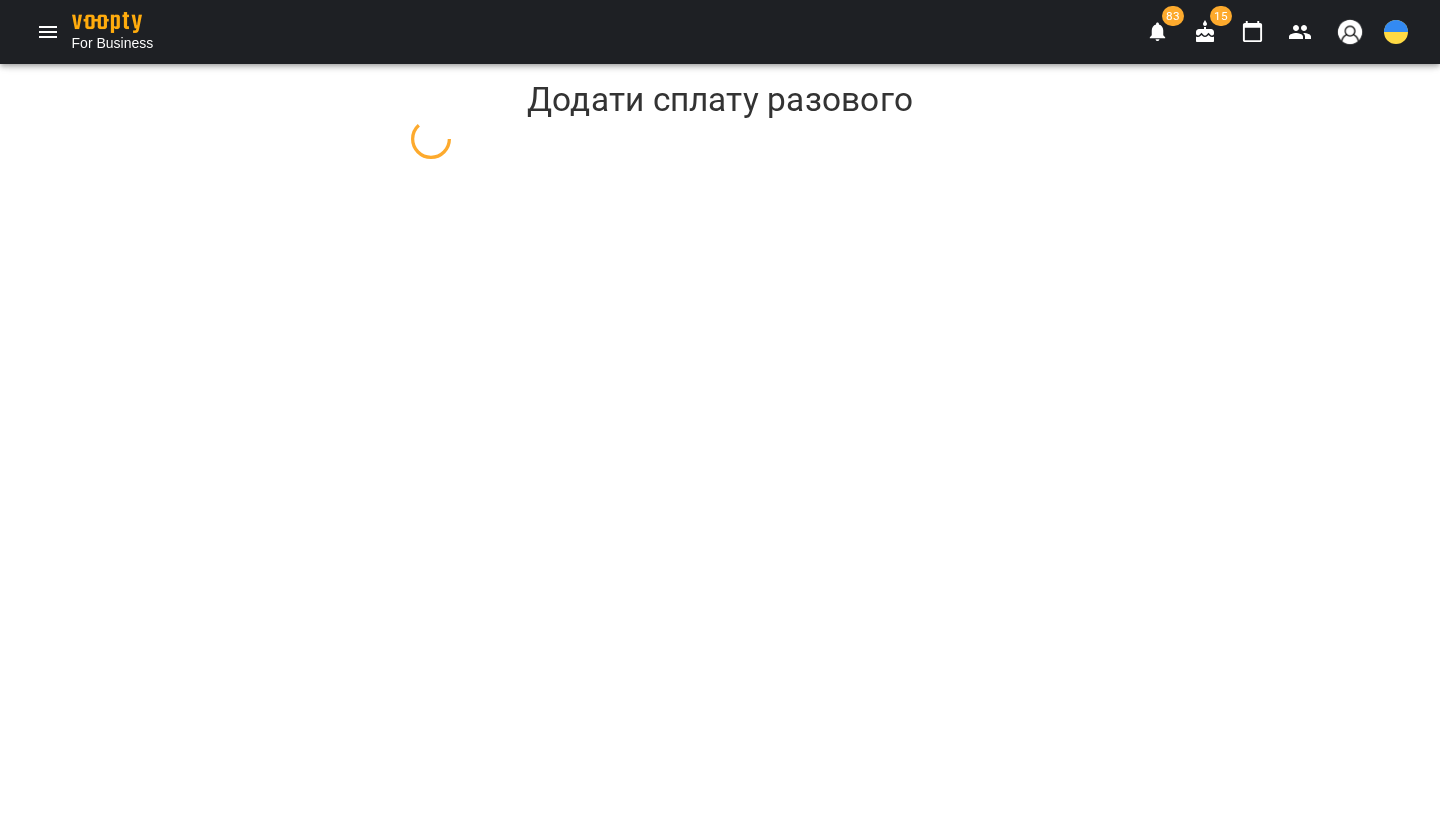 scroll, scrollTop: 0, scrollLeft: 0, axis: both 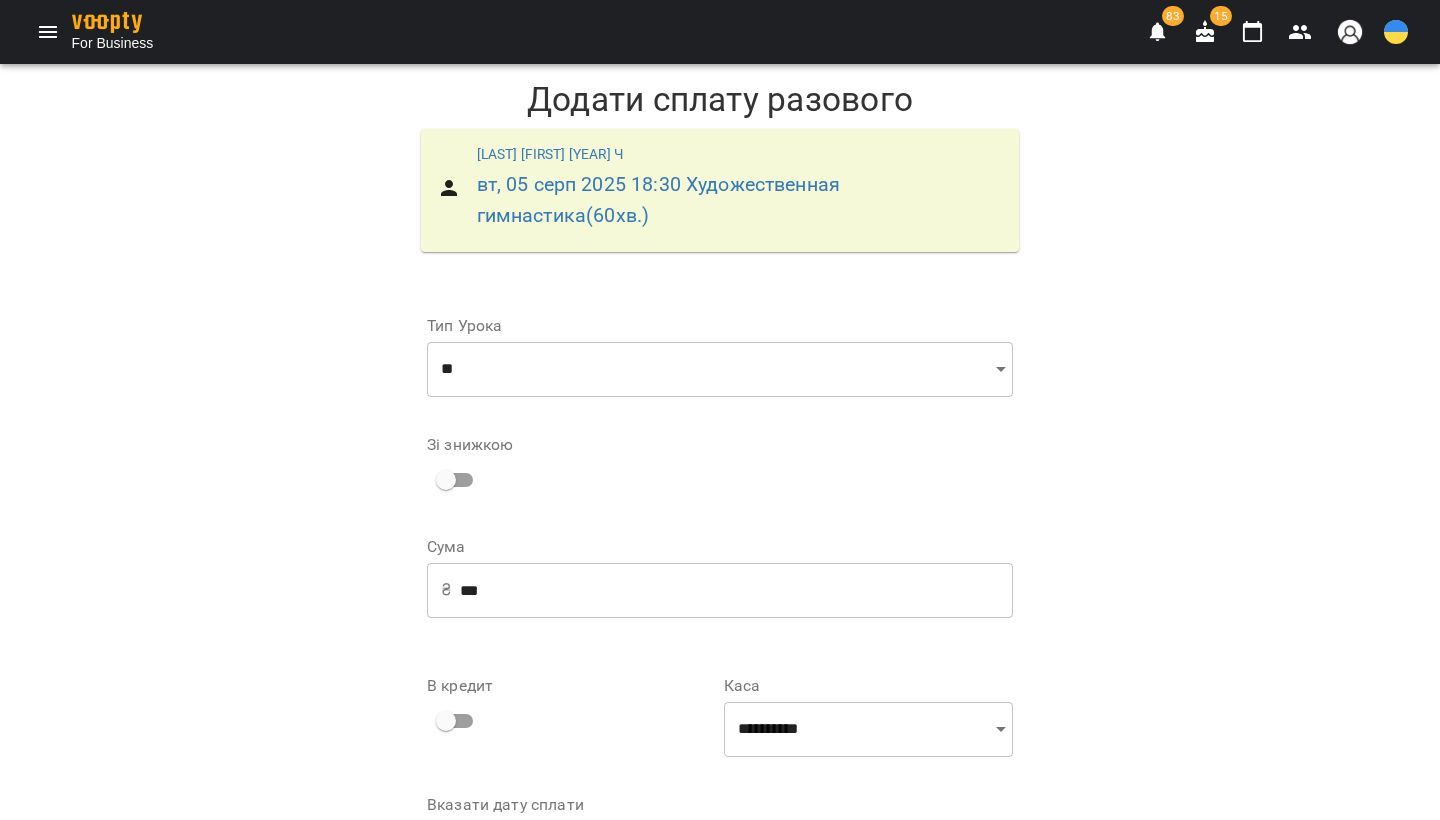 click on "***" at bounding box center (736, 590) 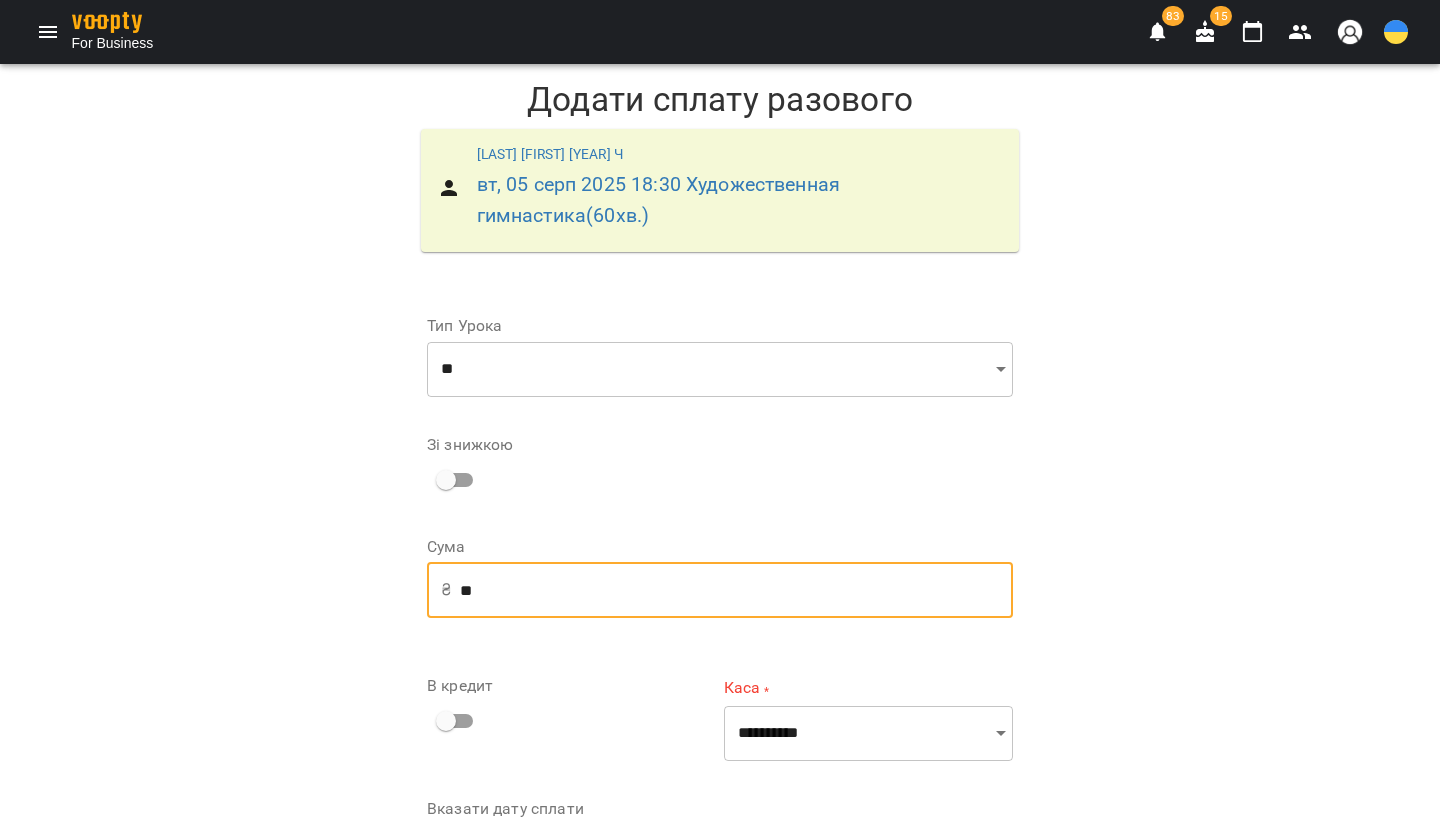 type on "*" 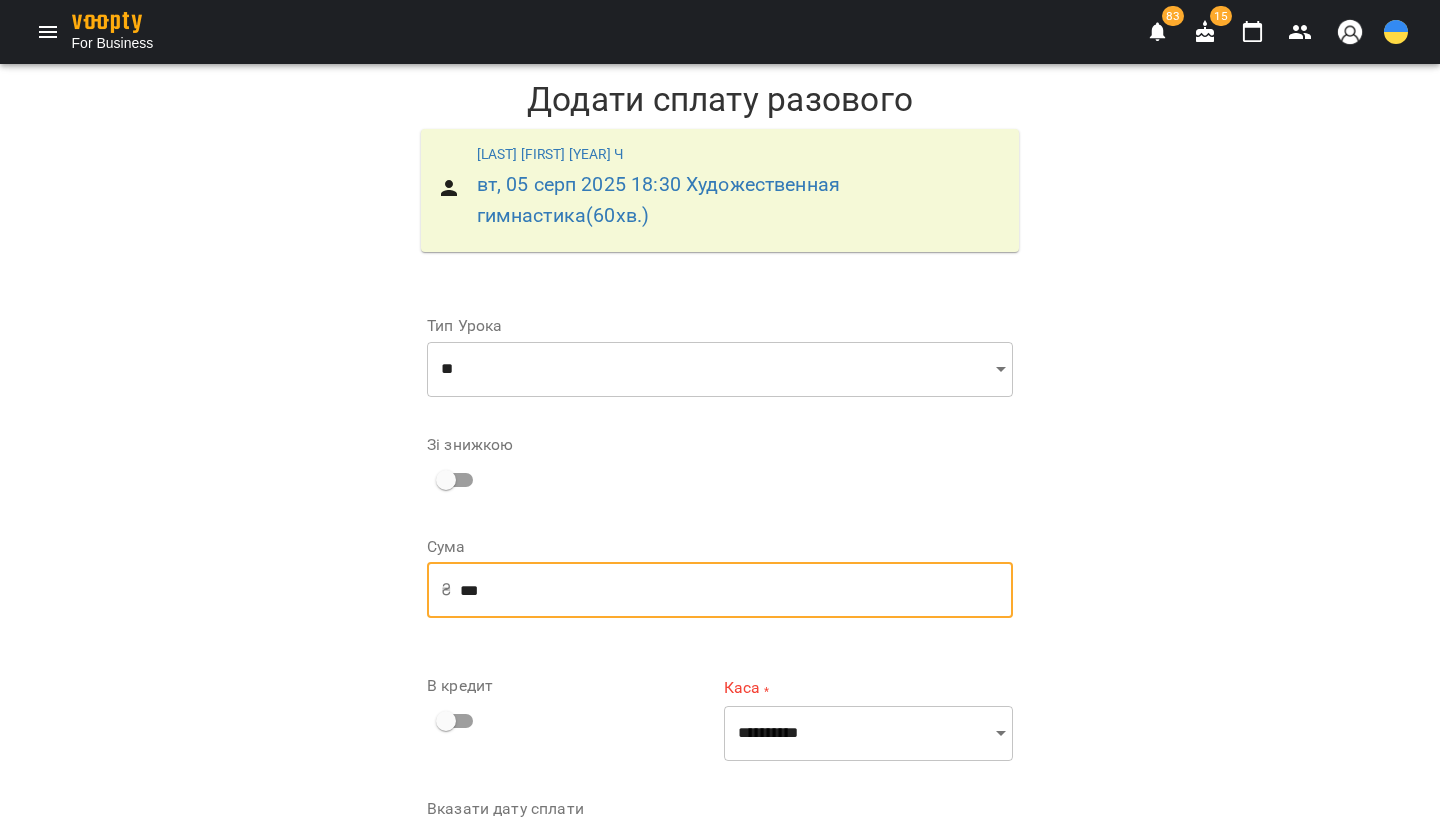 type on "***" 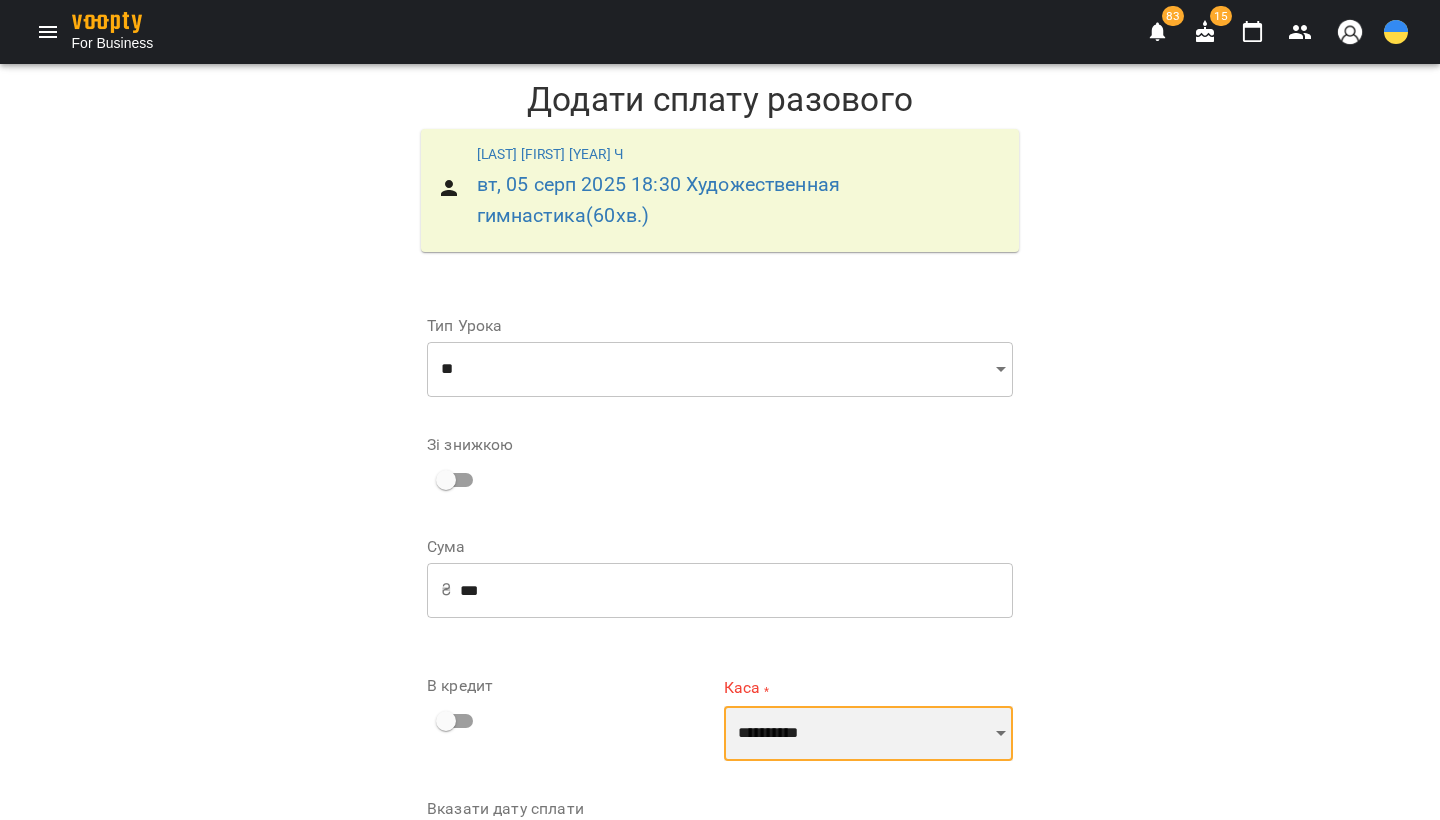 select on "**********" 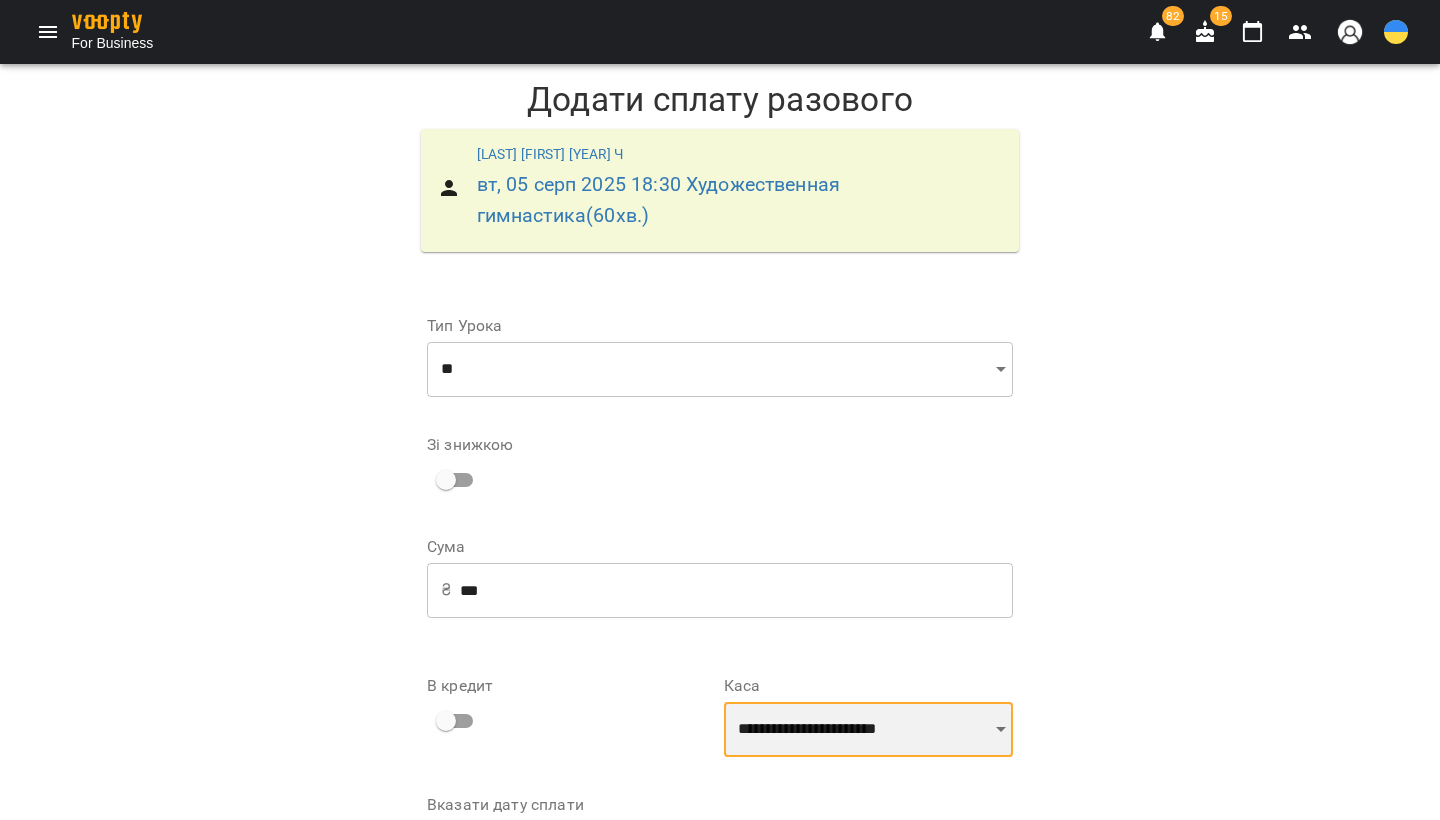 scroll, scrollTop: 131, scrollLeft: 0, axis: vertical 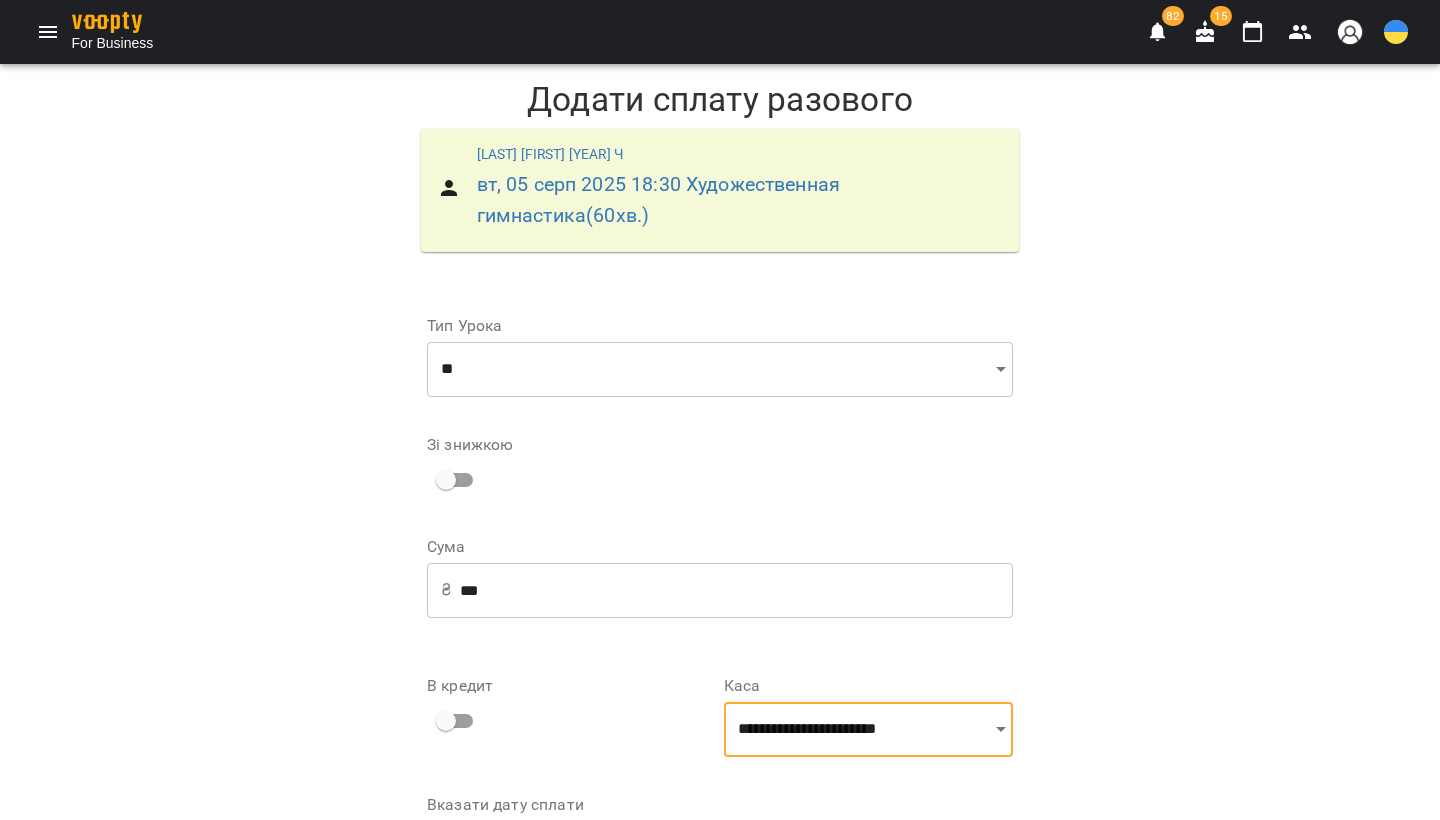 click on "Додати сплату разового" at bounding box center [884, 904] 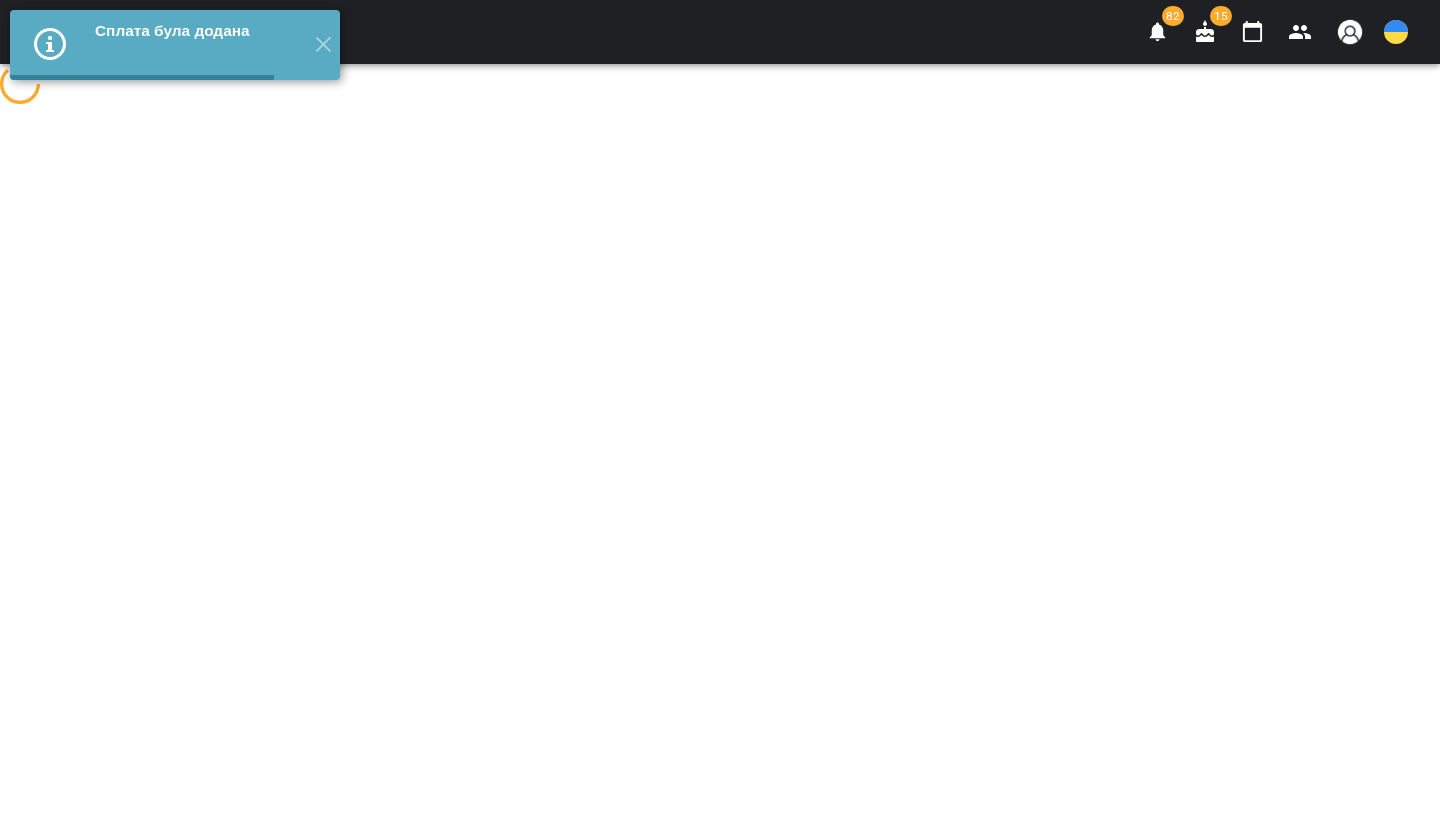 scroll, scrollTop: 0, scrollLeft: 0, axis: both 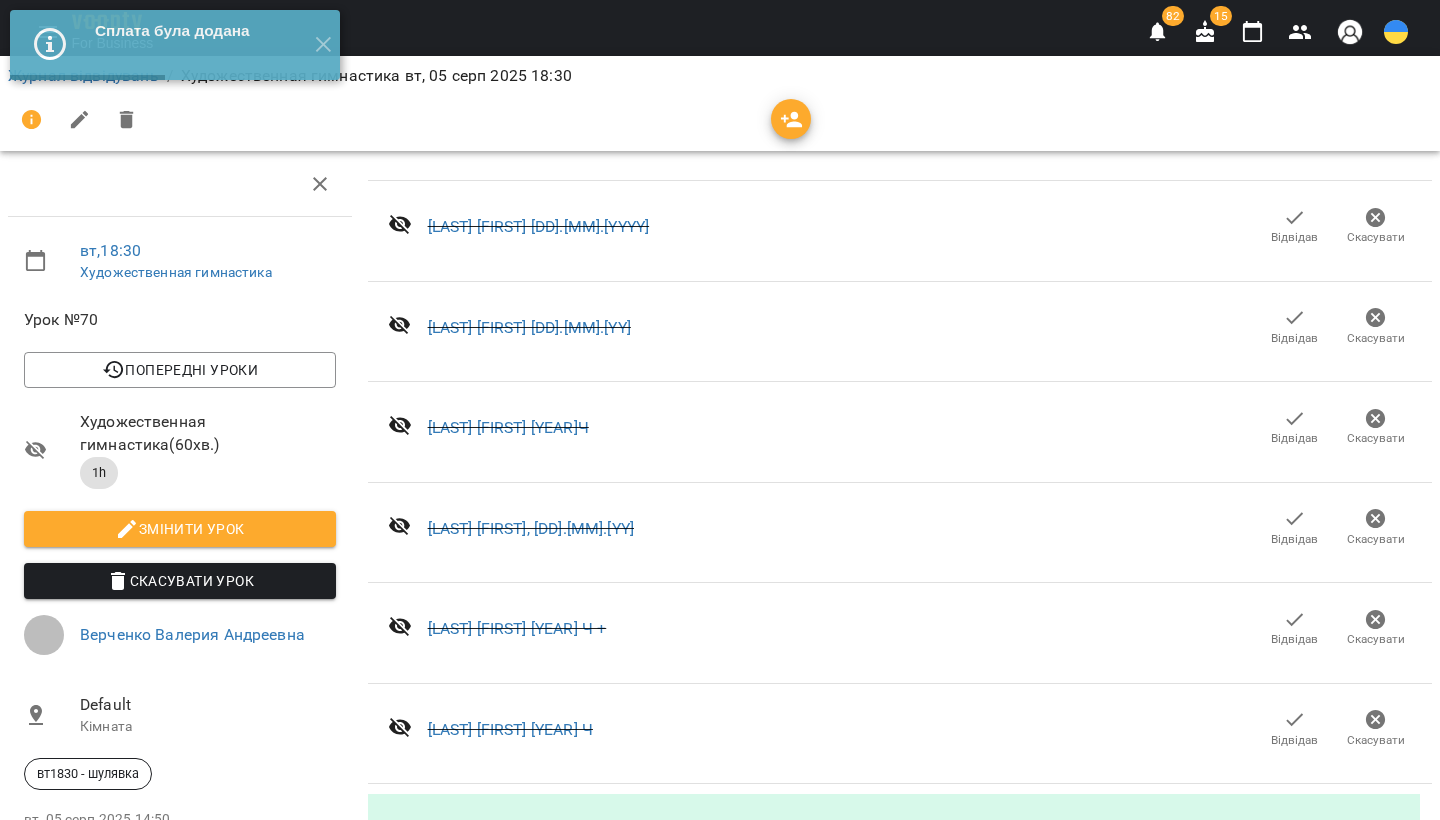 click at bounding box center (791, 119) 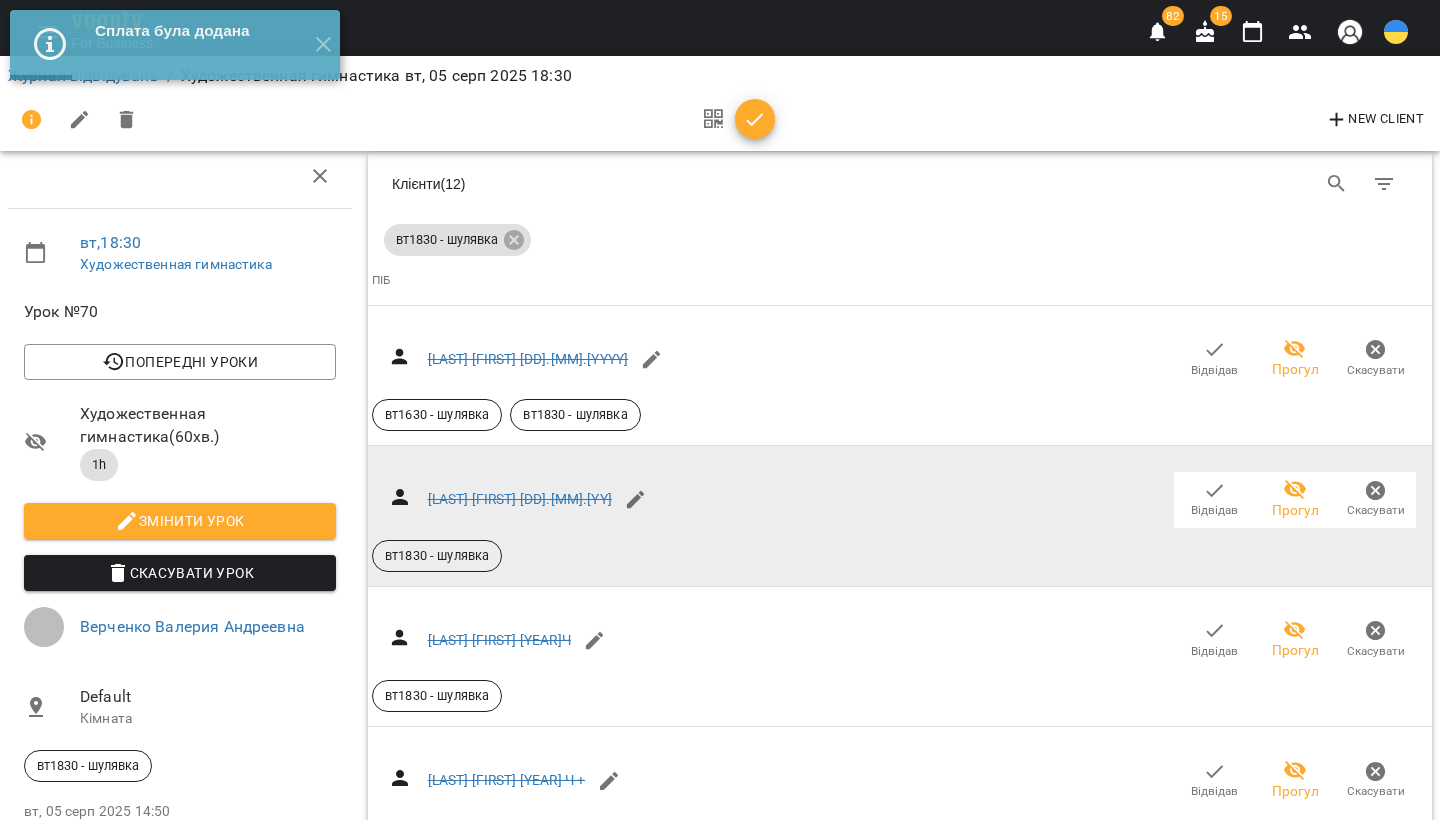 scroll, scrollTop: 1036, scrollLeft: 0, axis: vertical 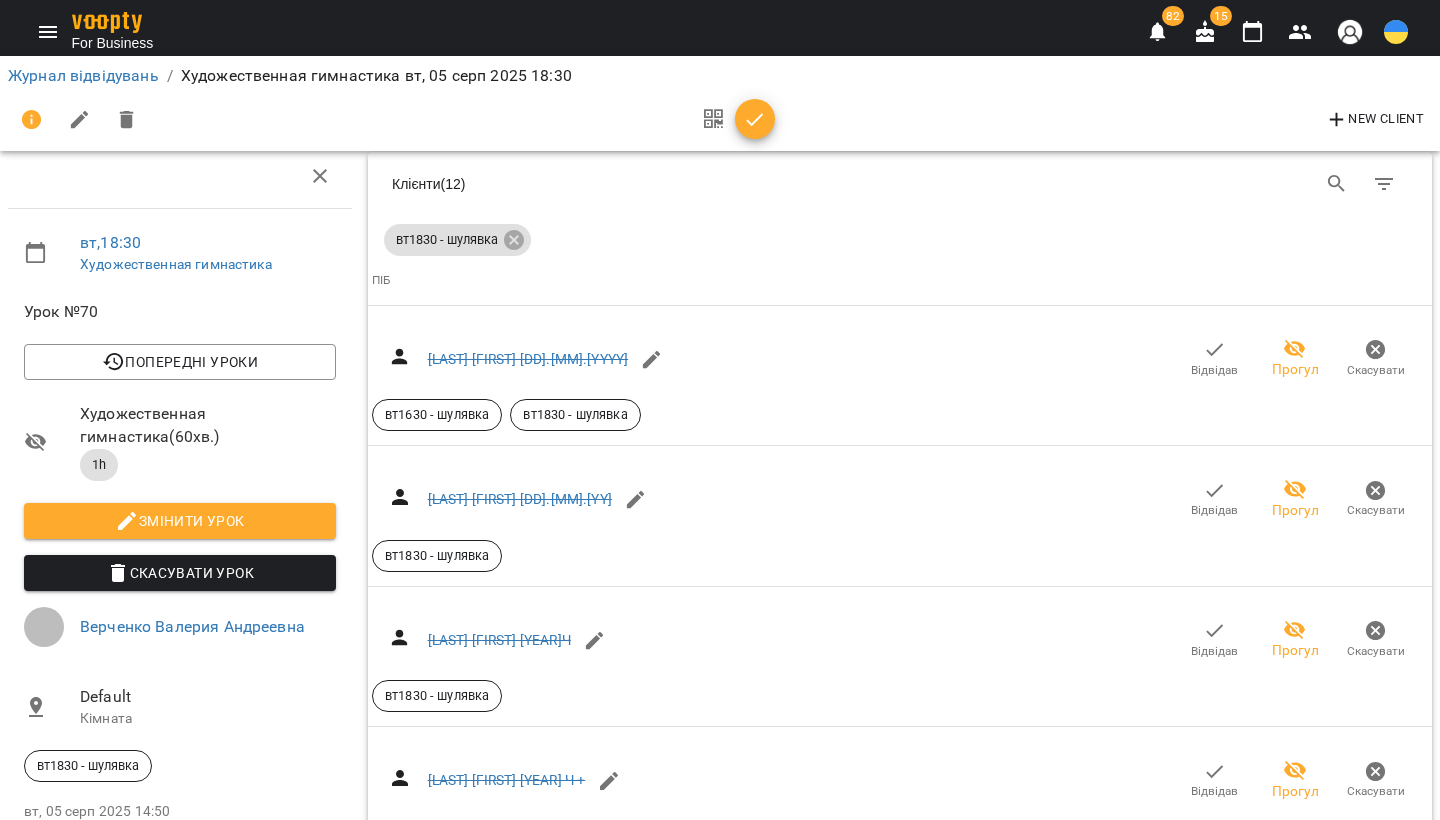click 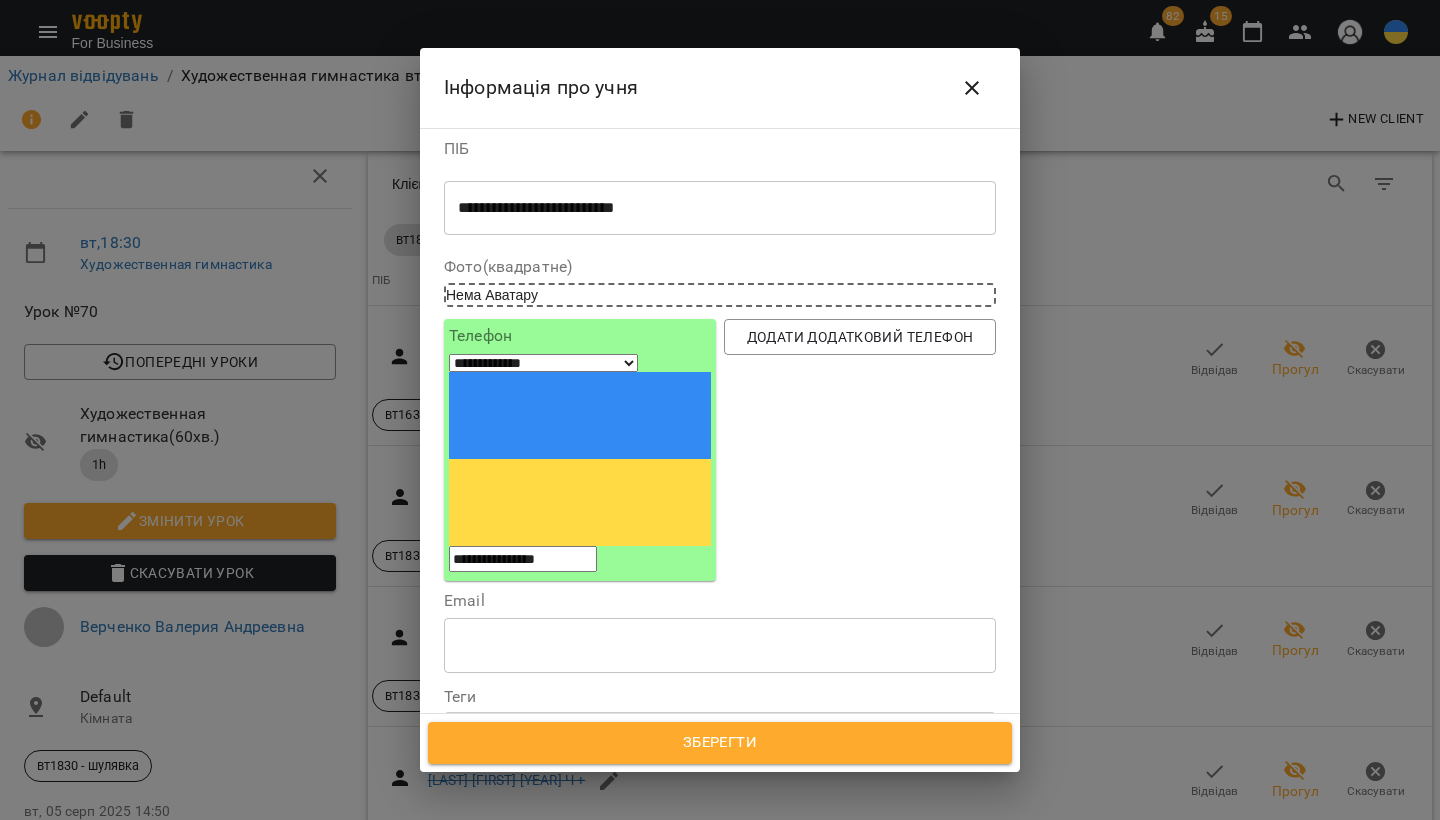 click on "День народження" at bounding box center (720, 780) 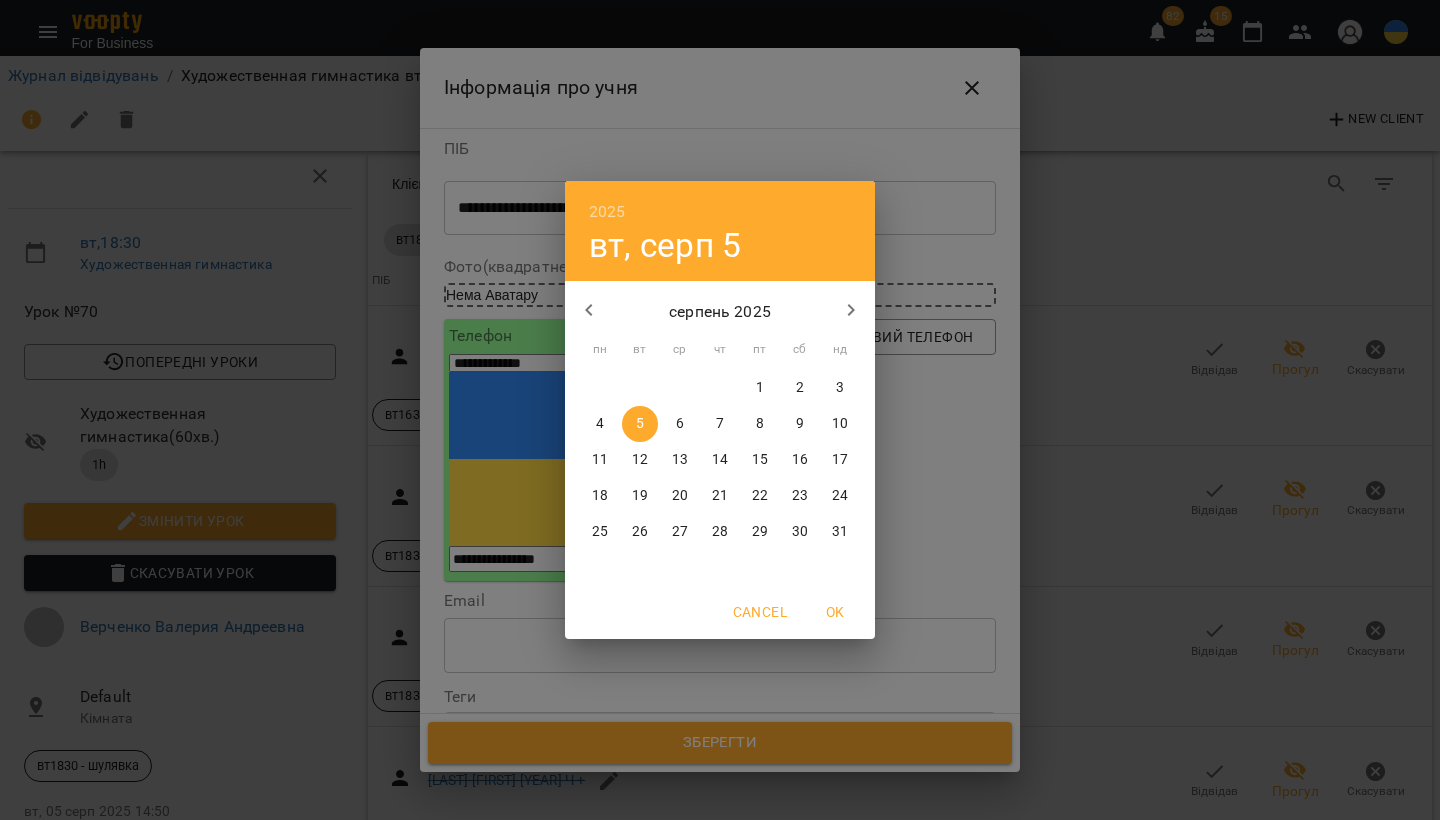 click on "2025 вт, серп 5" at bounding box center (720, 231) 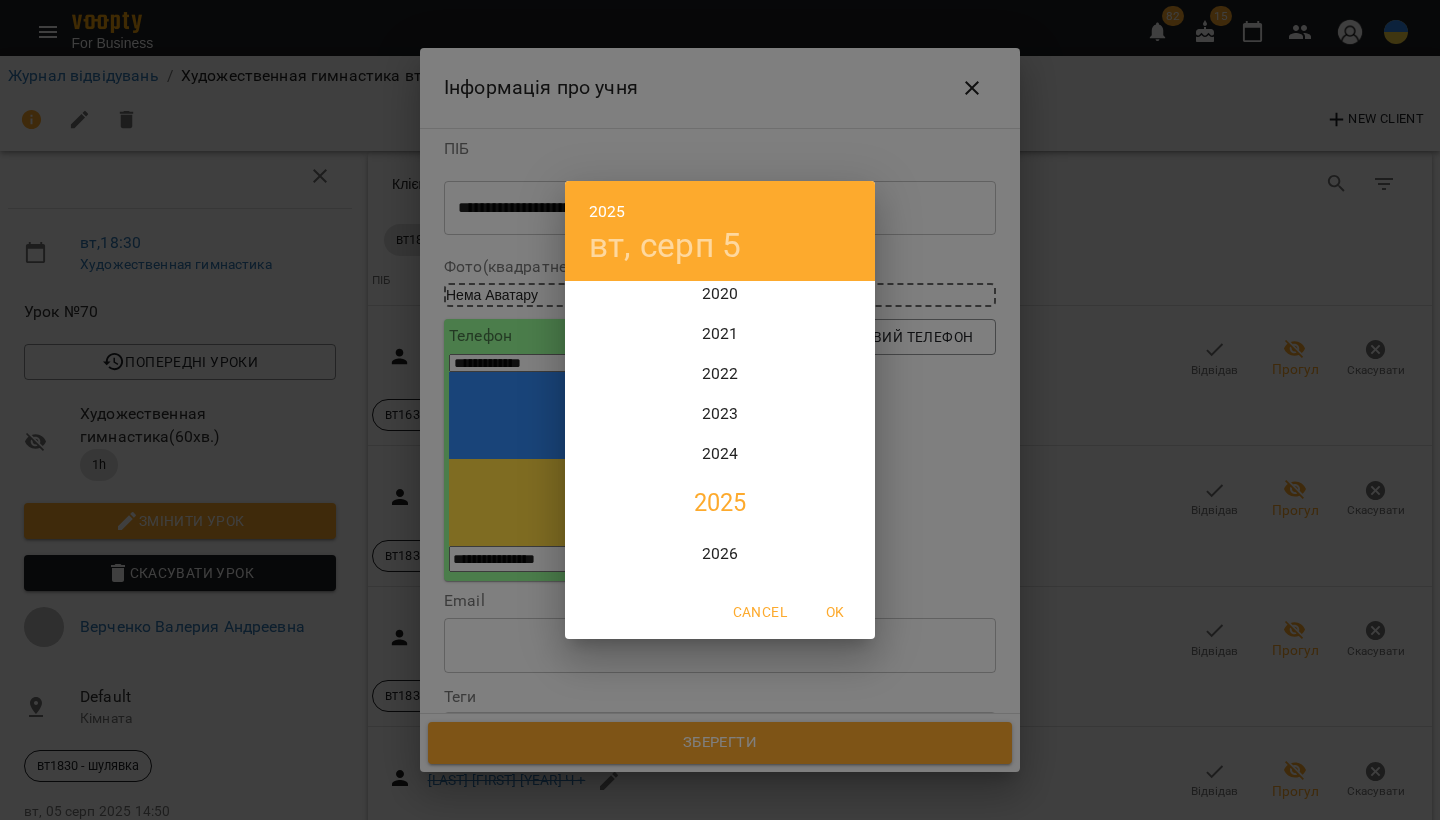 scroll, scrollTop: 4803, scrollLeft: 0, axis: vertical 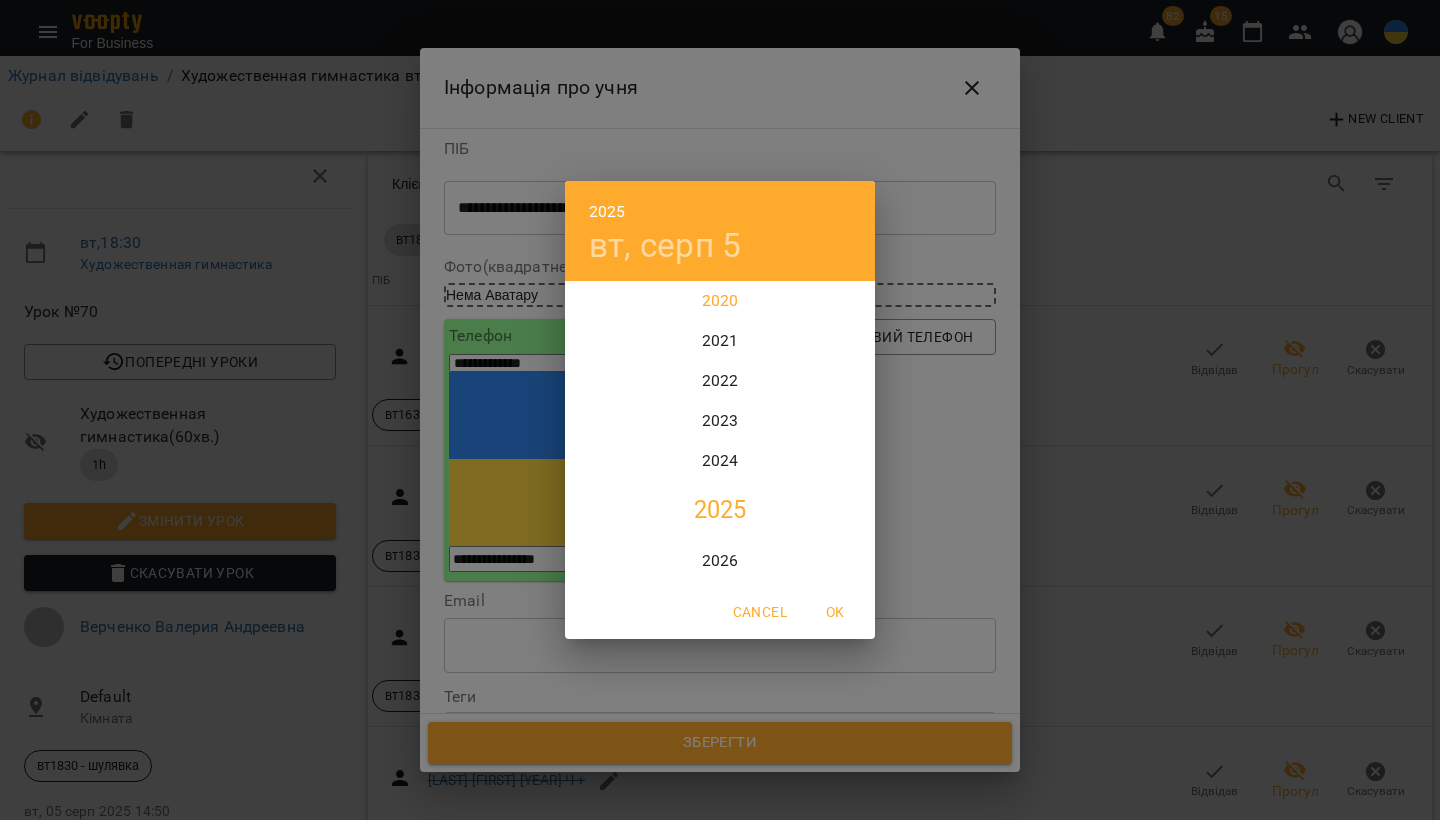 click on "2020" at bounding box center (720, 301) 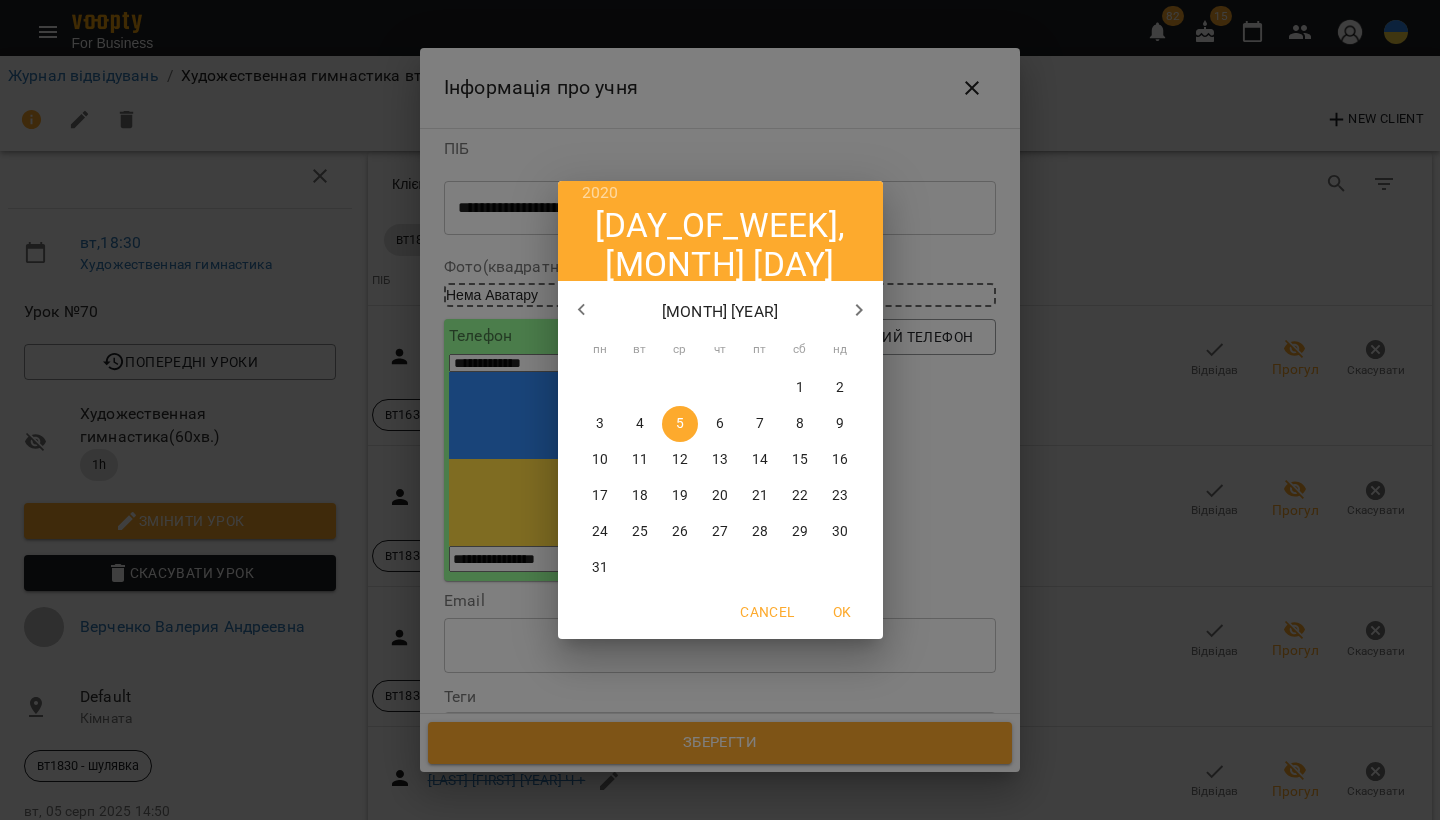 click 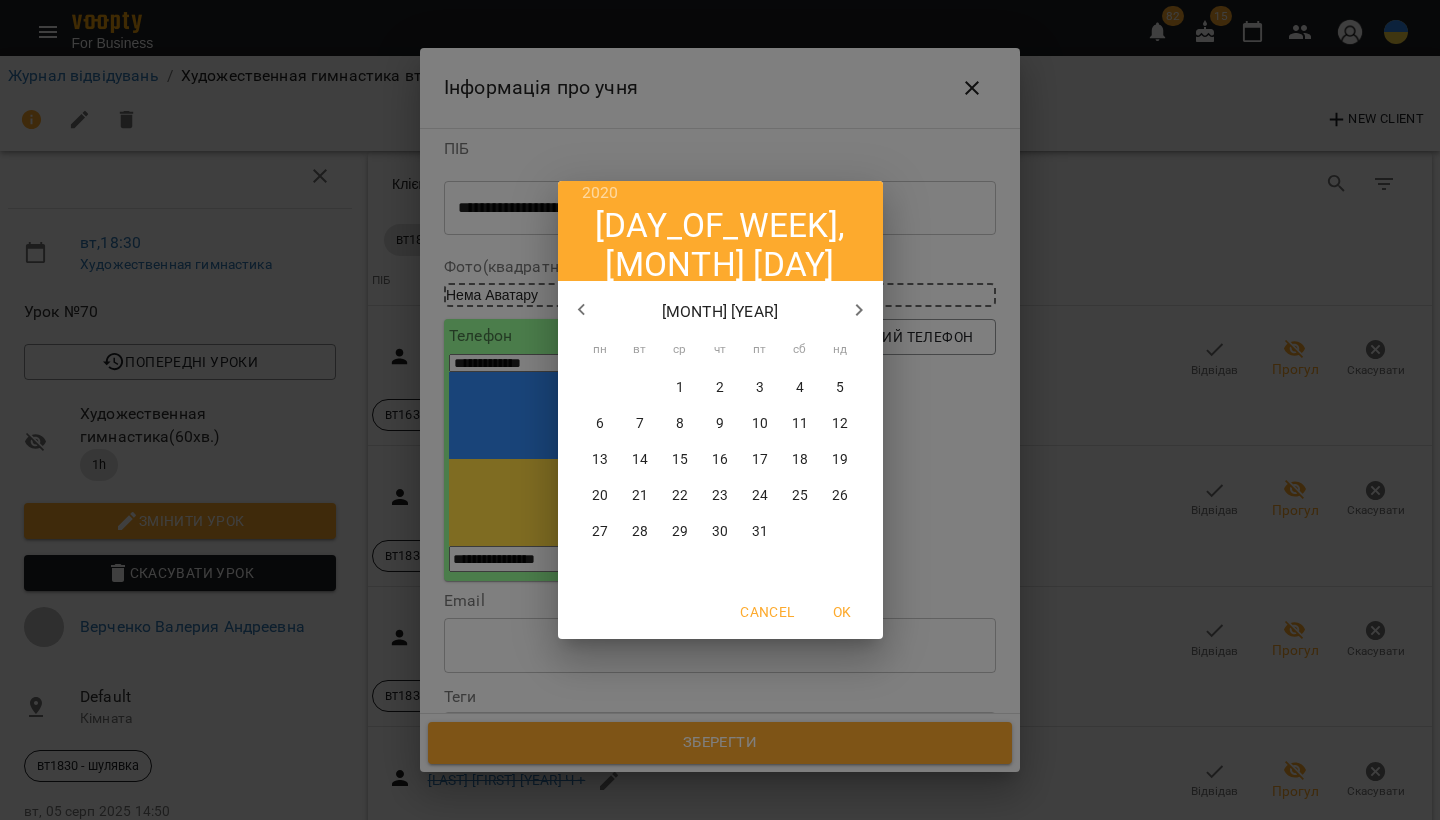 click 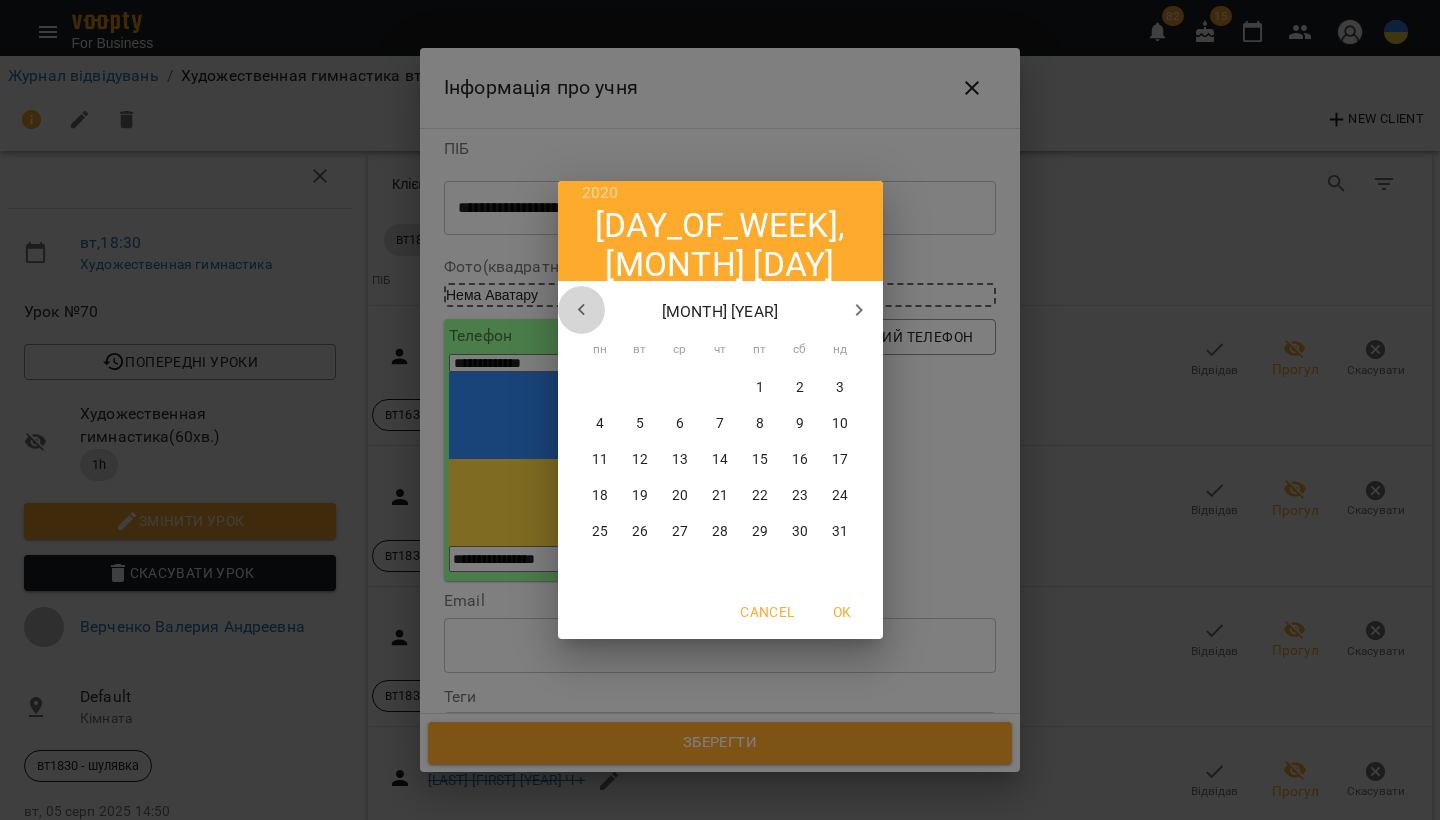 click 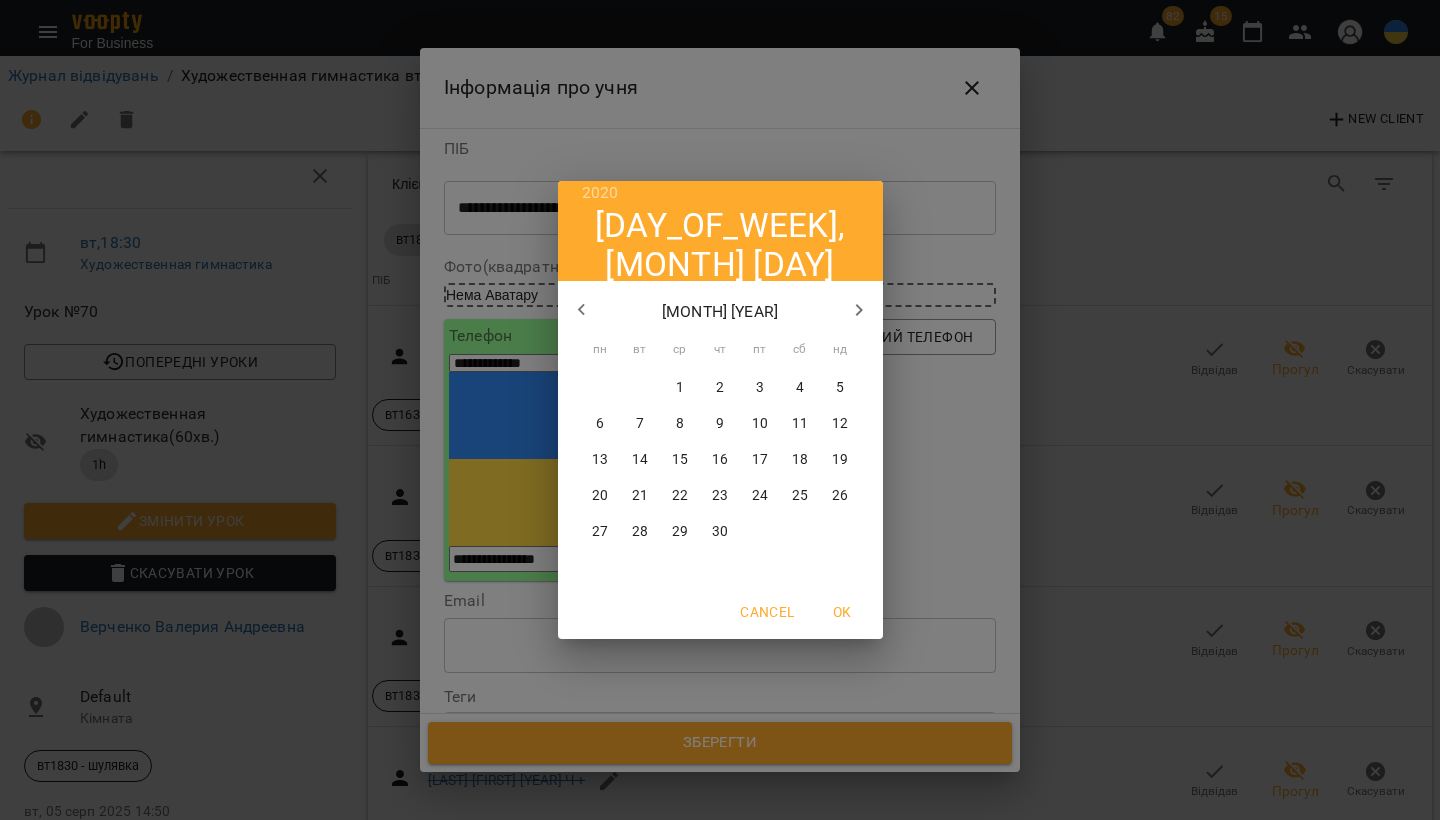 click 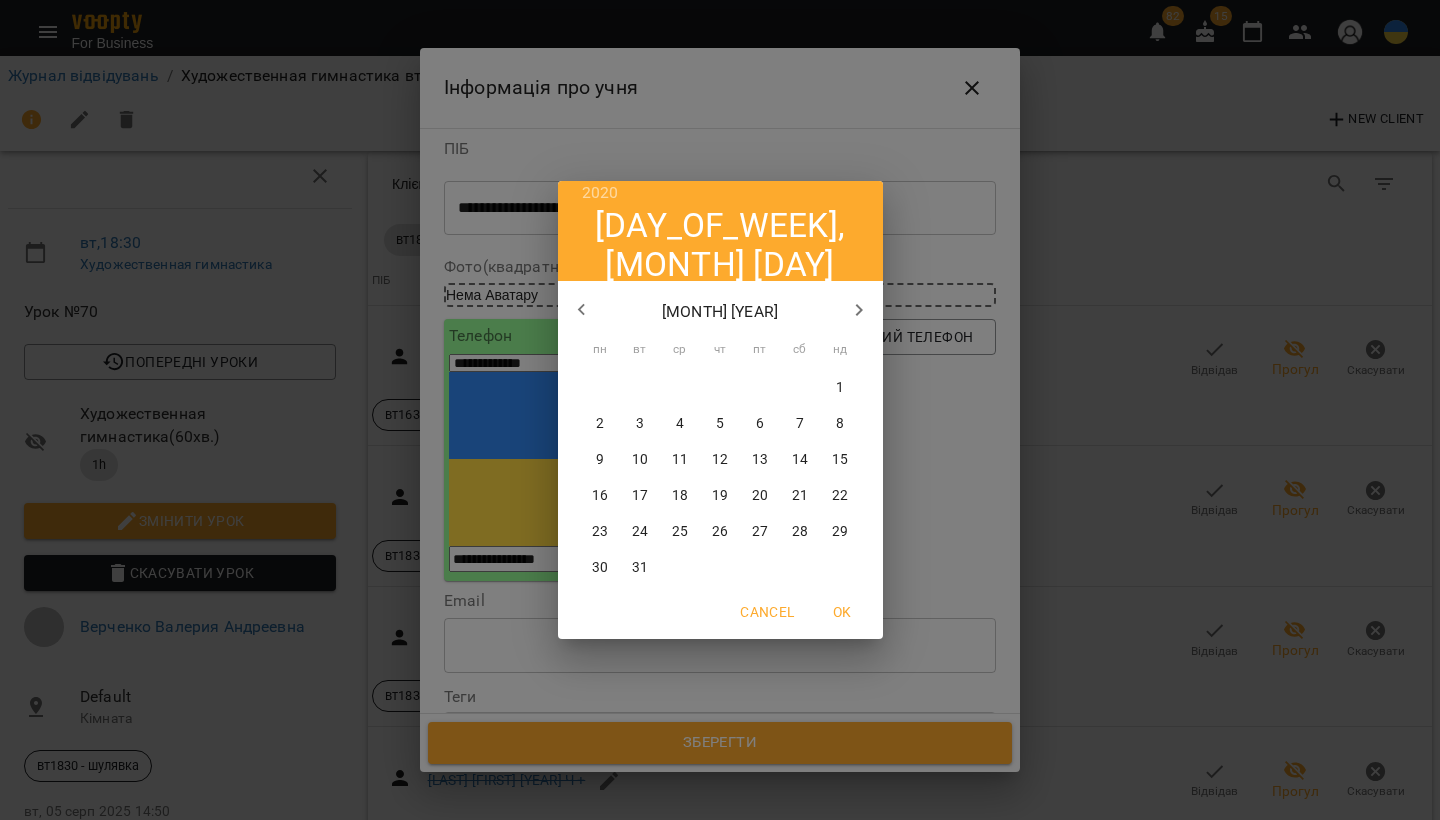 click on "14" at bounding box center (800, 460) 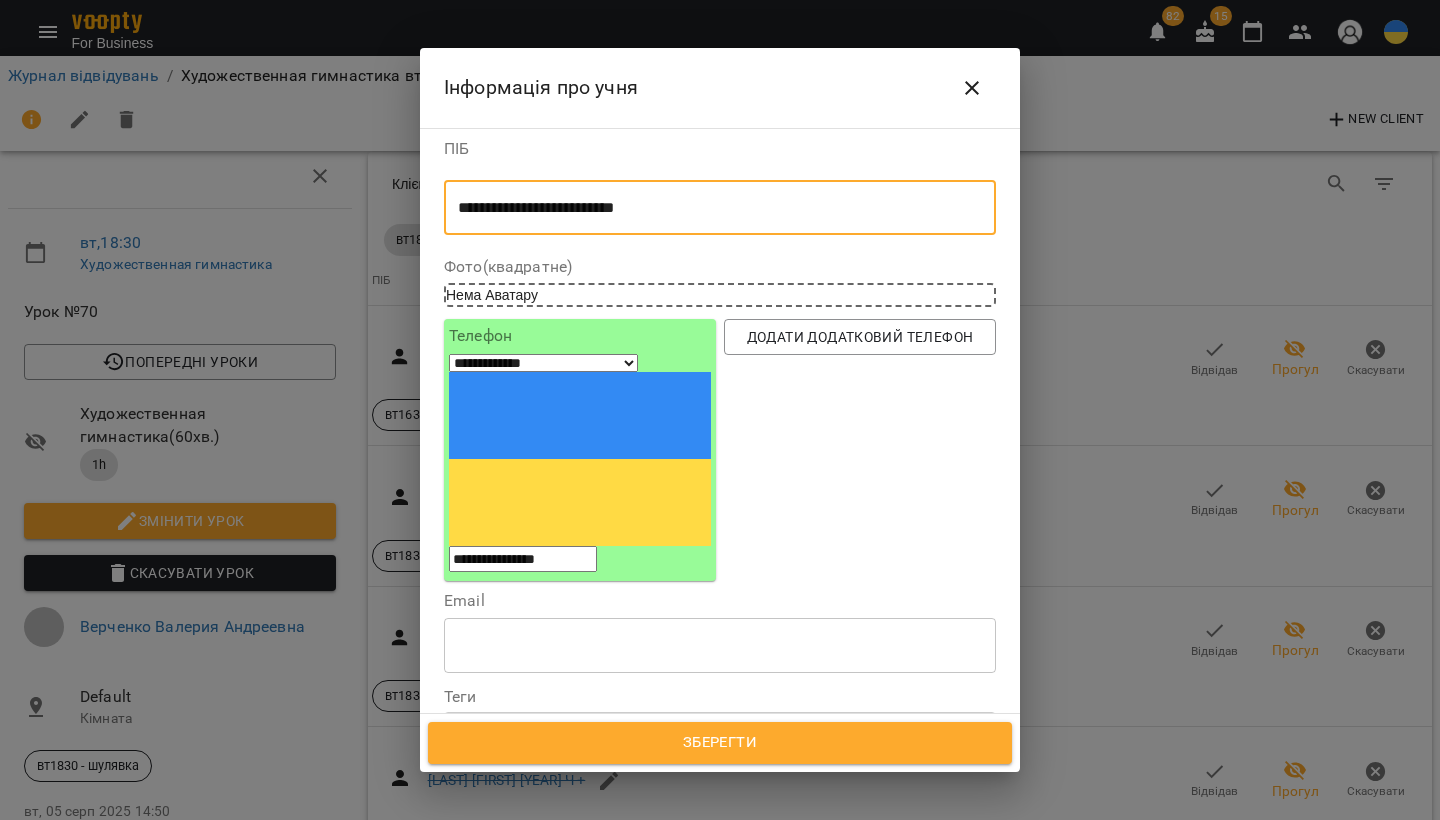 drag, startPoint x: 637, startPoint y: 207, endPoint x: 587, endPoint y: 207, distance: 50 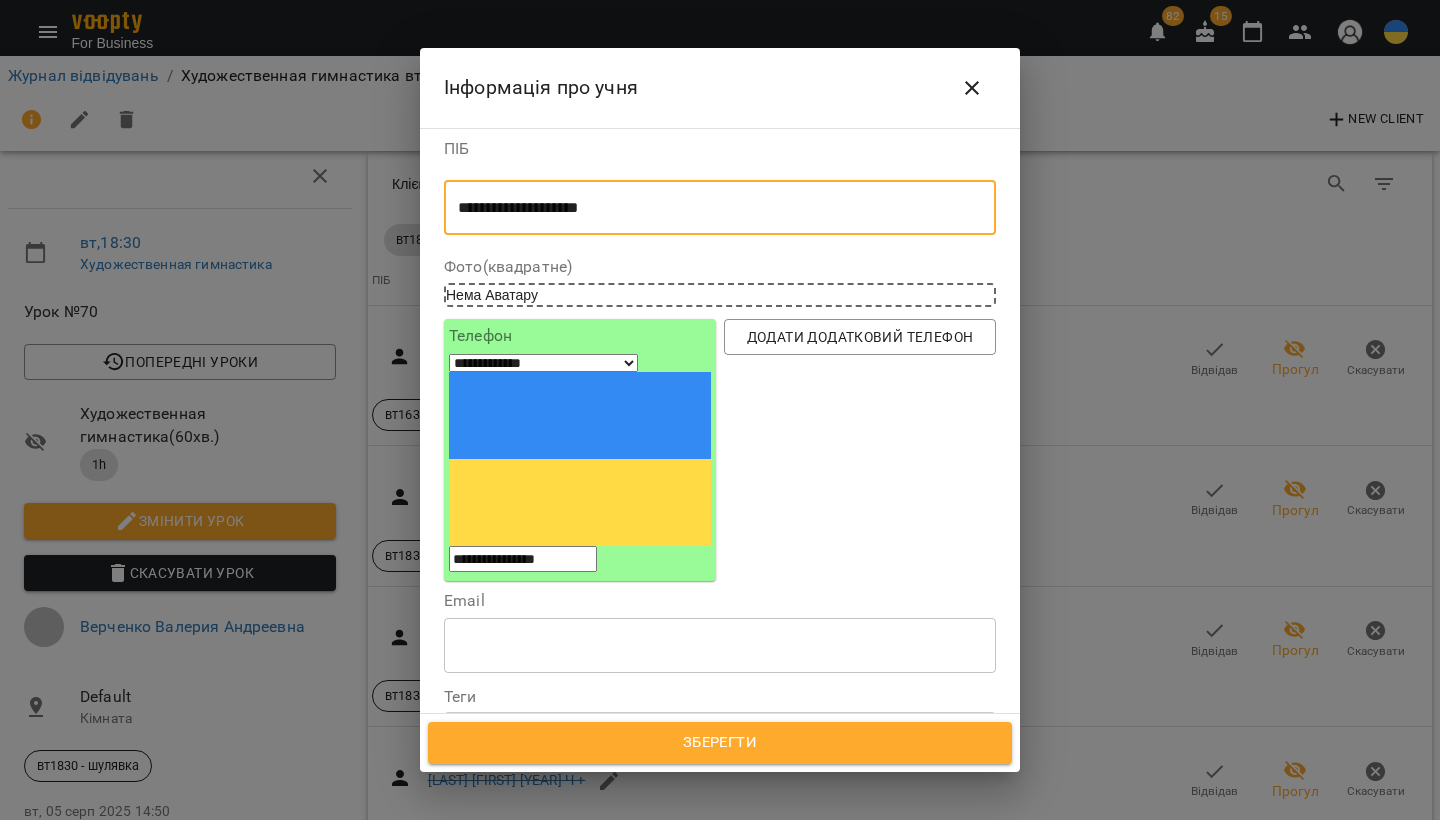 click on "**********" at bounding box center [720, 208] 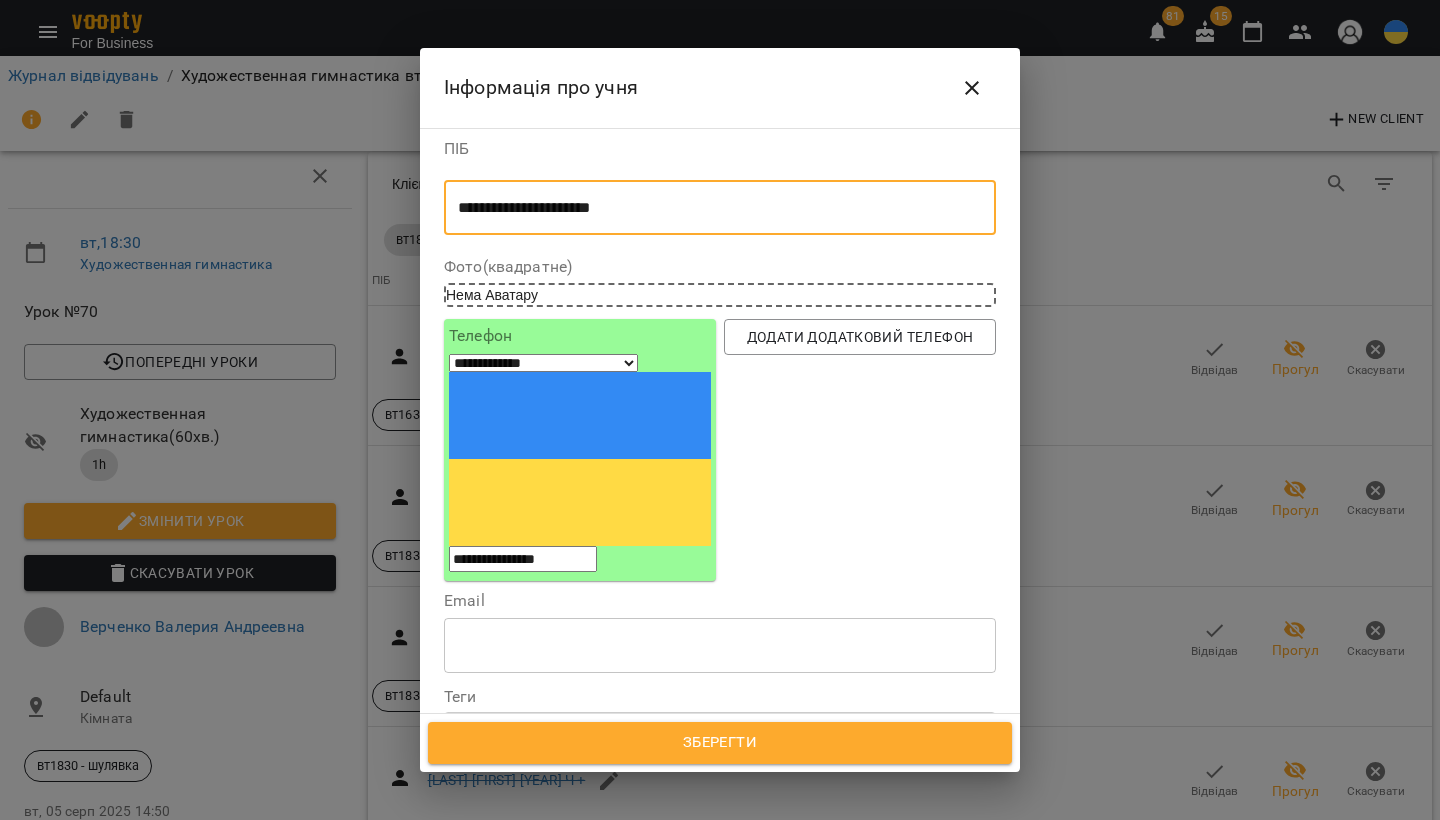 type on "**********" 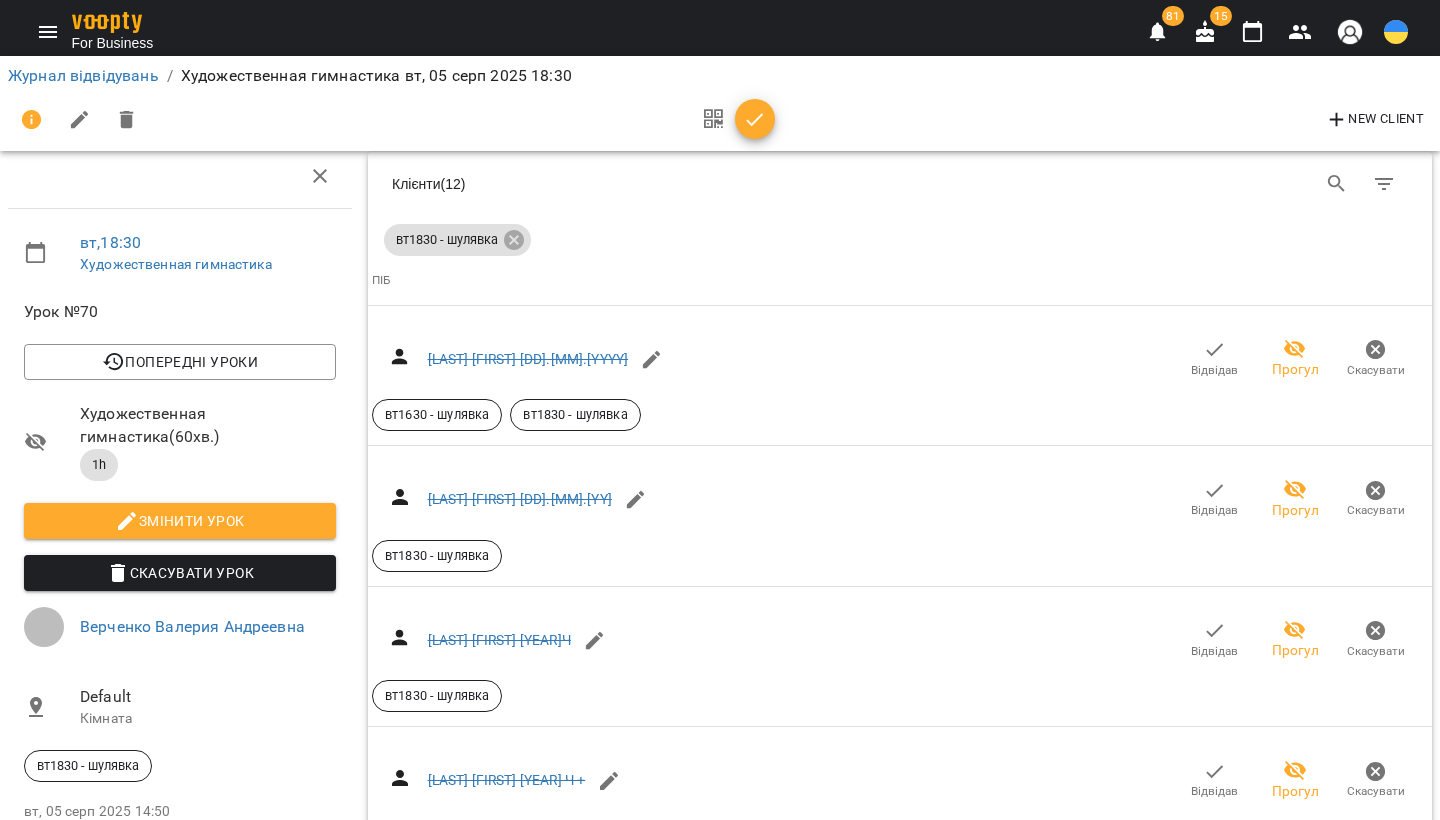 click on "Додати сплату" at bounding box center [1371, 1404] 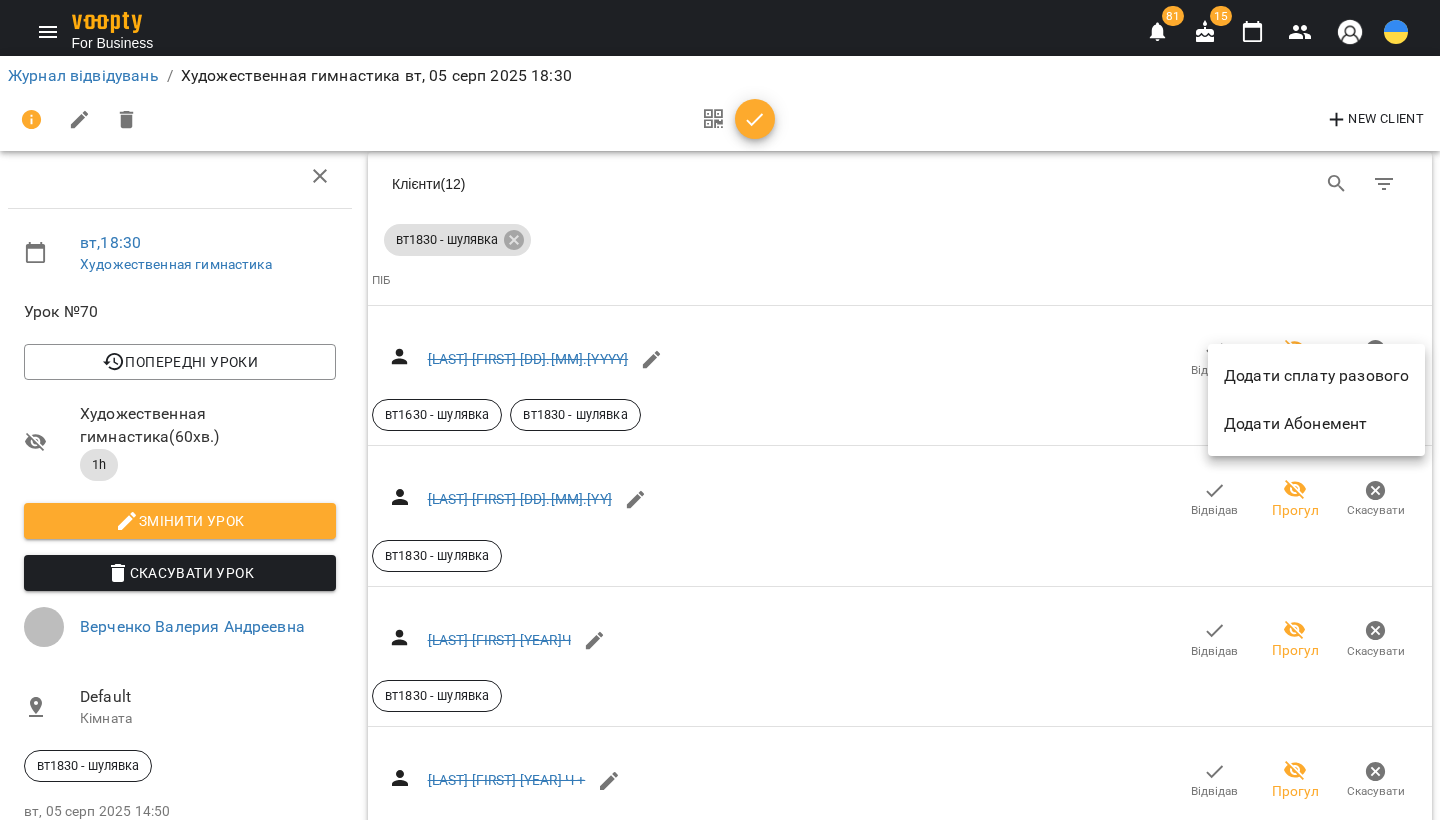 click on "Додати сплату разового" at bounding box center [1316, 376] 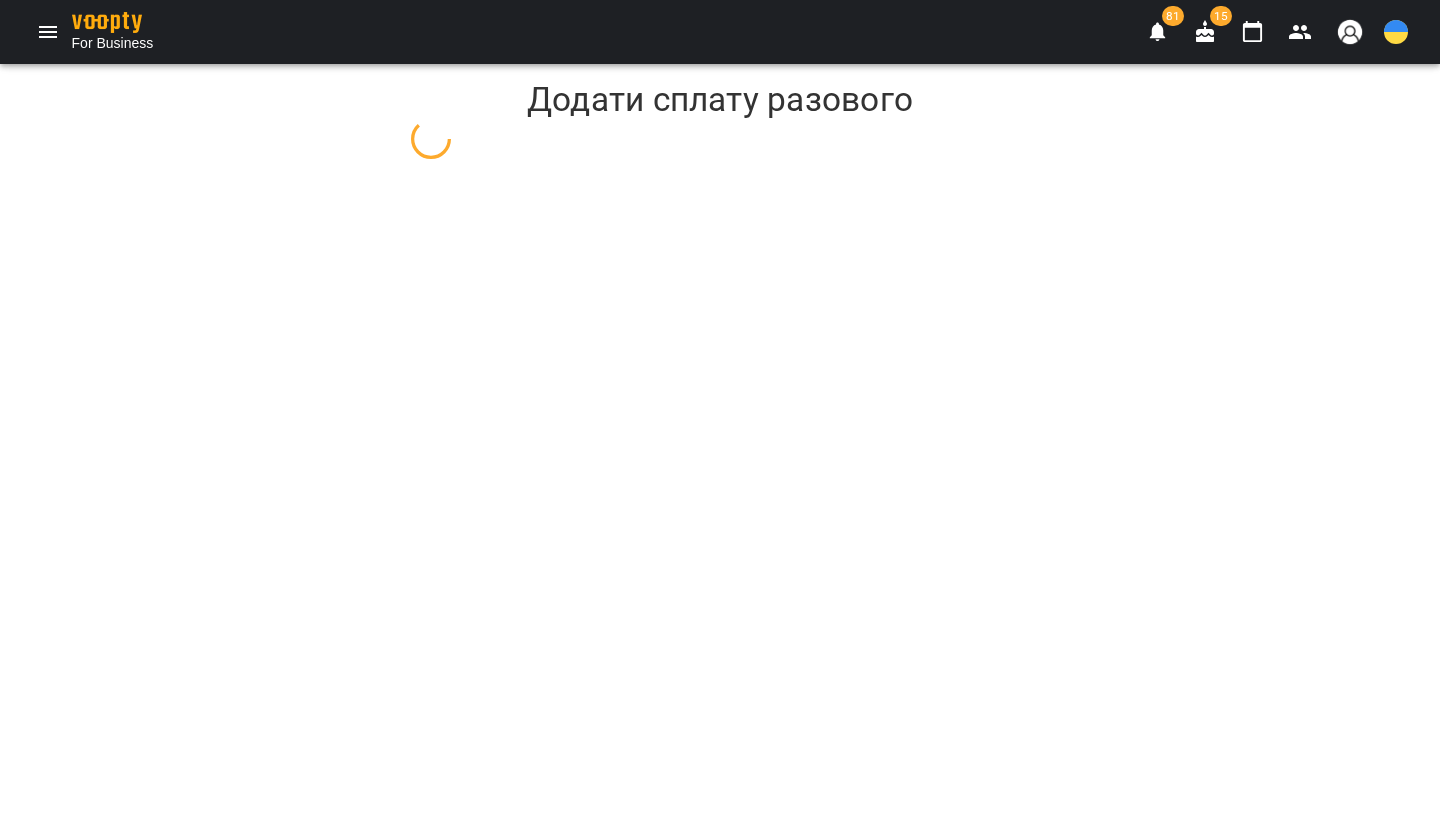 scroll, scrollTop: 0, scrollLeft: 0, axis: both 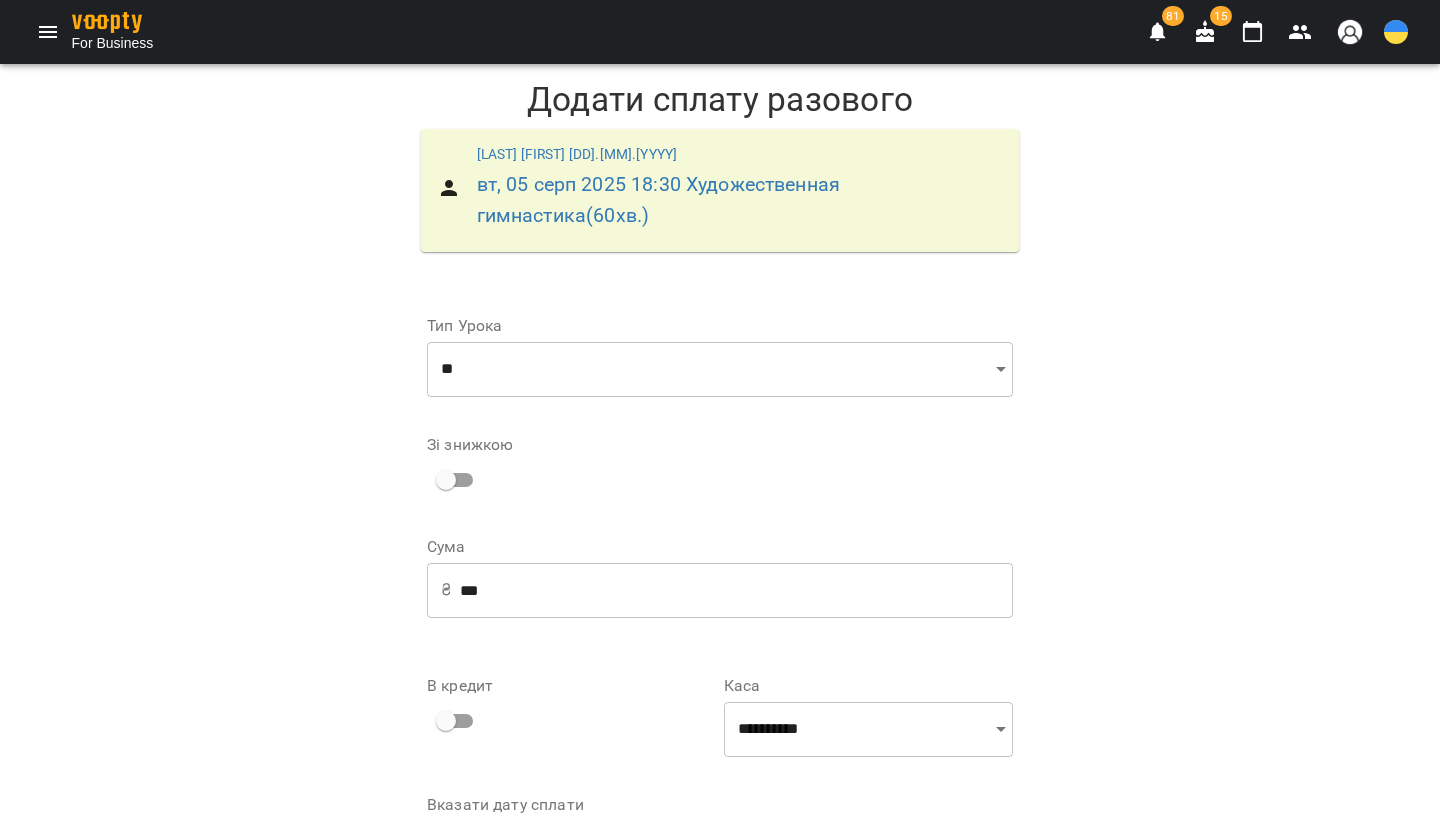 click on "***" at bounding box center [736, 590] 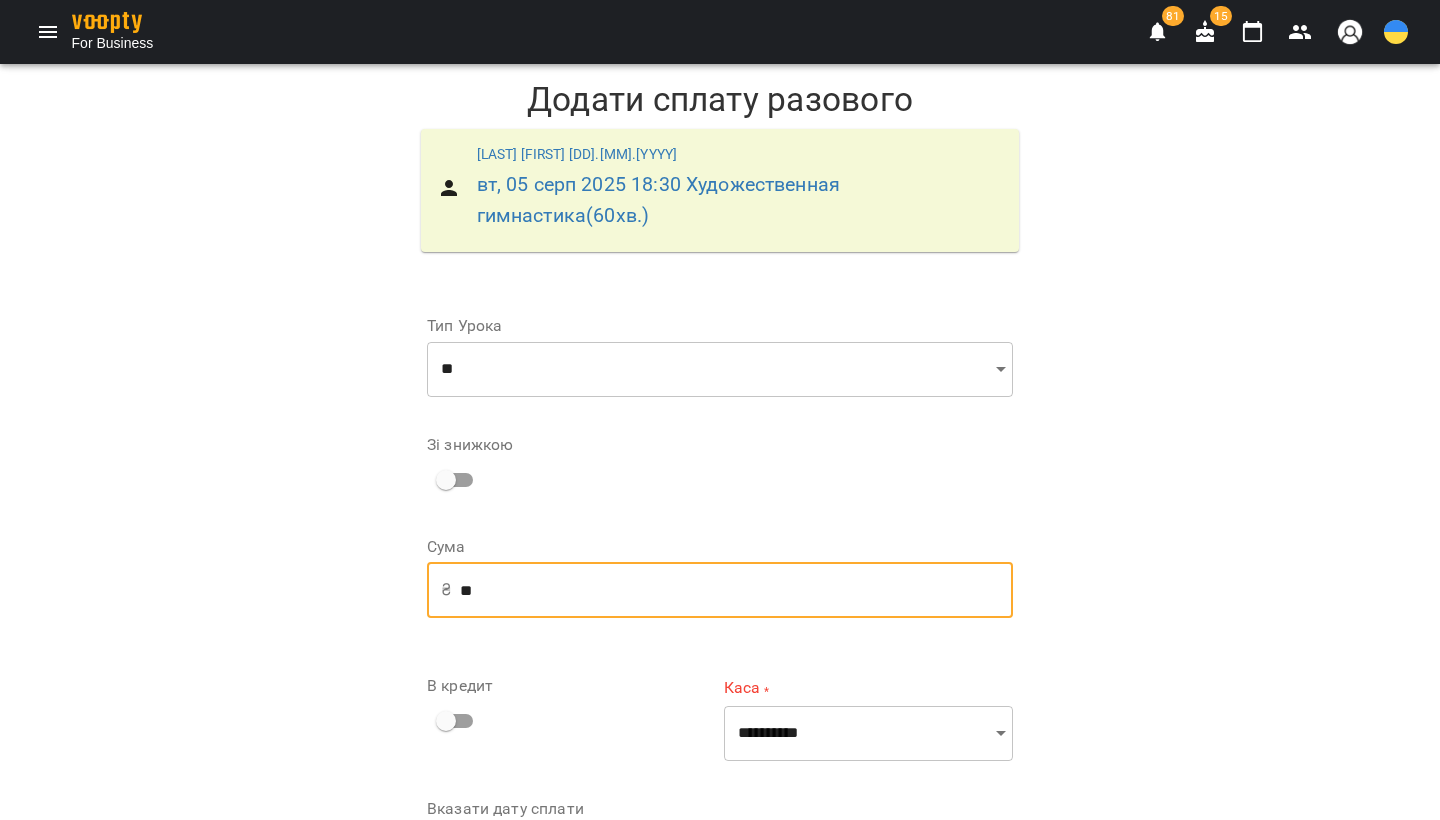 type on "*" 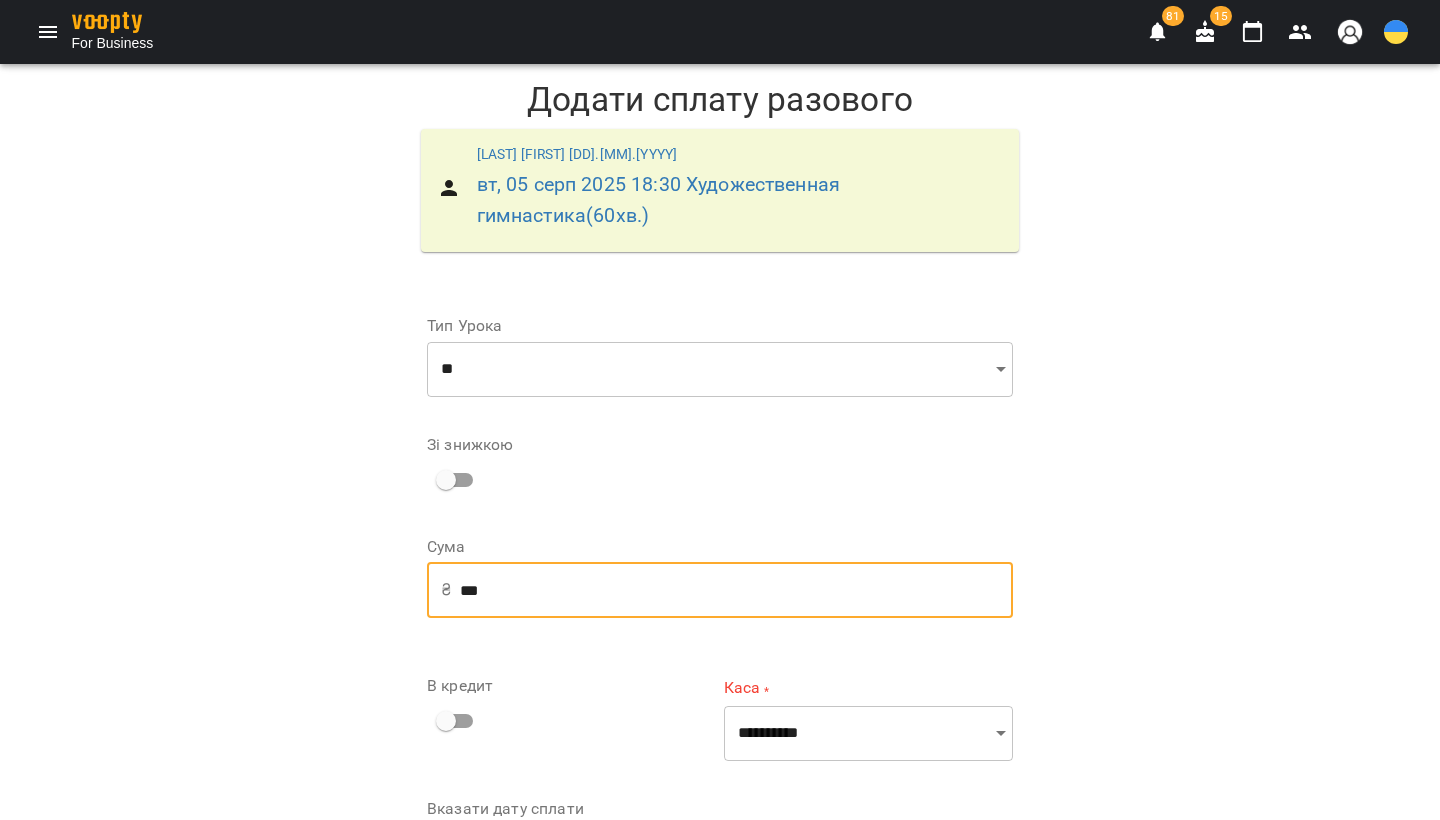 type on "***" 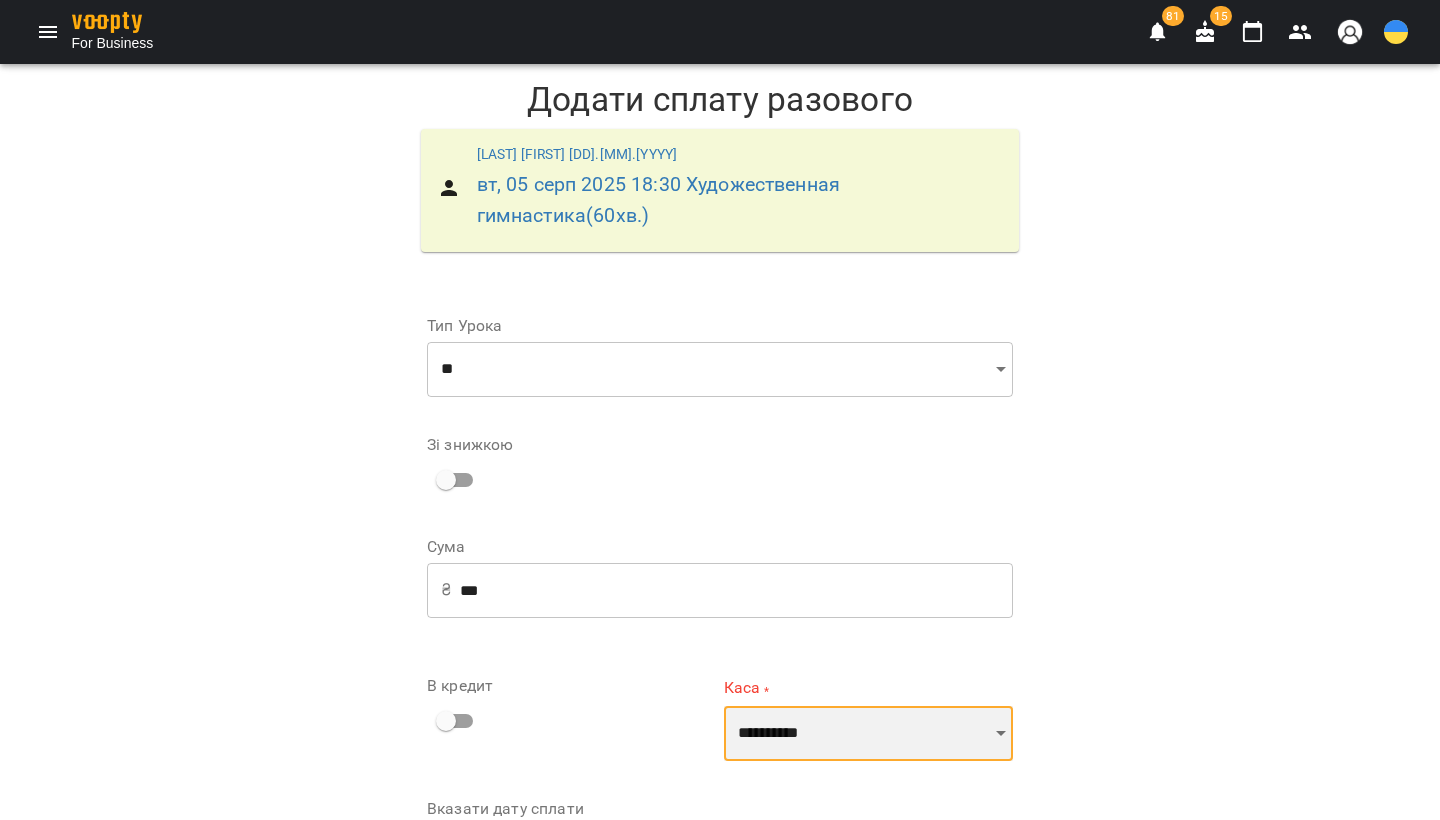 select on "**********" 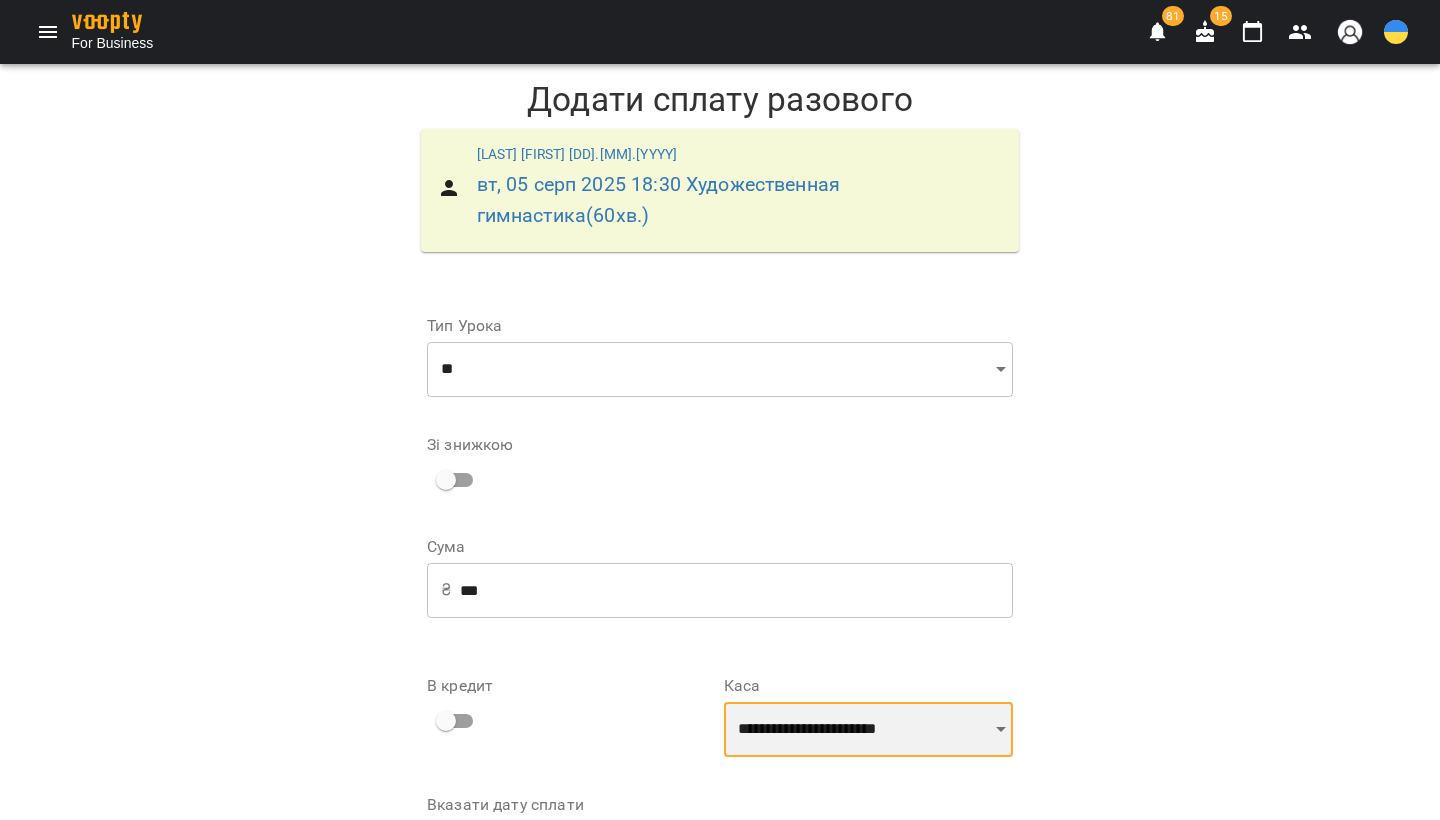 scroll, scrollTop: 131, scrollLeft: 0, axis: vertical 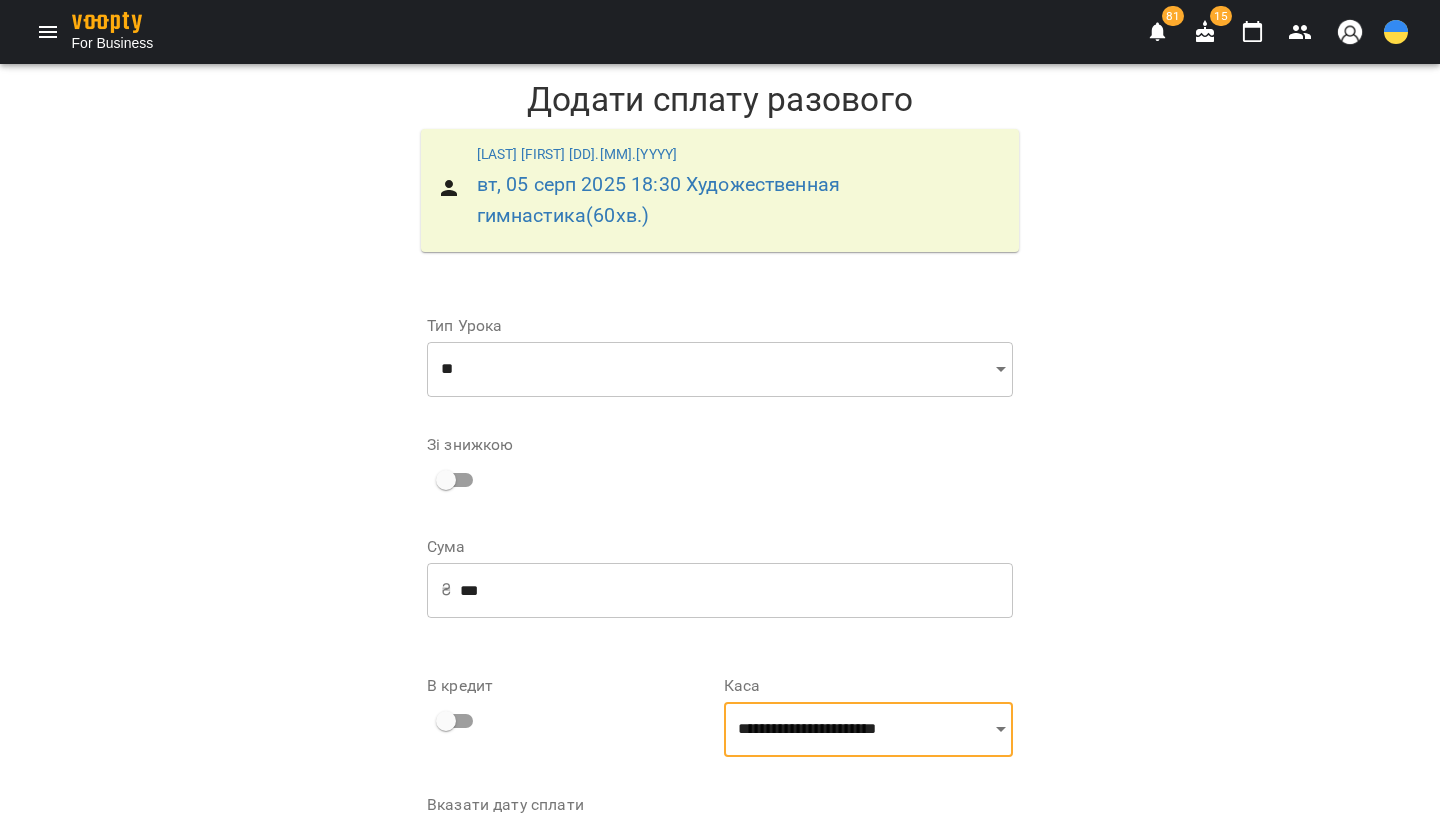 click on "Додати сплату разового" at bounding box center [884, 904] 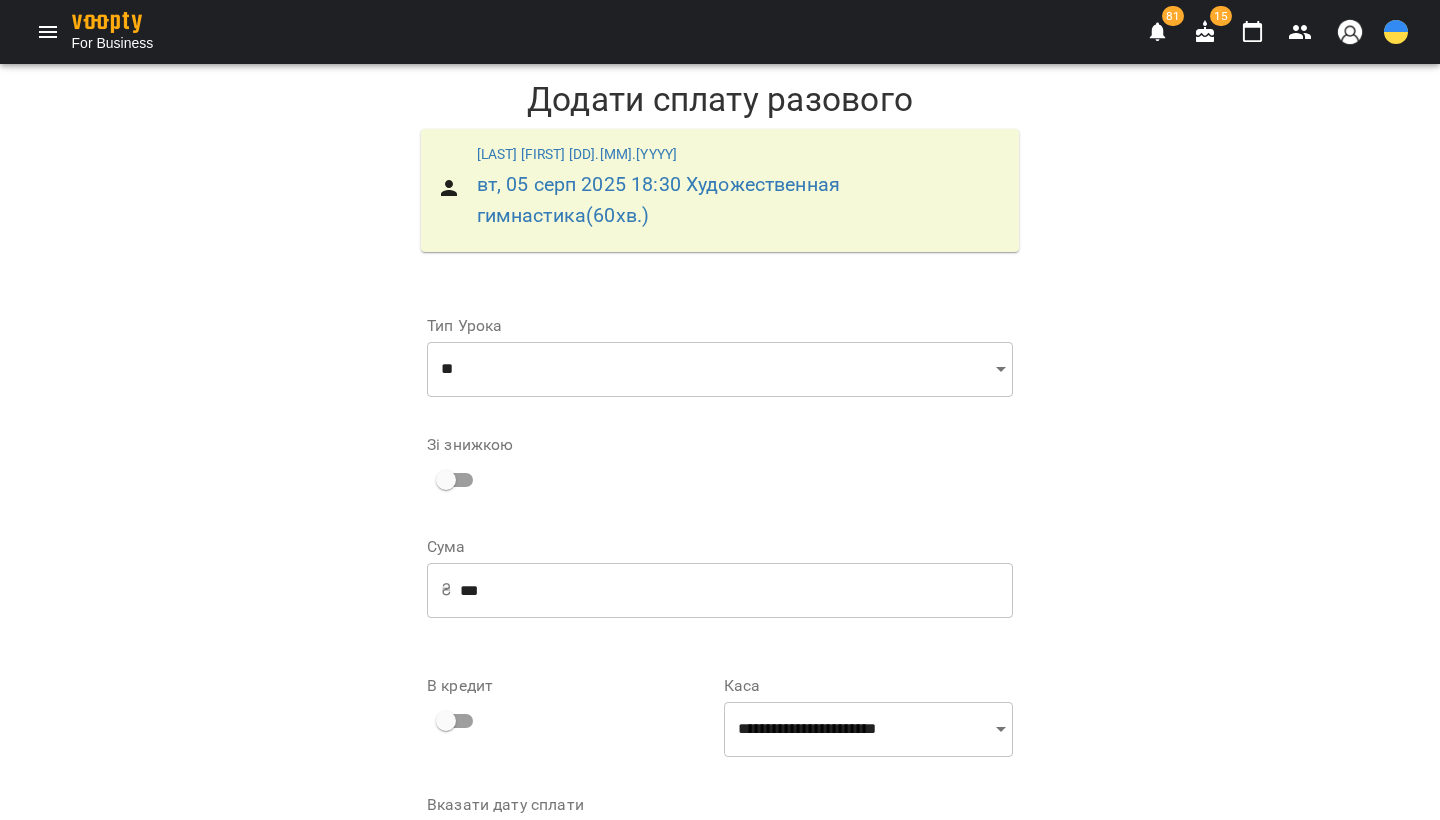 scroll, scrollTop: 0, scrollLeft: 0, axis: both 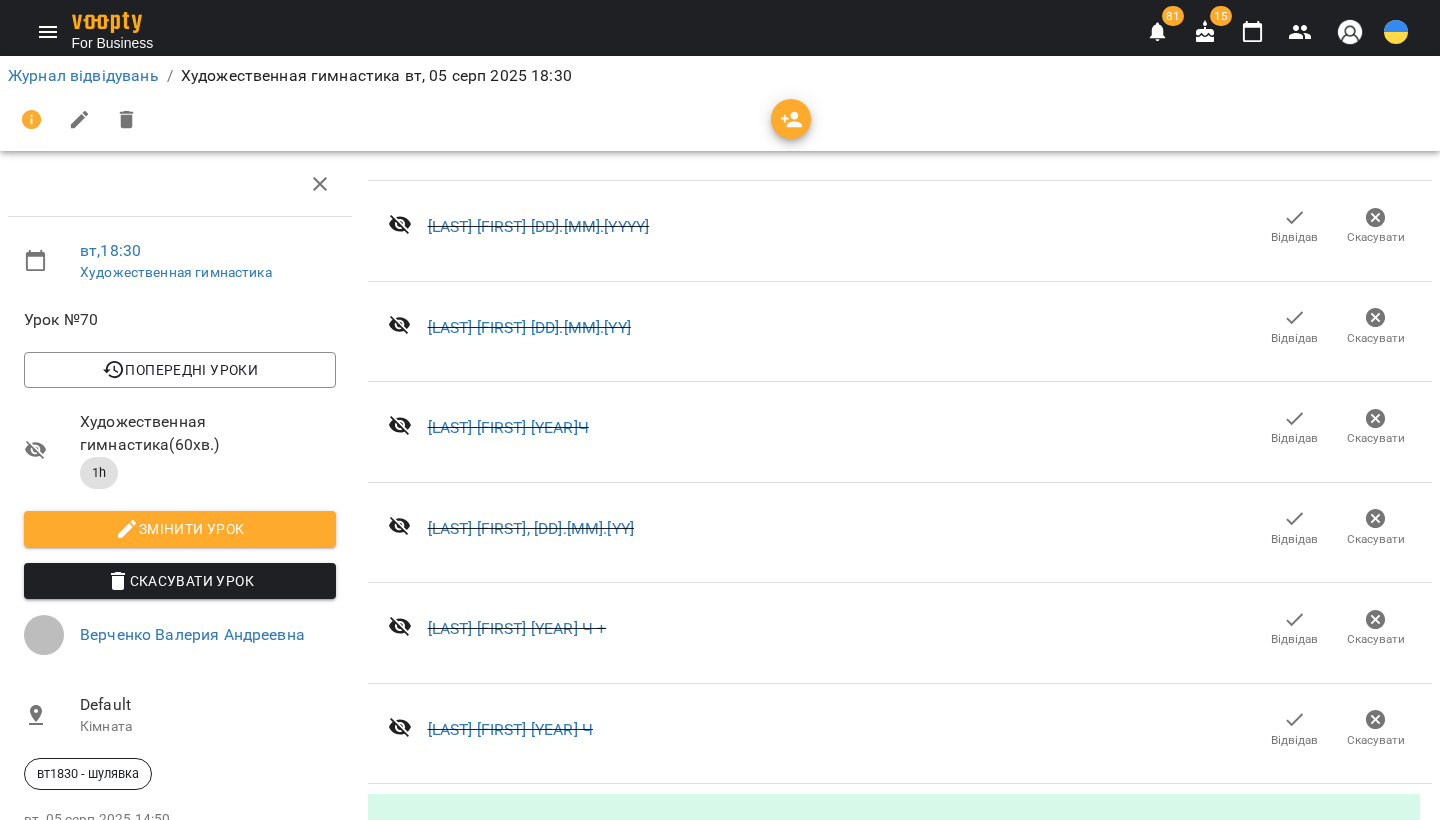 click 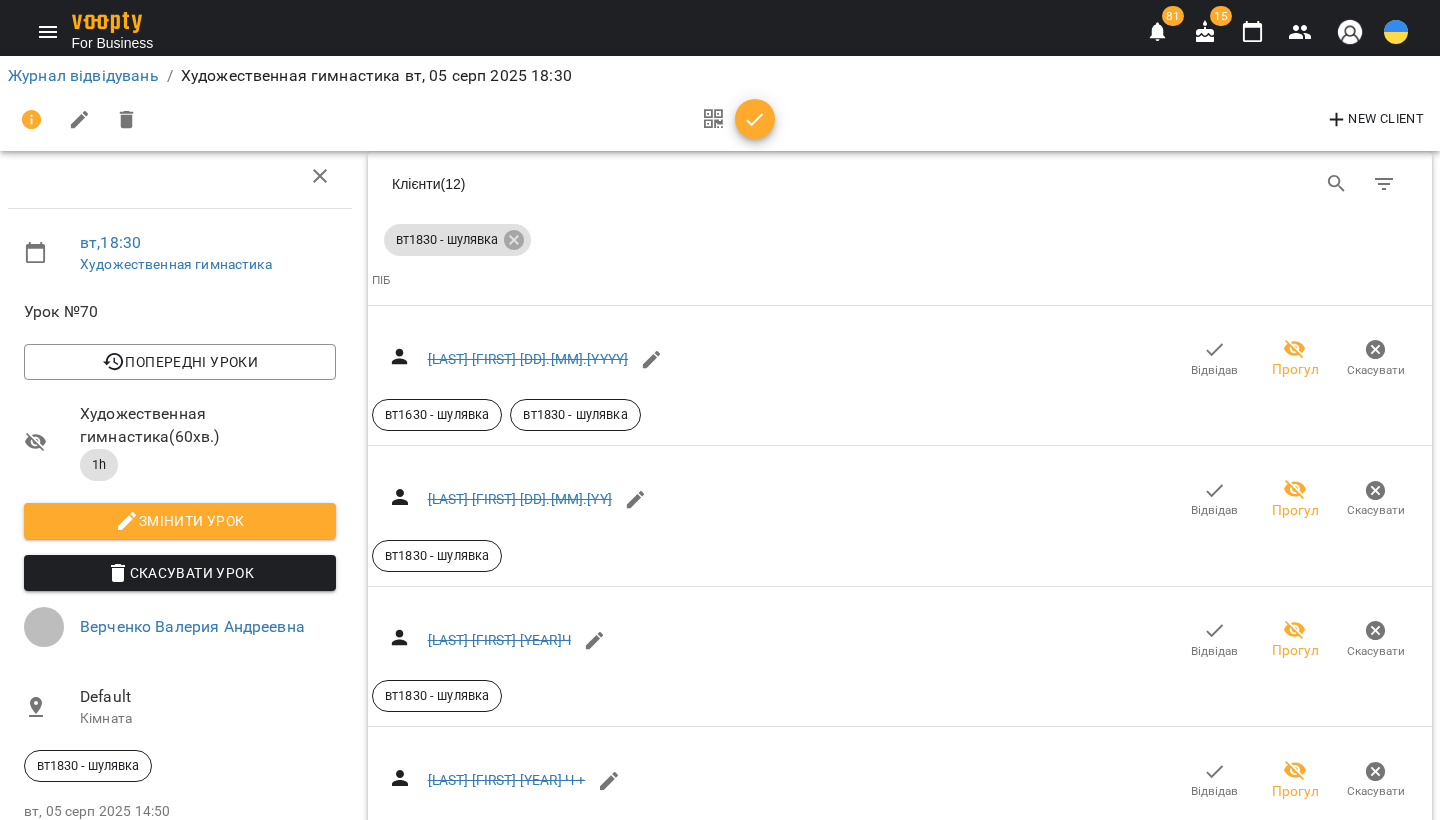 scroll, scrollTop: 1604, scrollLeft: 0, axis: vertical 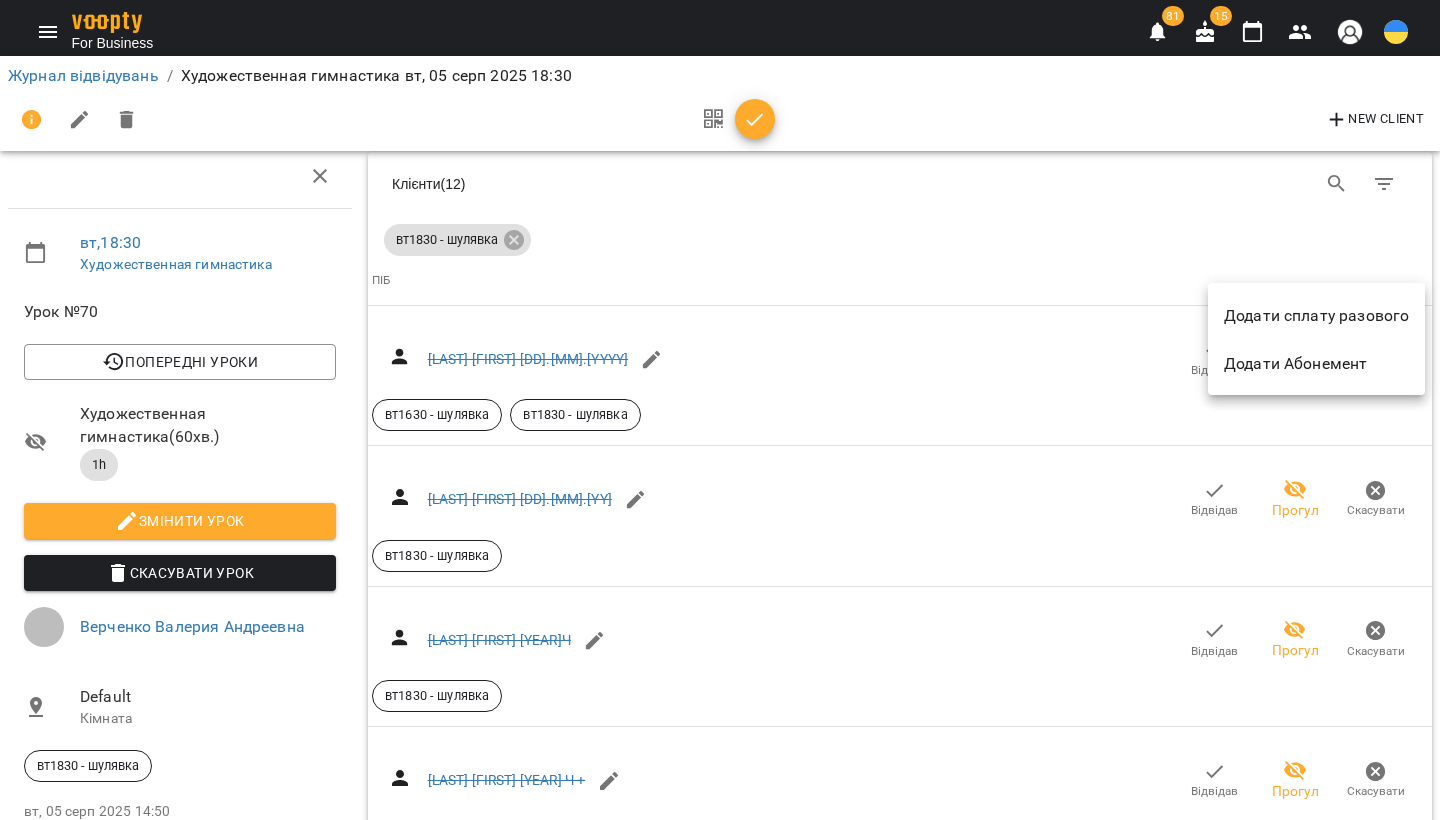 click on "Додати сплату разового" at bounding box center (1316, 315) 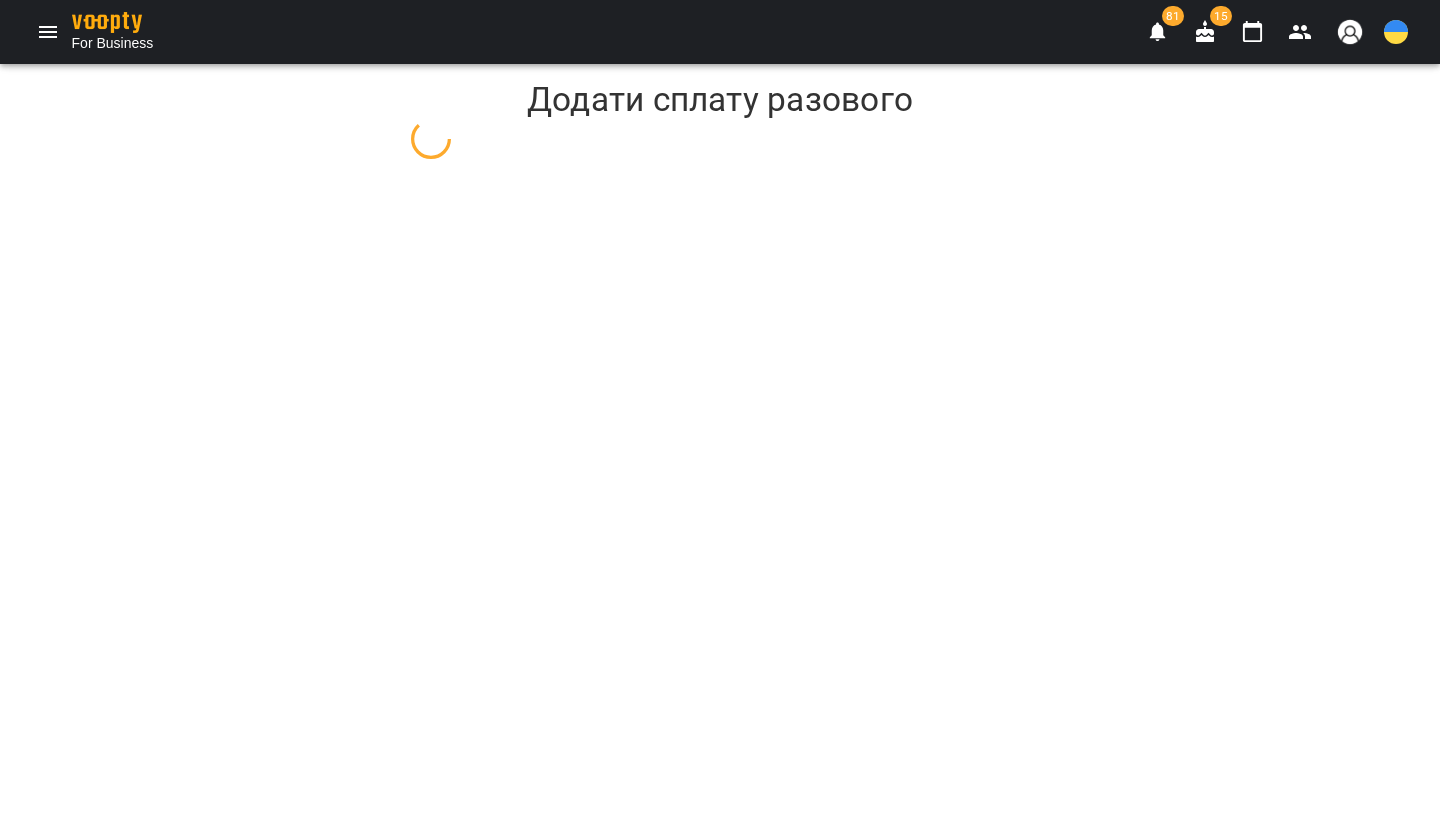 select on "**" 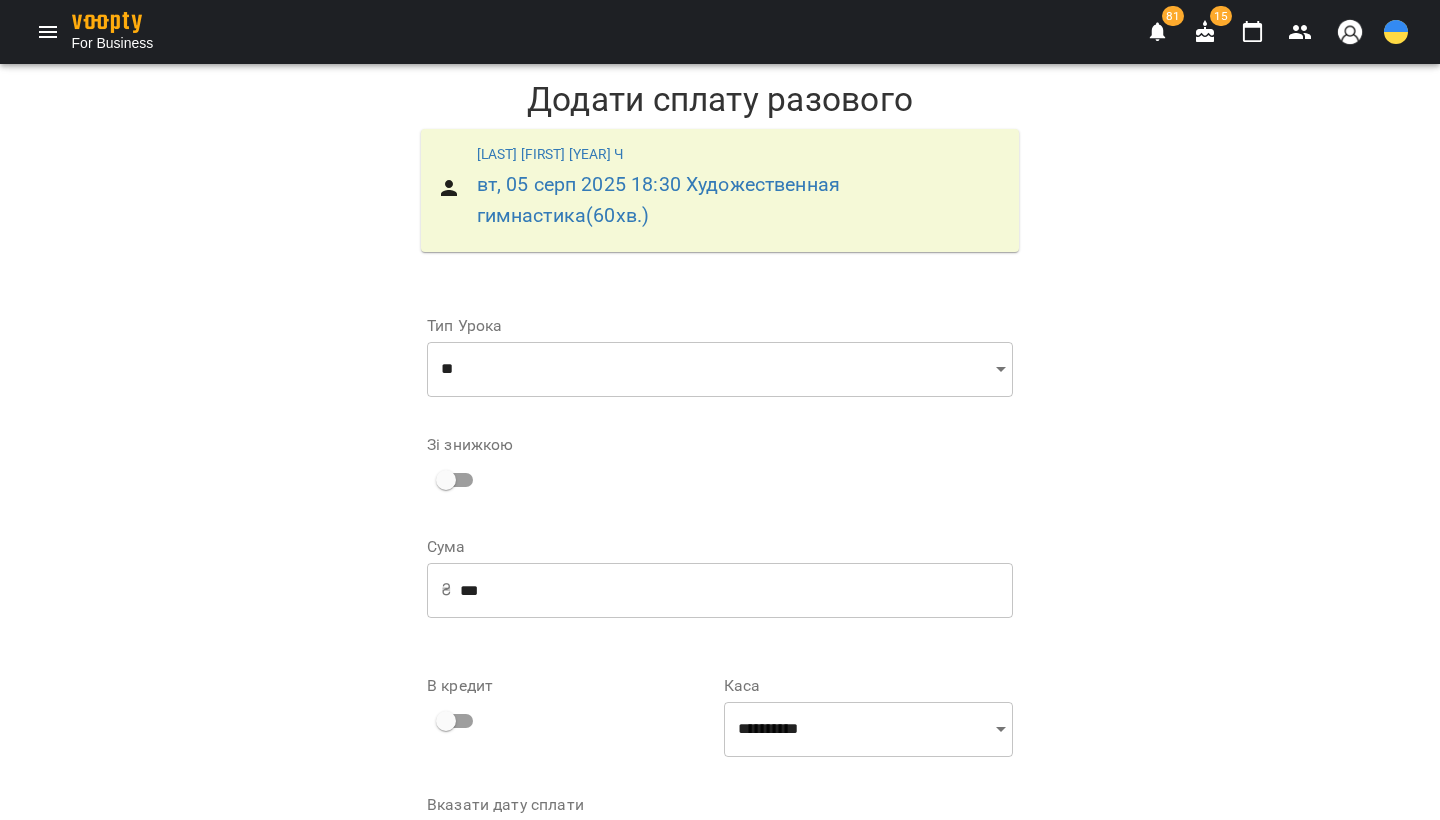 click on "***" at bounding box center [736, 590] 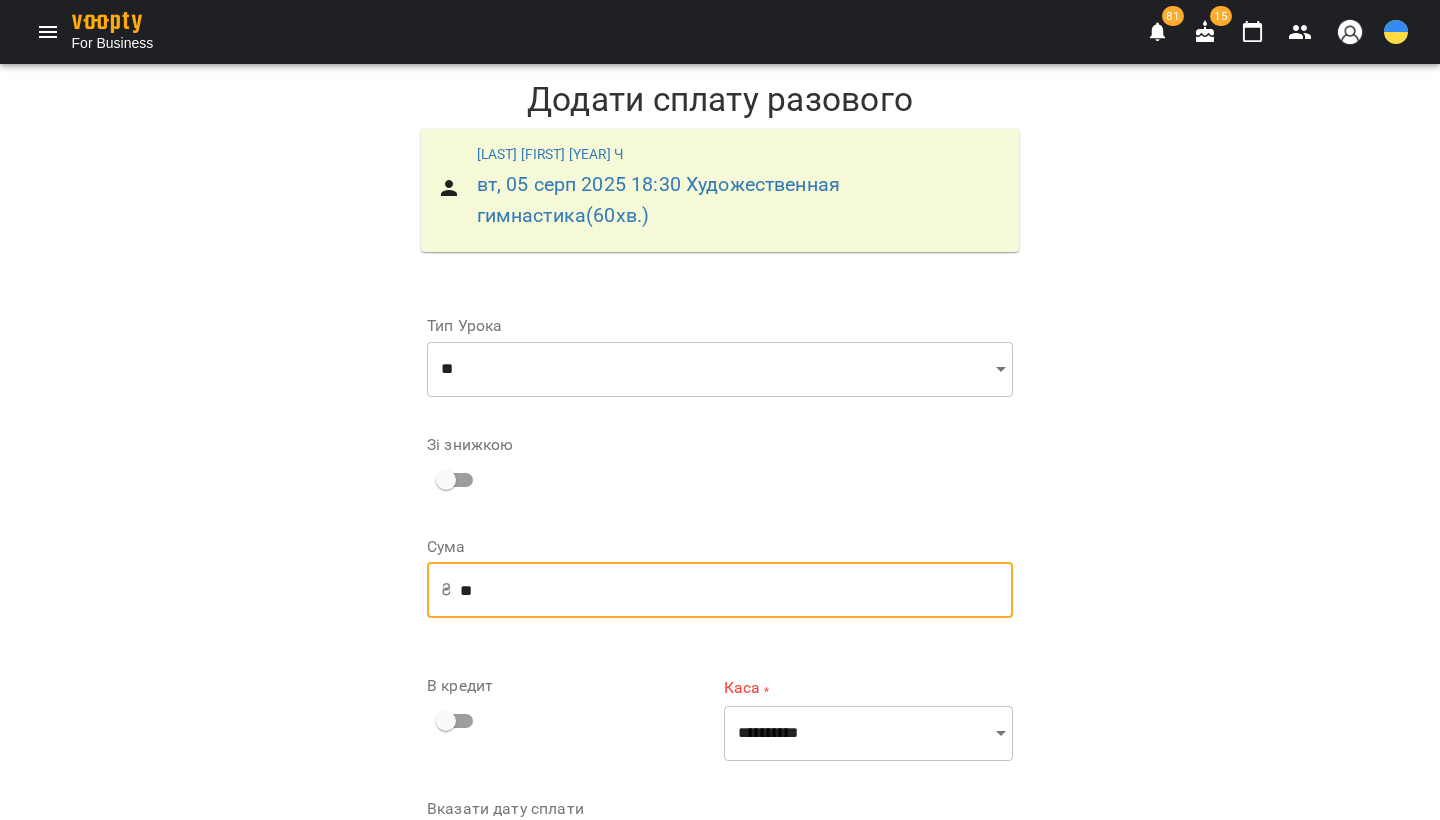 type on "*" 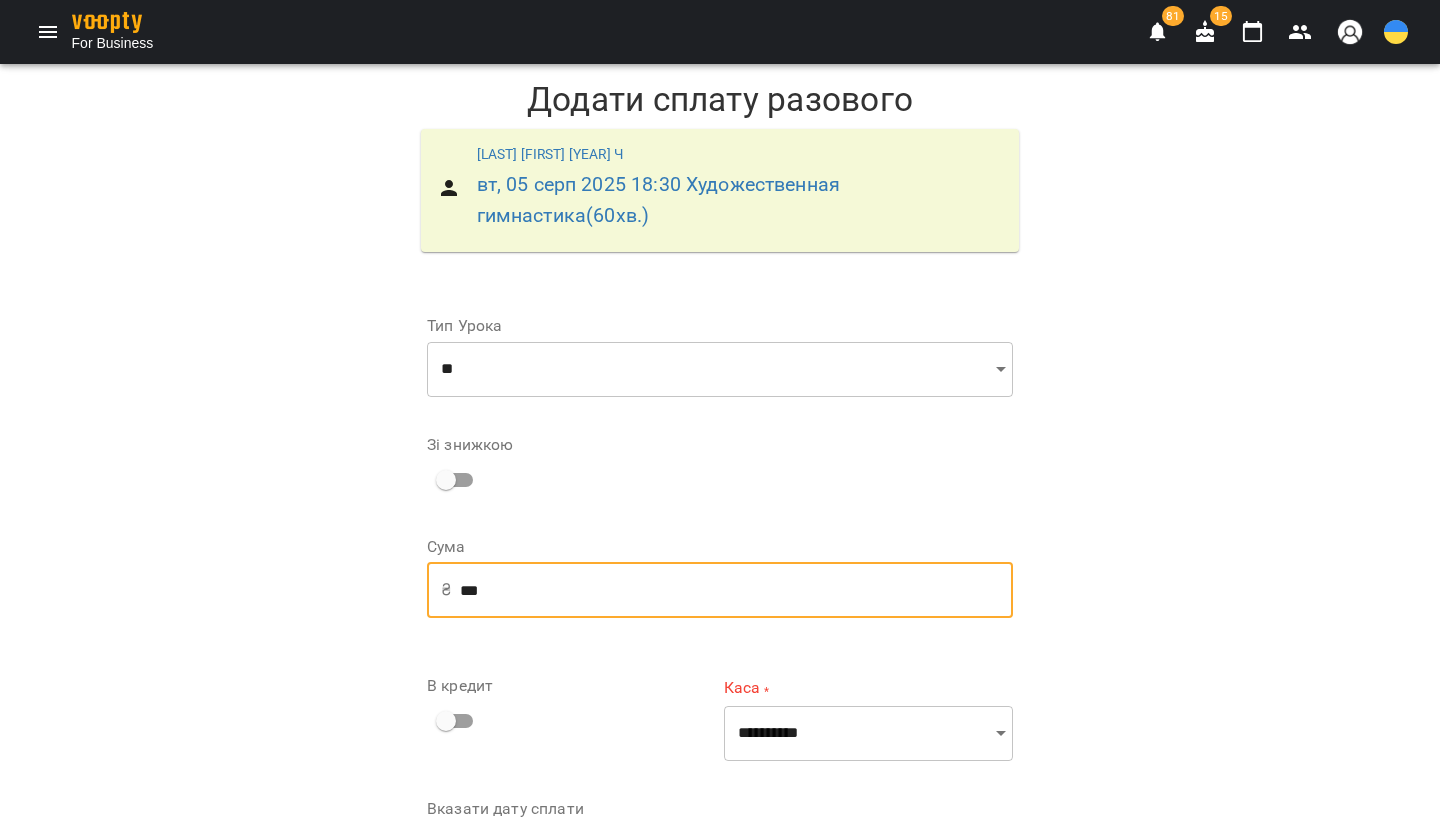 type on "***" 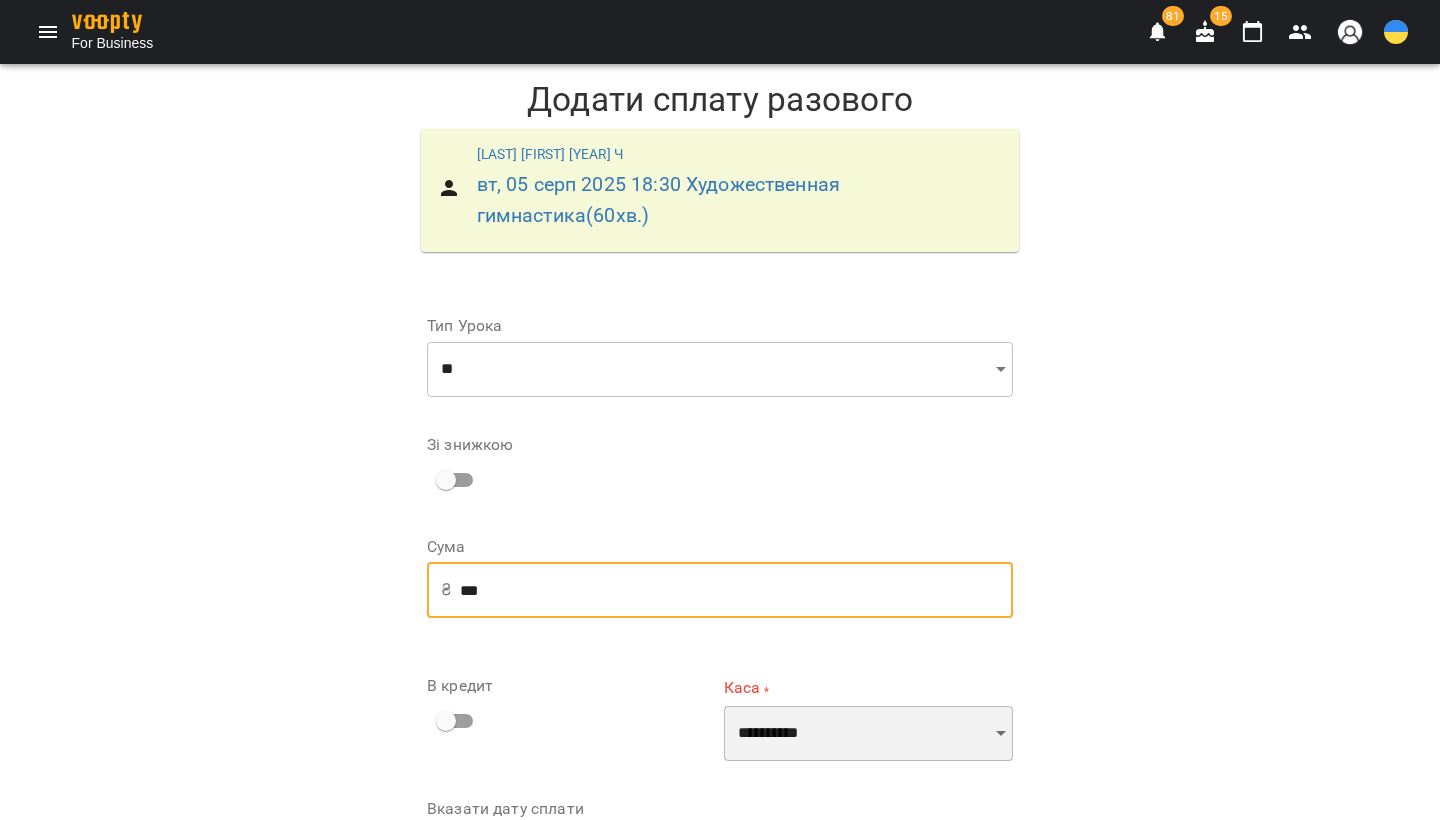 click on "**********" at bounding box center [868, 734] 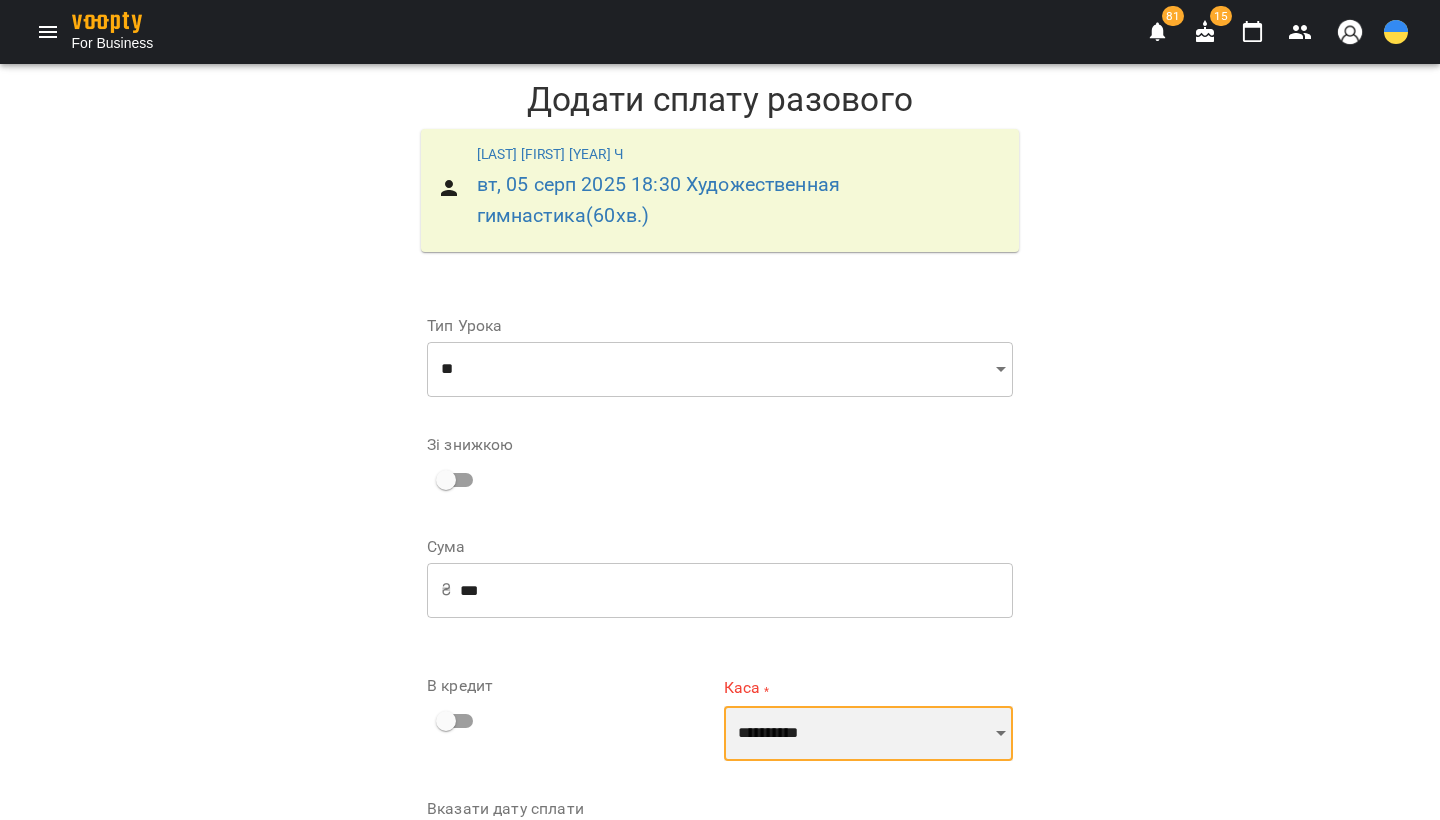 select on "**********" 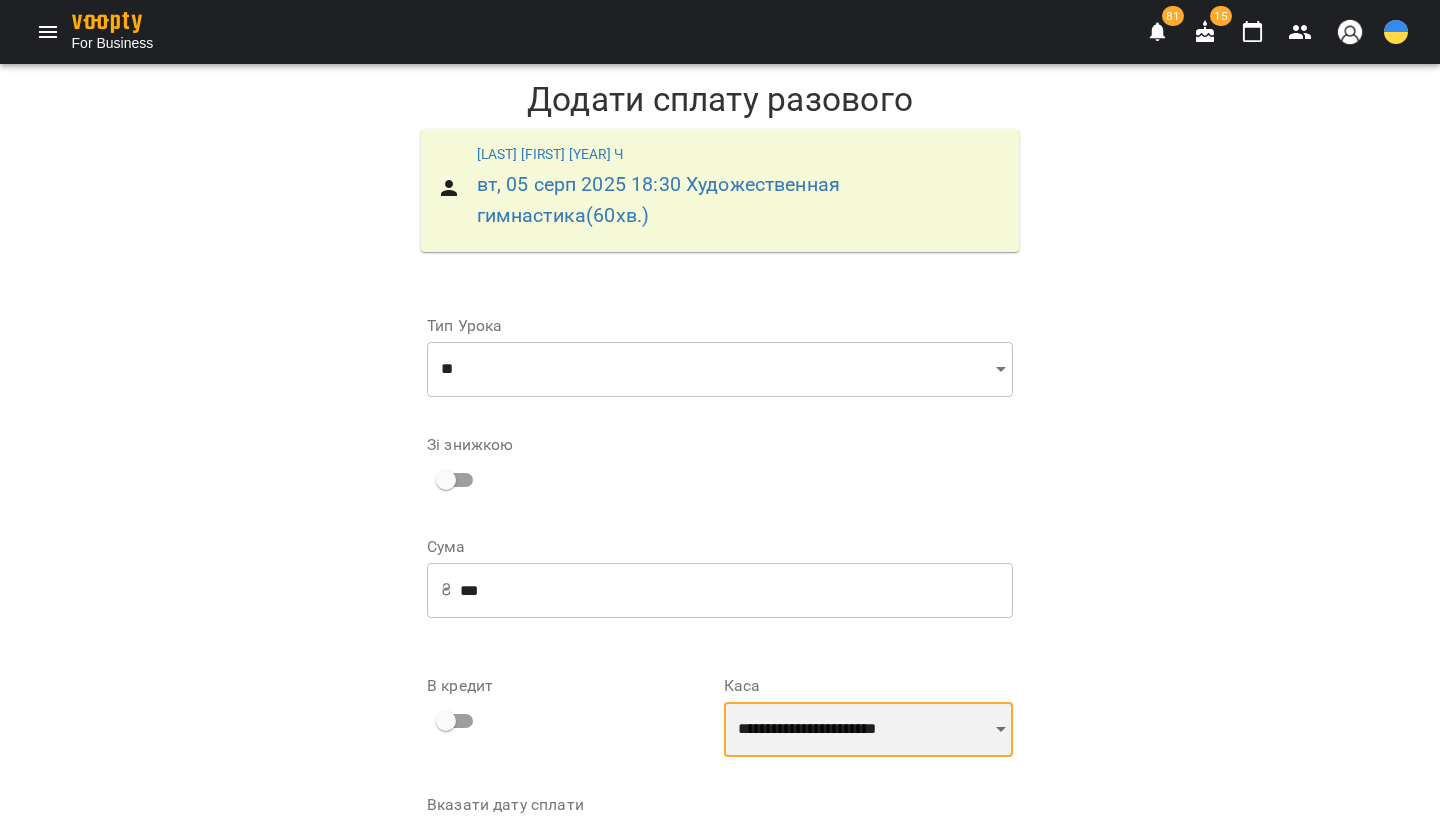 scroll, scrollTop: 131, scrollLeft: 0, axis: vertical 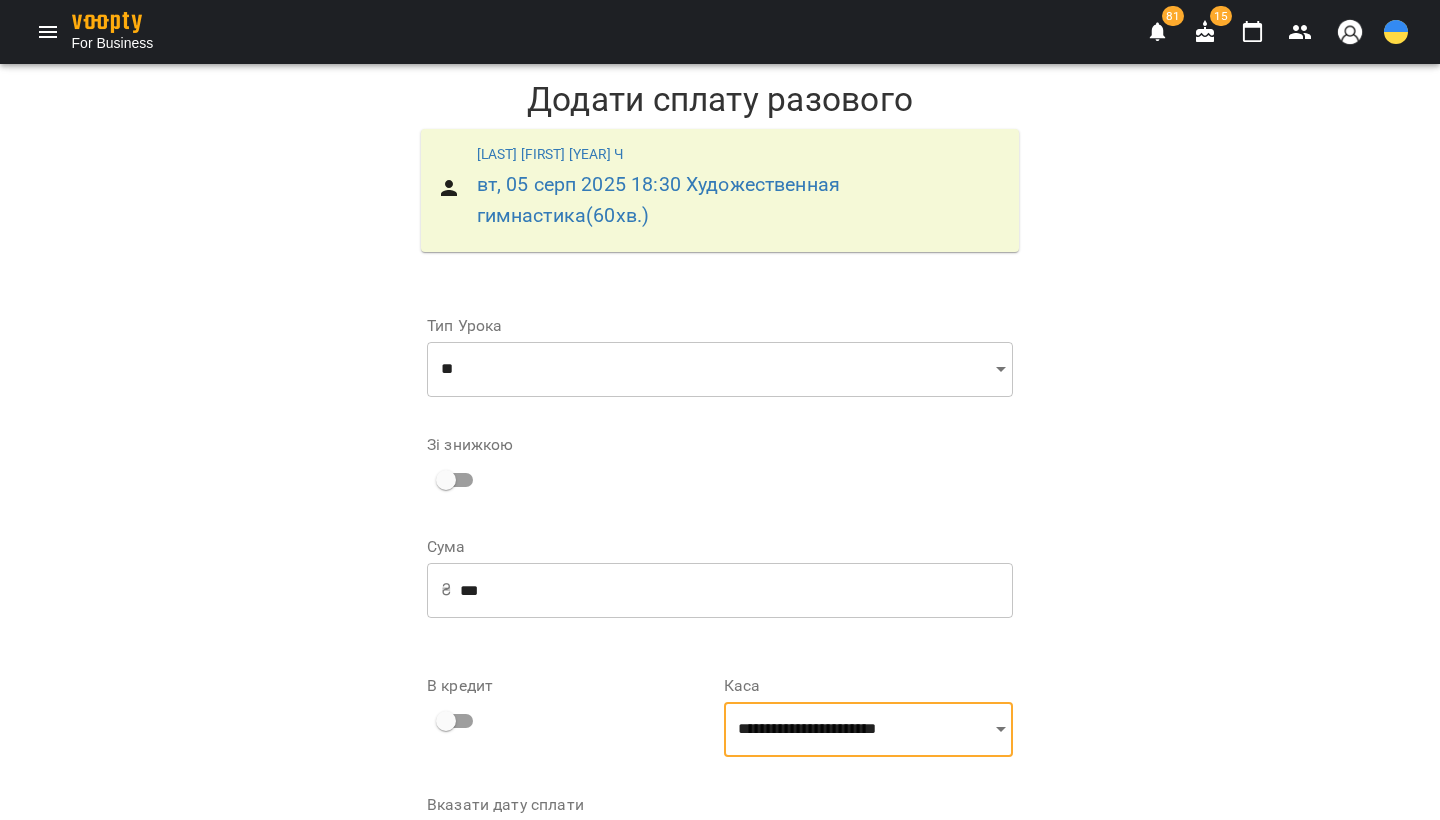 click on "Додати сплату разового" at bounding box center (884, 904) 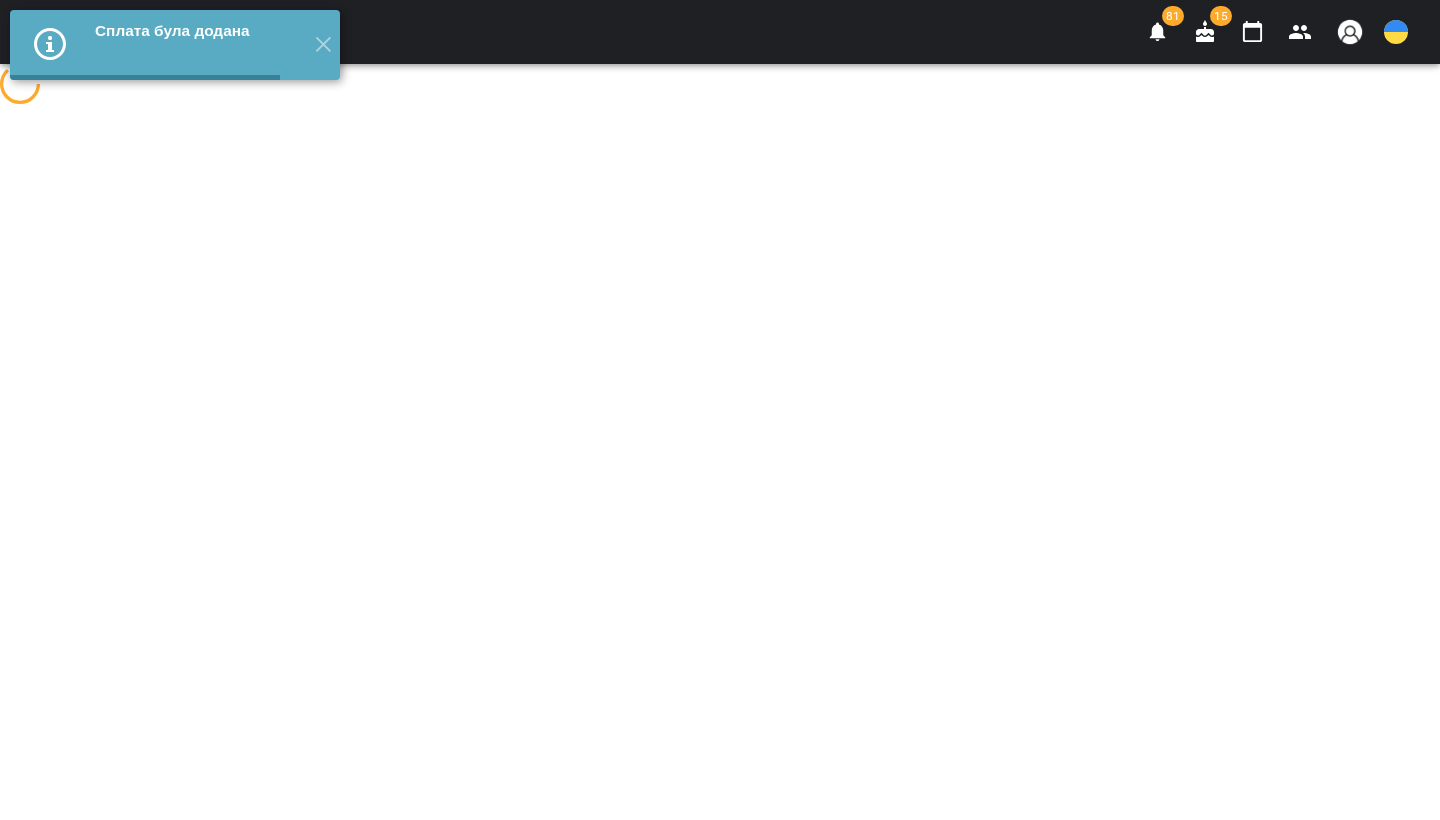 scroll, scrollTop: 0, scrollLeft: 0, axis: both 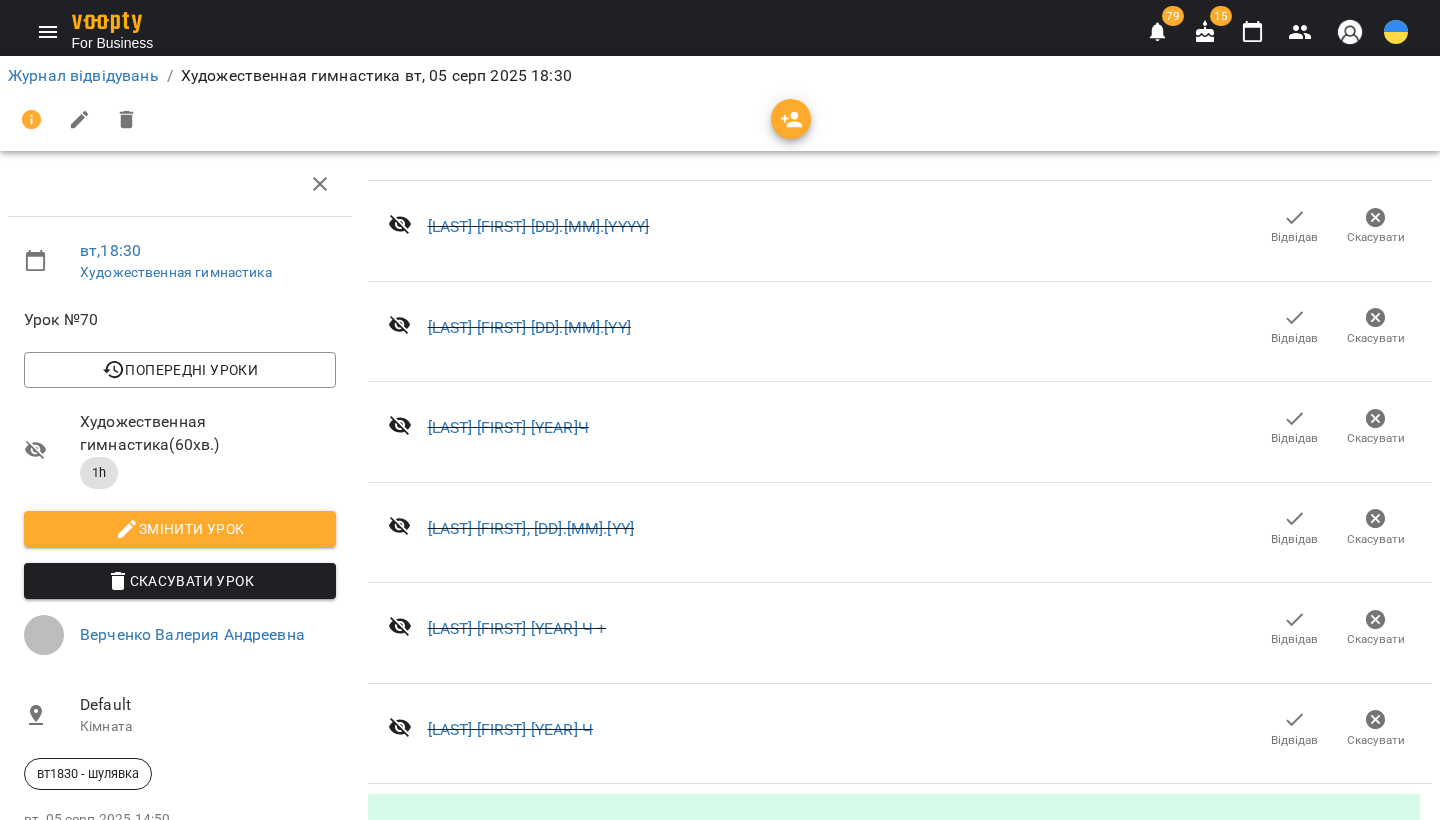 click 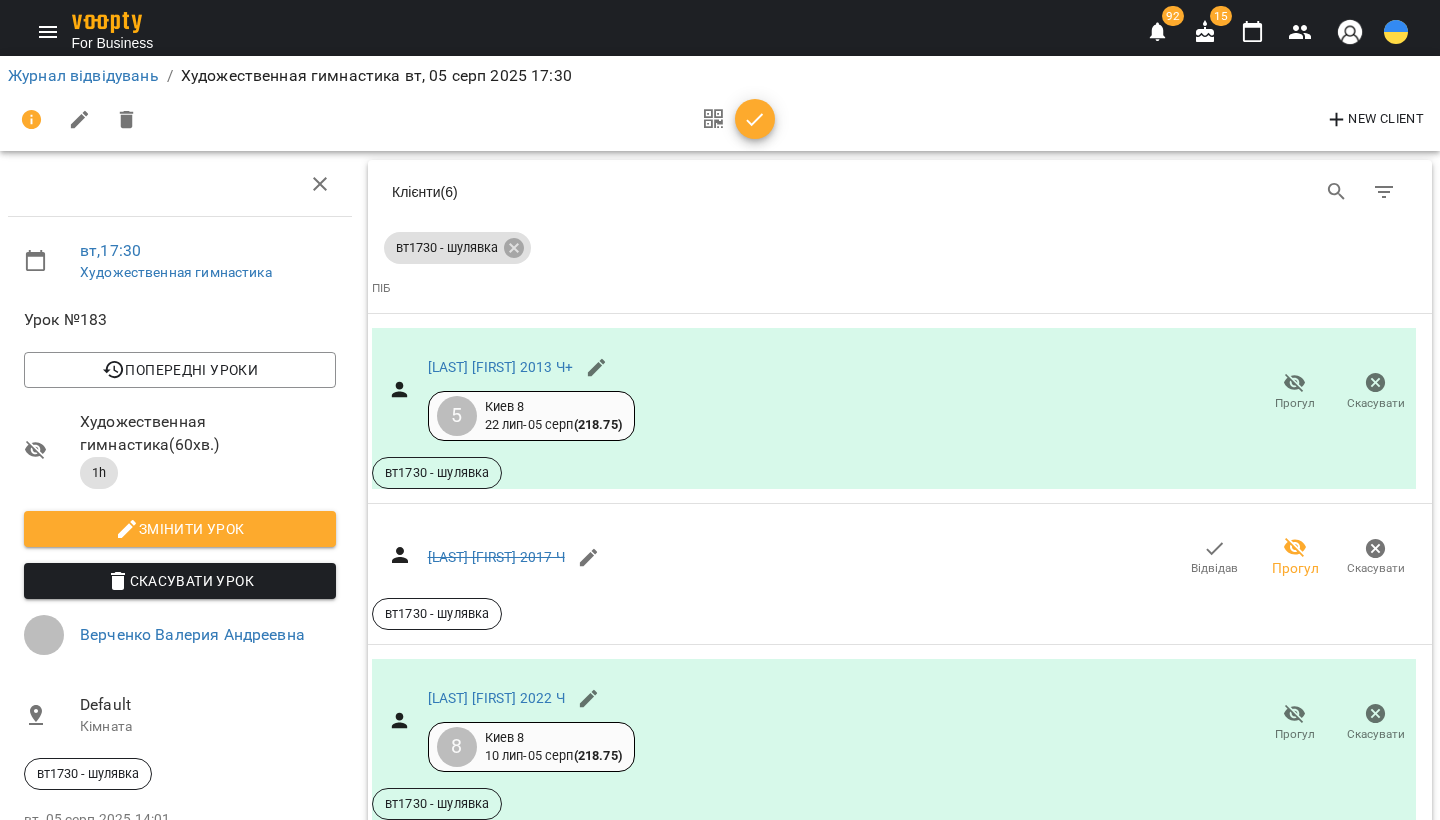 scroll, scrollTop: 0, scrollLeft: 0, axis: both 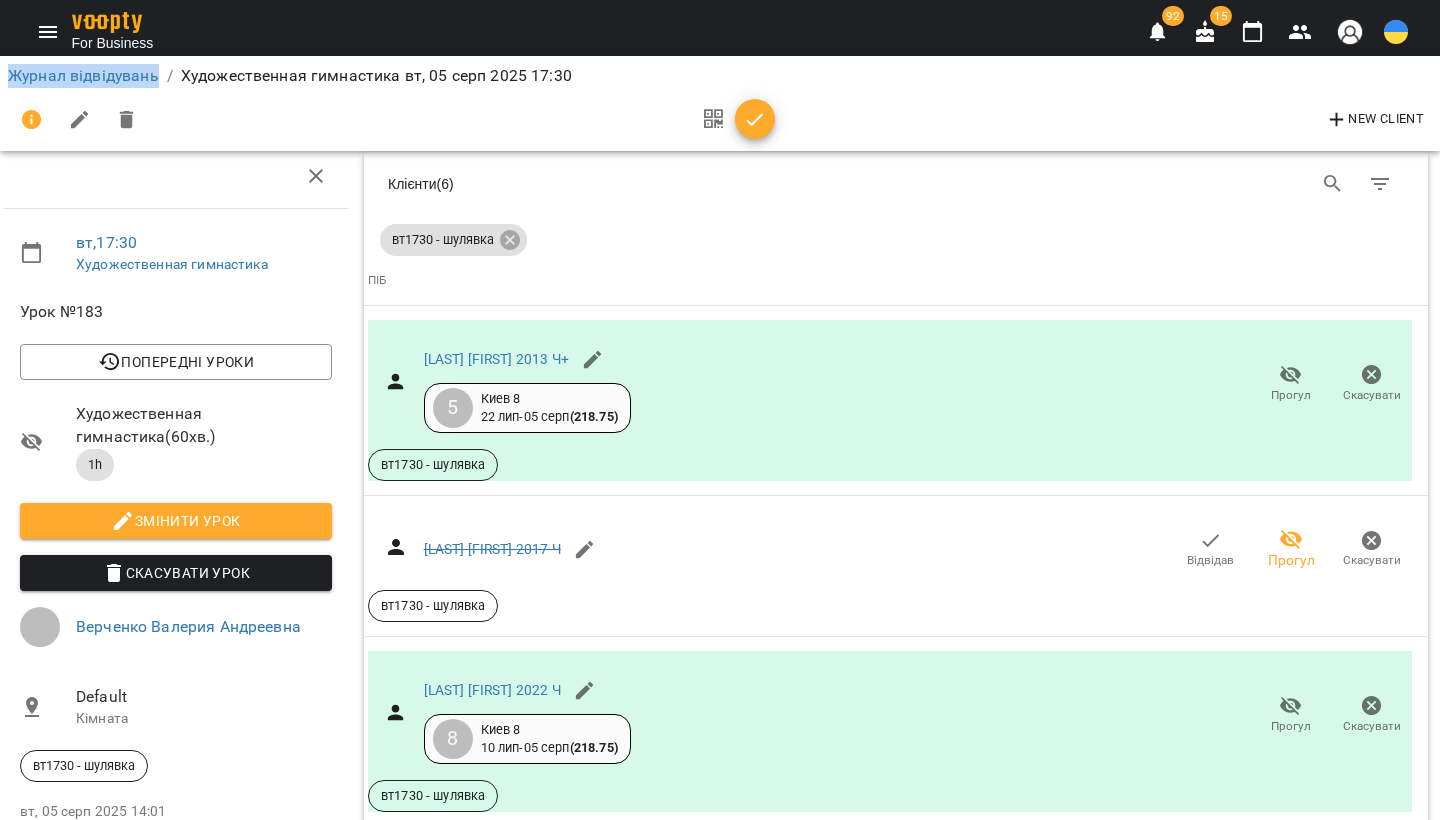 click on "Додати сплату" at bounding box center (1367, 879) 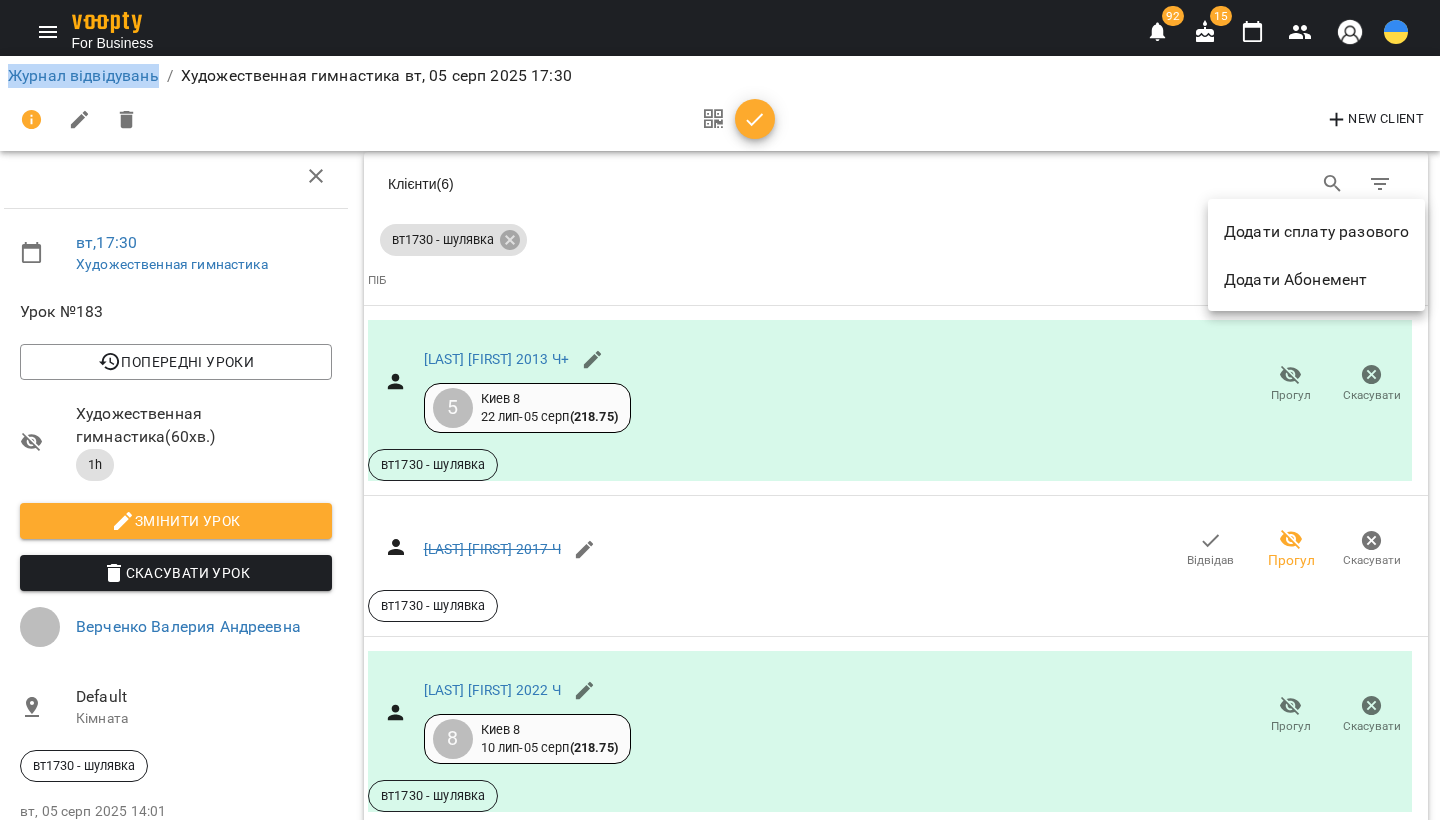 click on "Додати сплату разового" at bounding box center [1316, 231] 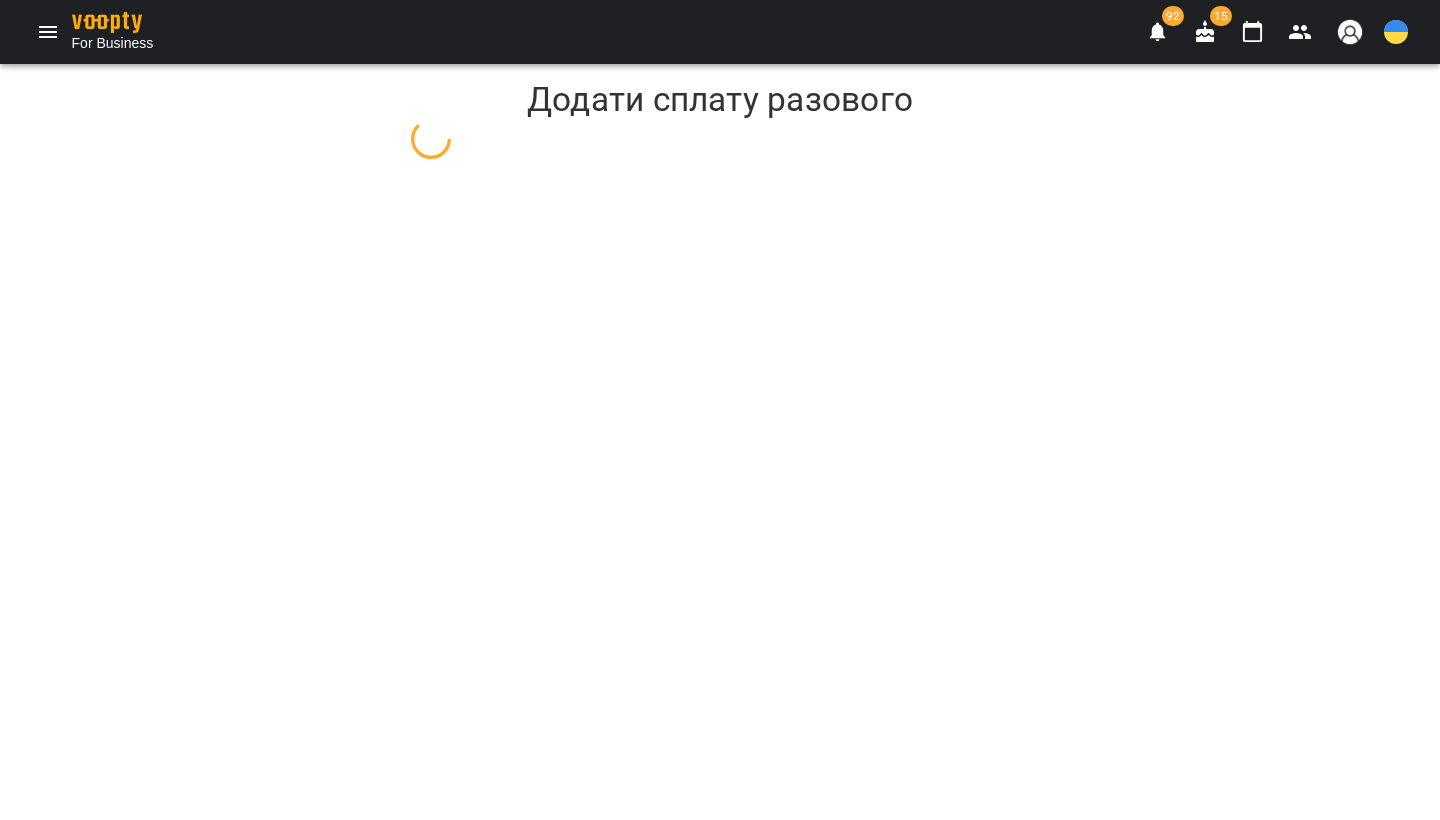 scroll, scrollTop: 0, scrollLeft: 0, axis: both 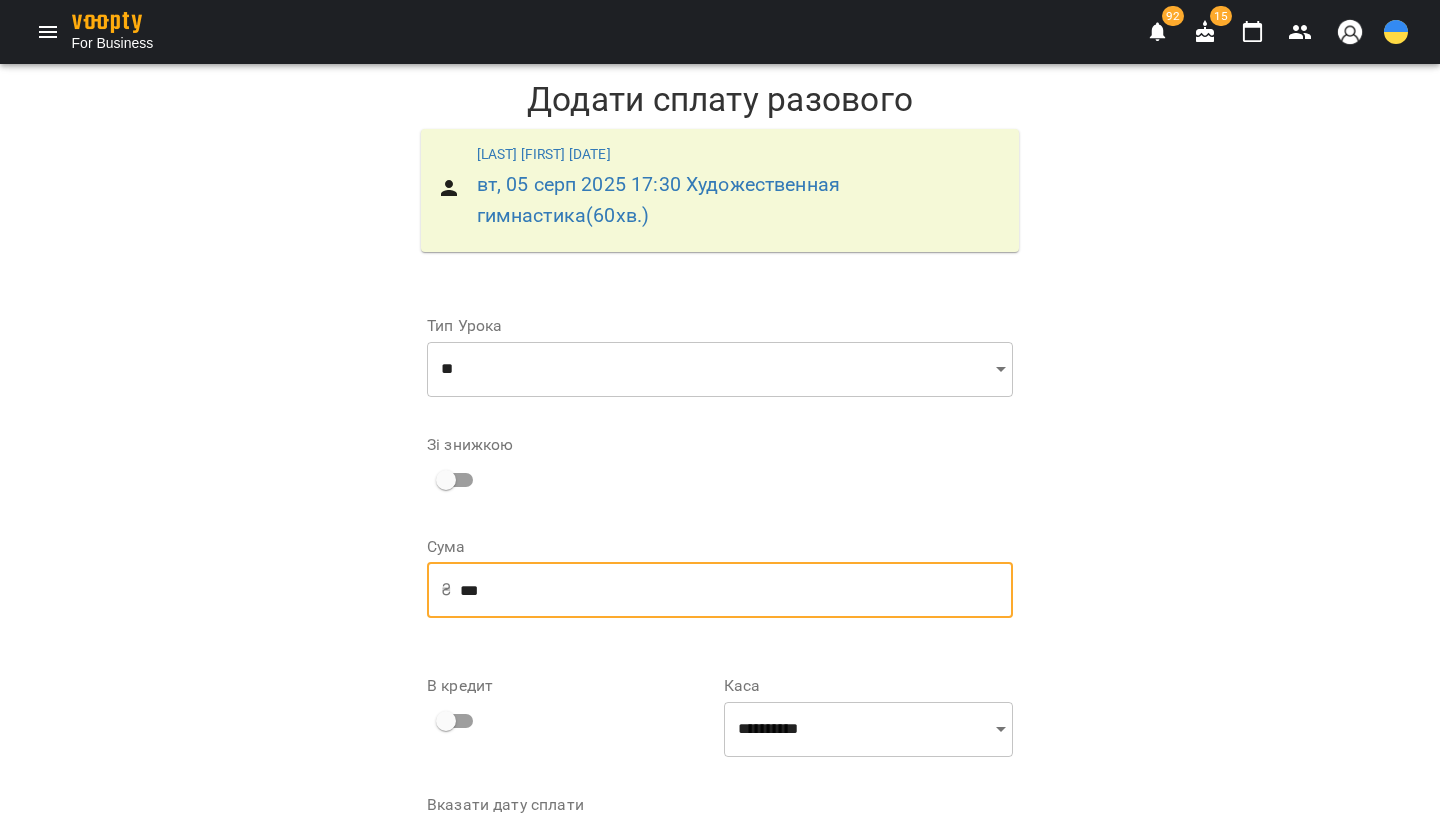 click on "***" at bounding box center [736, 590] 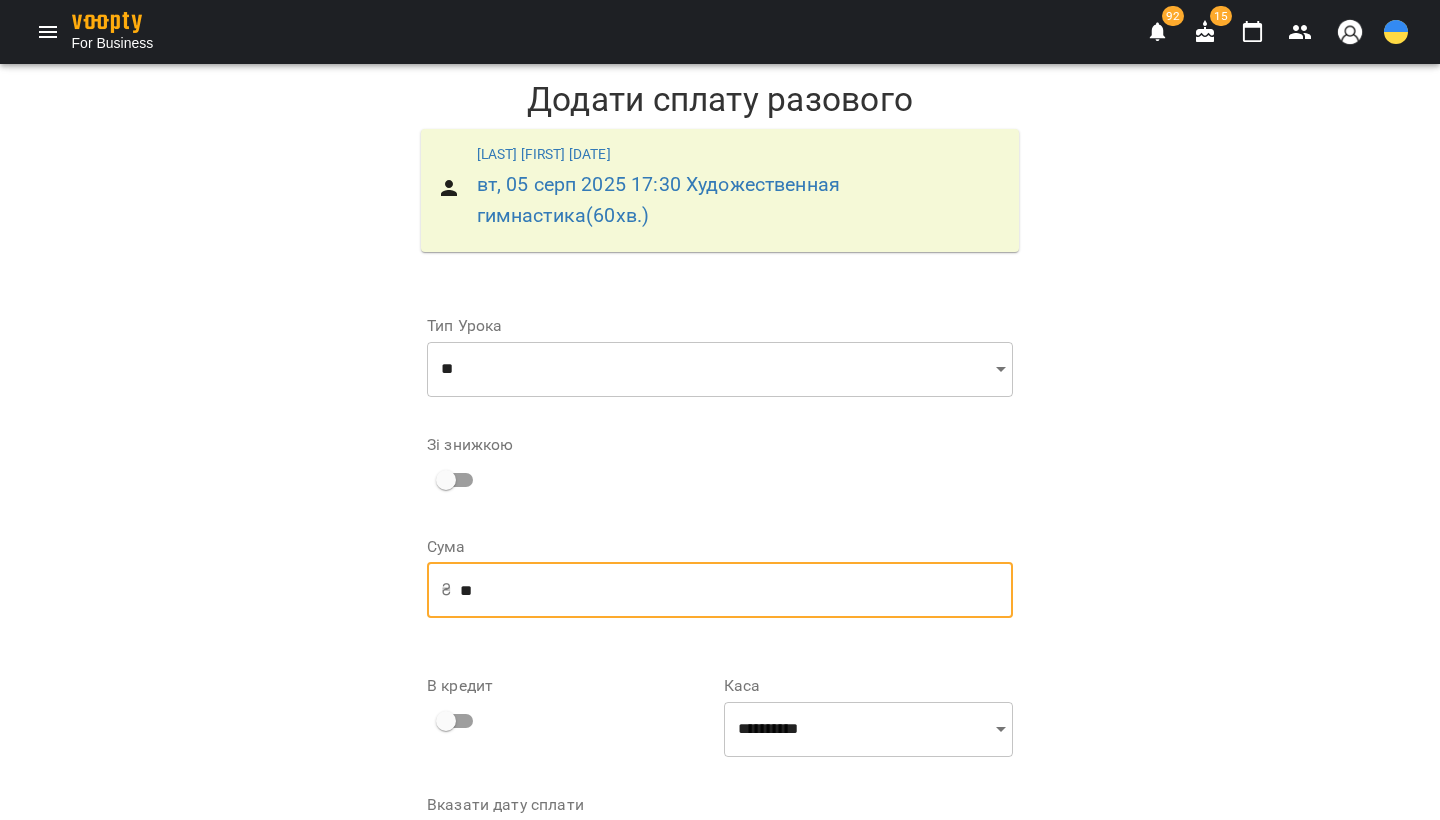 type on "*" 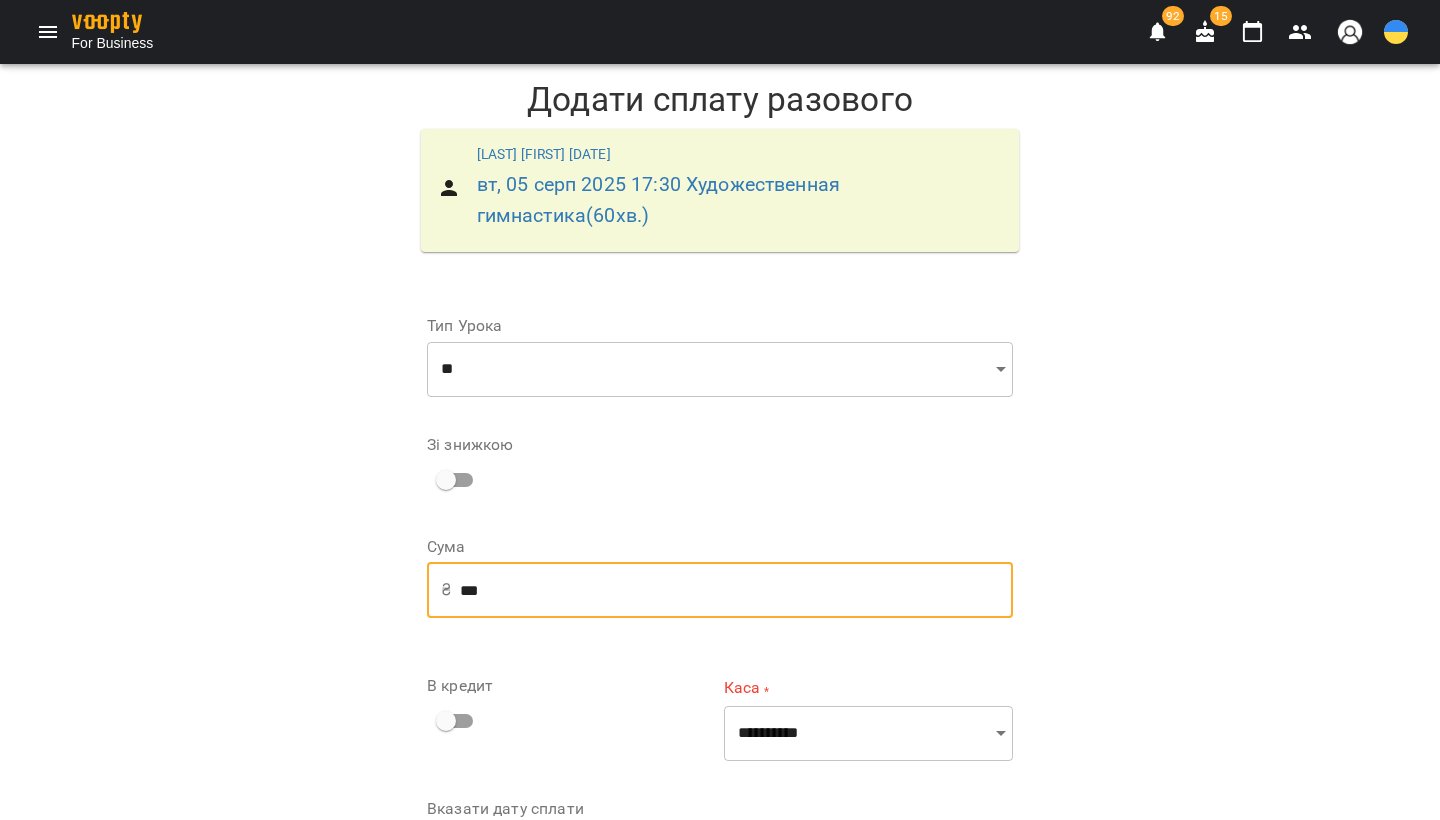 type on "***" 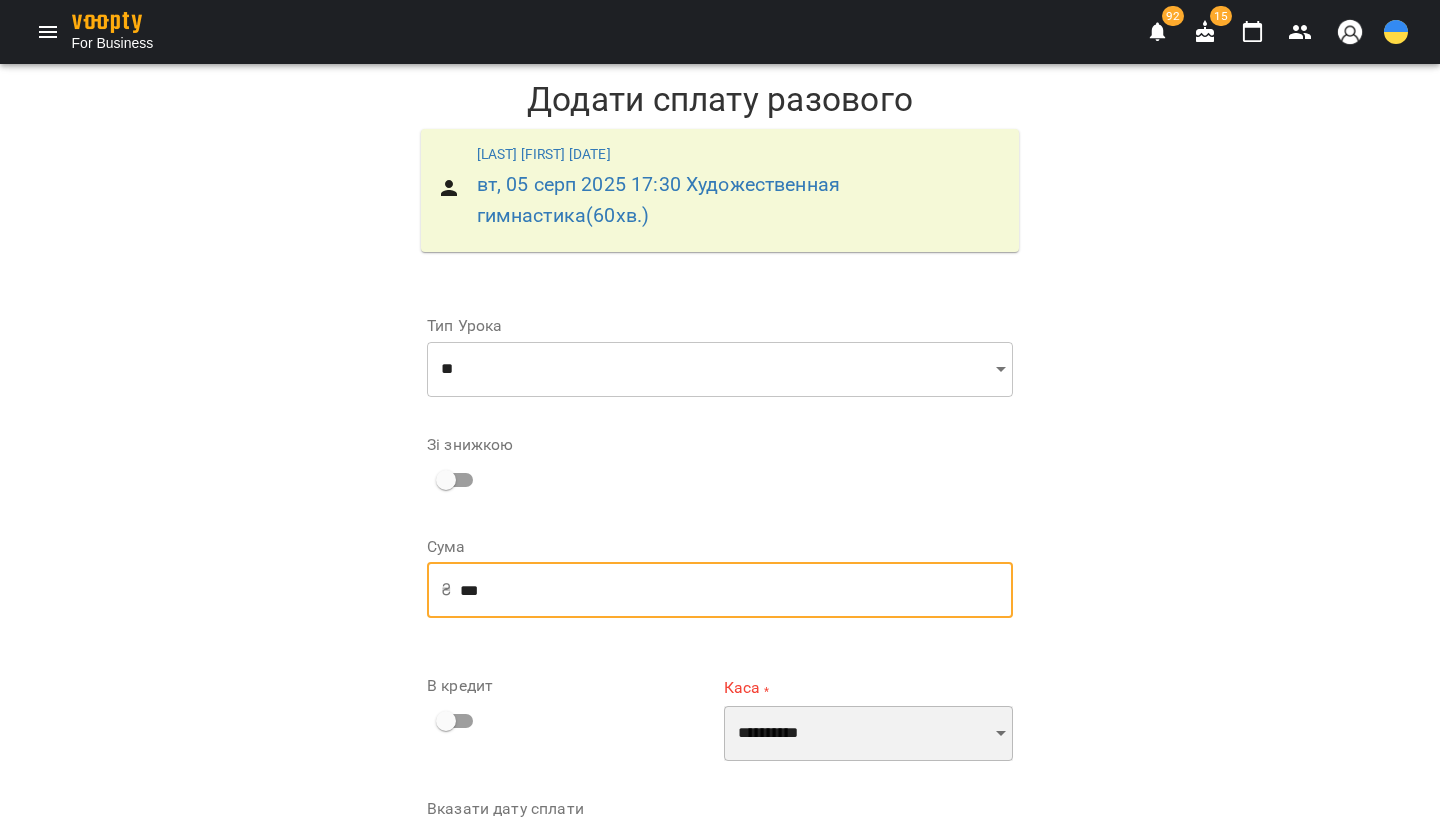 click on "**********" at bounding box center (868, 734) 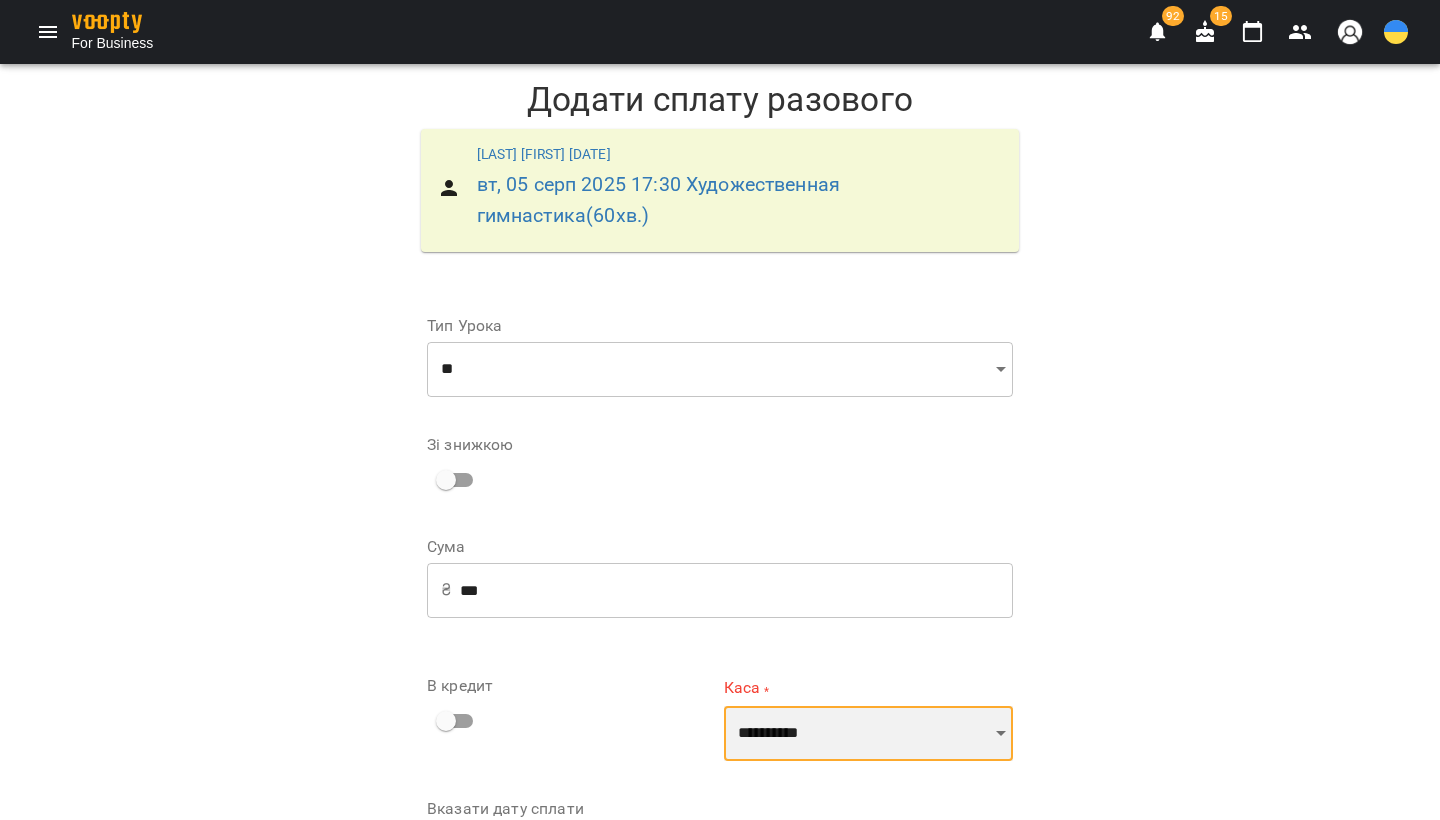 select on "**********" 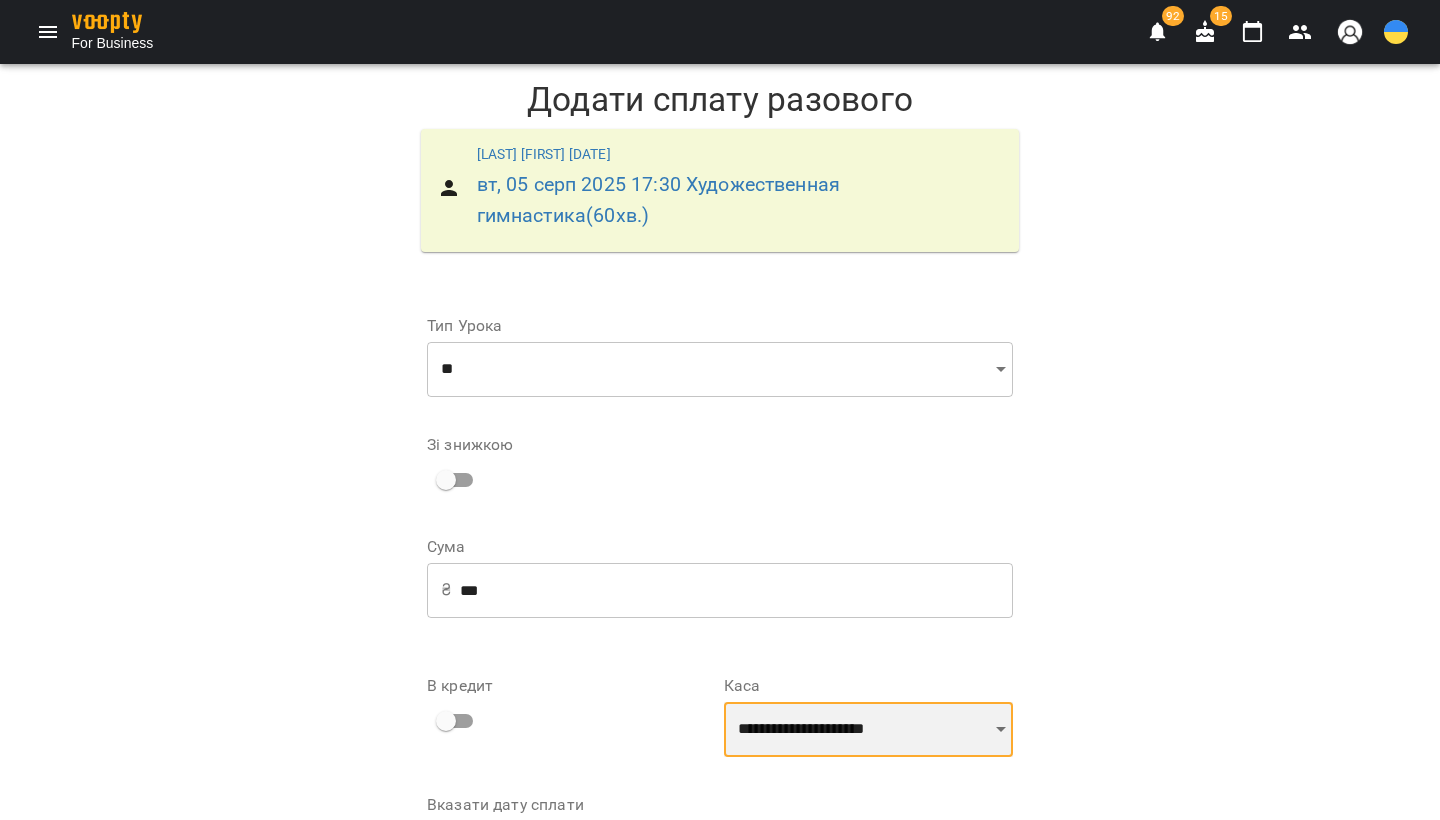 scroll, scrollTop: 131, scrollLeft: 0, axis: vertical 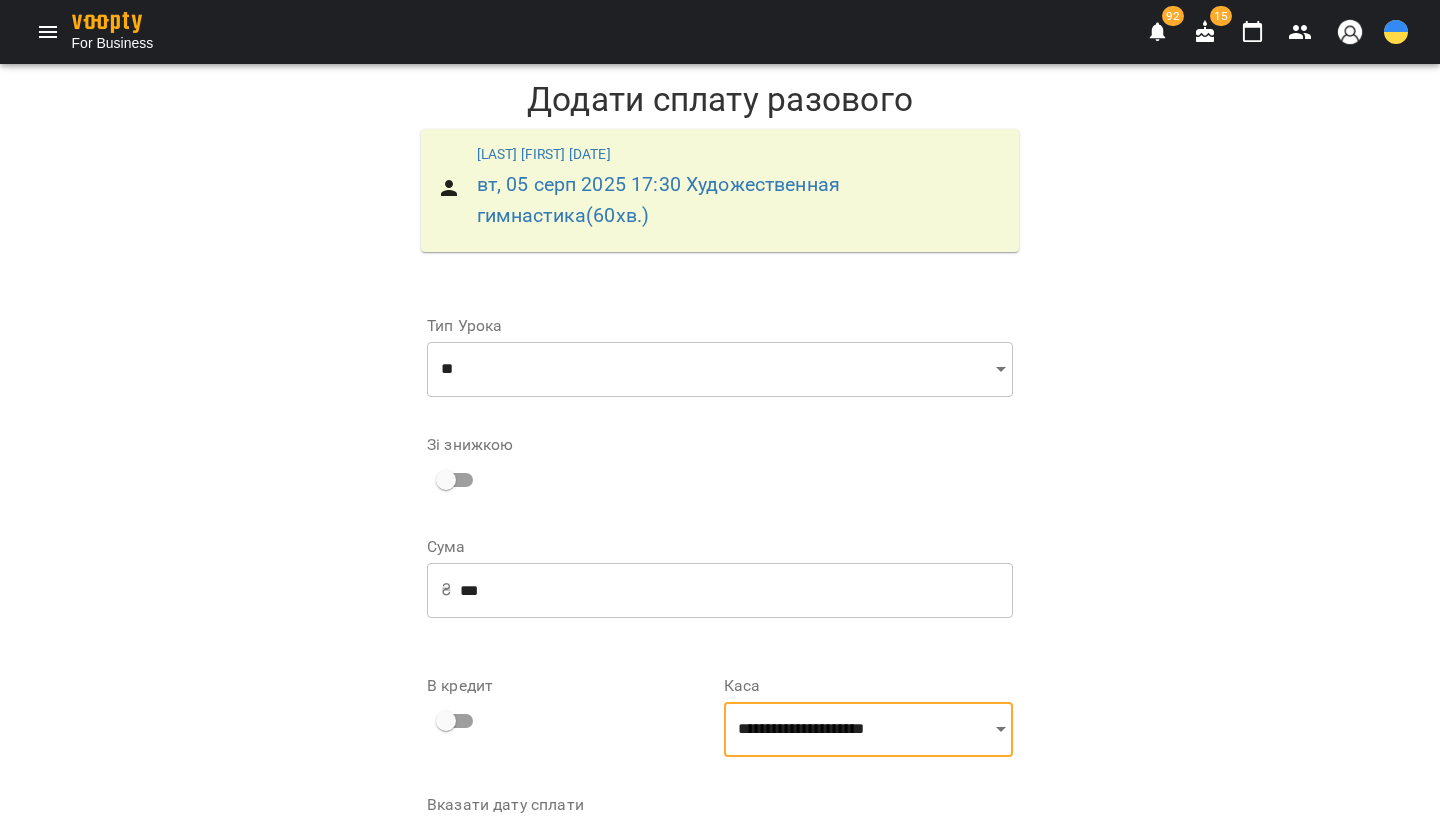 click on "Додати сплату разового" at bounding box center (884, 904) 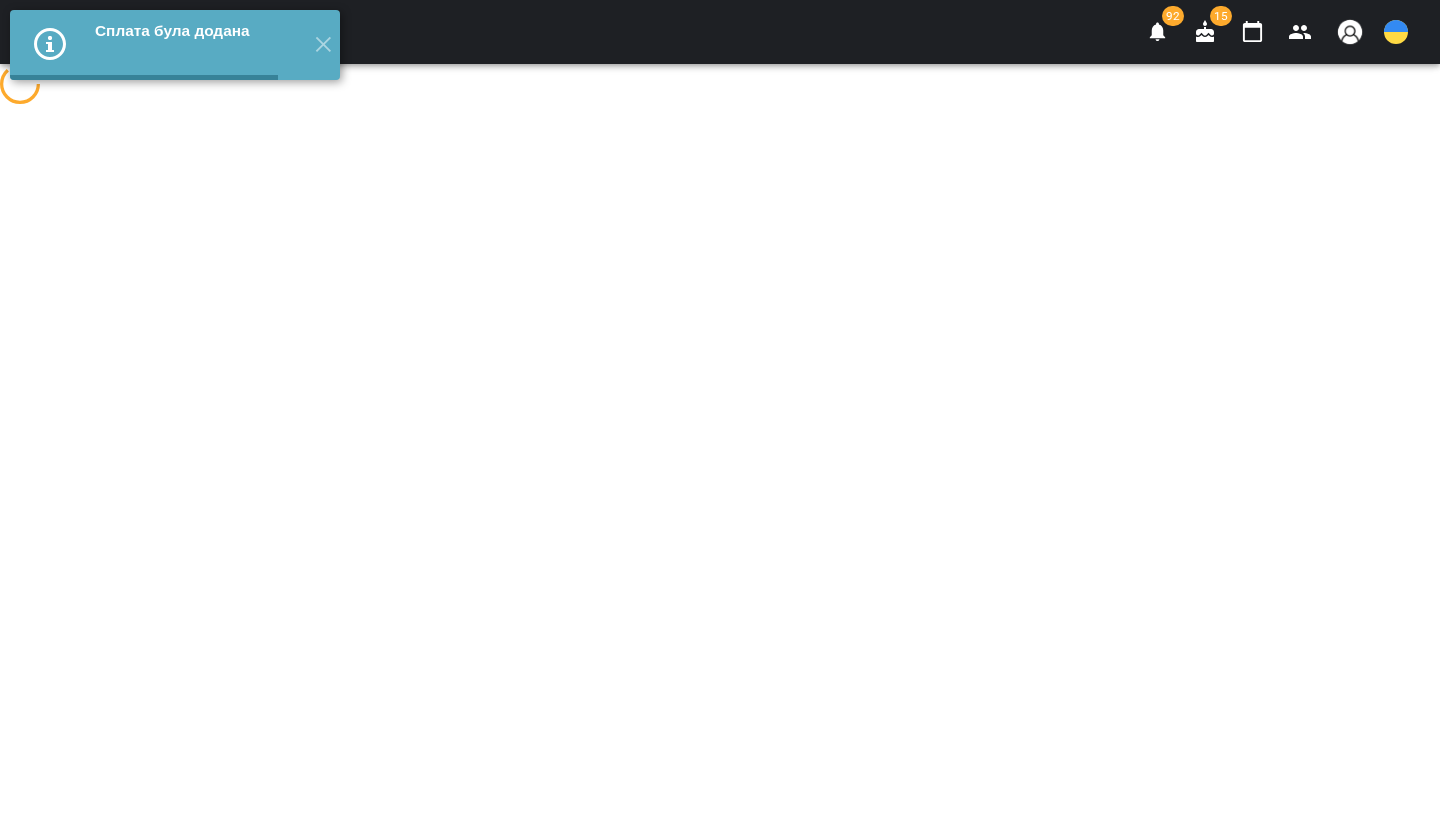 scroll, scrollTop: 0, scrollLeft: 0, axis: both 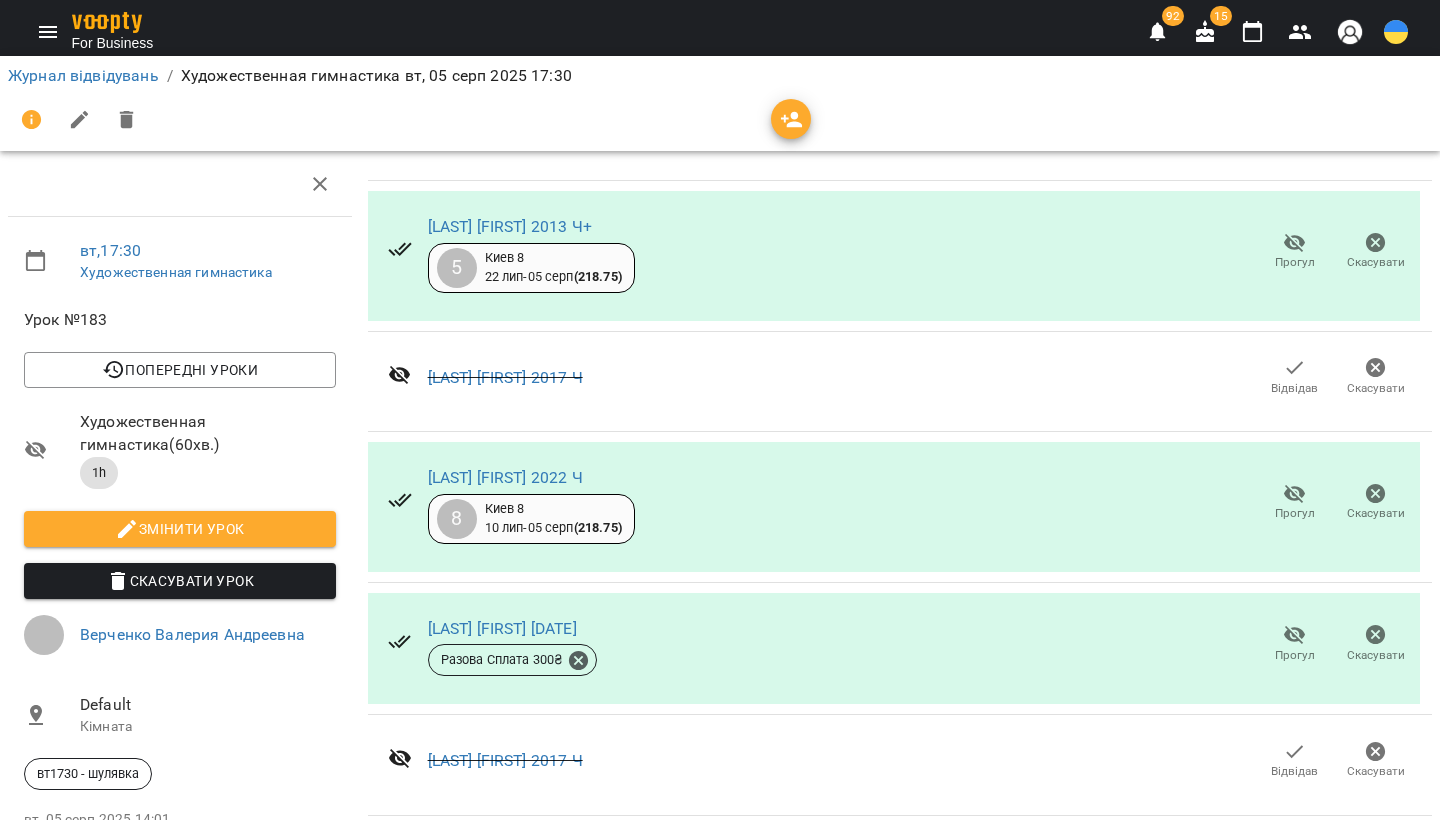 click 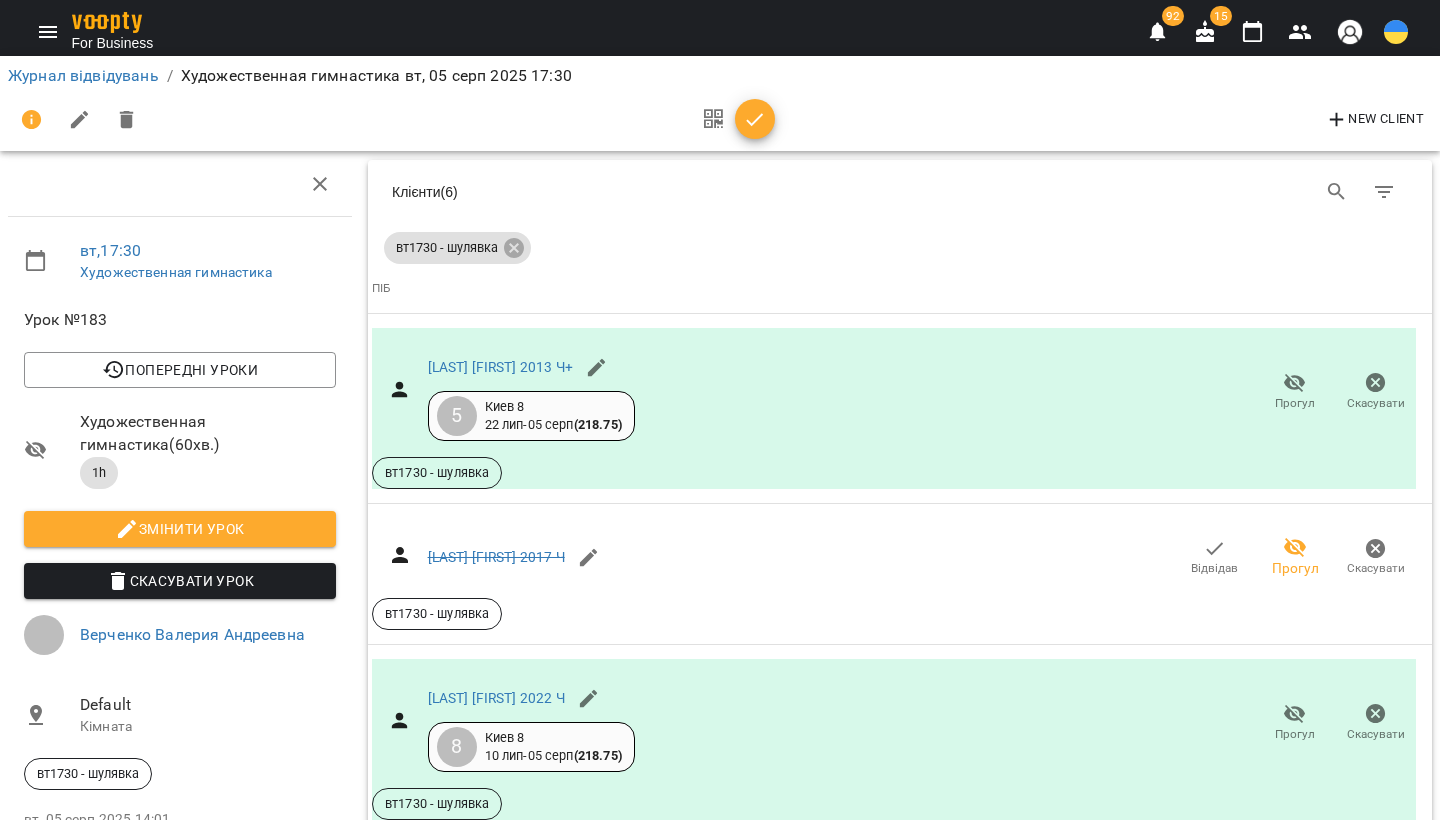 scroll, scrollTop: 0, scrollLeft: 0, axis: both 